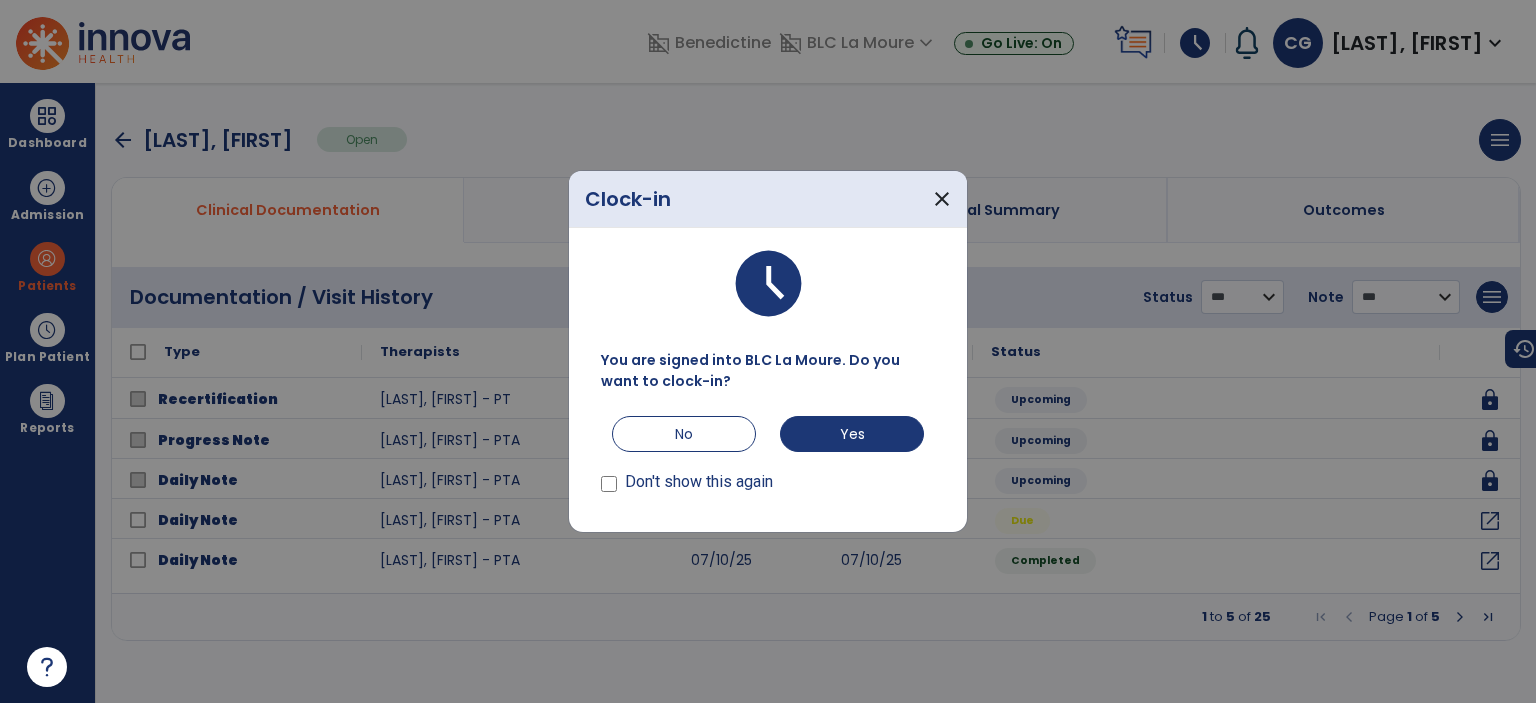 scroll, scrollTop: 0, scrollLeft: 0, axis: both 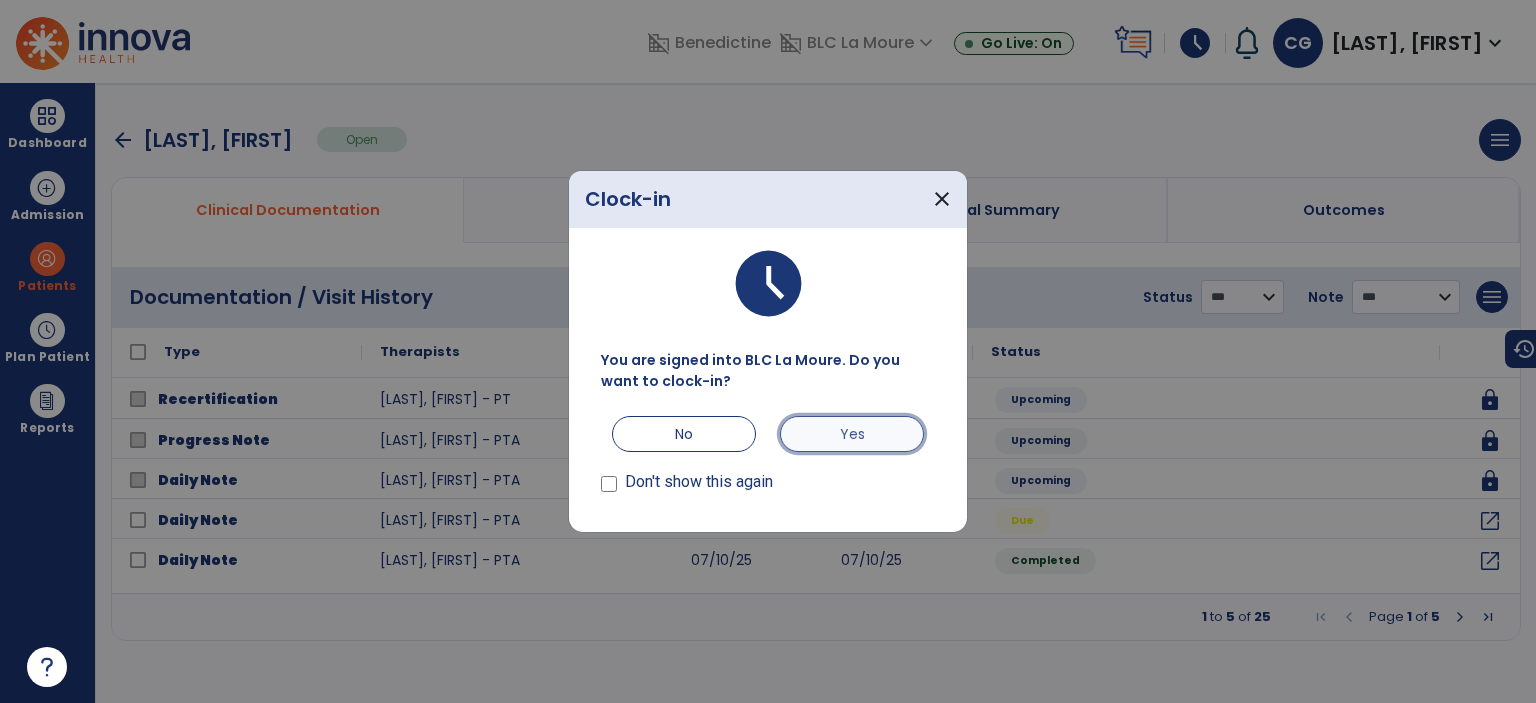 click on "Yes" at bounding box center [852, 434] 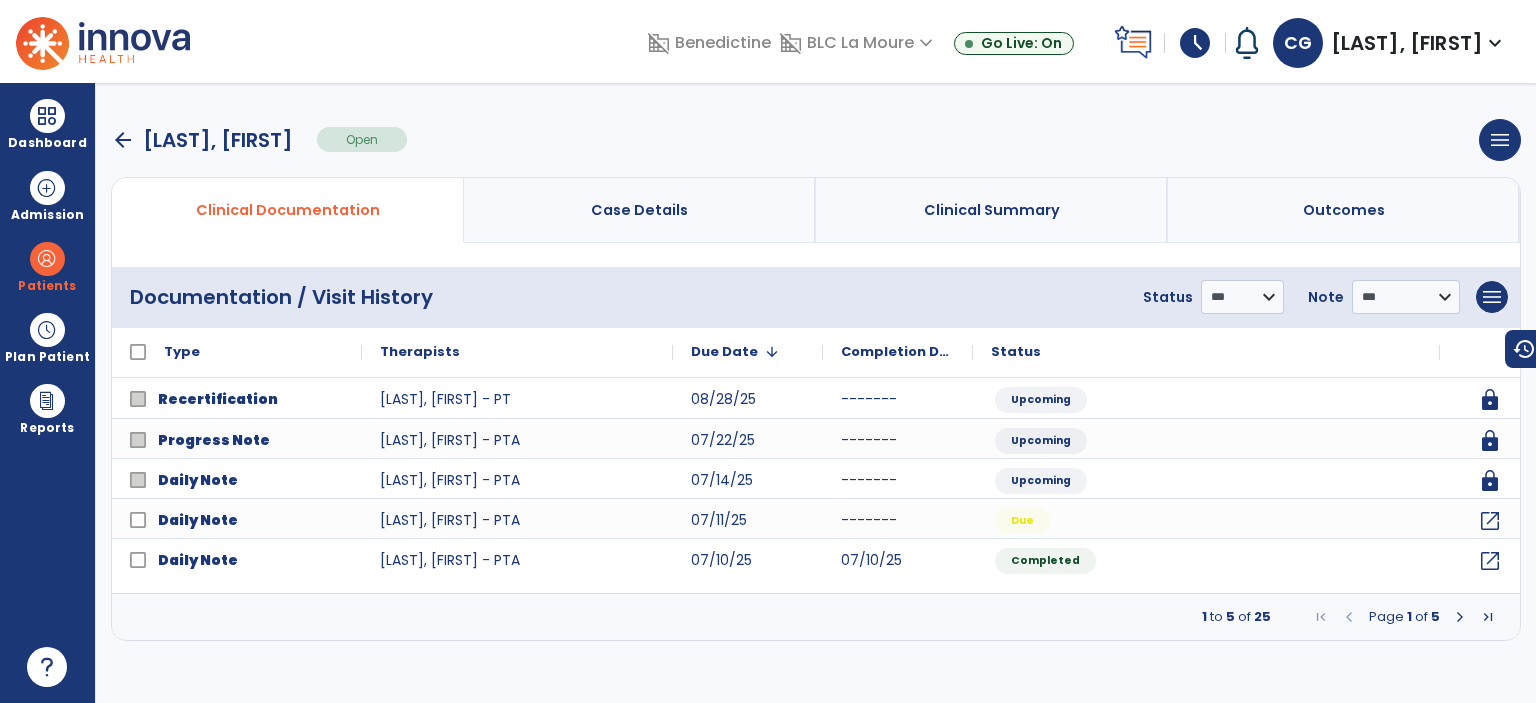 click on "arrow_back   [LAST], [FIRST]  Open  menu   Edit Therapy Case   Delete Therapy Case   Close Therapy Case" at bounding box center (816, 140) 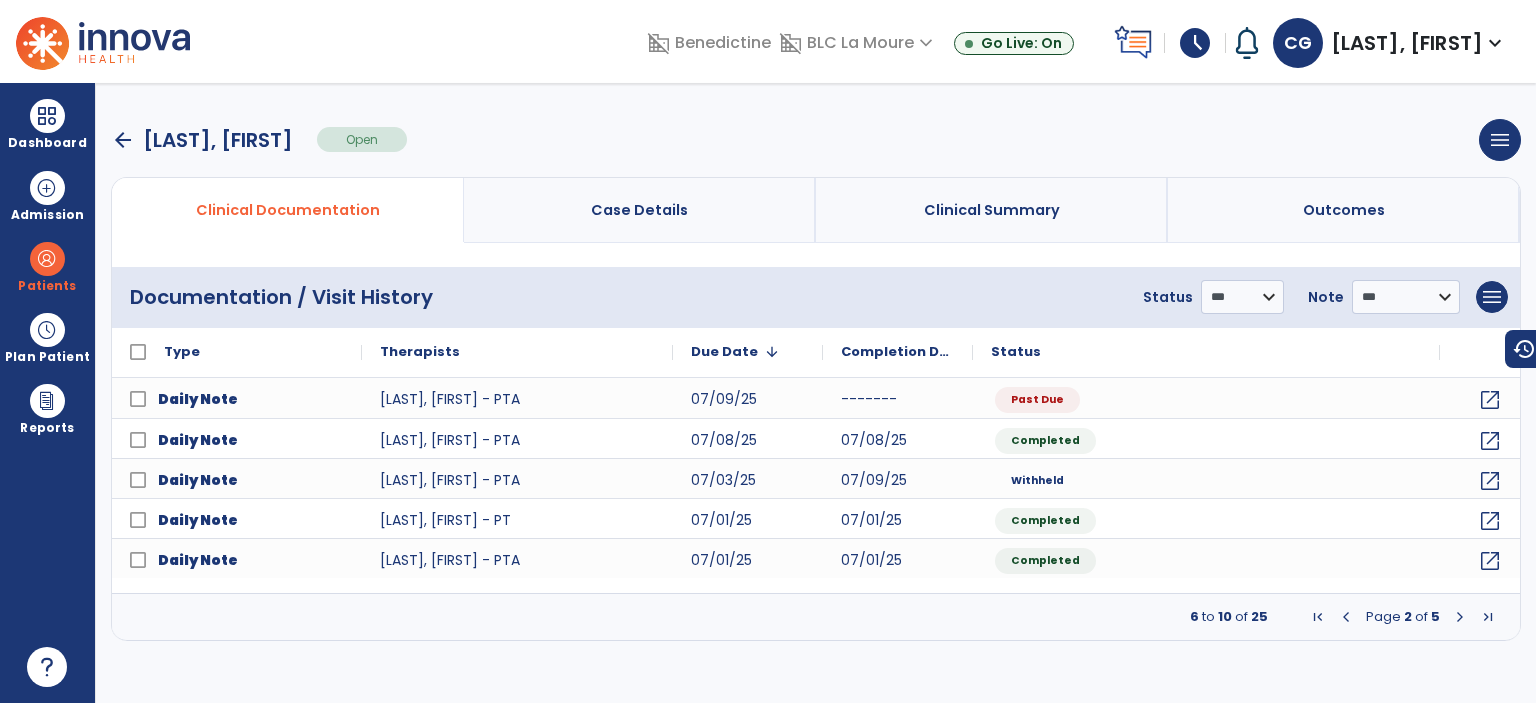 click at bounding box center (1460, 617) 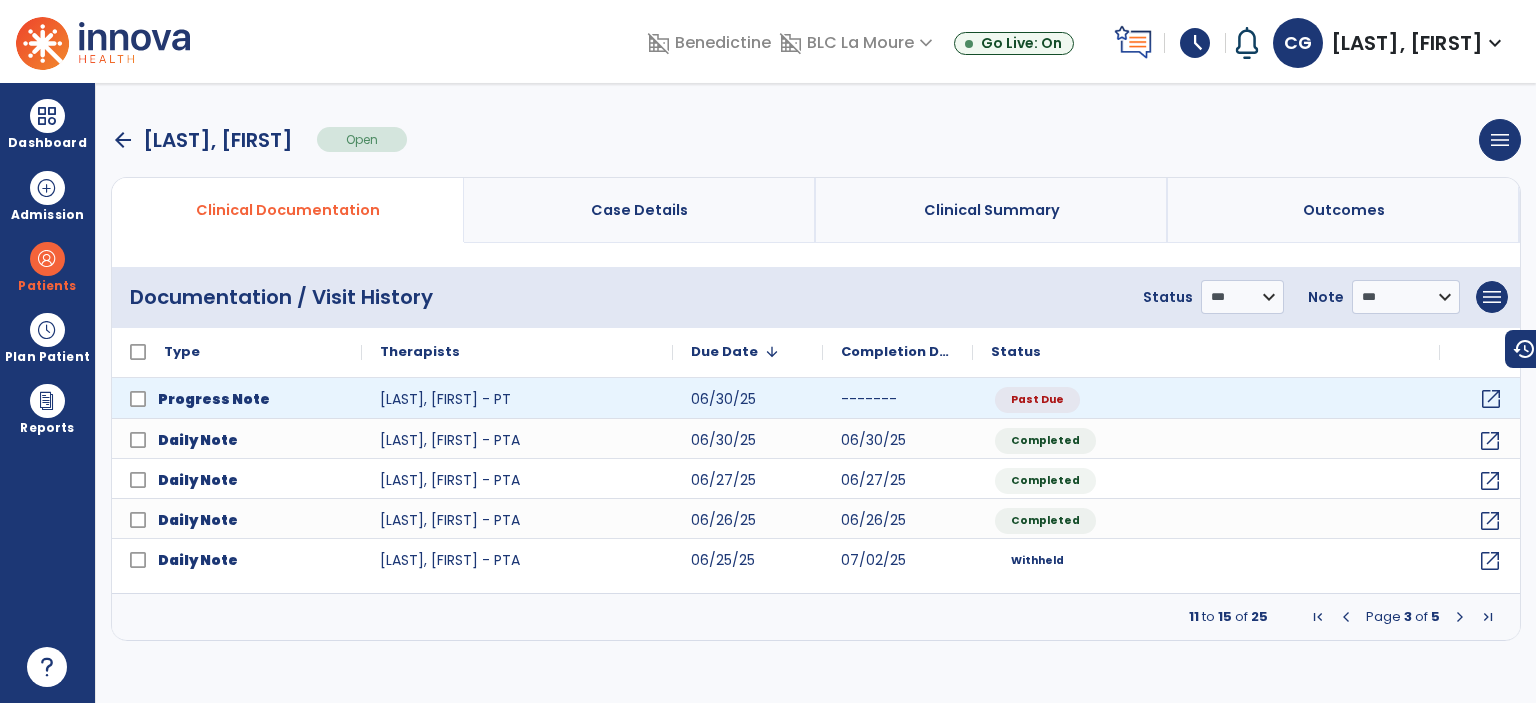 click on "open_in_new" 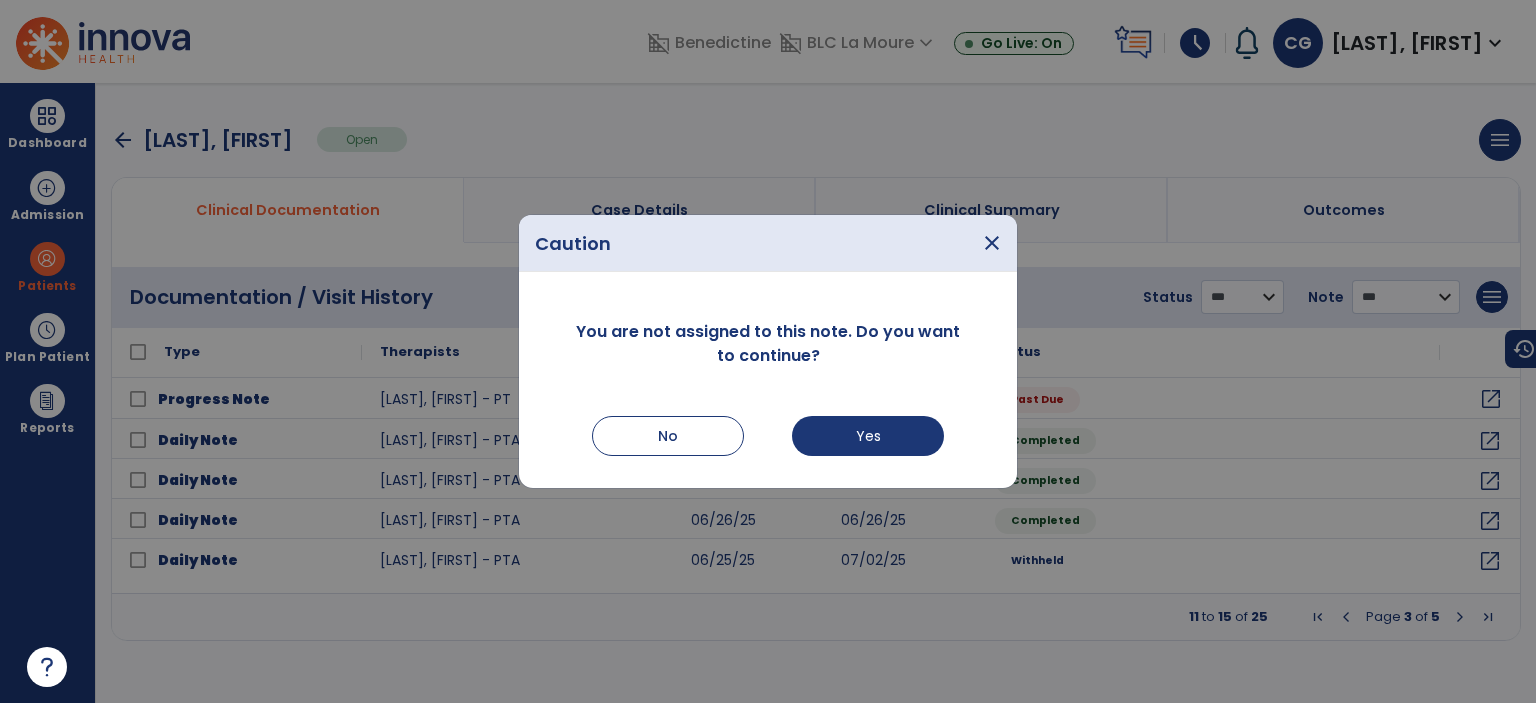 click at bounding box center [768, 351] 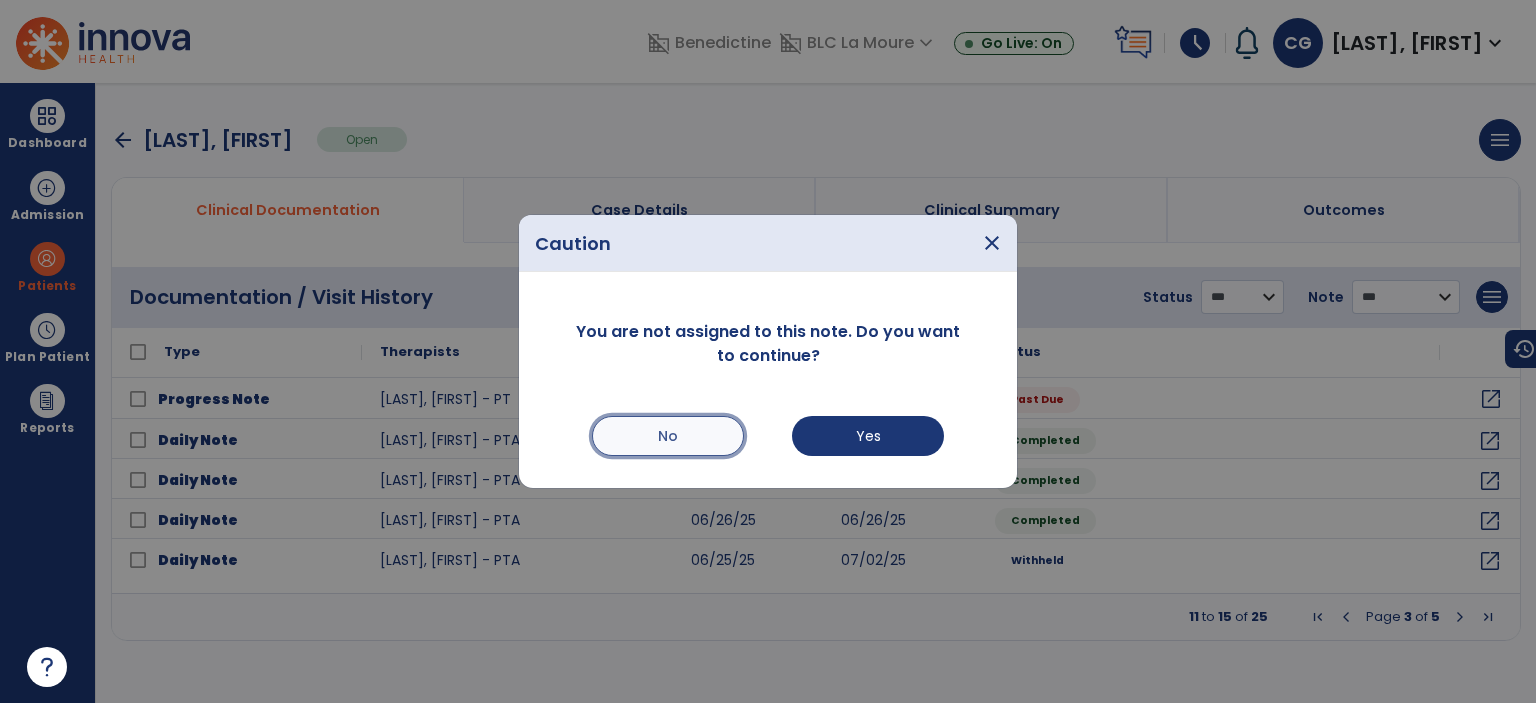 click on "No" at bounding box center (668, 436) 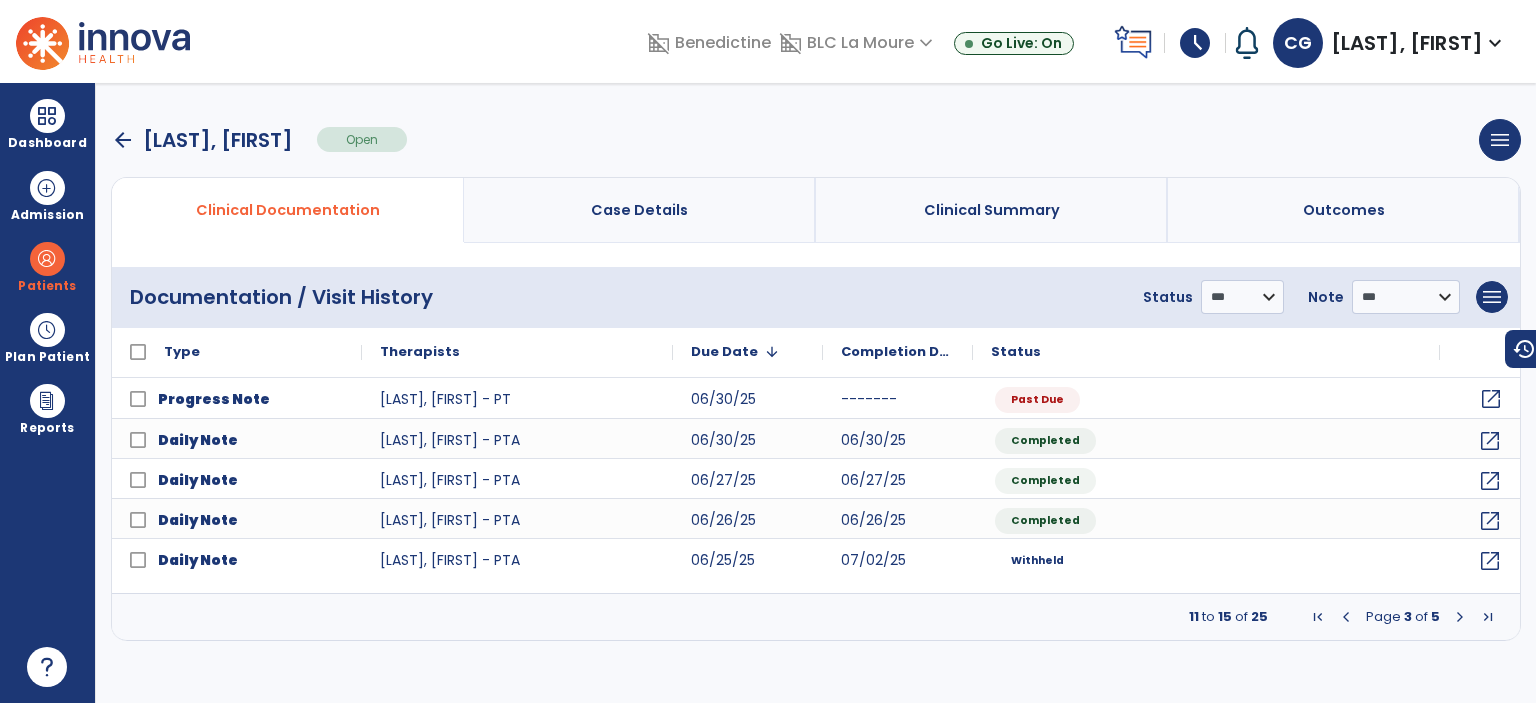 click on "arrow_back" at bounding box center (123, 140) 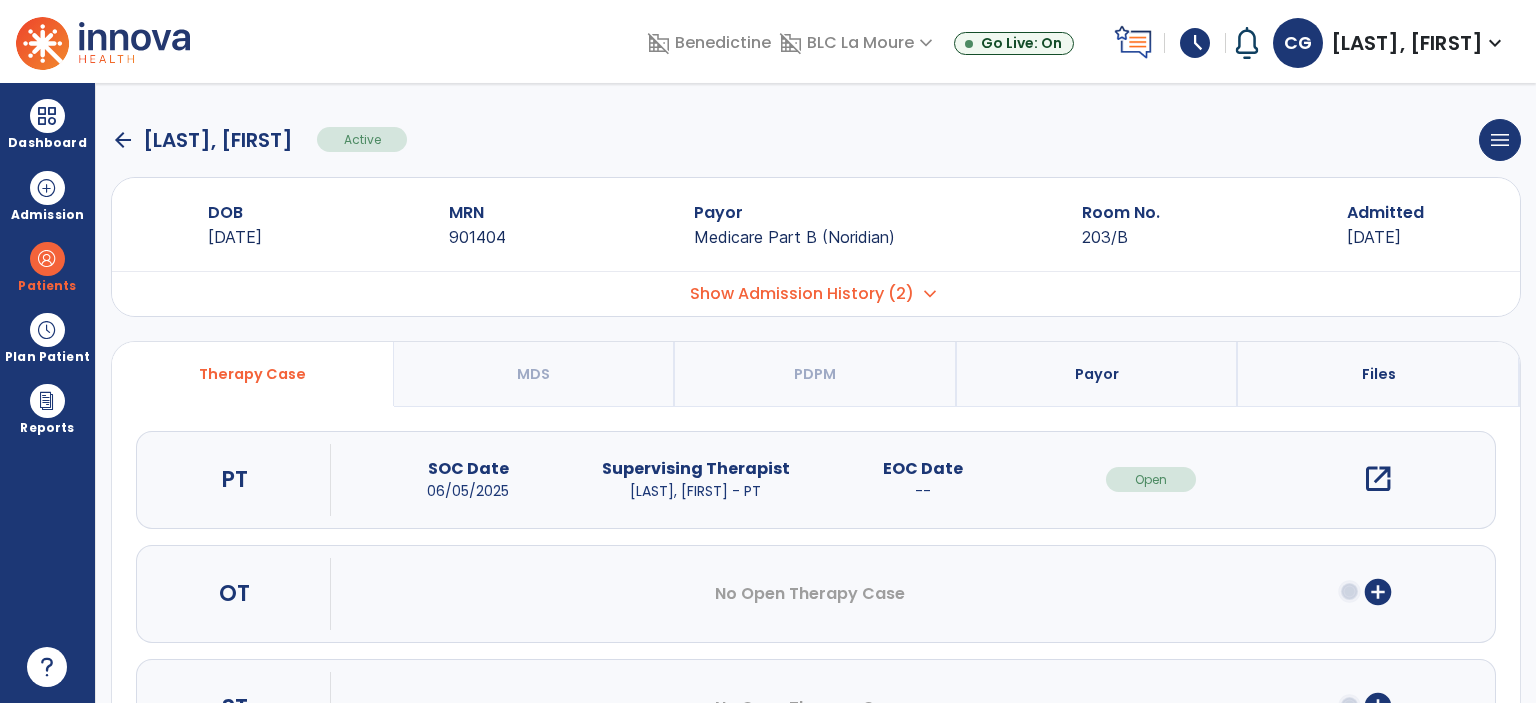 click on "arrow_back" 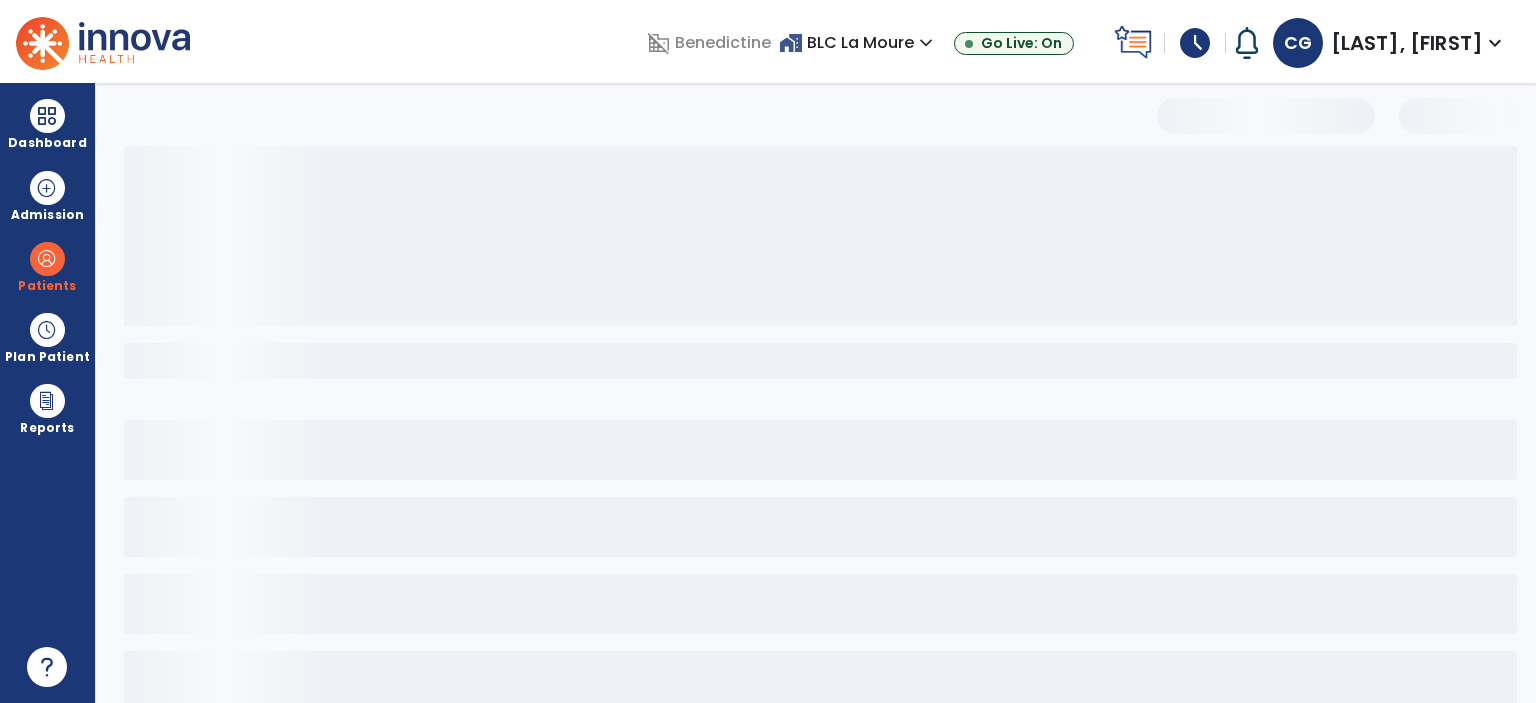 select on "***" 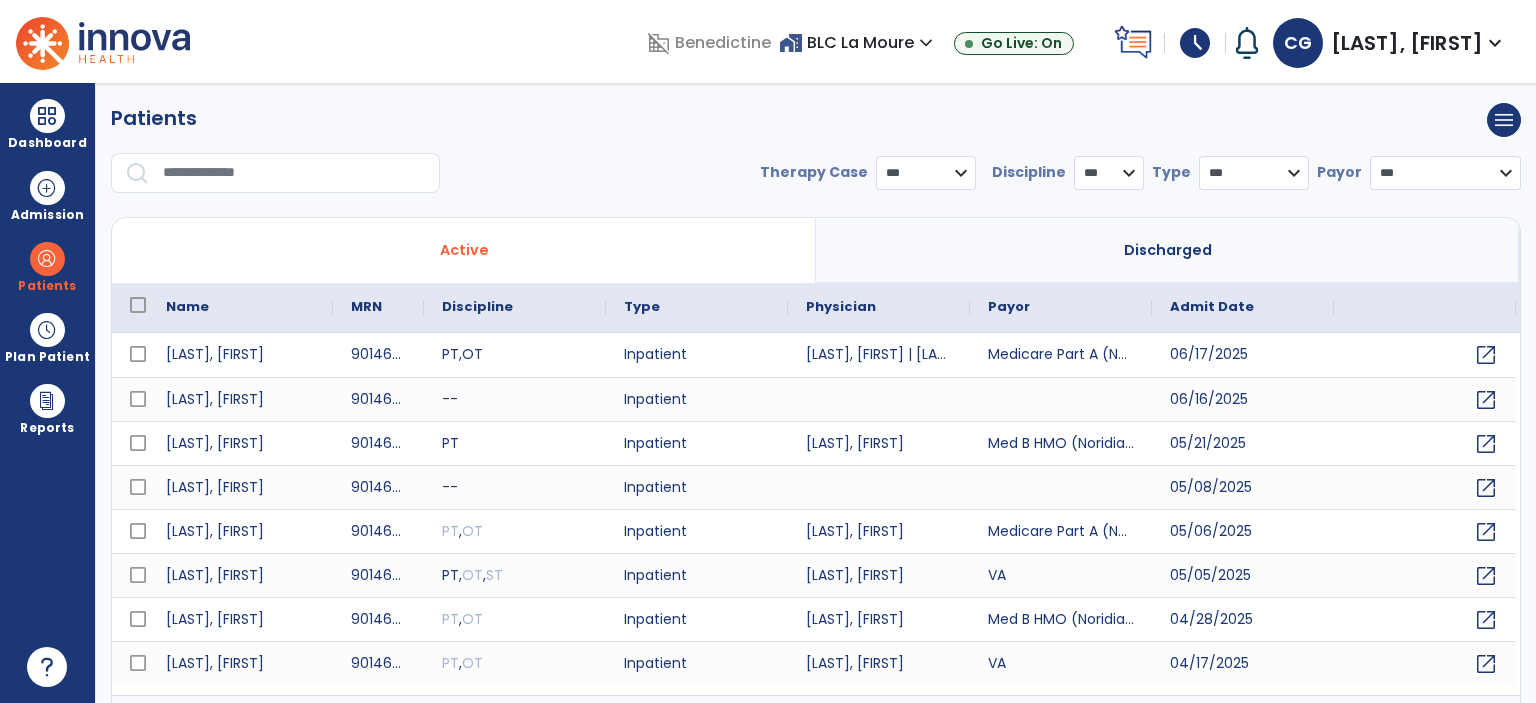click on "* *** ** ** **" at bounding box center (1109, 173) 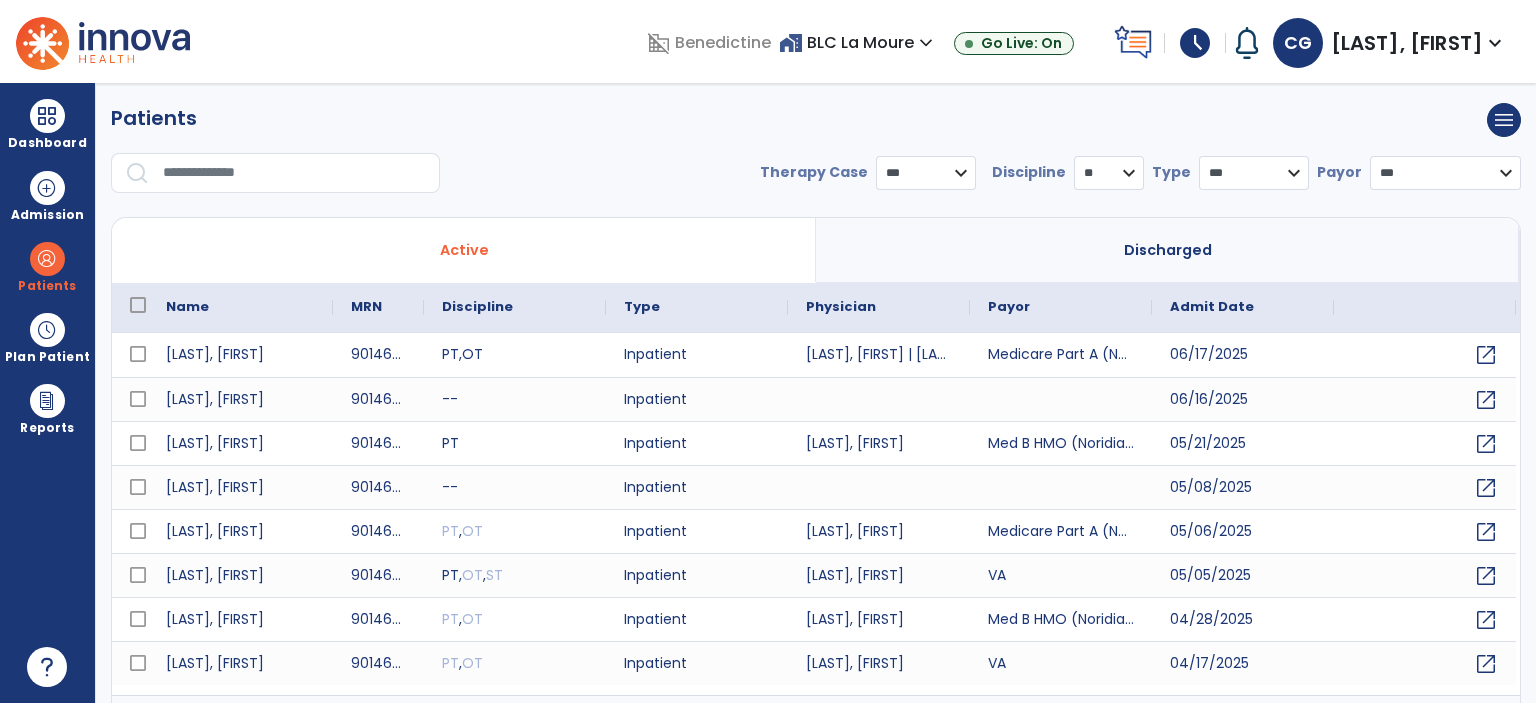click on "* *** ** ** **" at bounding box center [1109, 173] 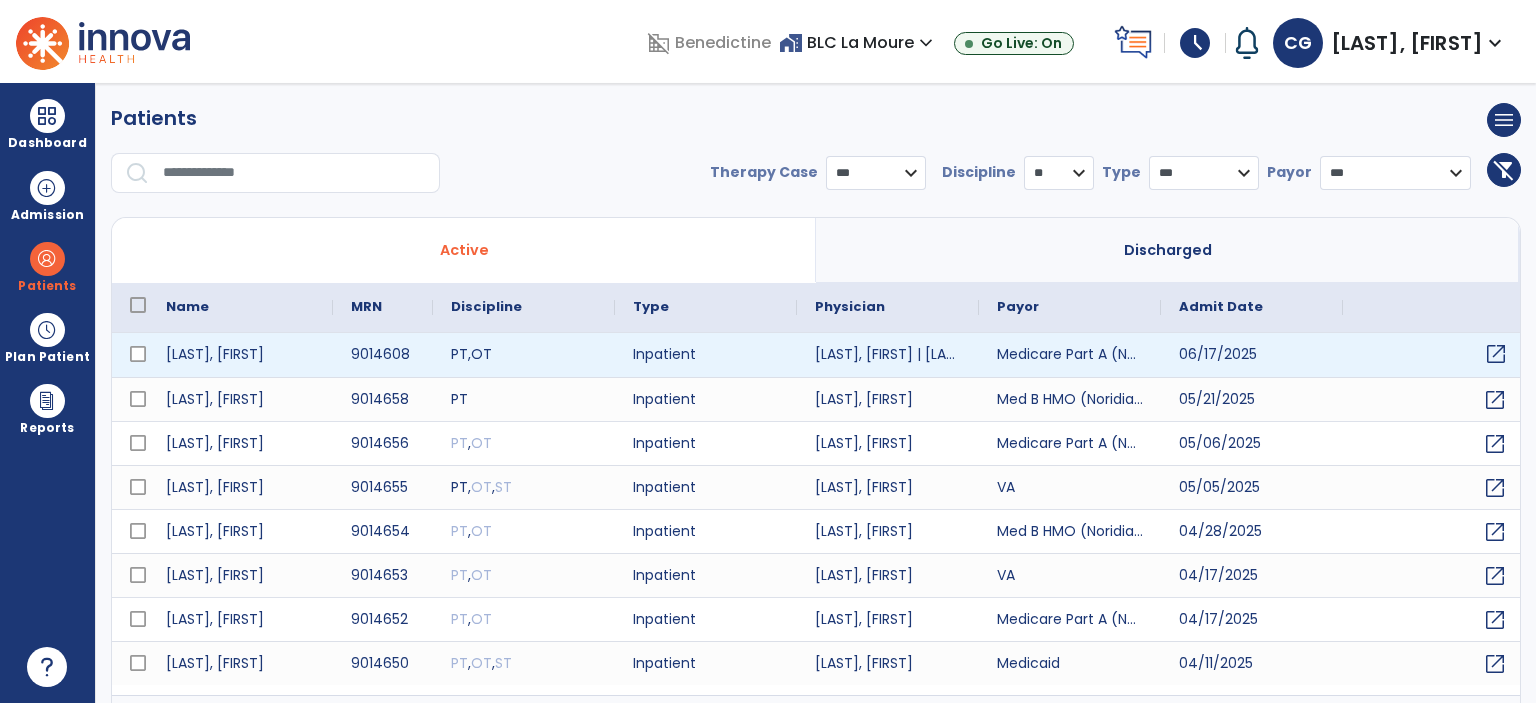 click on "open_in_new" at bounding box center (1496, 354) 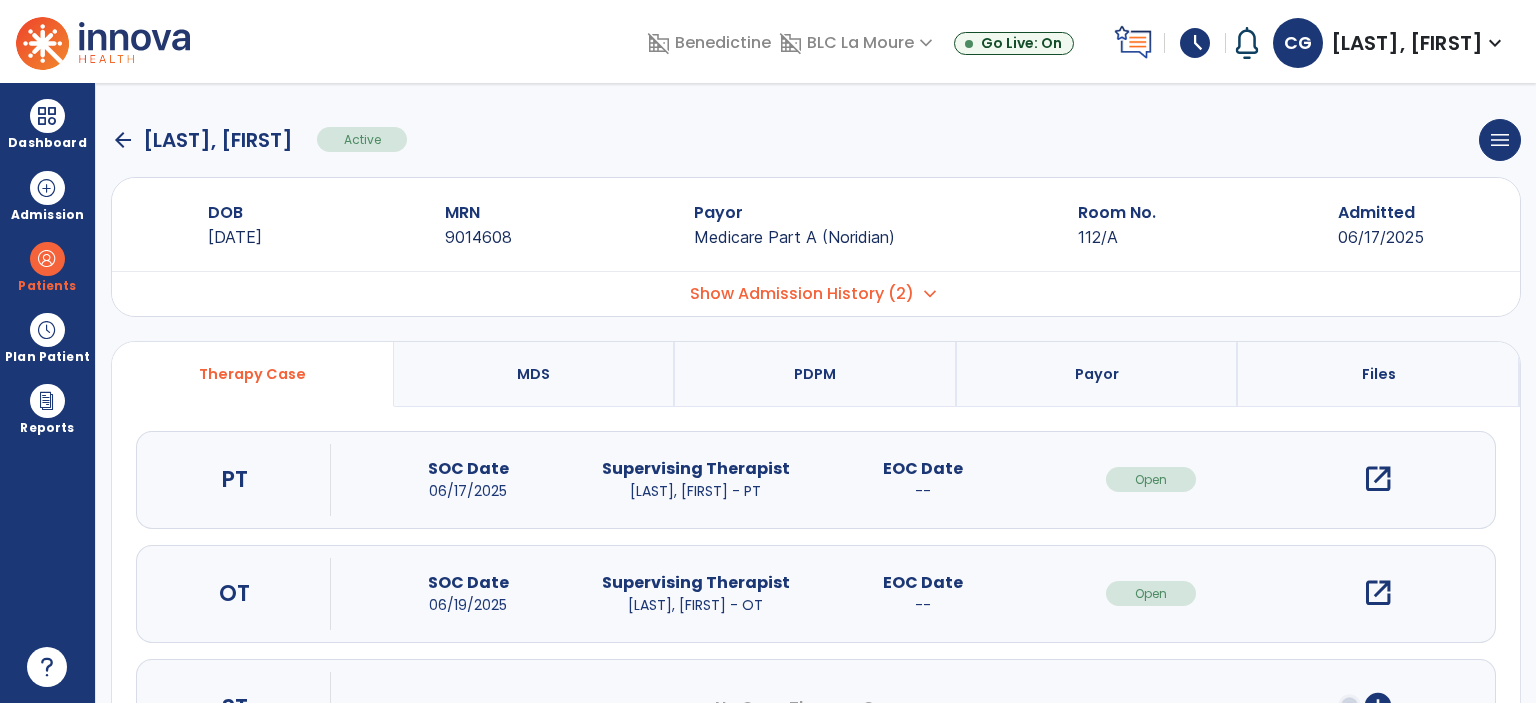click on "open_in_new" at bounding box center [1378, 479] 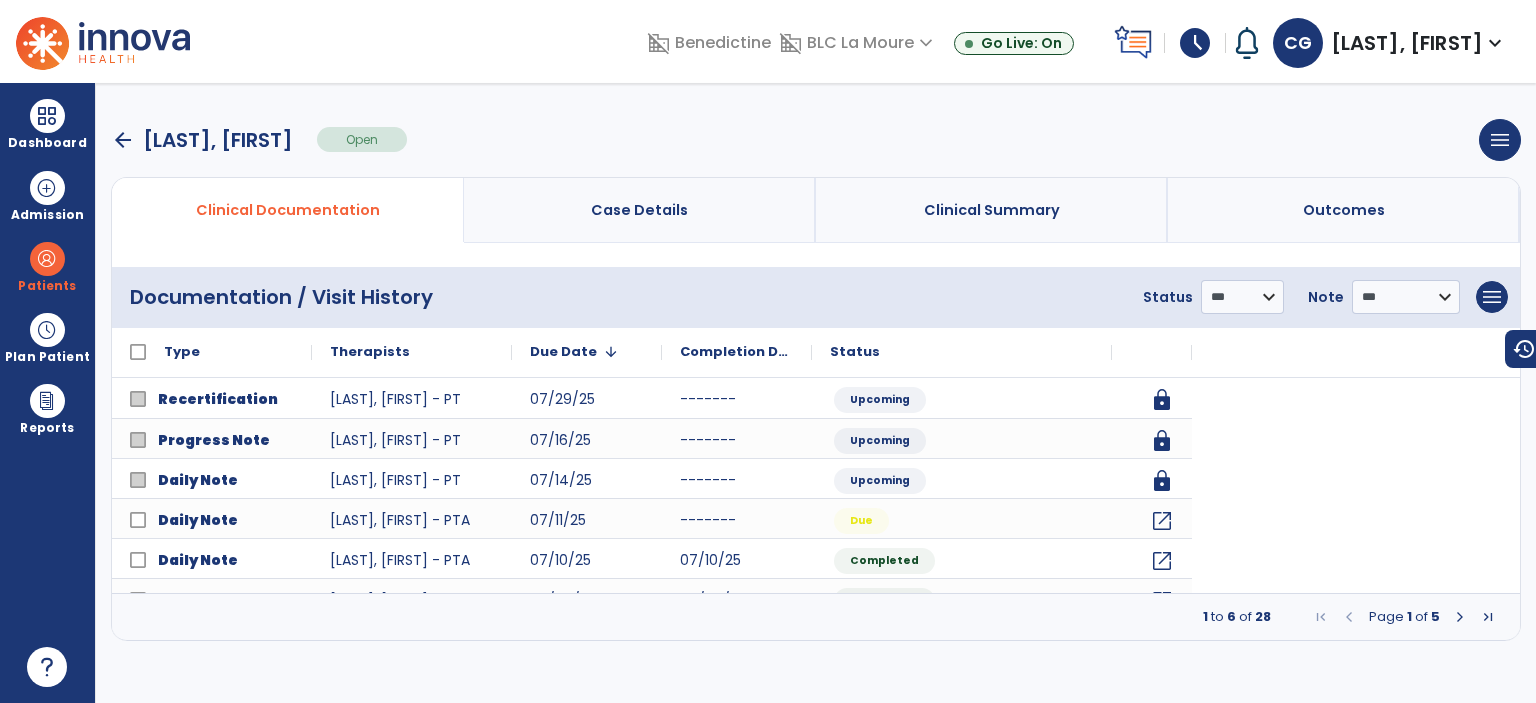 click on "Recertification  [LAST], [FIRST] - PT [DATE] ------- Upcoming lock
Progress Note  [LAST], [FIRST] - PT [DATE] ------- Upcoming lock
Daily Note  [LAST], [FIRST] - PT [DATE] ------- Upcoming lock
Daily Note  [LAST], [FIRST] - PTA [DATE] ------- Due open_in_new
Daily Note  [LAST], [FIRST] - PTA [DATE] [DATE] Completed open_in_new
Daily Note" 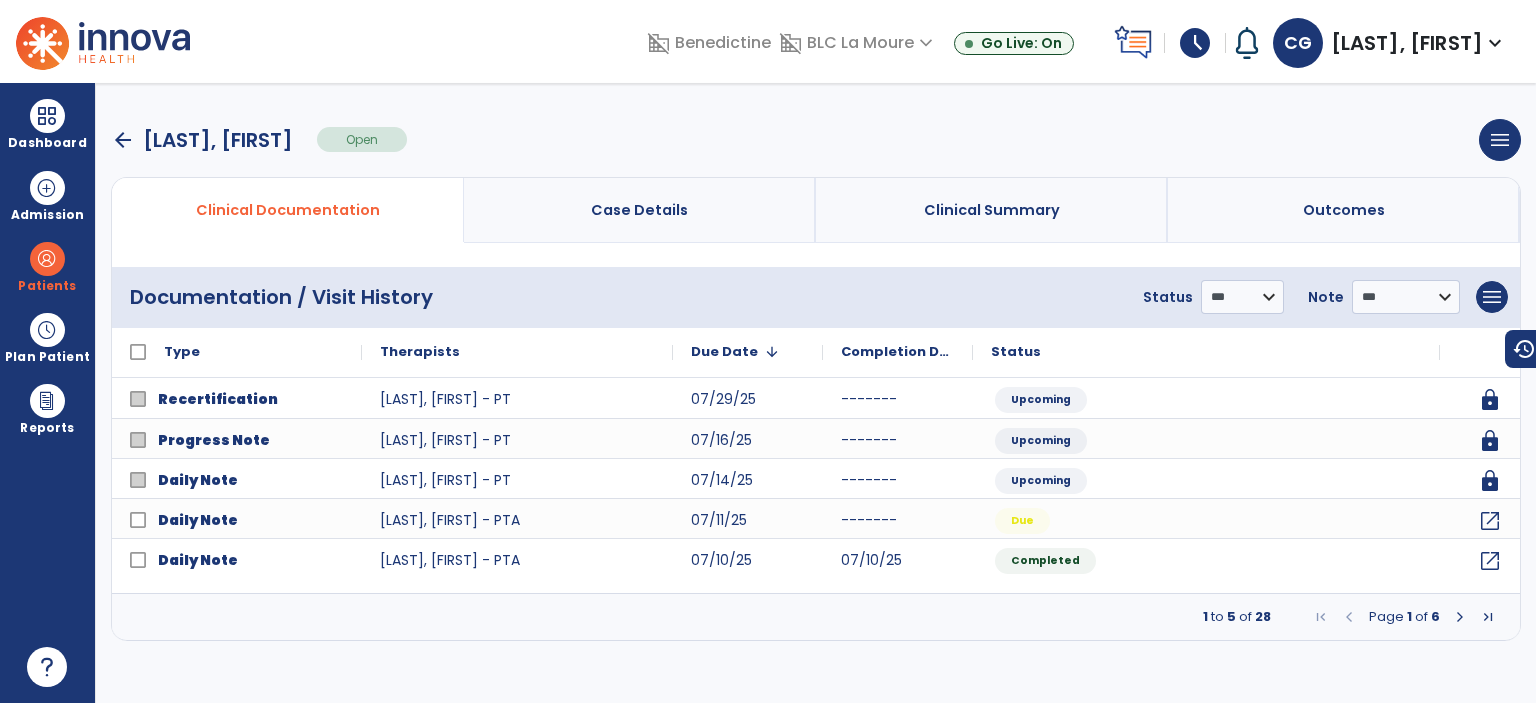 click at bounding box center [1460, 617] 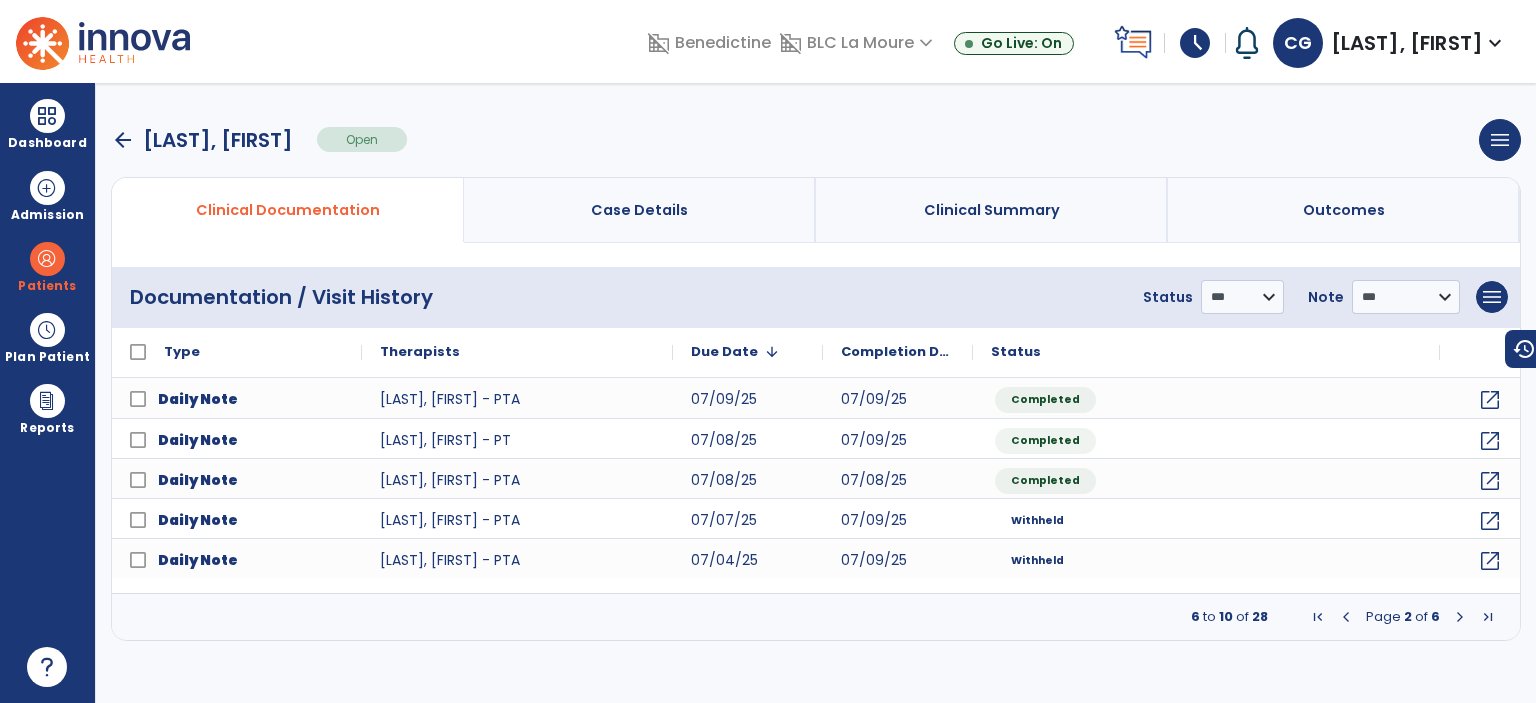 click at bounding box center (1460, 617) 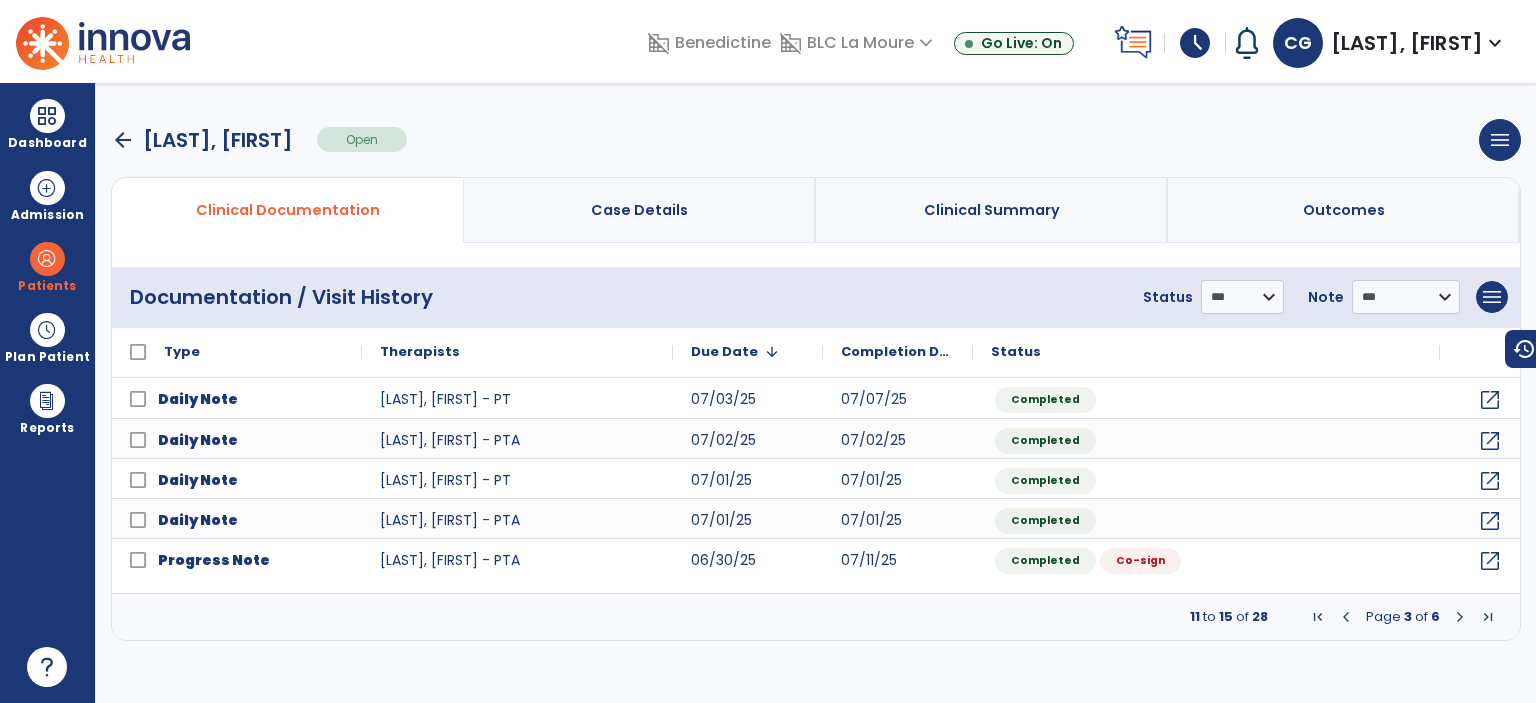 click on "arrow_back" at bounding box center [123, 140] 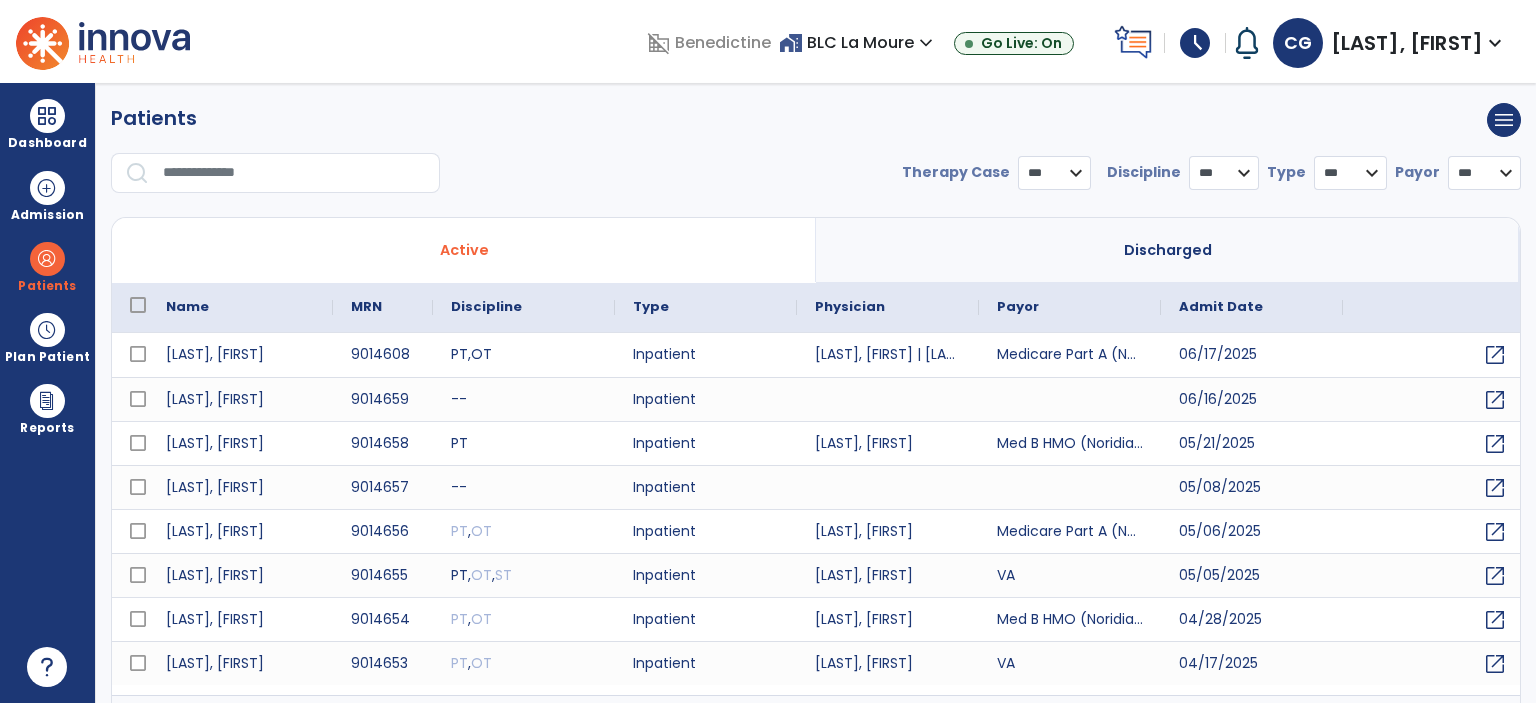 select on "***" 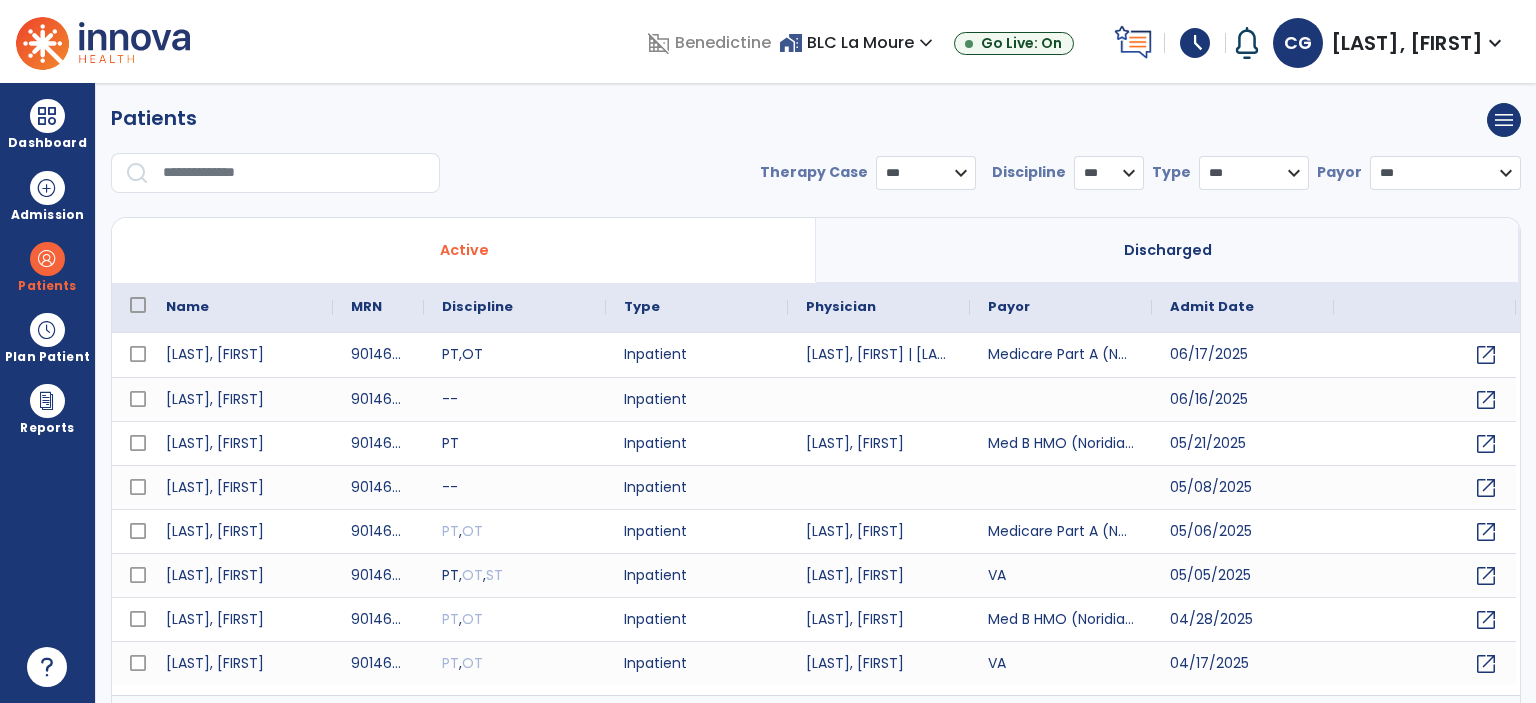 click on "* *** ** ** **" at bounding box center [1109, 173] 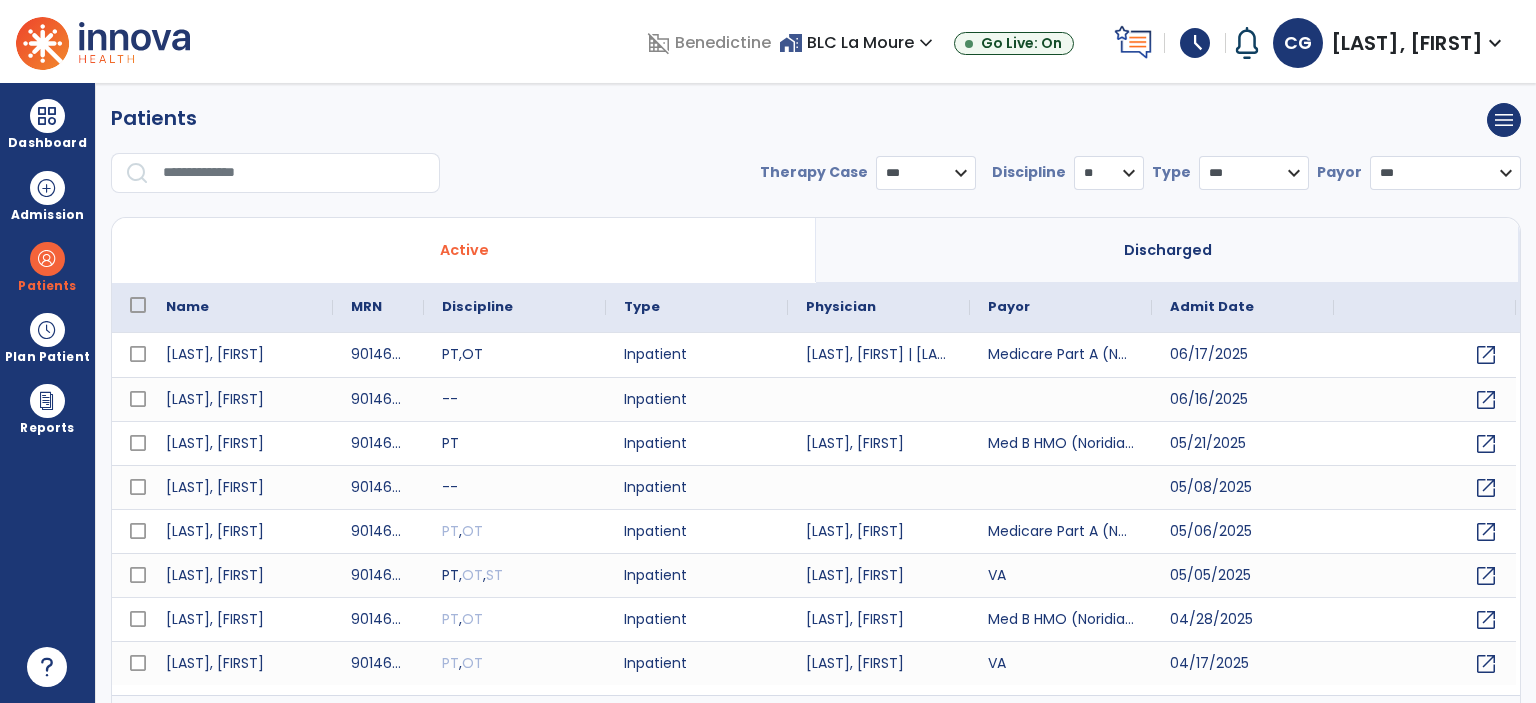 click on "* *** ** ** **" at bounding box center (1109, 173) 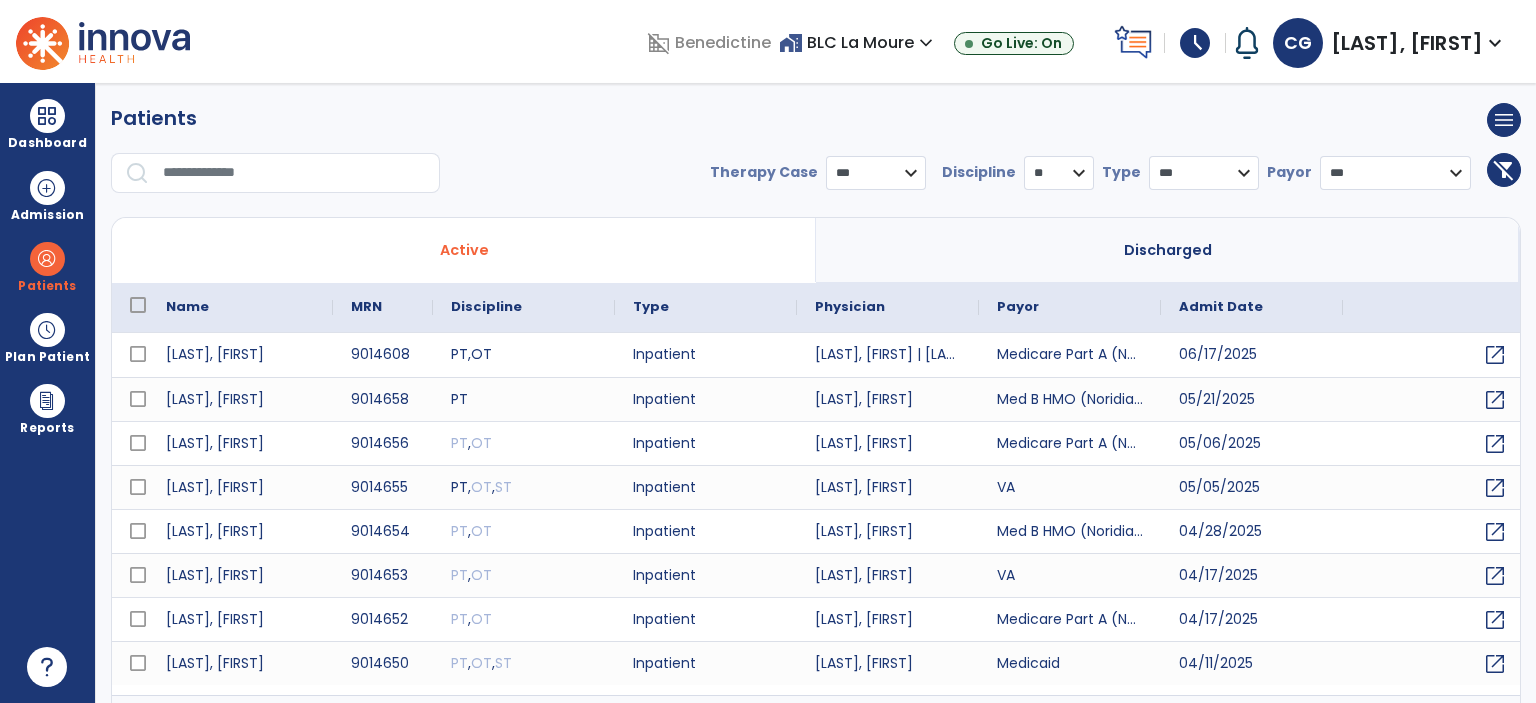click on "Patients   filter_alt_off   menu   Add new patient   Print list   Export list" at bounding box center [816, 120] 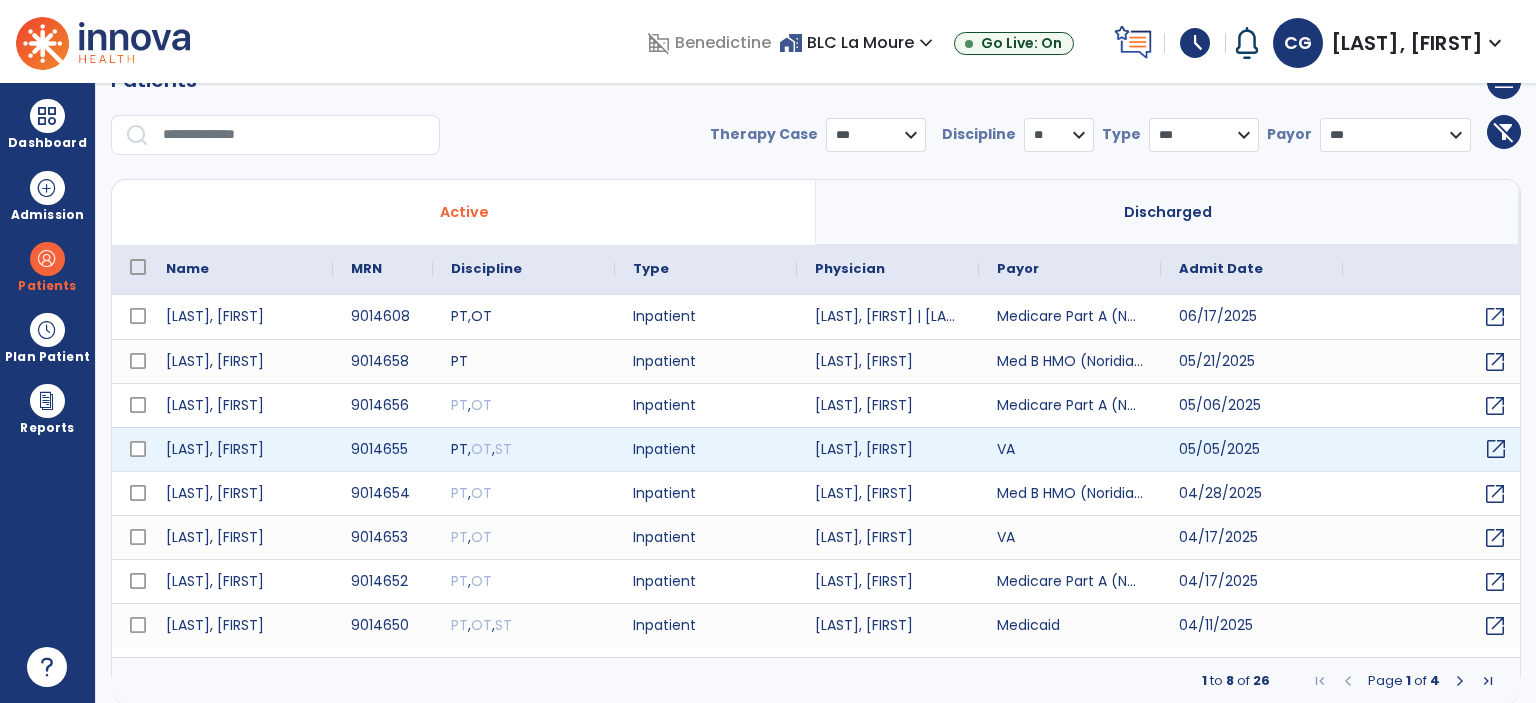 click on "open_in_new" at bounding box center (1496, 449) 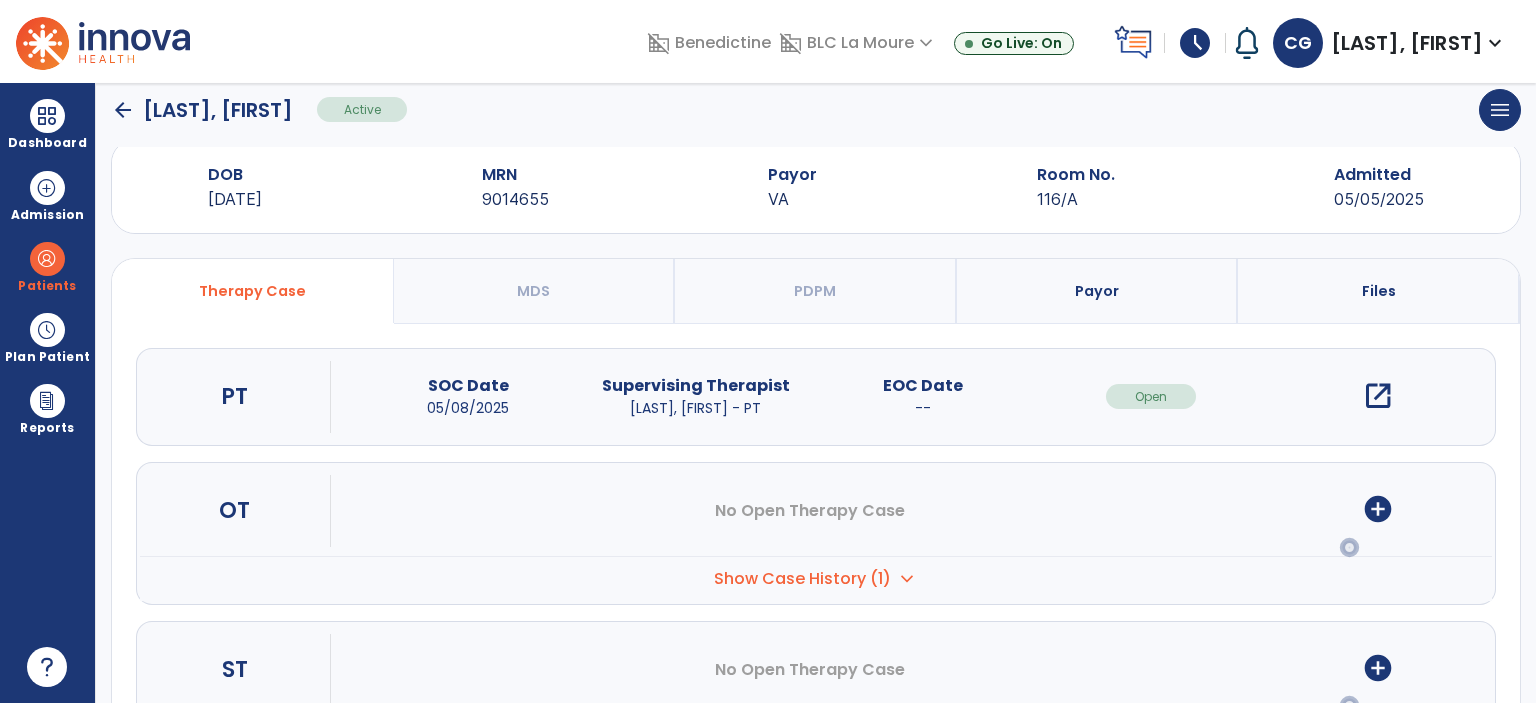 scroll, scrollTop: 0, scrollLeft: 0, axis: both 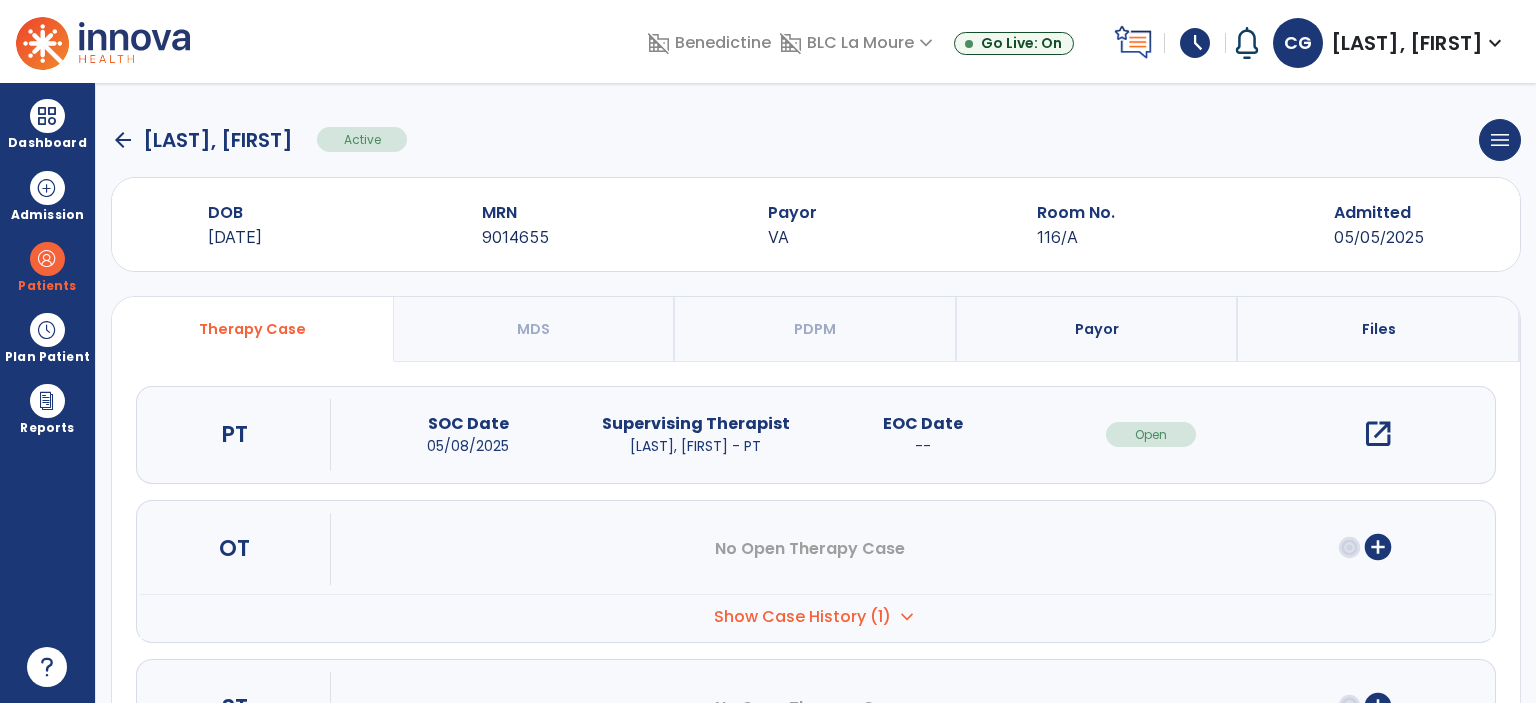 click on "open_in_new" at bounding box center [1378, 434] 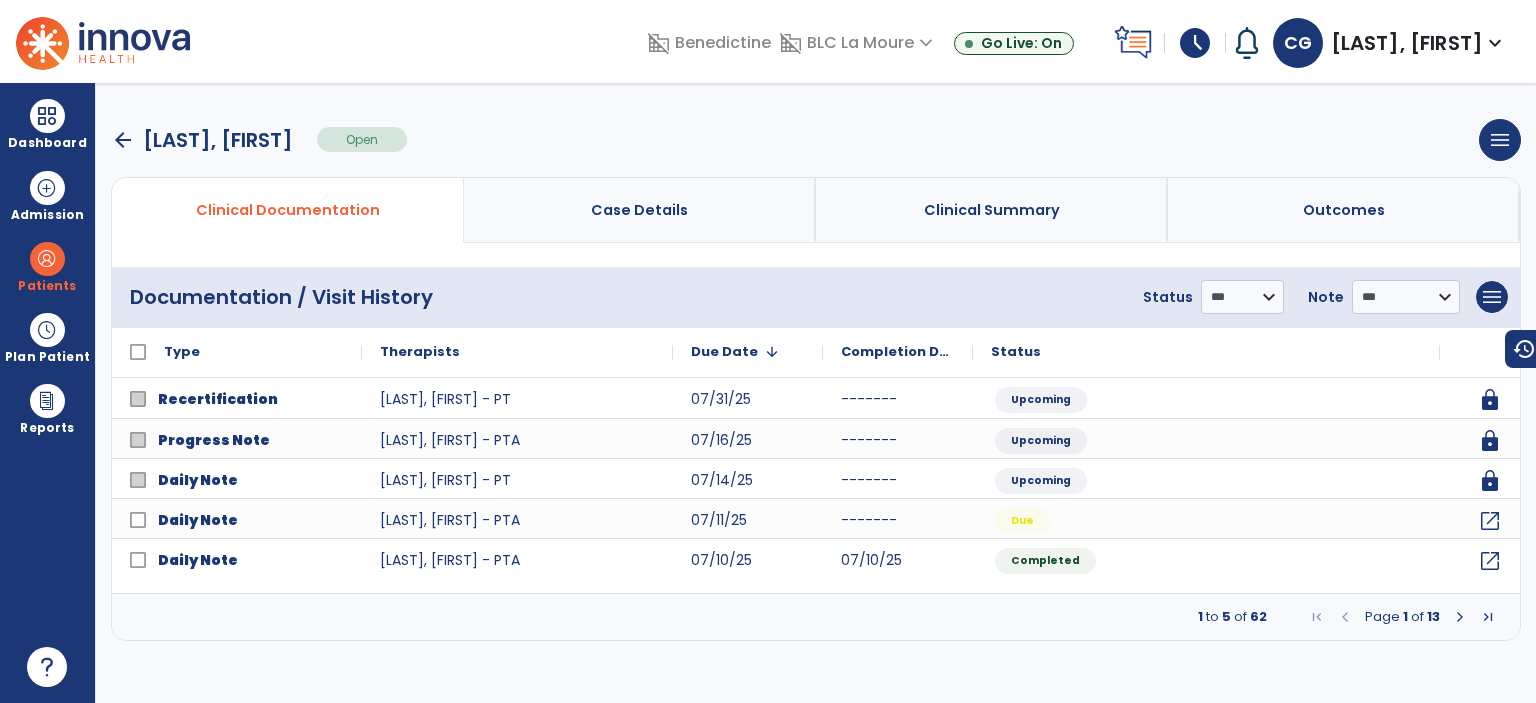 click at bounding box center [1460, 617] 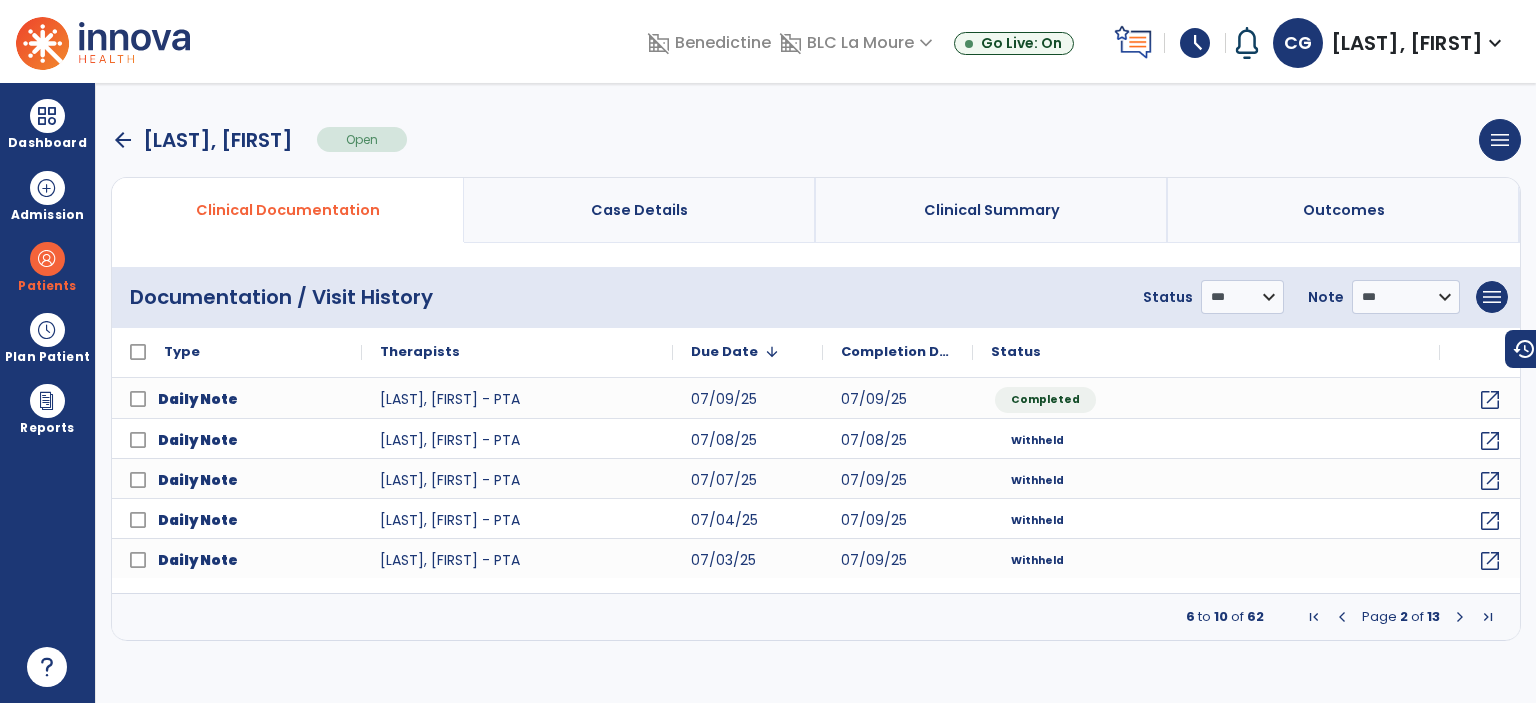 click at bounding box center [1460, 617] 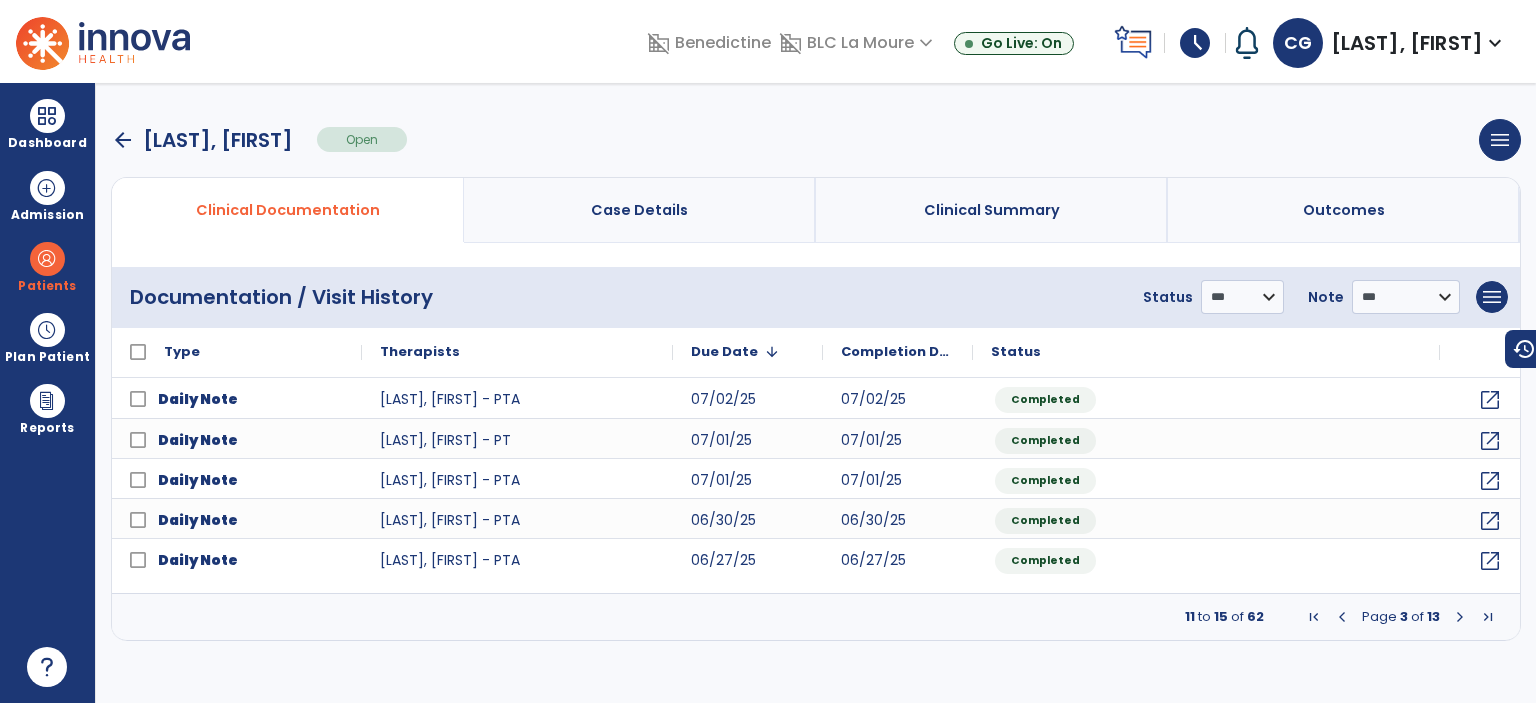 click at bounding box center [1460, 617] 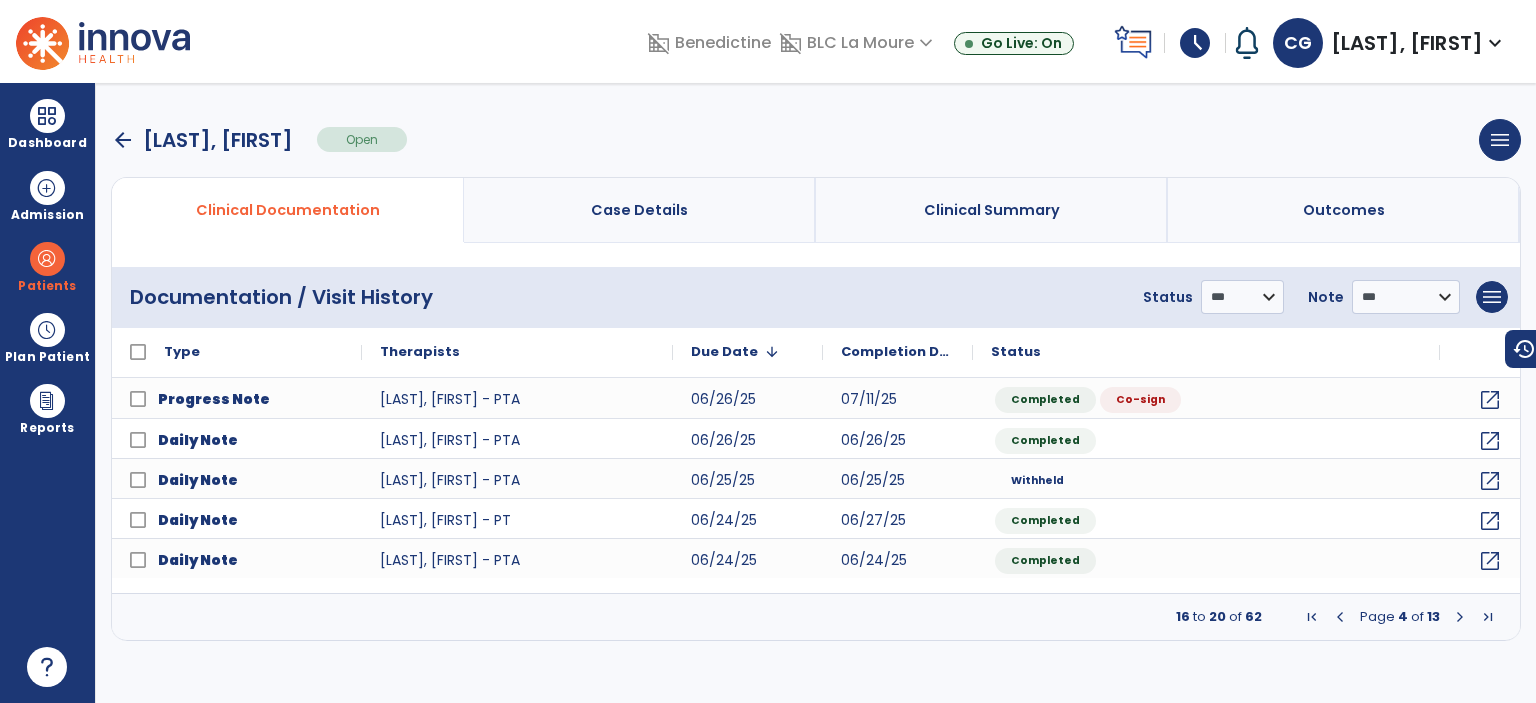 click on "arrow_back" at bounding box center [123, 140] 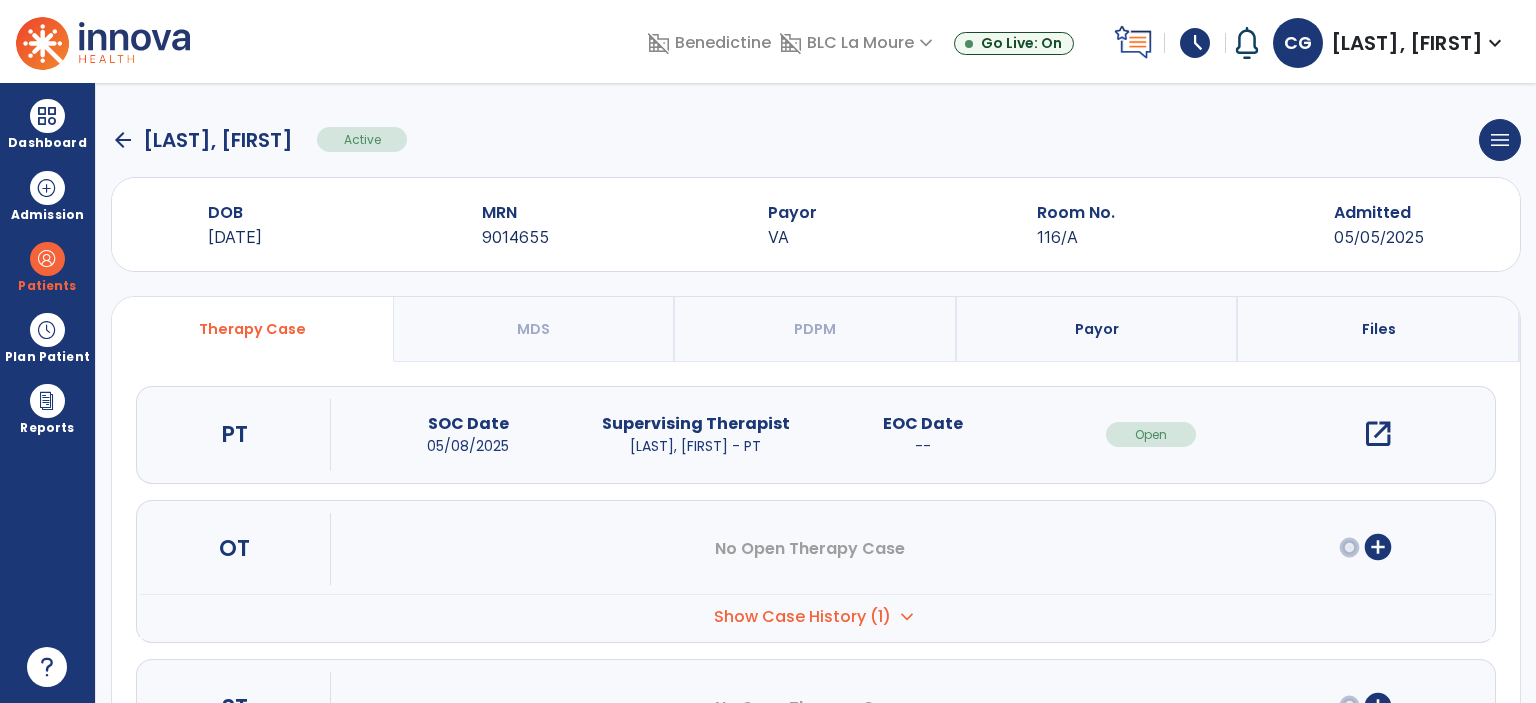 click on "arrow_back" 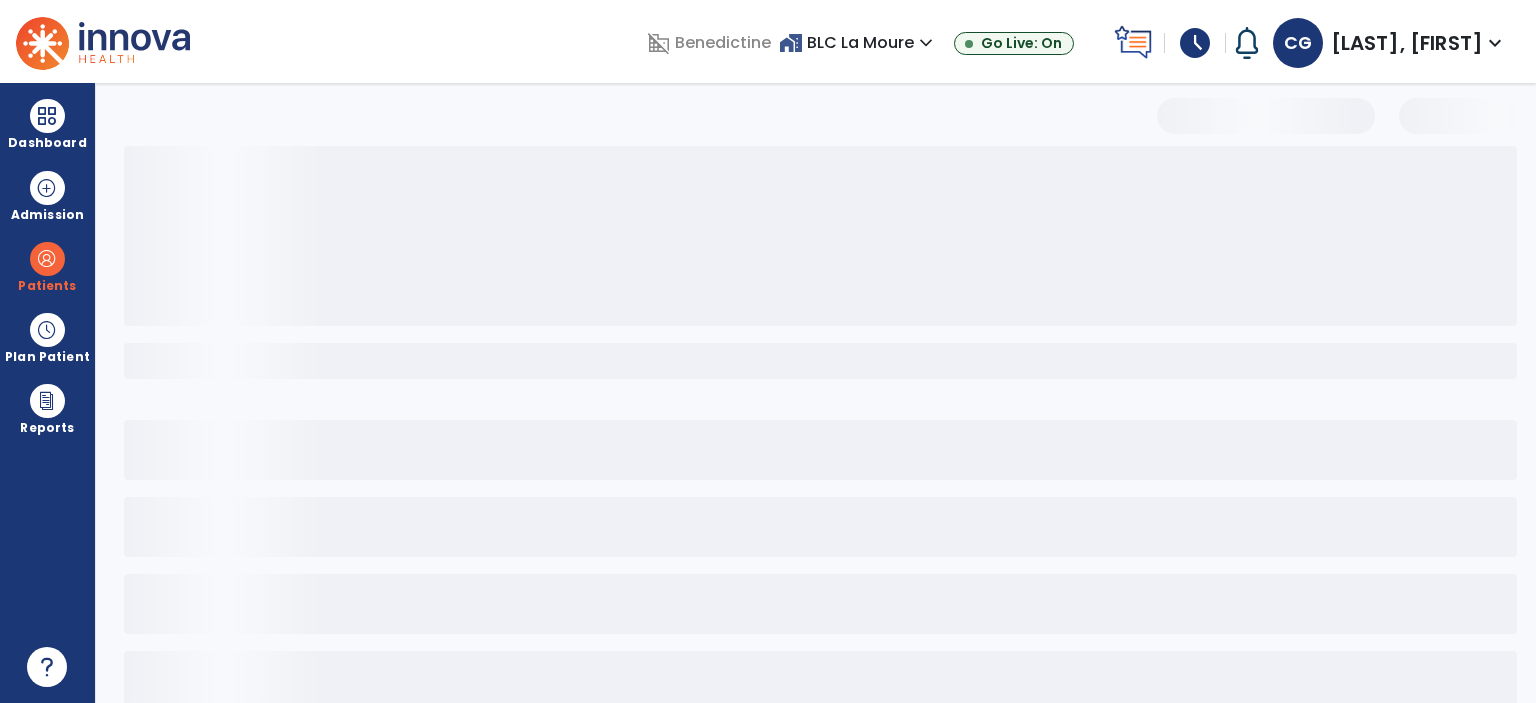 select on "***" 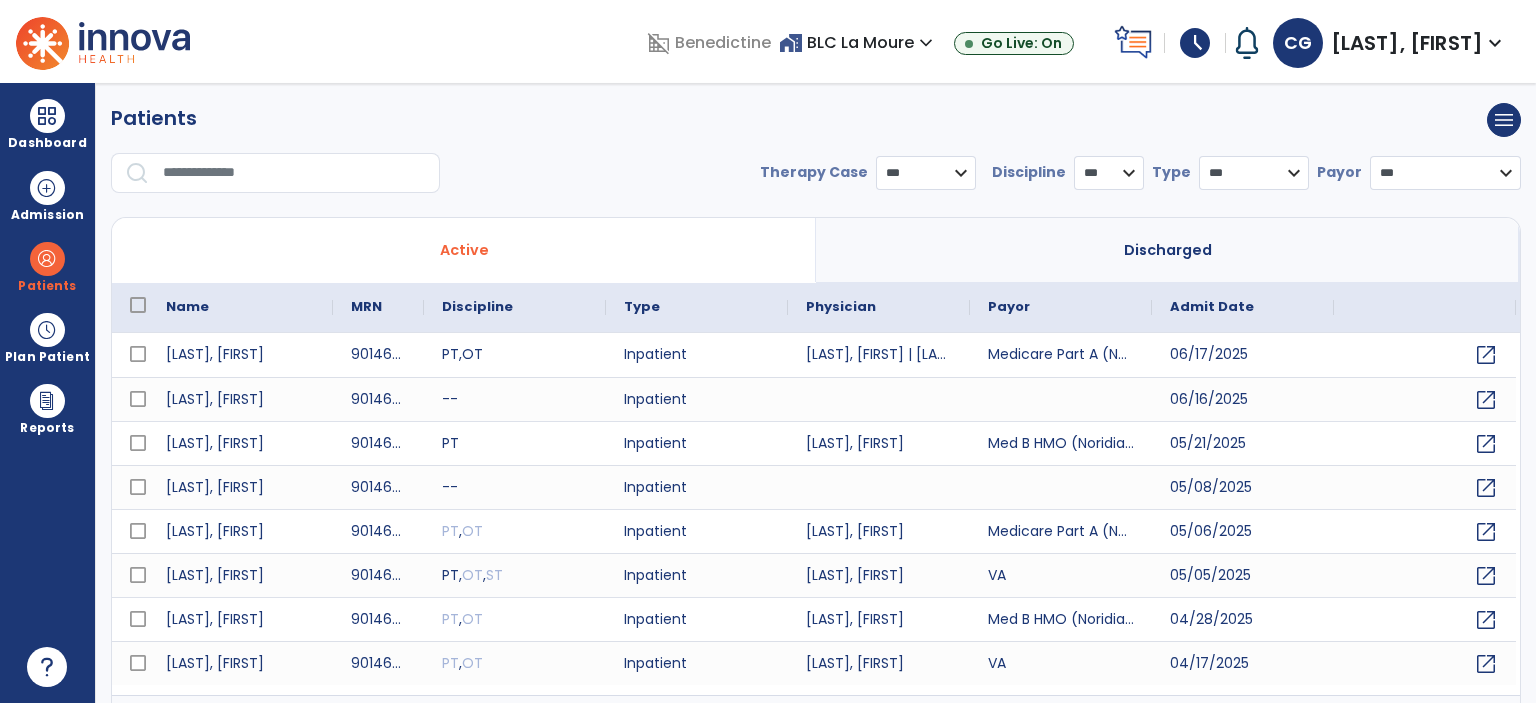 click on "Patients   menu   Add new patient   Print list   Export list" at bounding box center [816, 120] 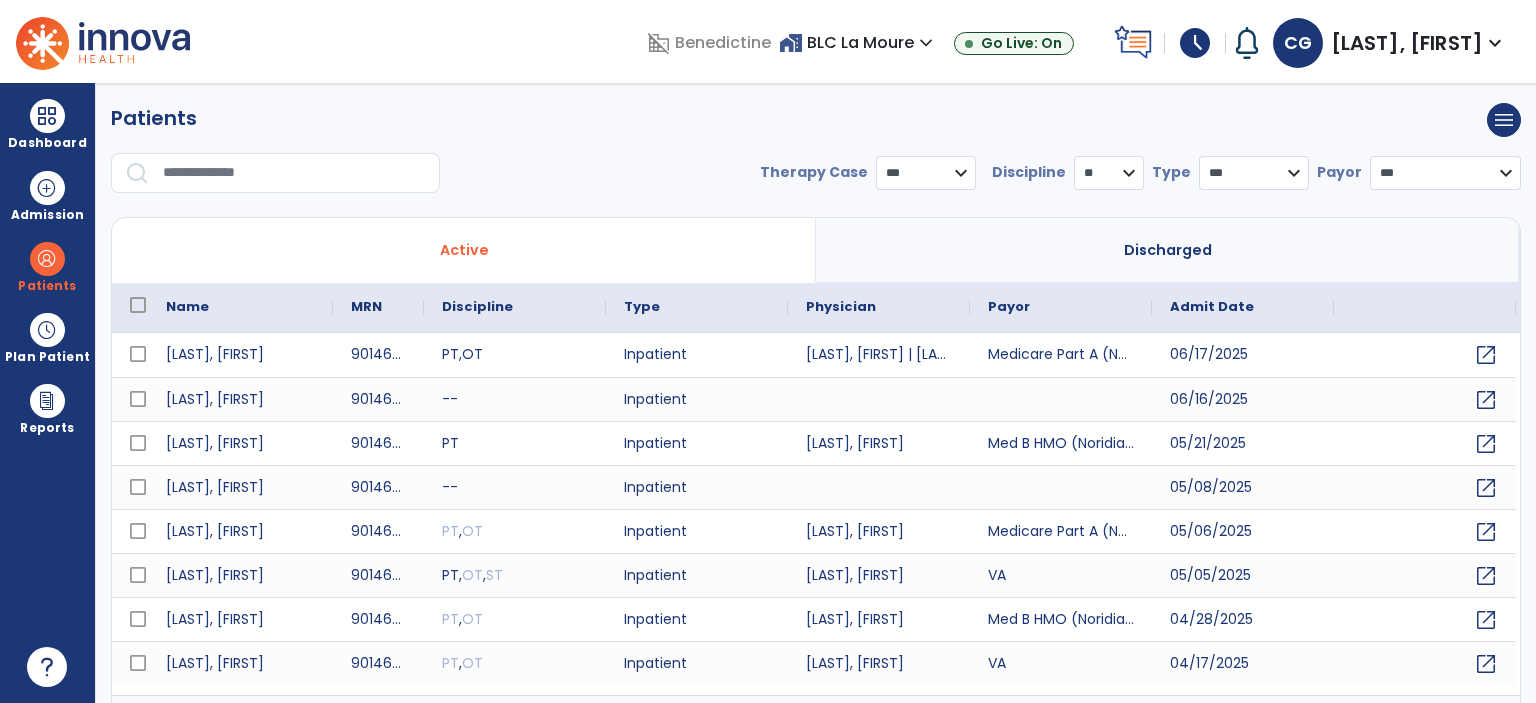click on "* *** ** ** **" at bounding box center (1109, 173) 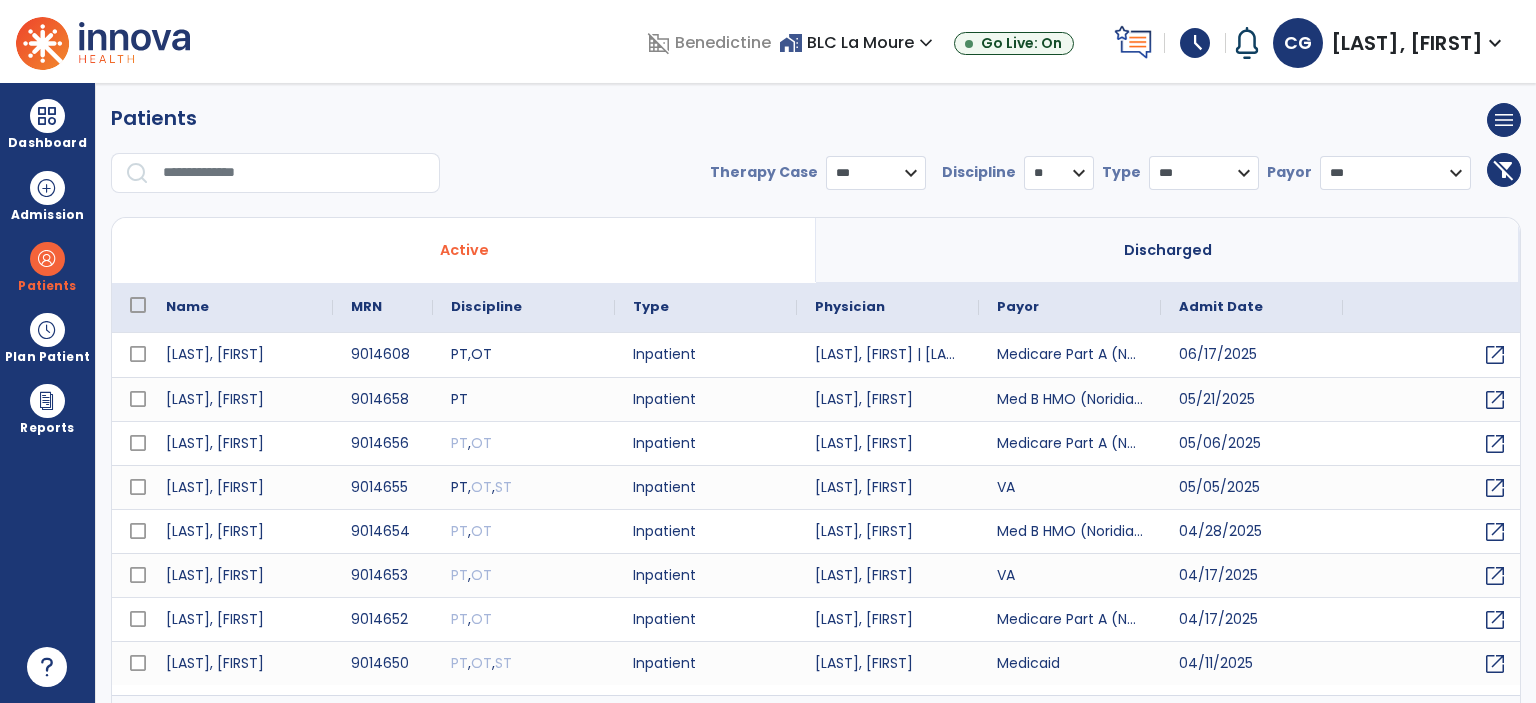click on "Patients   filter_alt_off   menu   Add new patient   Print list   Export list" at bounding box center (816, 120) 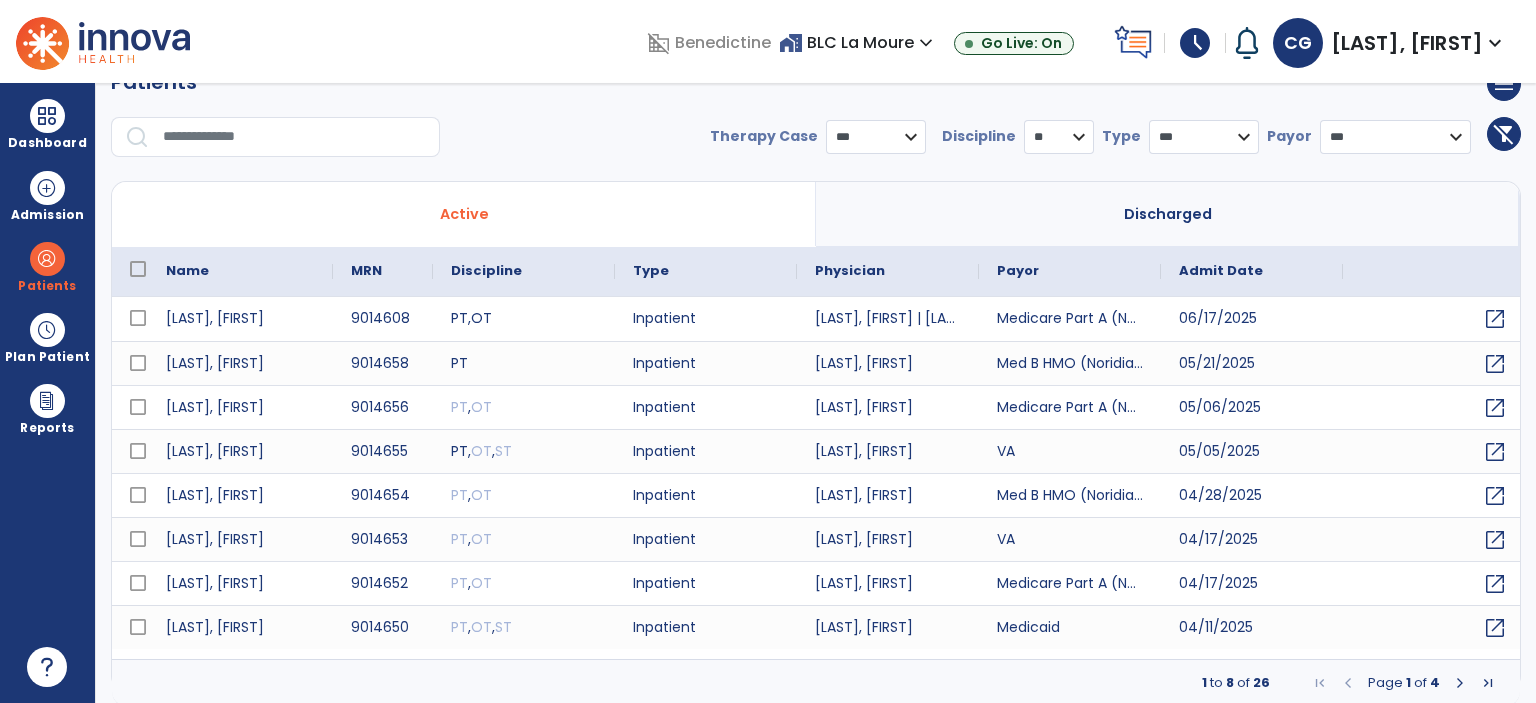 click at bounding box center [1460, 683] 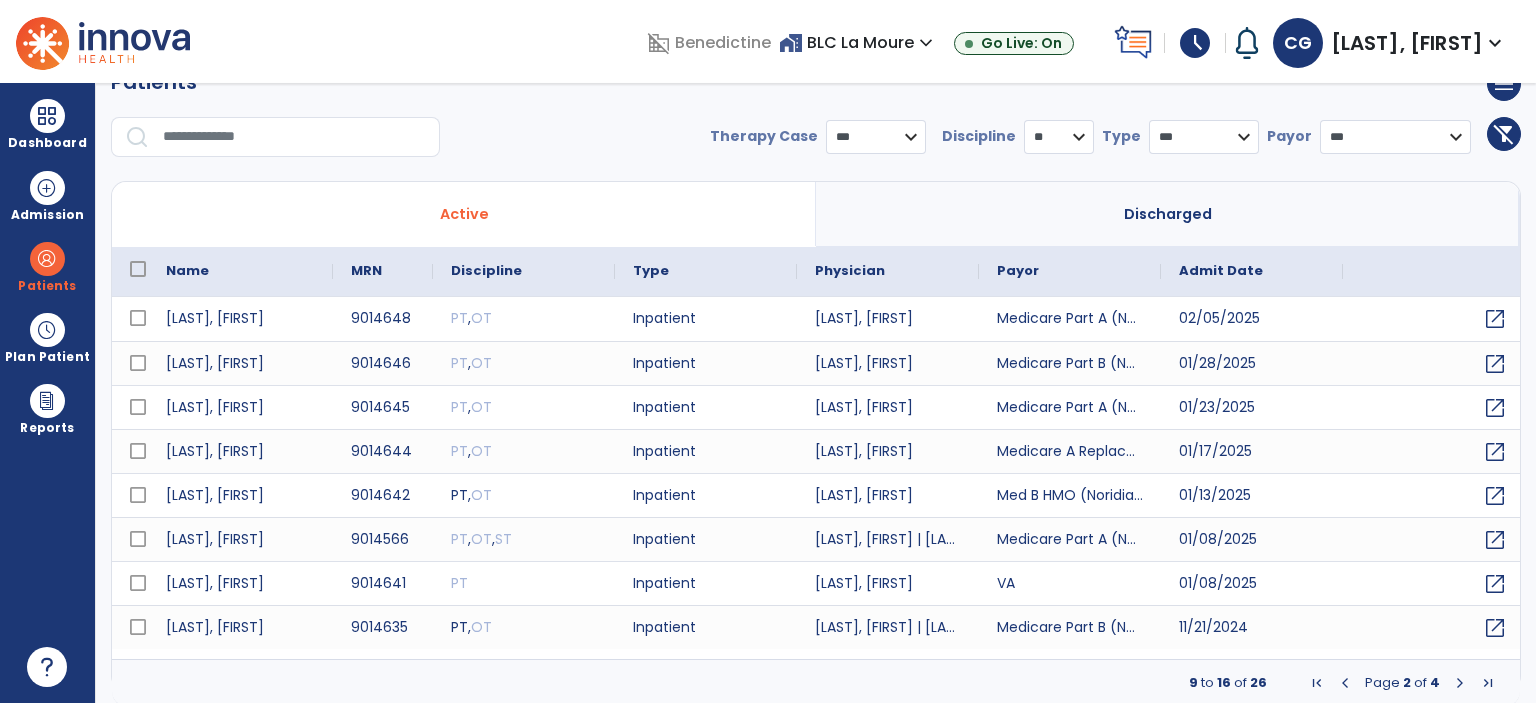 click on "**********" at bounding box center (816, 145) 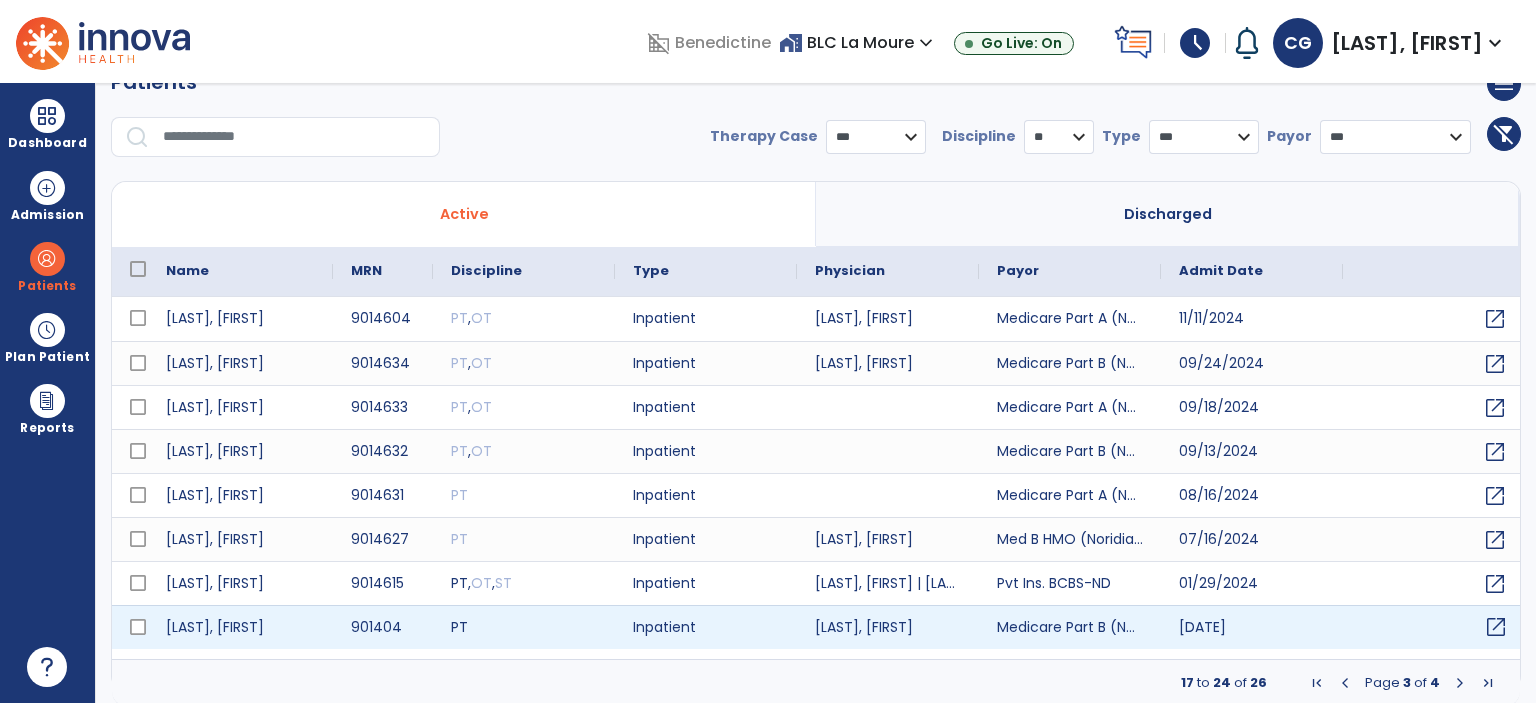 click on "open_in_new" at bounding box center (1496, 627) 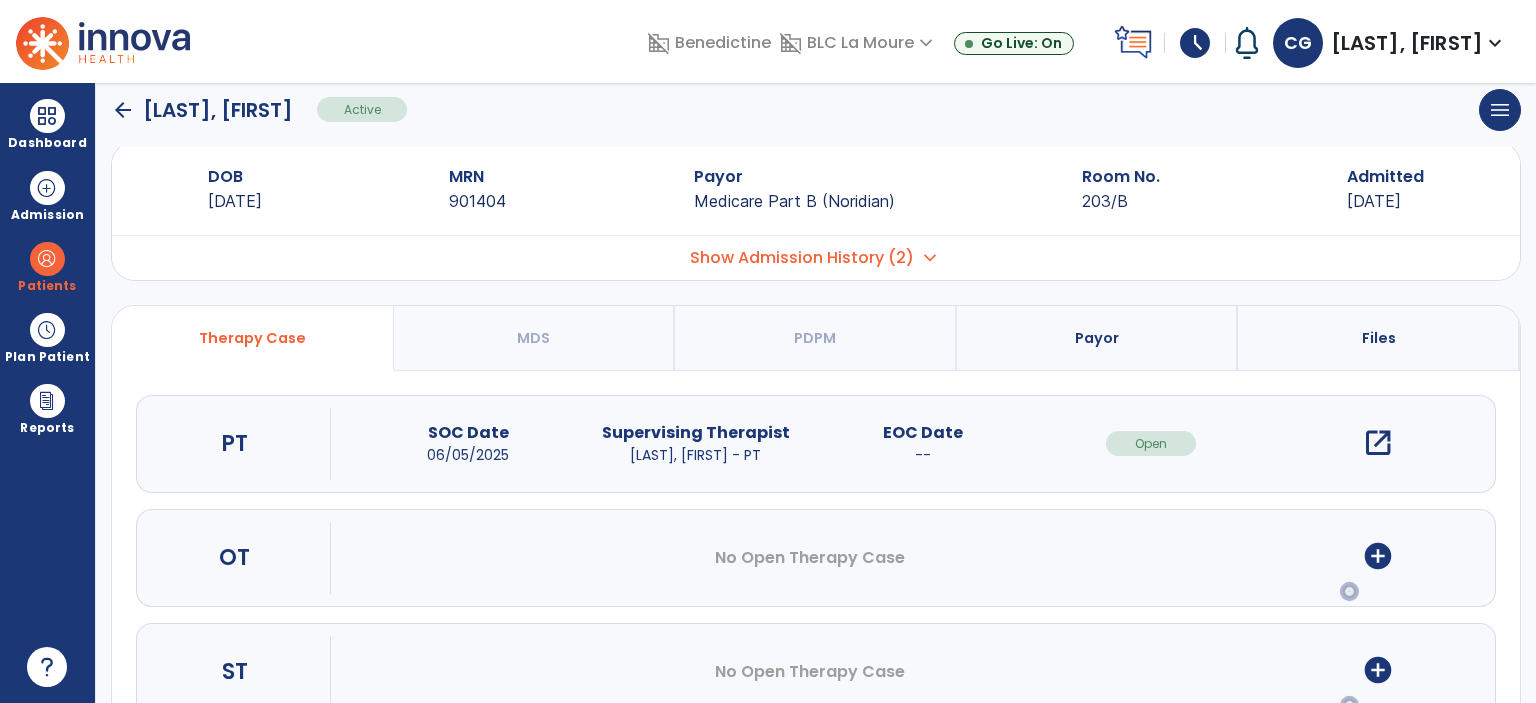 scroll, scrollTop: 0, scrollLeft: 0, axis: both 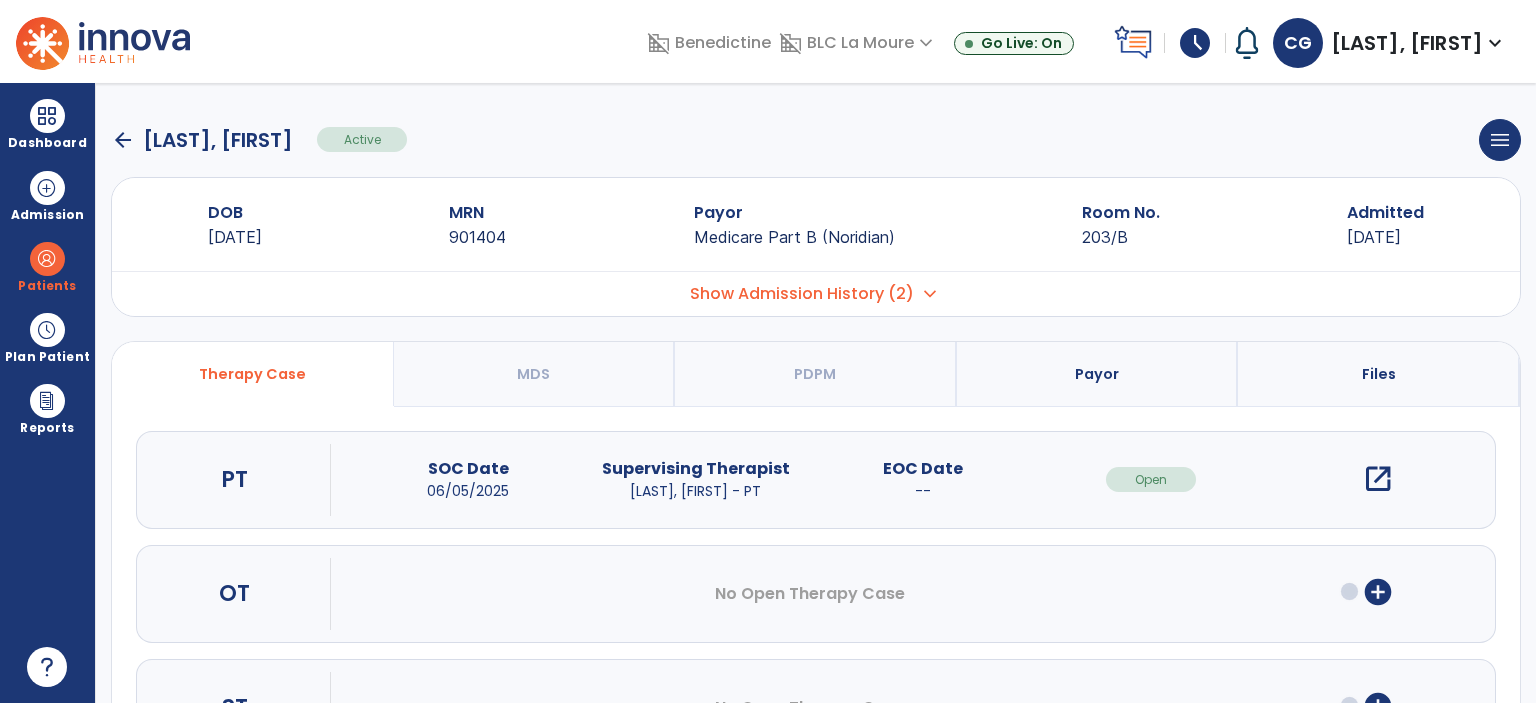 click on "open_in_new" at bounding box center [1378, 479] 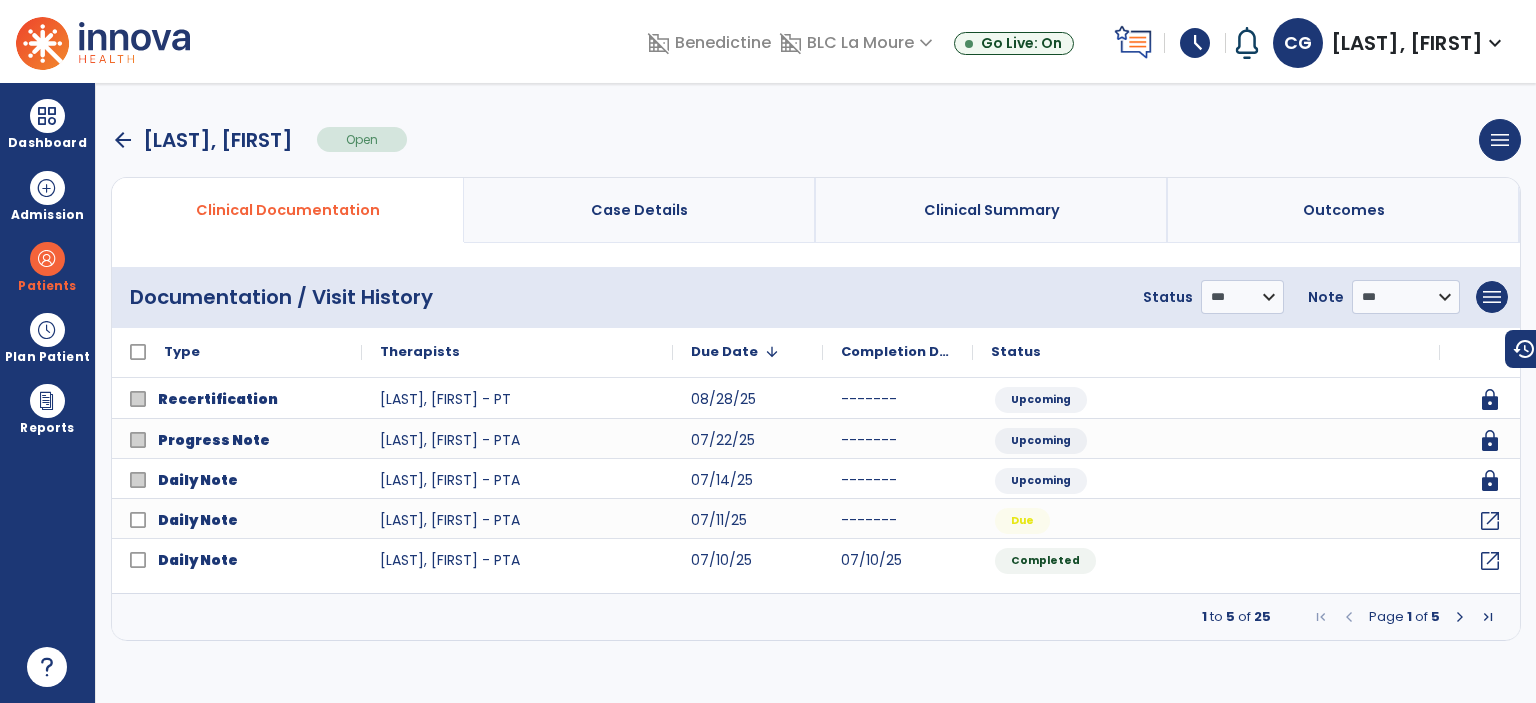 click at bounding box center (1460, 617) 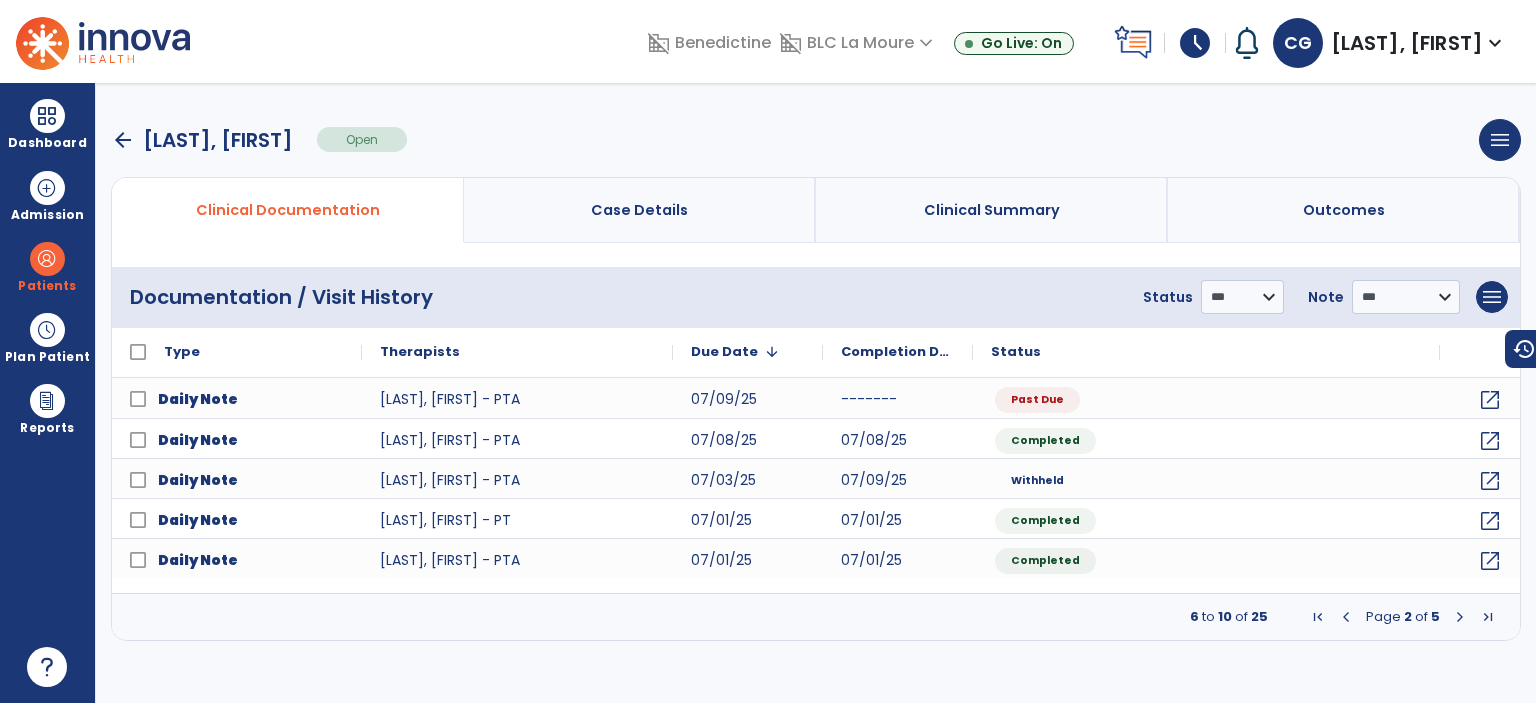 click at bounding box center [1460, 617] 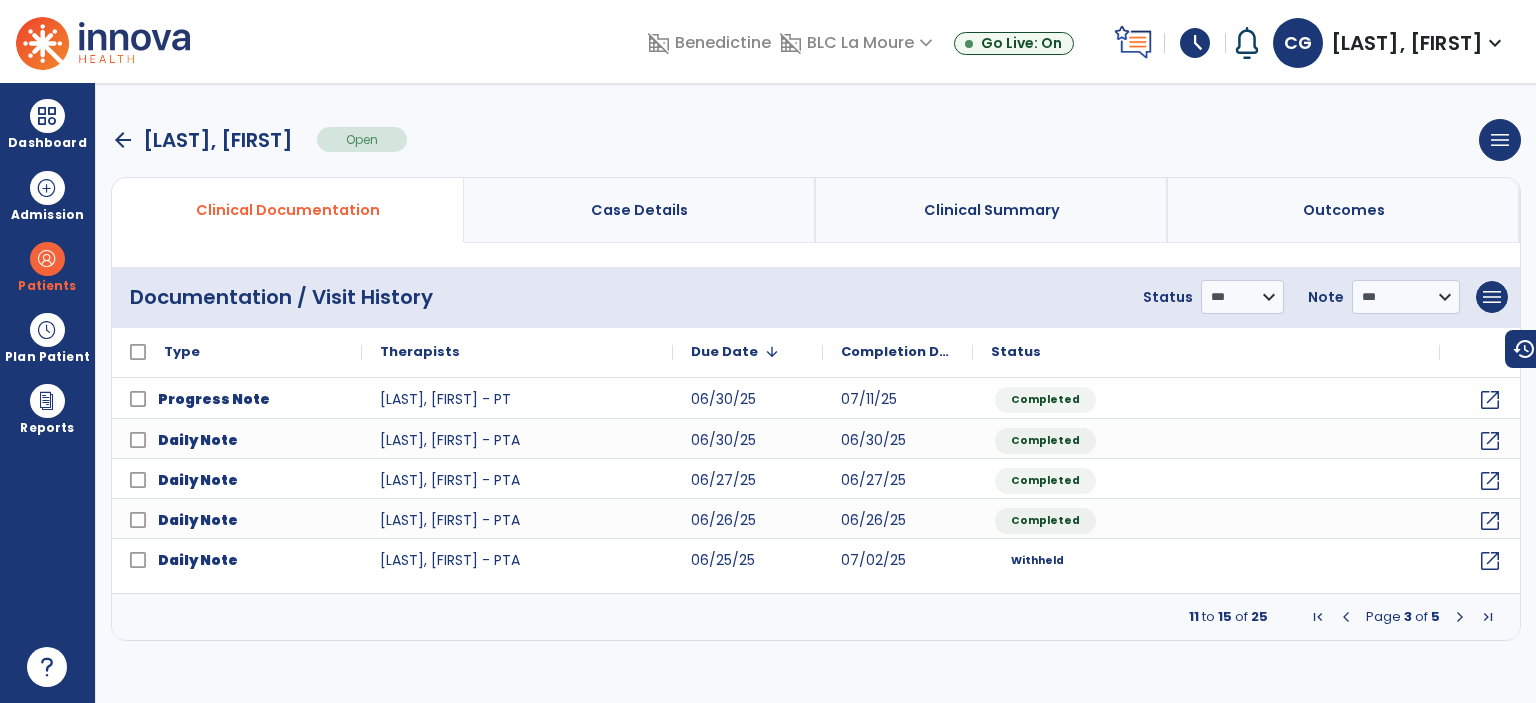 click at bounding box center [1346, 617] 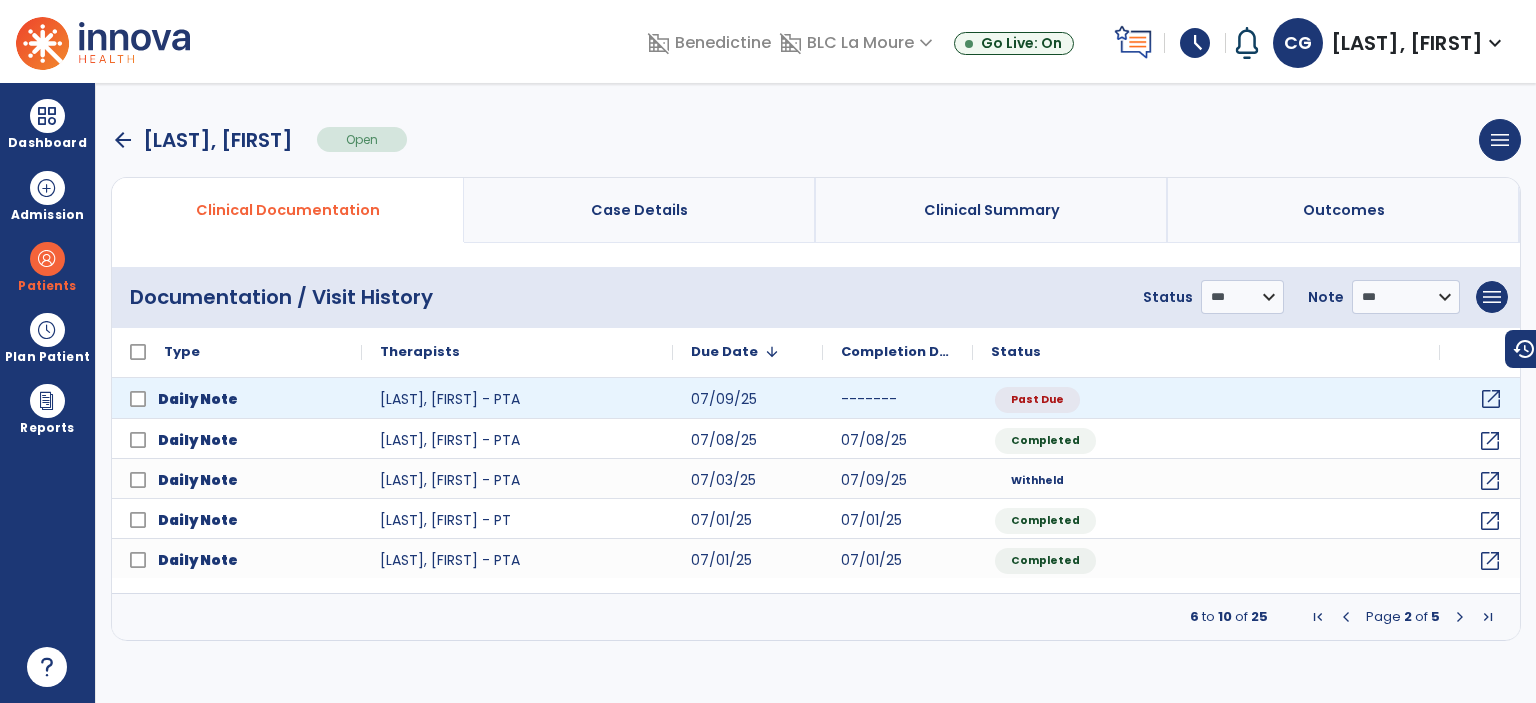 click on "open_in_new" 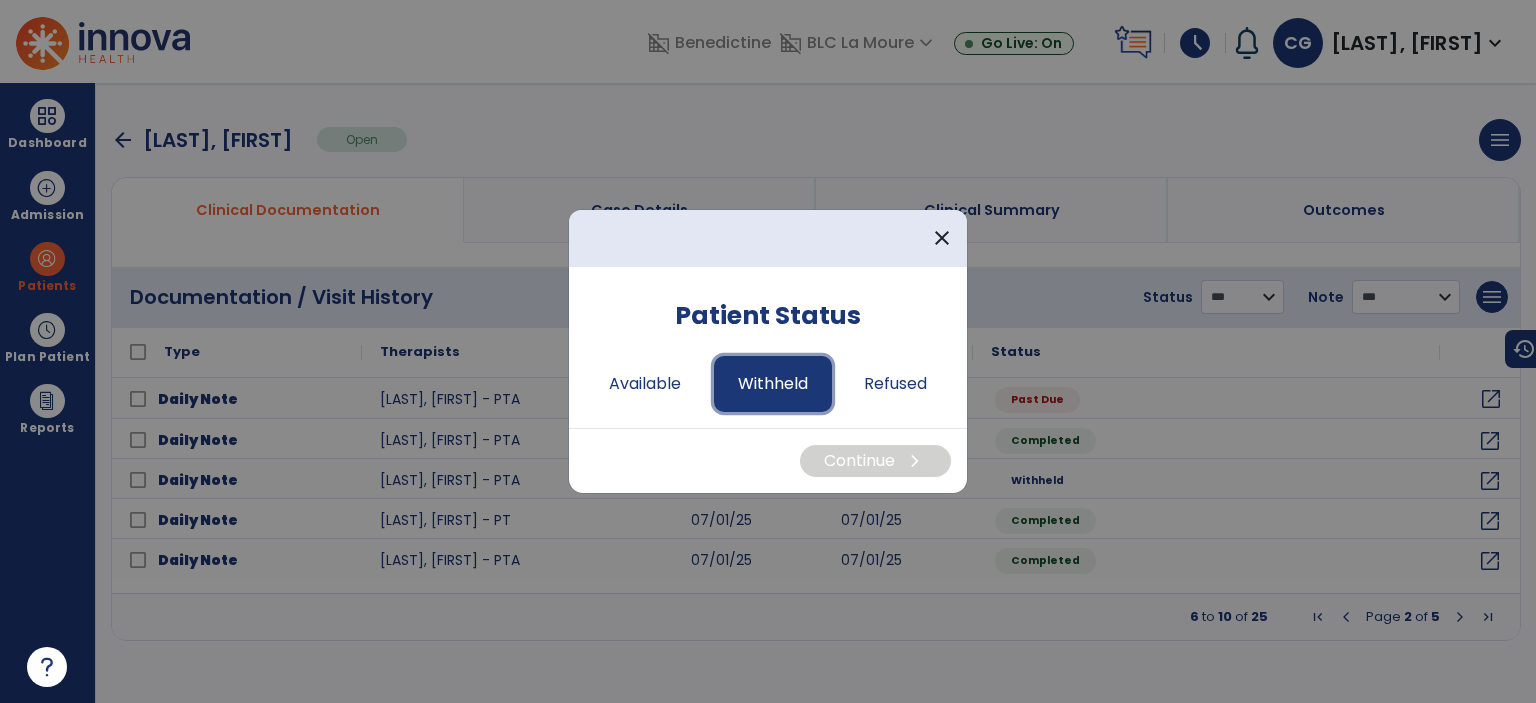 click on "Withheld" at bounding box center (773, 384) 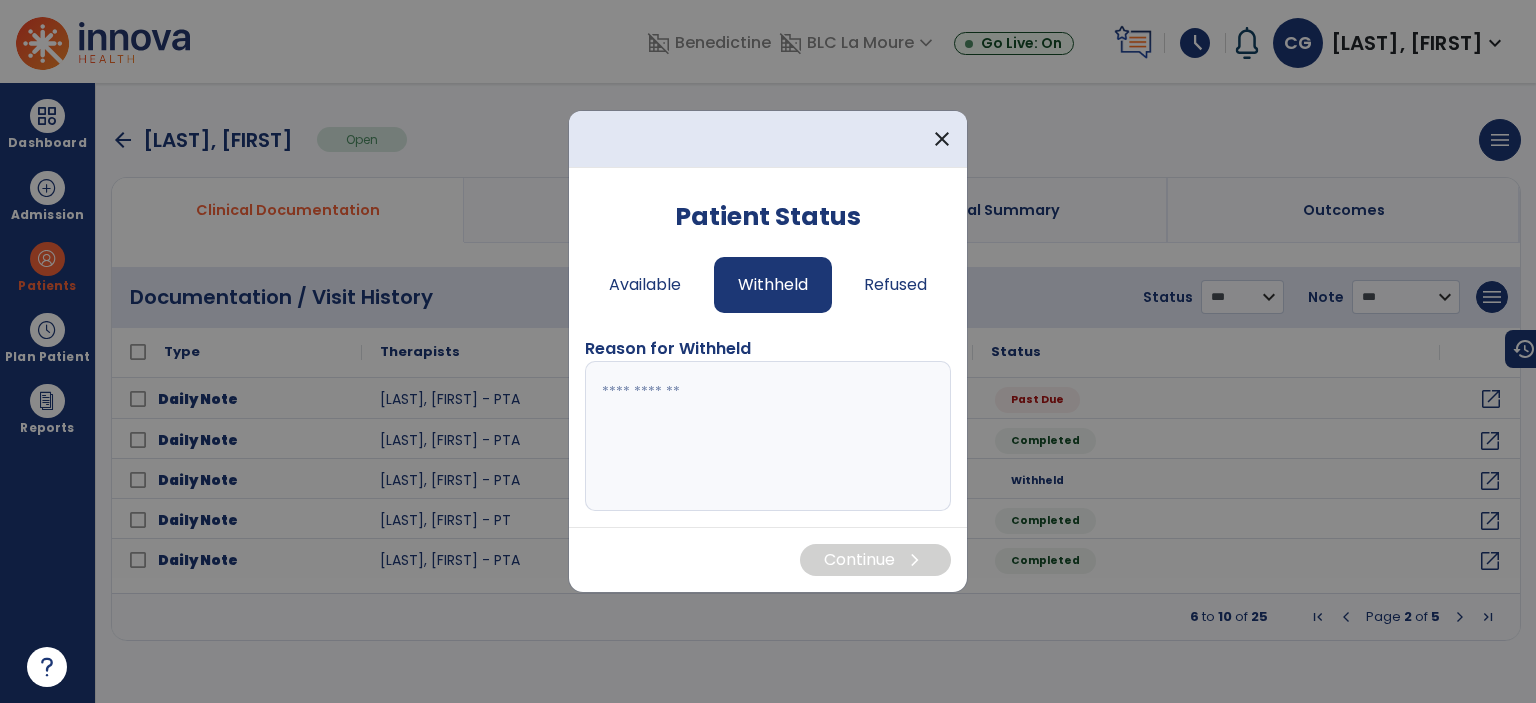 click at bounding box center (768, 436) 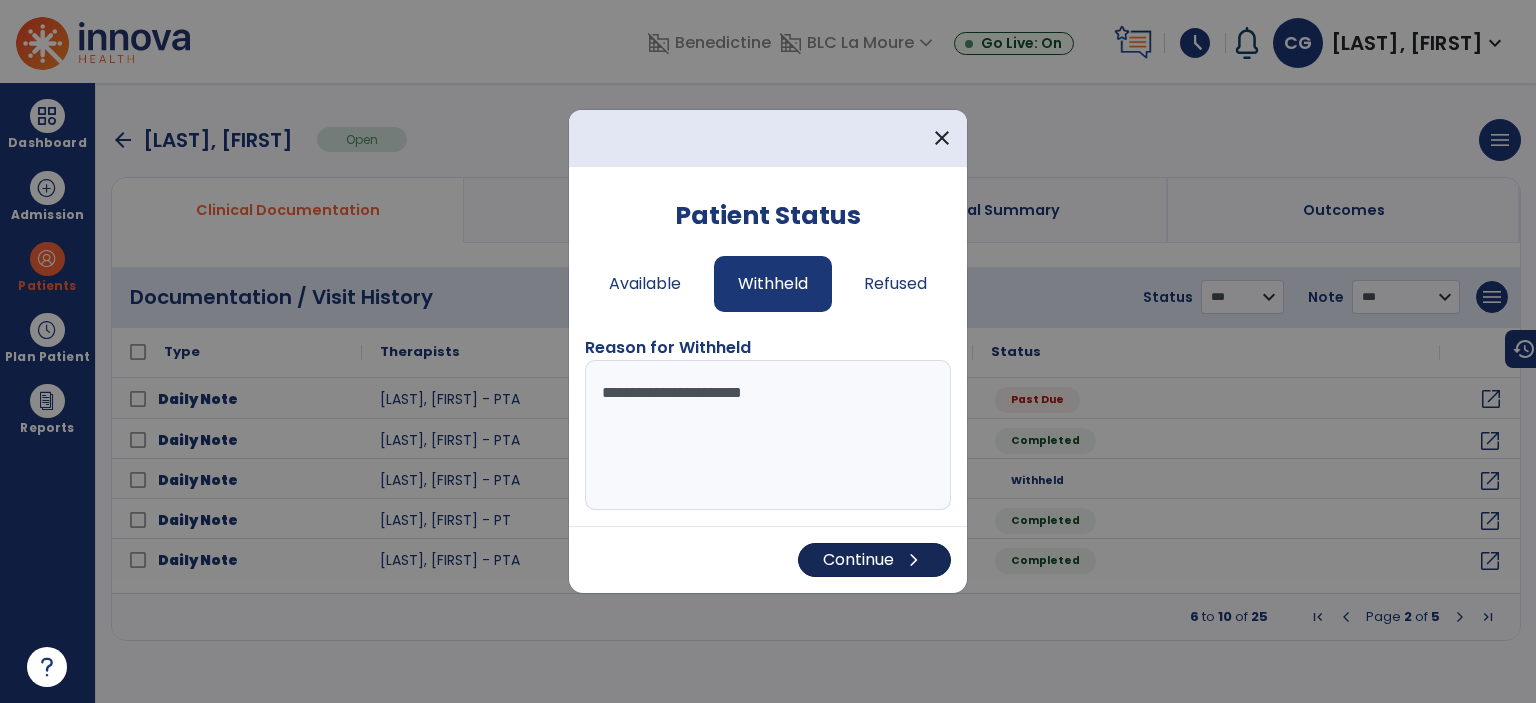 type on "**********" 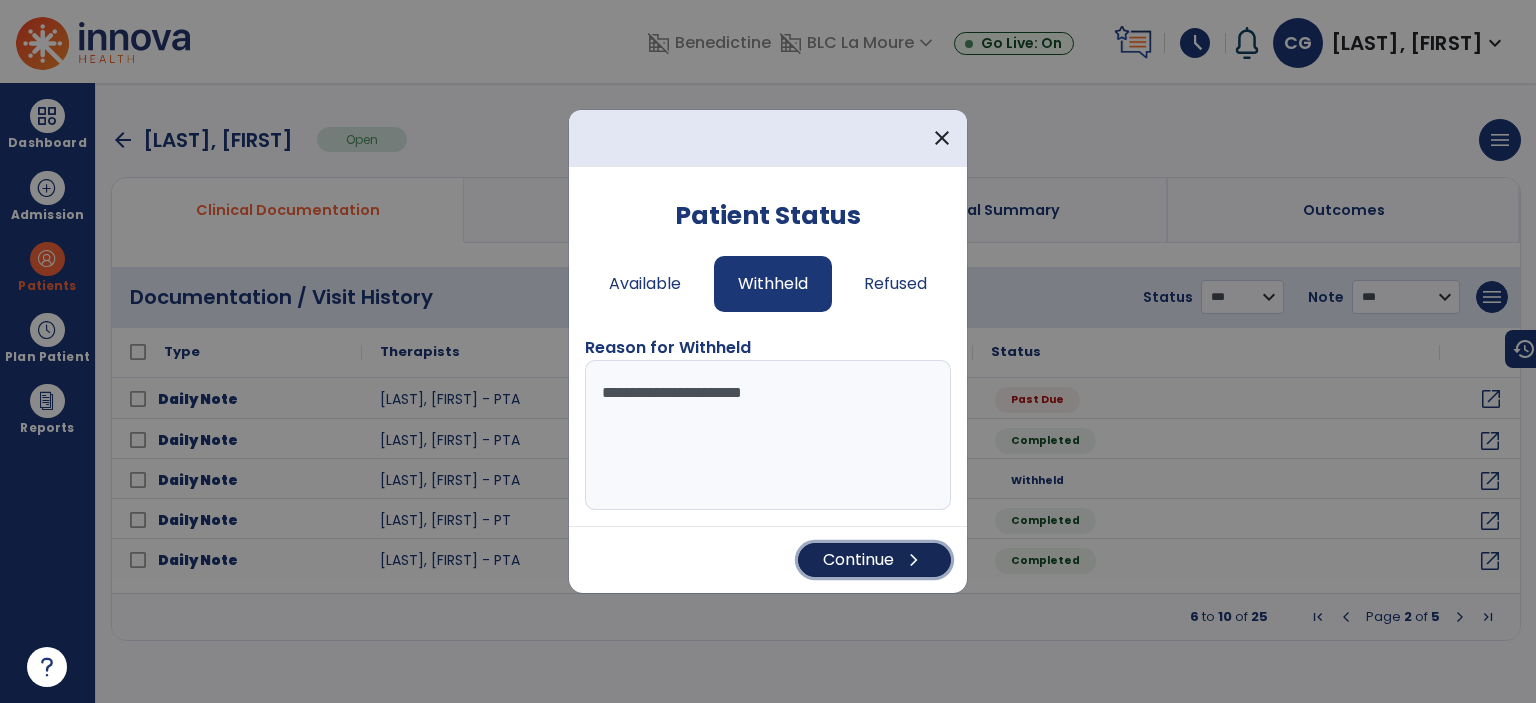 click on "Continue   chevron_right" at bounding box center (874, 560) 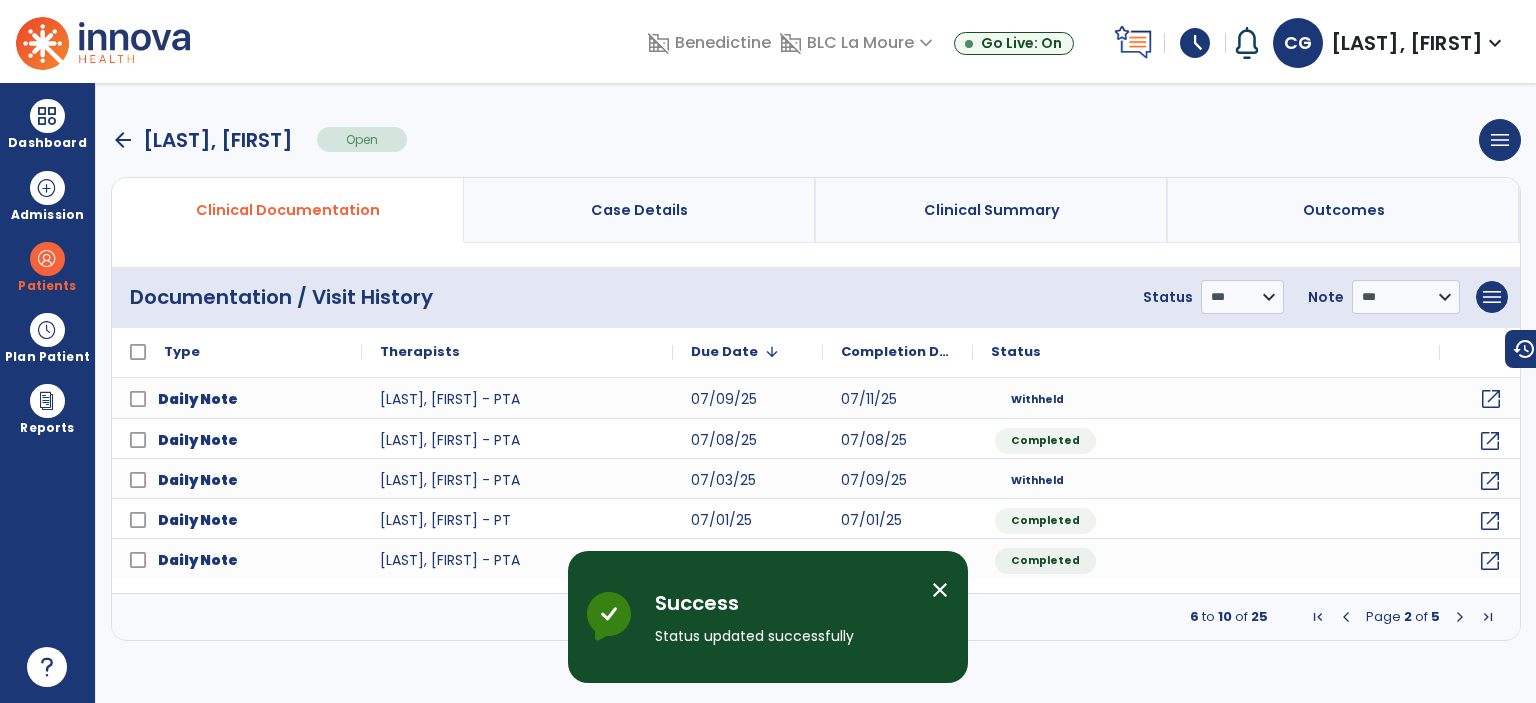 click at bounding box center [1460, 617] 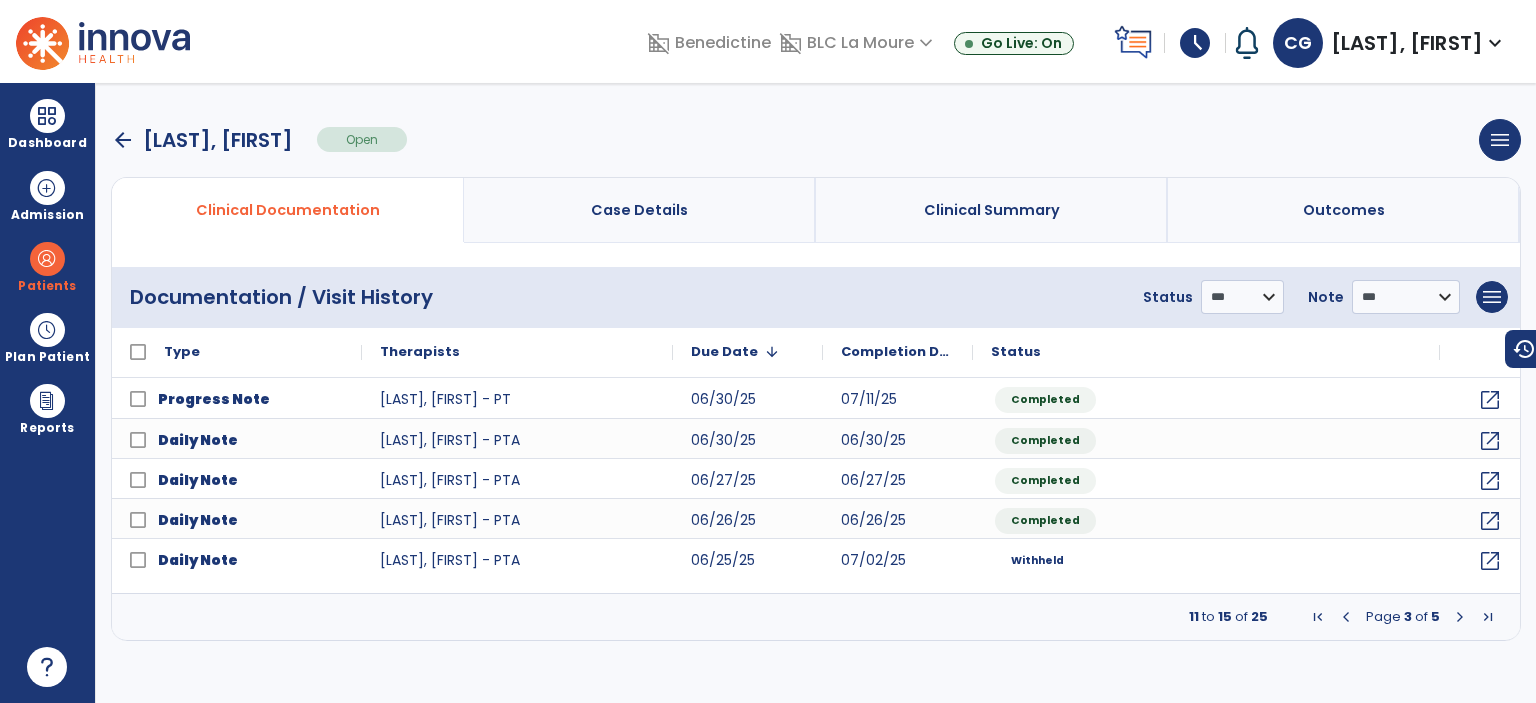 click at bounding box center [1460, 617] 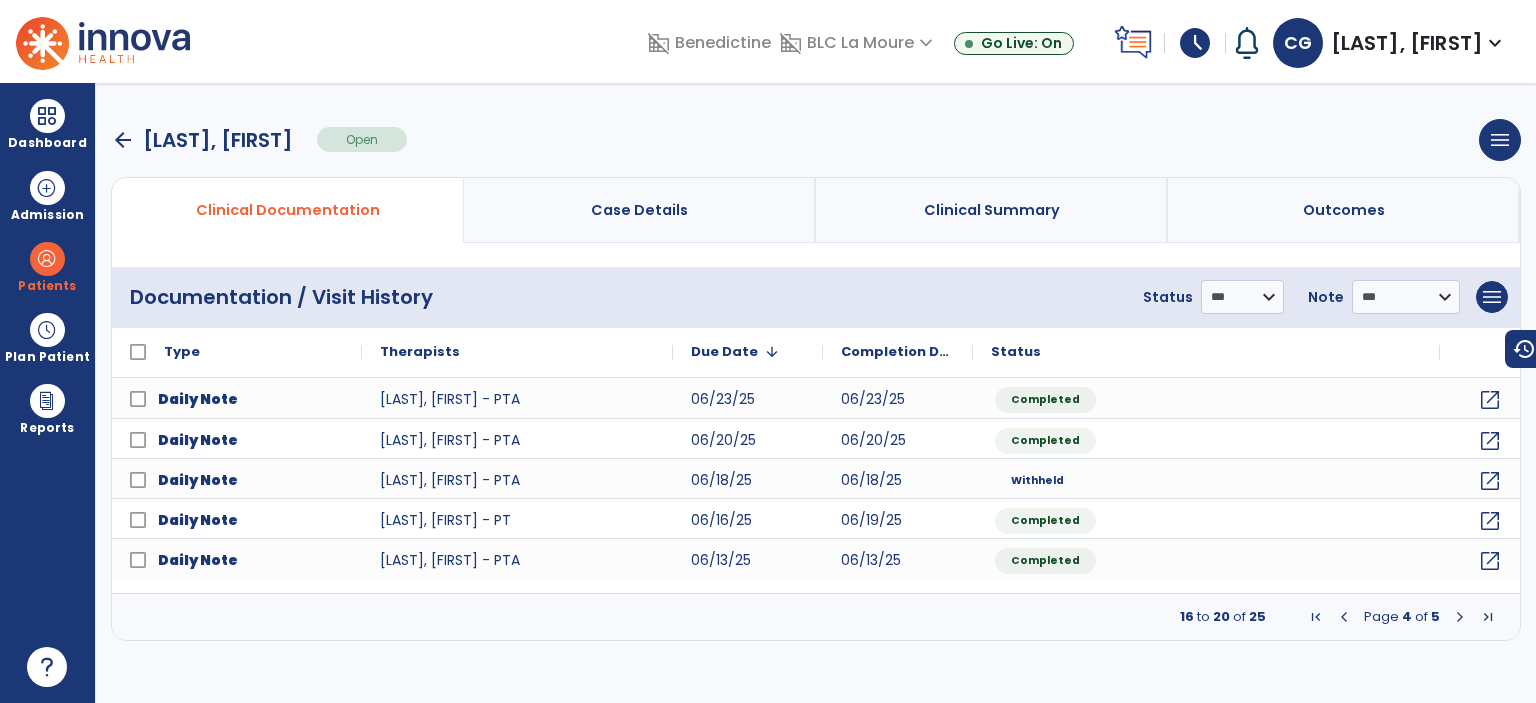 click at bounding box center [1460, 617] 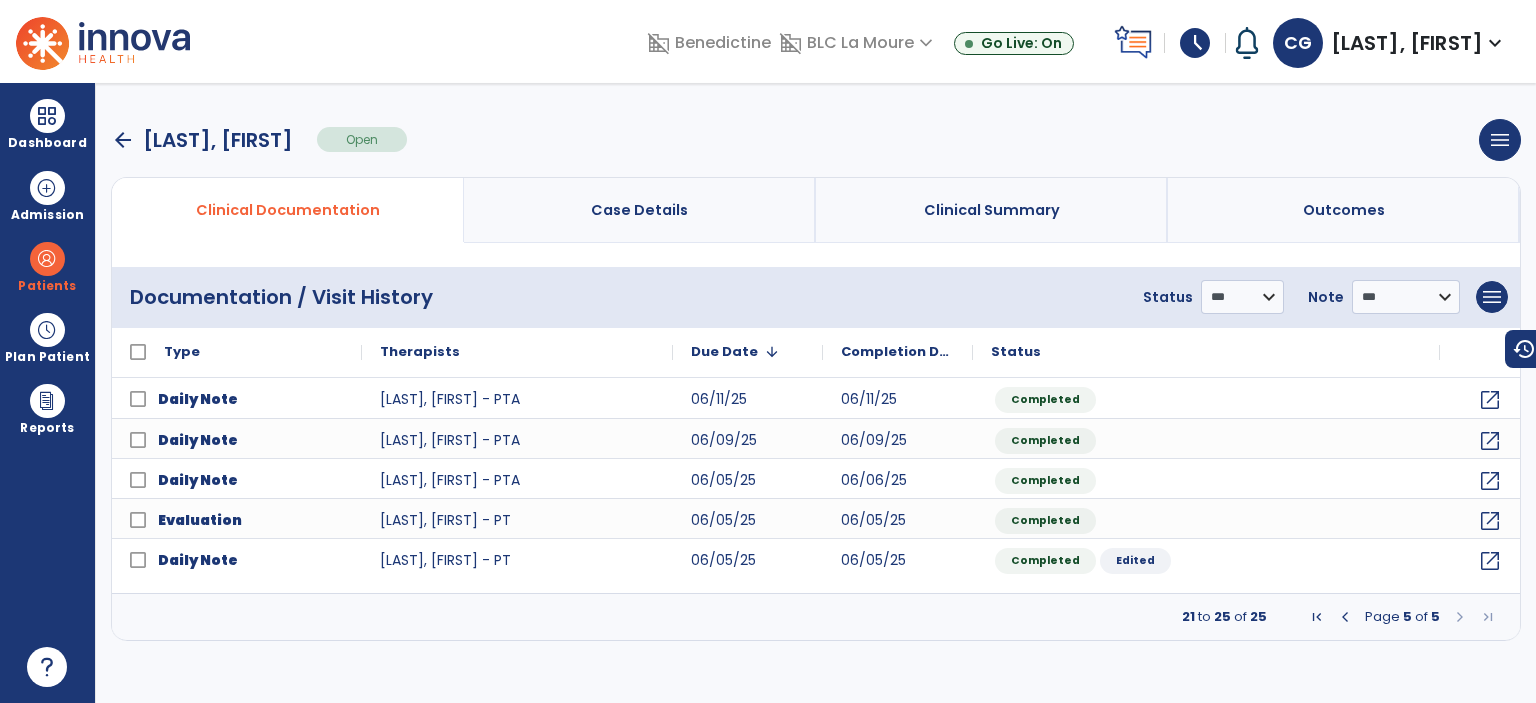 click at bounding box center (1345, 617) 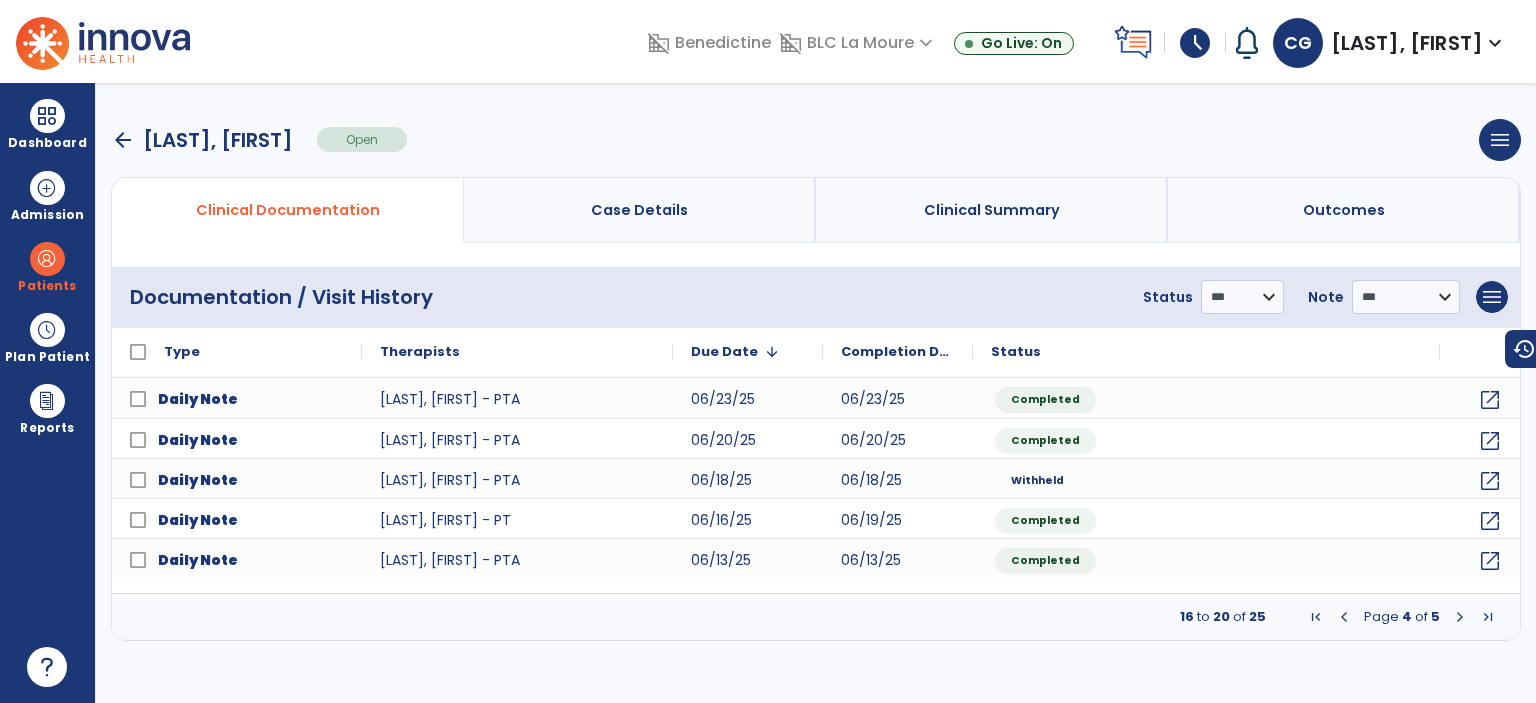 click at bounding box center (1344, 617) 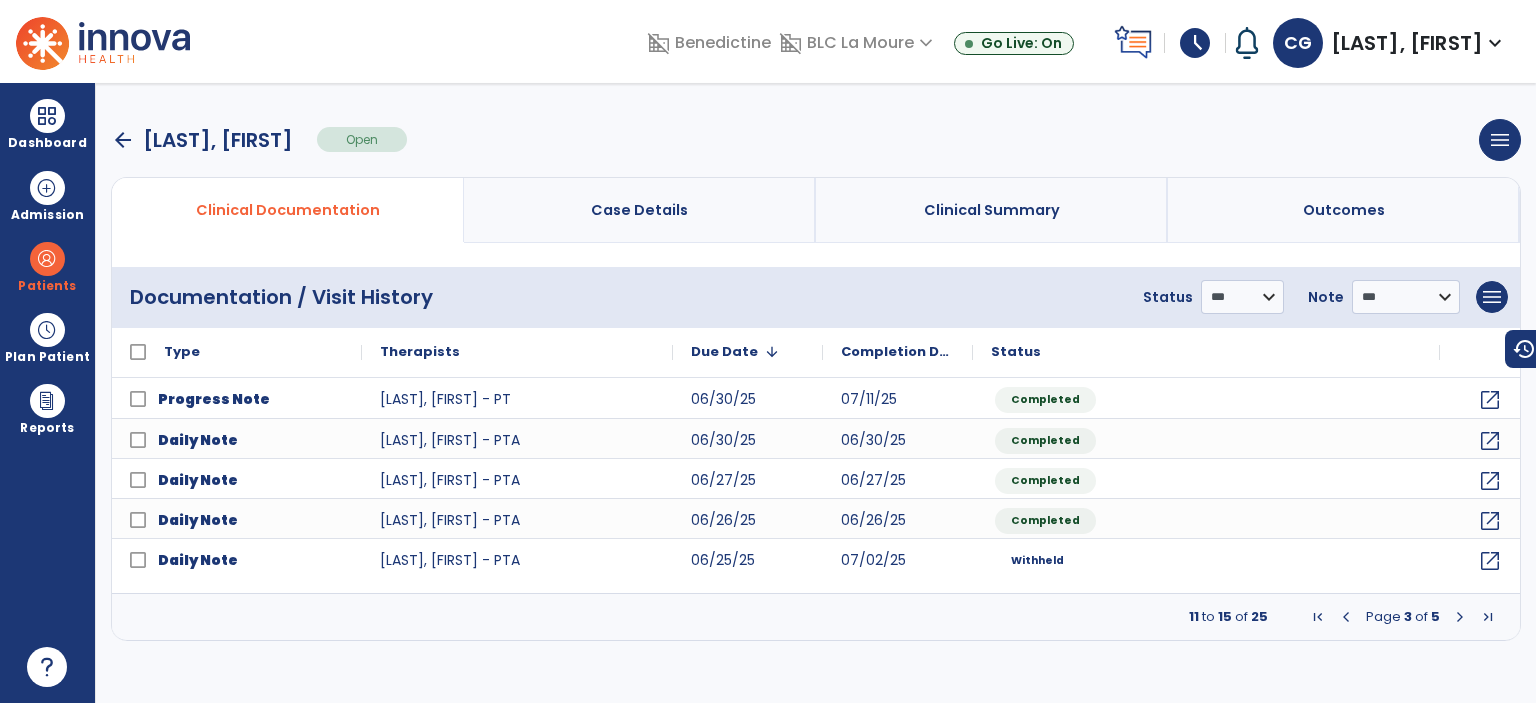 click on "arrow_back   Hanson, Leon  Open  menu   Edit Therapy Case   Delete Therapy Case   Close Therapy Case" at bounding box center (816, 140) 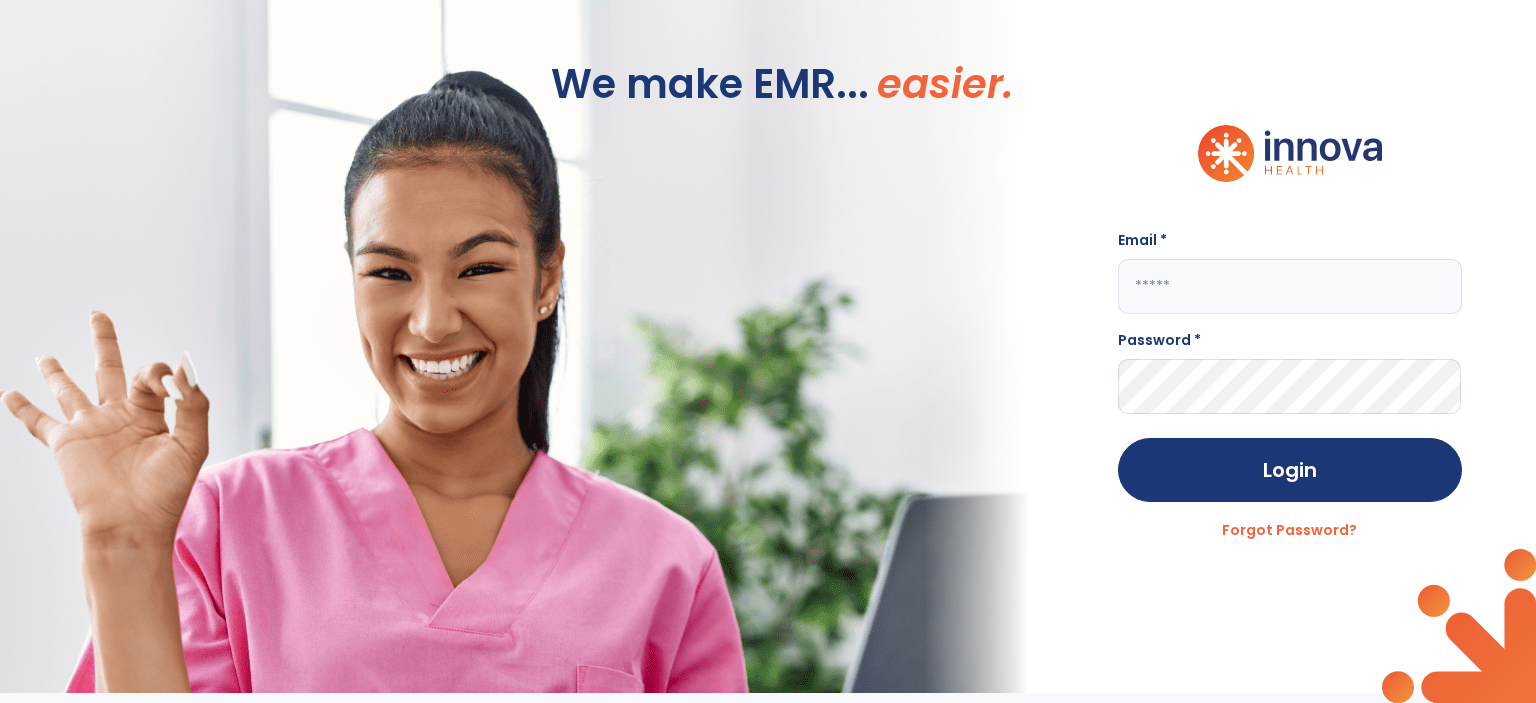 click 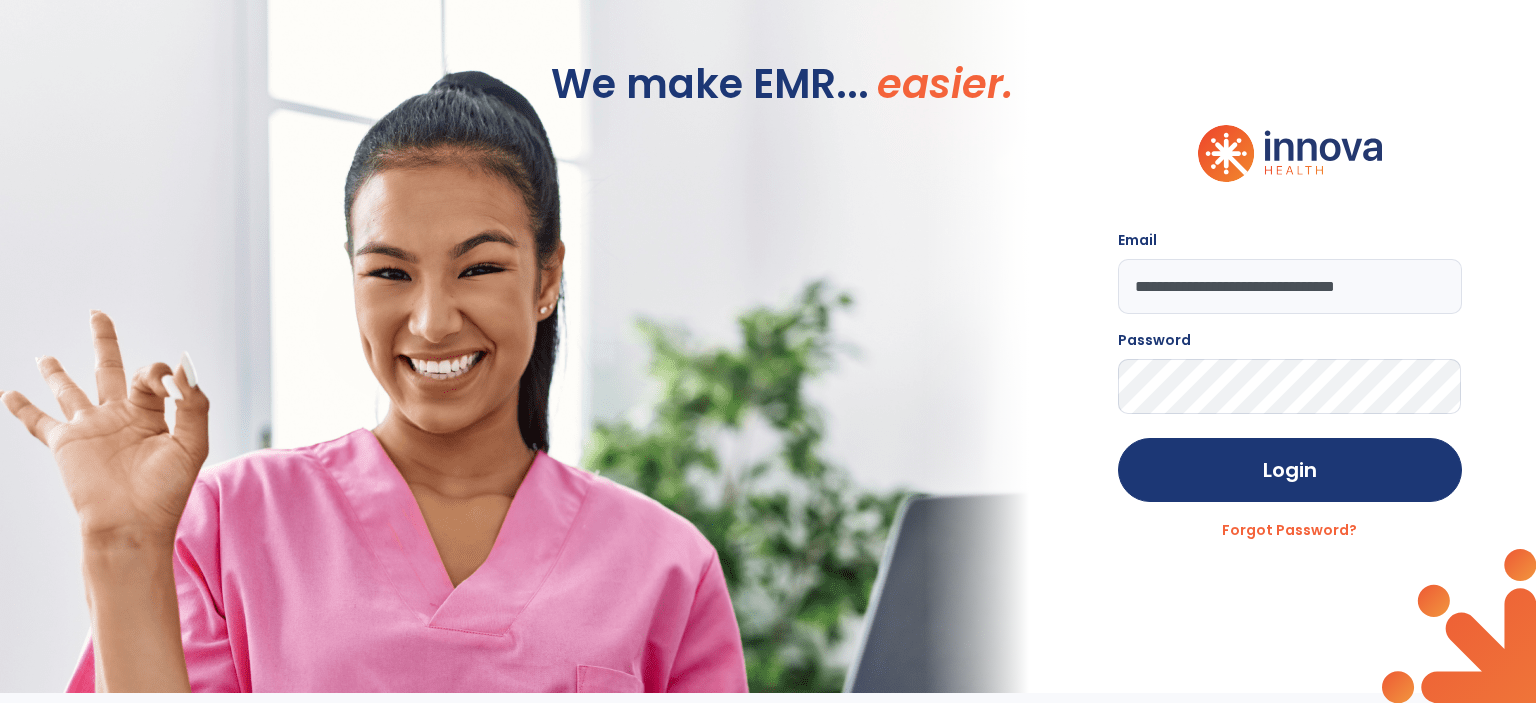 click on "Login" 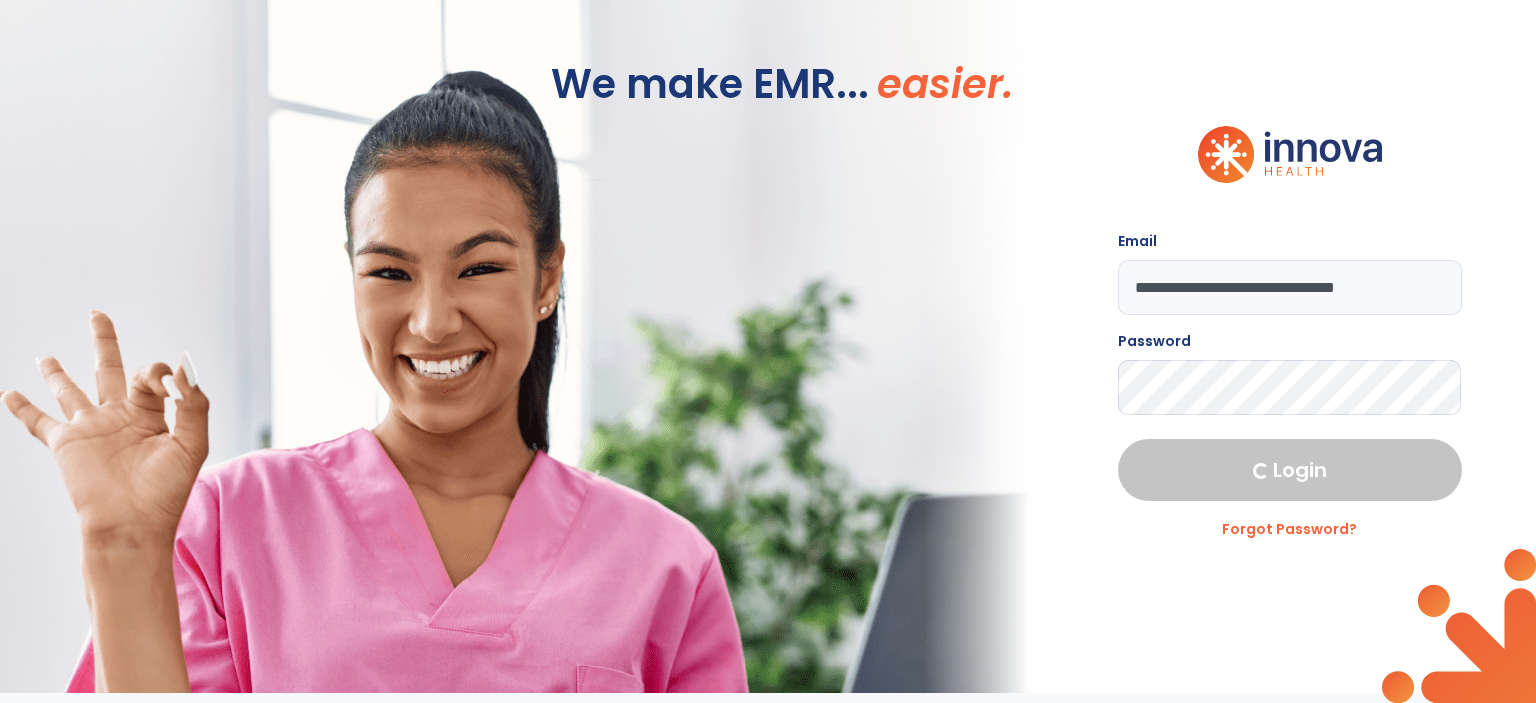 select on "****" 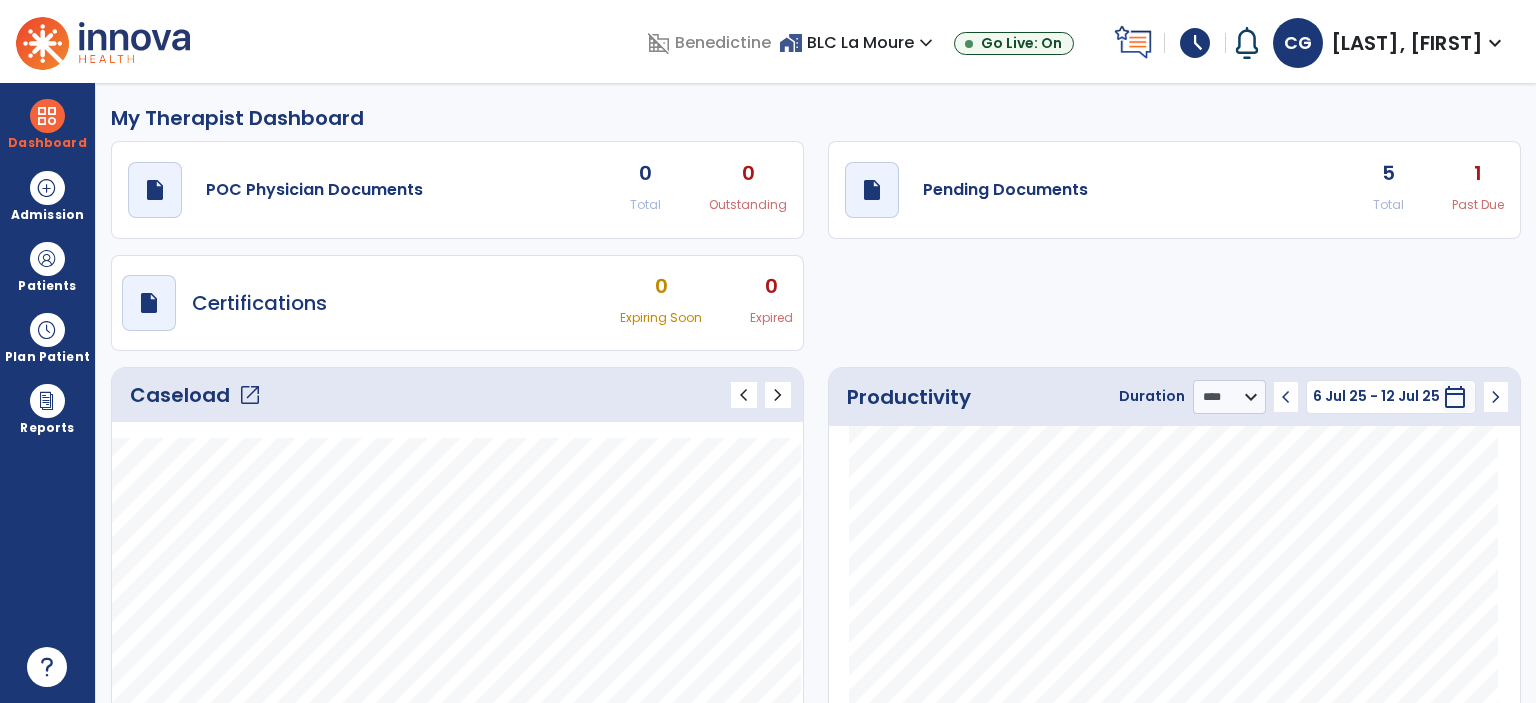 click on "home_work   BLC La Moure   expand_more" at bounding box center (858, 42) 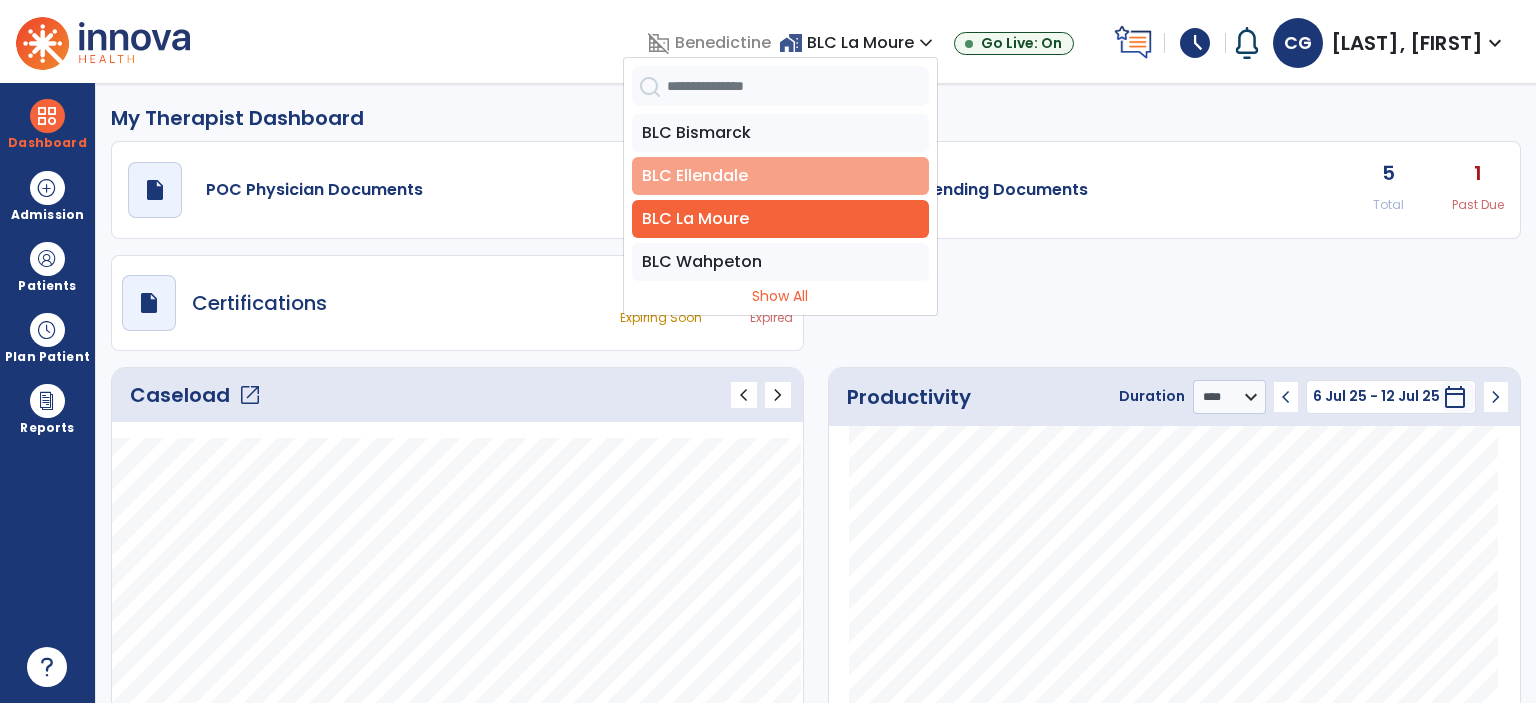 click on "BLC Ellendale" at bounding box center (780, 176) 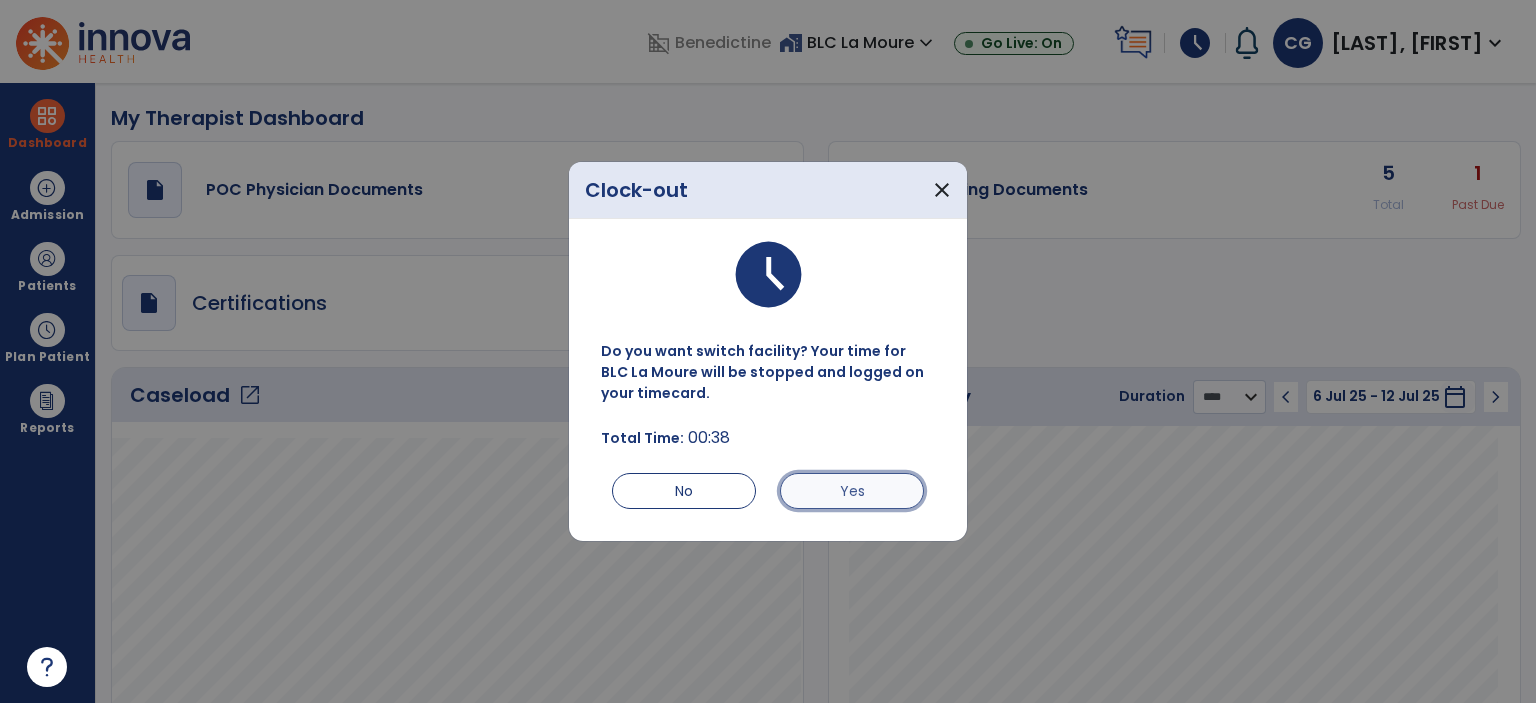 click on "Yes" at bounding box center (852, 491) 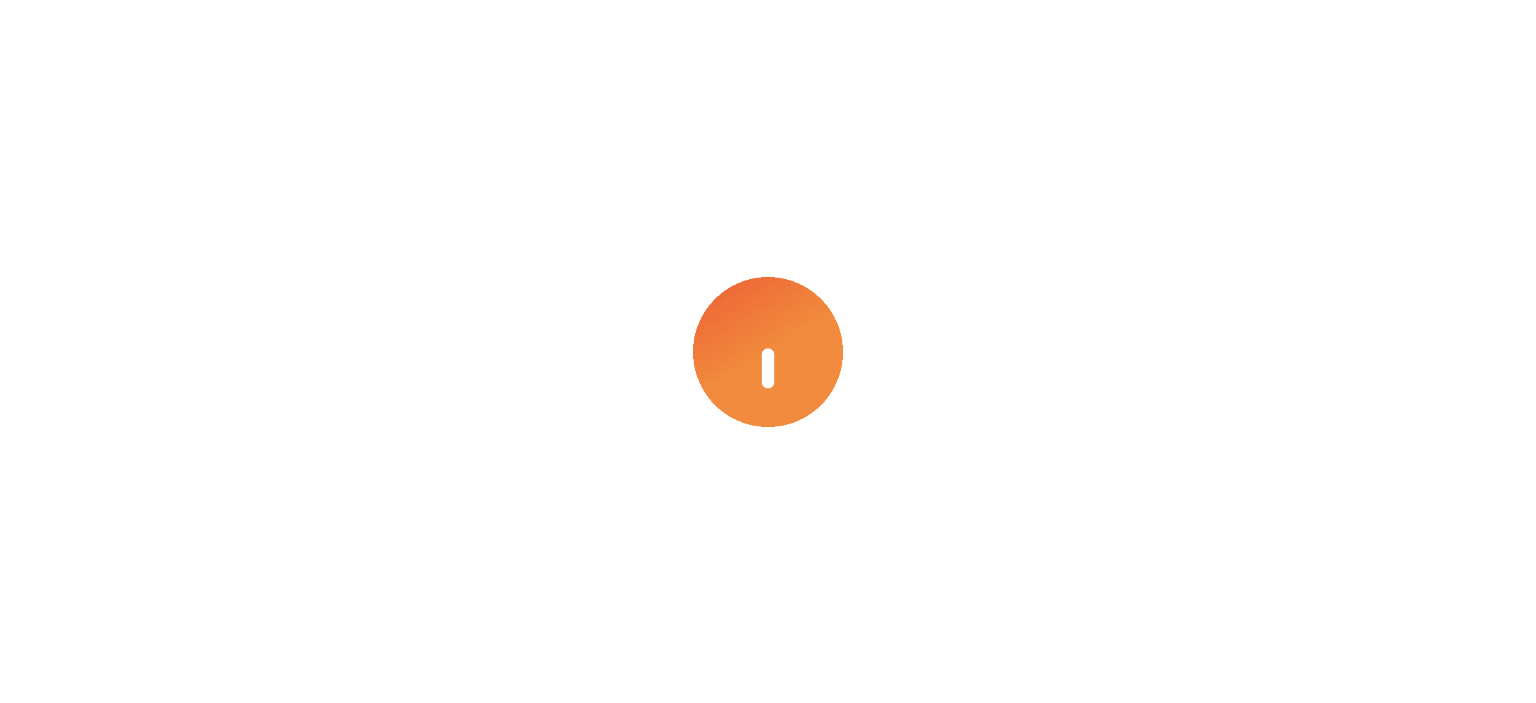 scroll, scrollTop: 0, scrollLeft: 0, axis: both 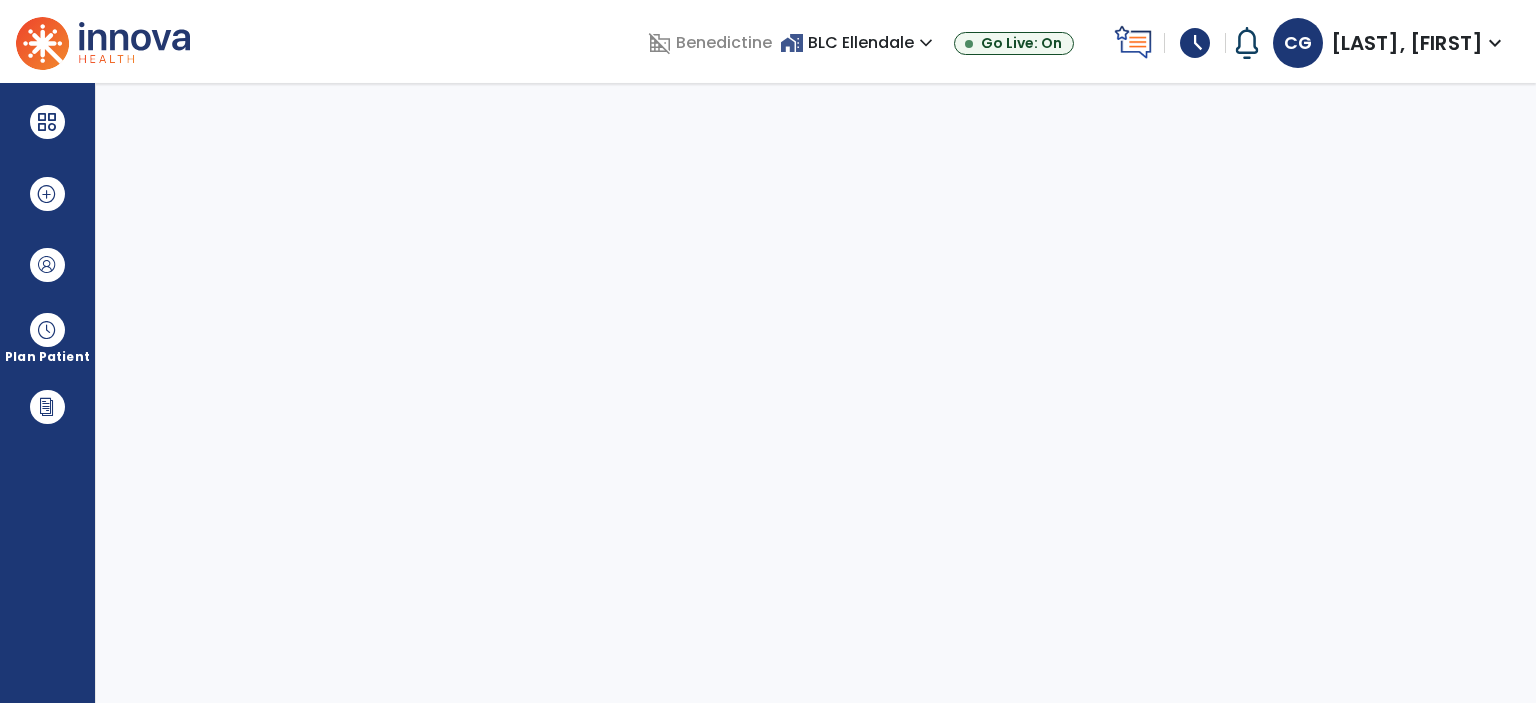 select on "****" 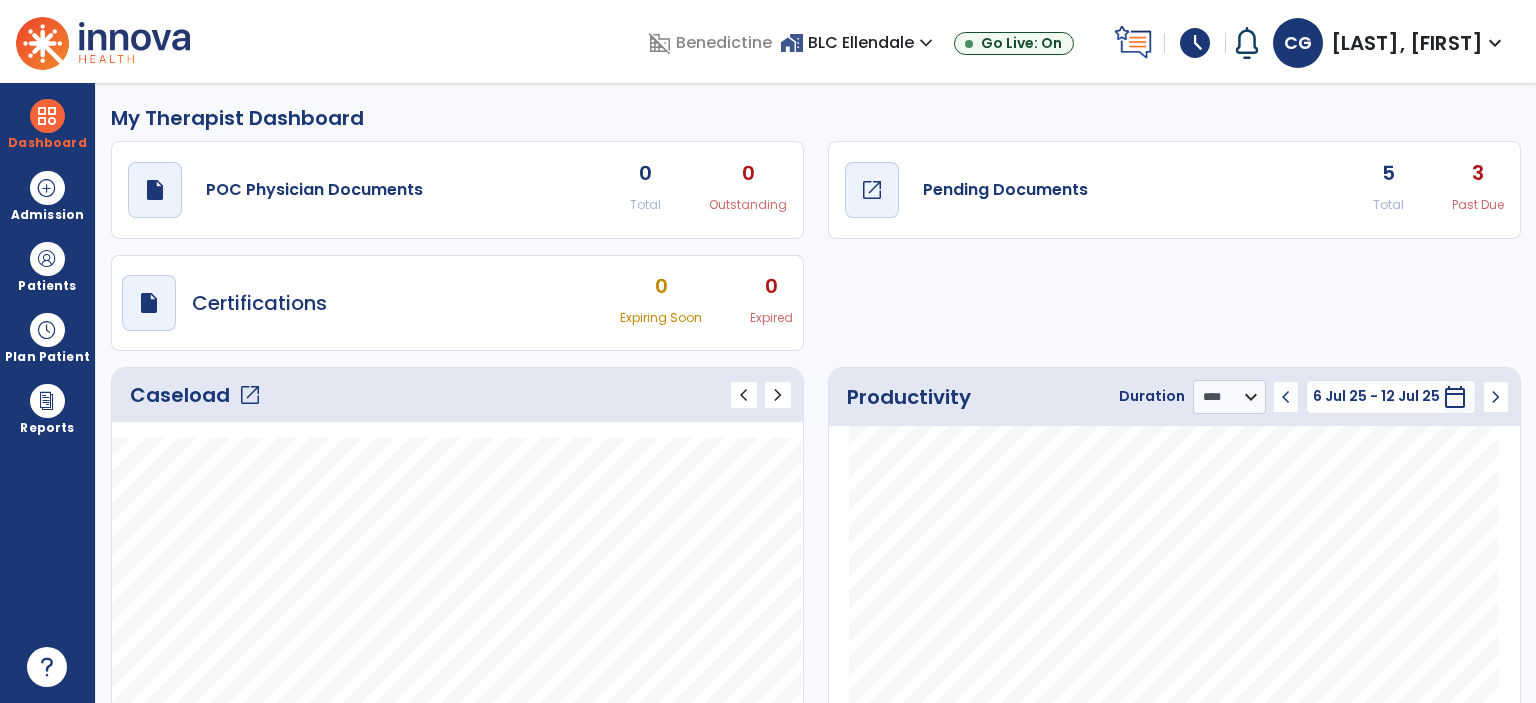 click on "Pending Documents" 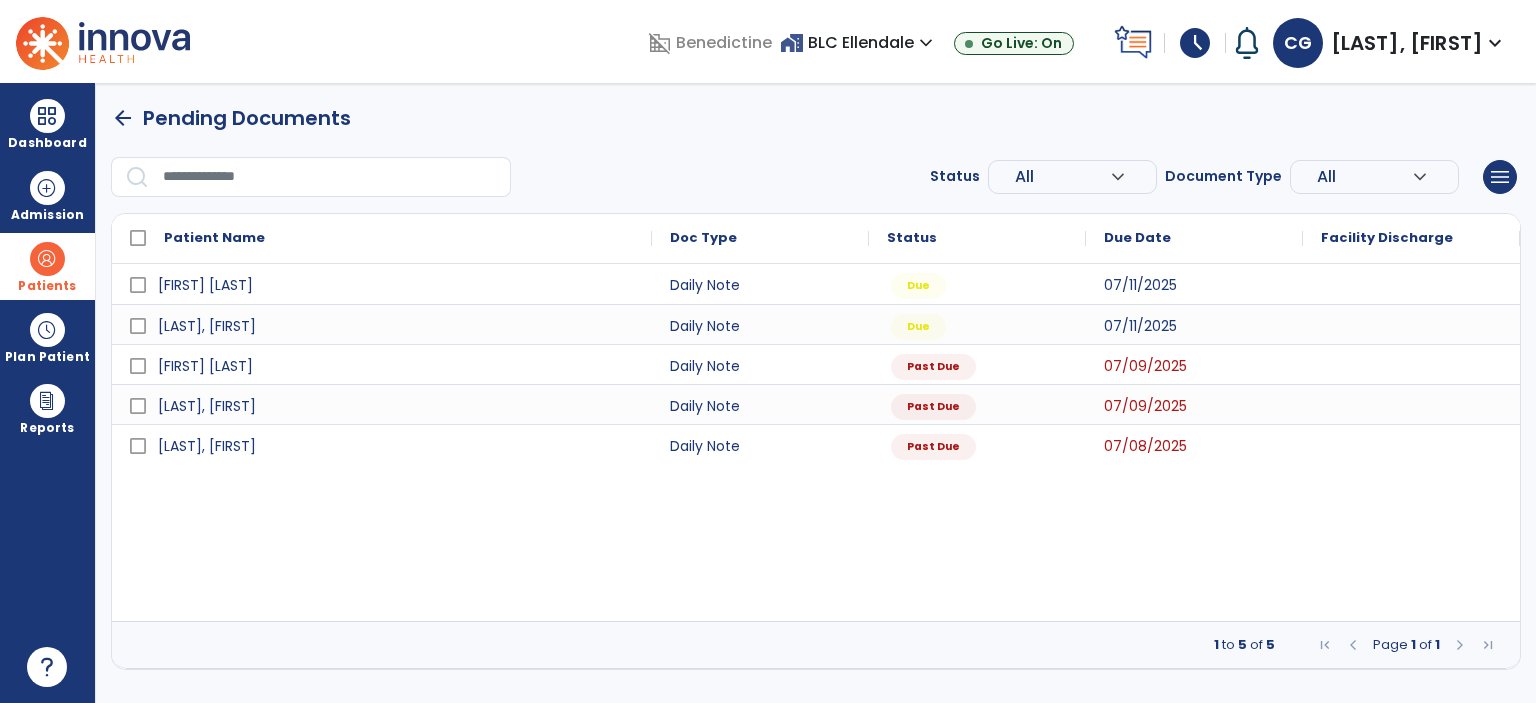 click on "Patients" at bounding box center [47, 286] 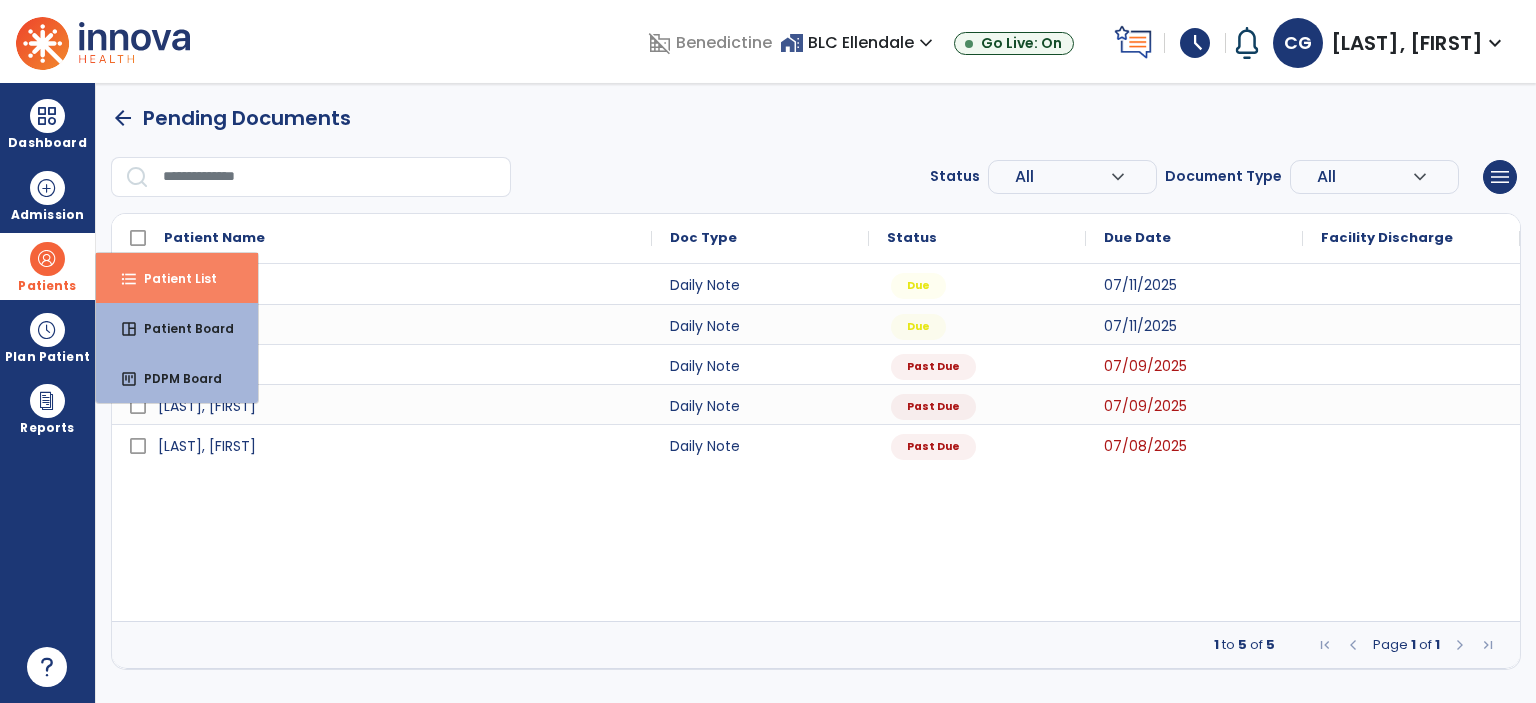 click on "Patient List" at bounding box center (172, 278) 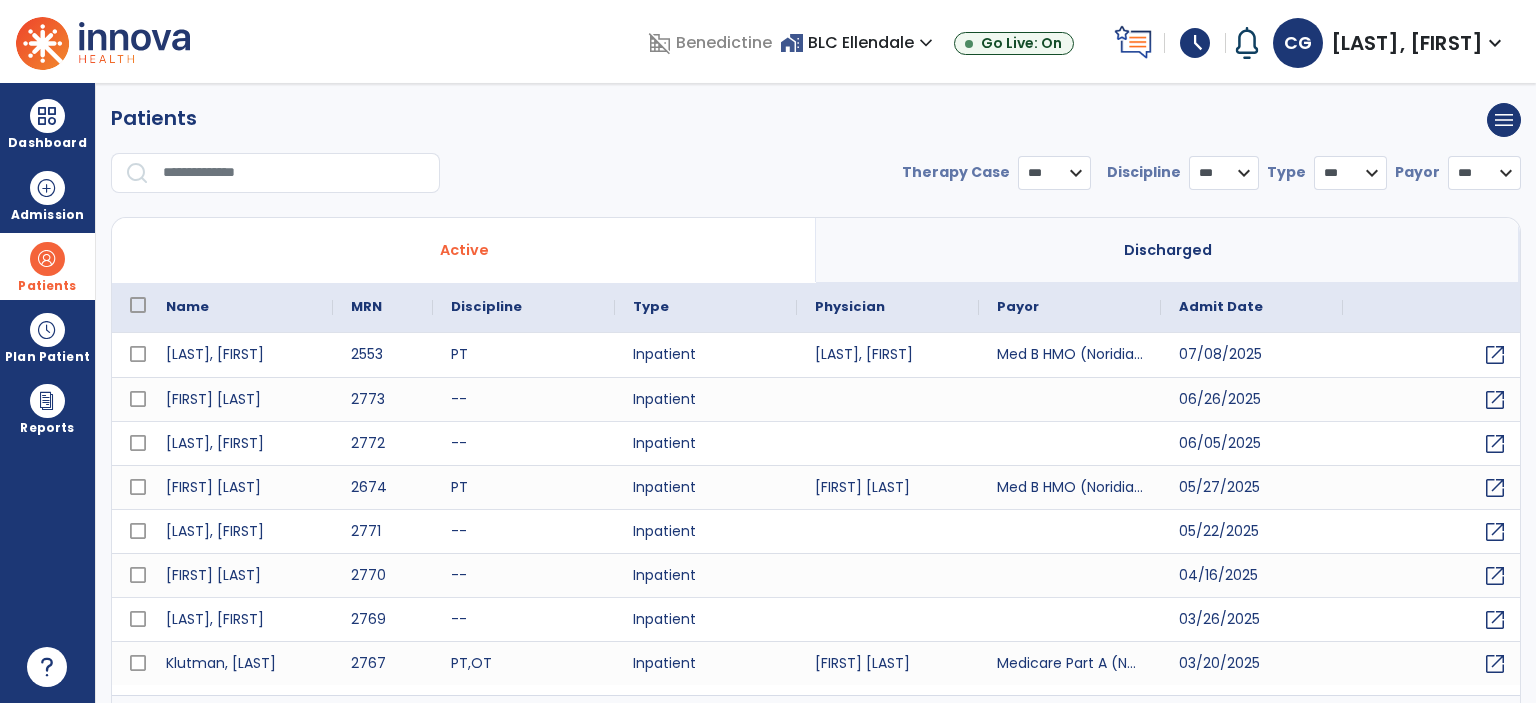 select on "***" 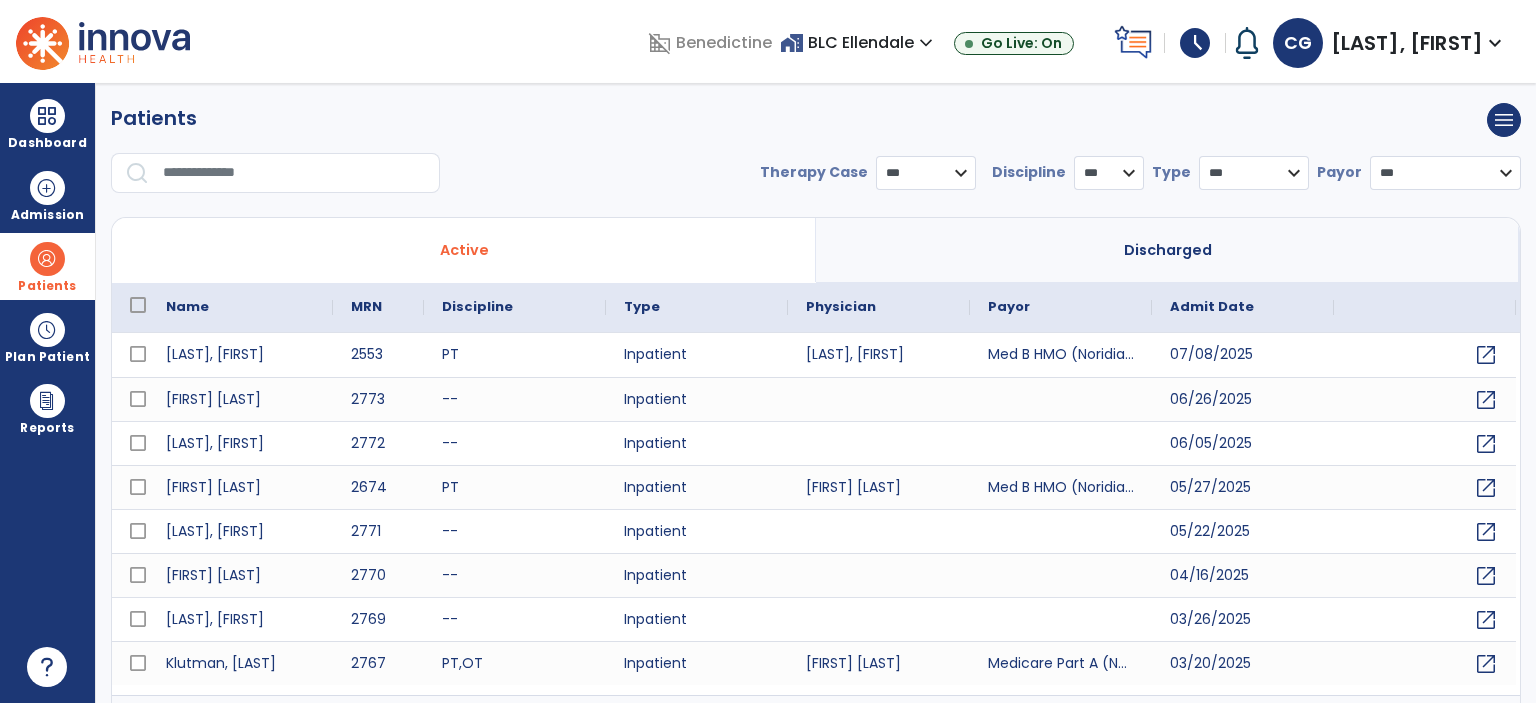 click on "* *** ** ** **" at bounding box center (1109, 173) 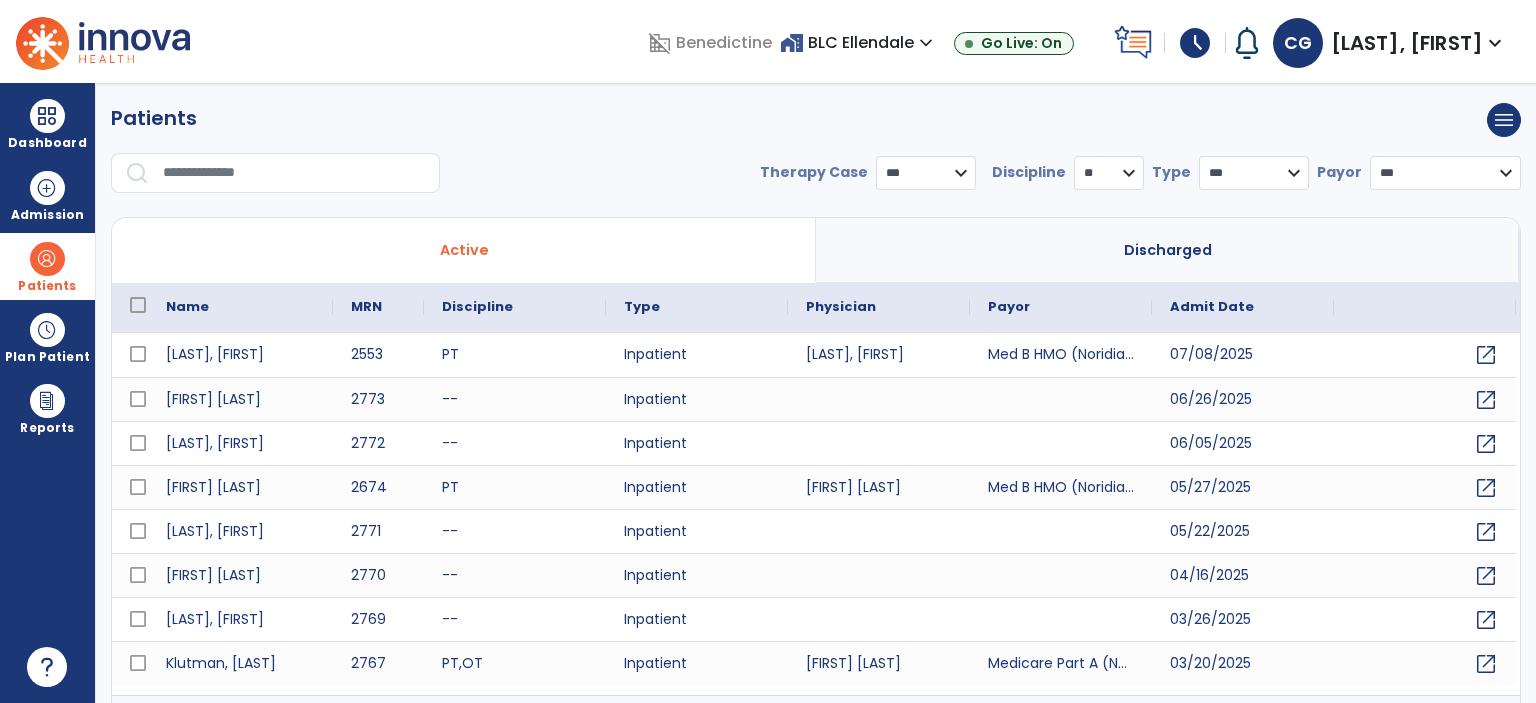 click on "* *** ** ** **" at bounding box center (1109, 173) 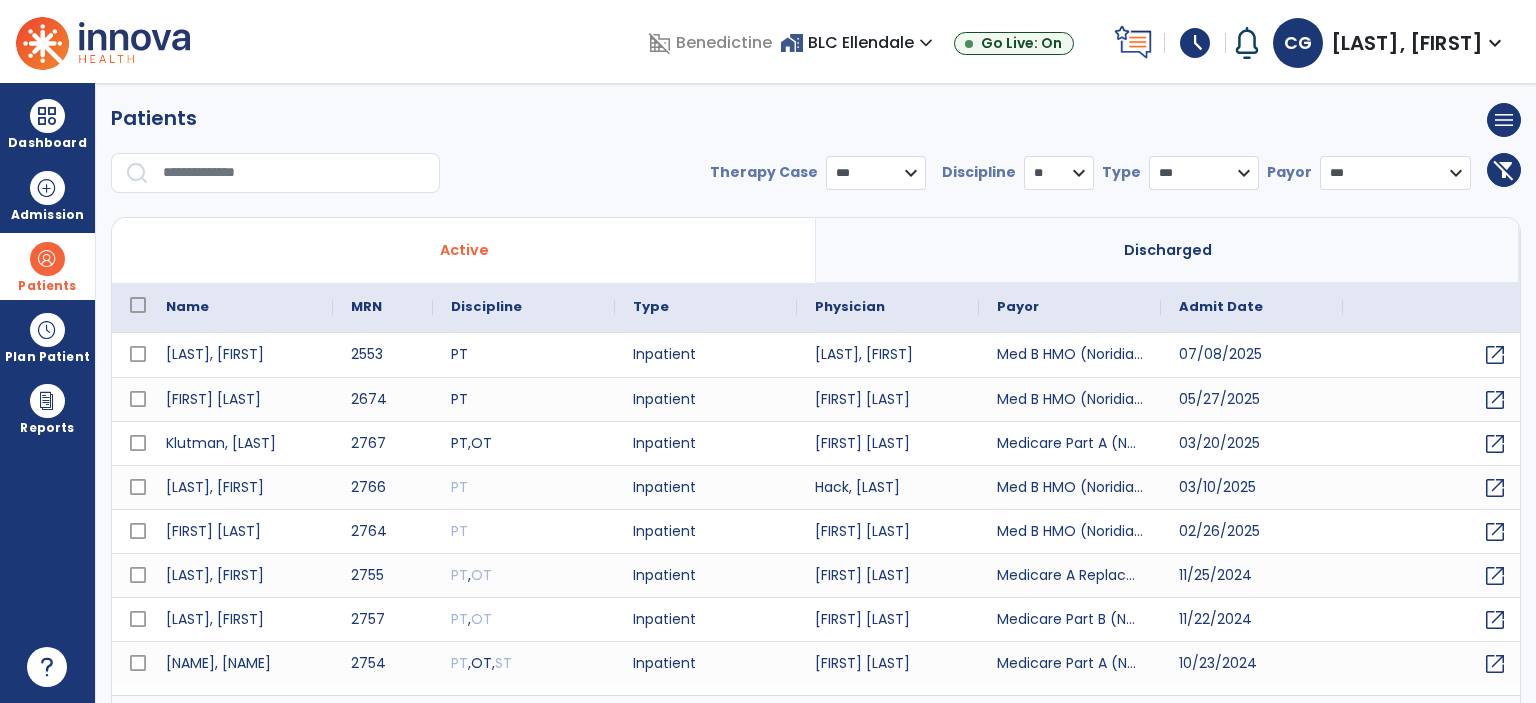 scroll, scrollTop: 38, scrollLeft: 0, axis: vertical 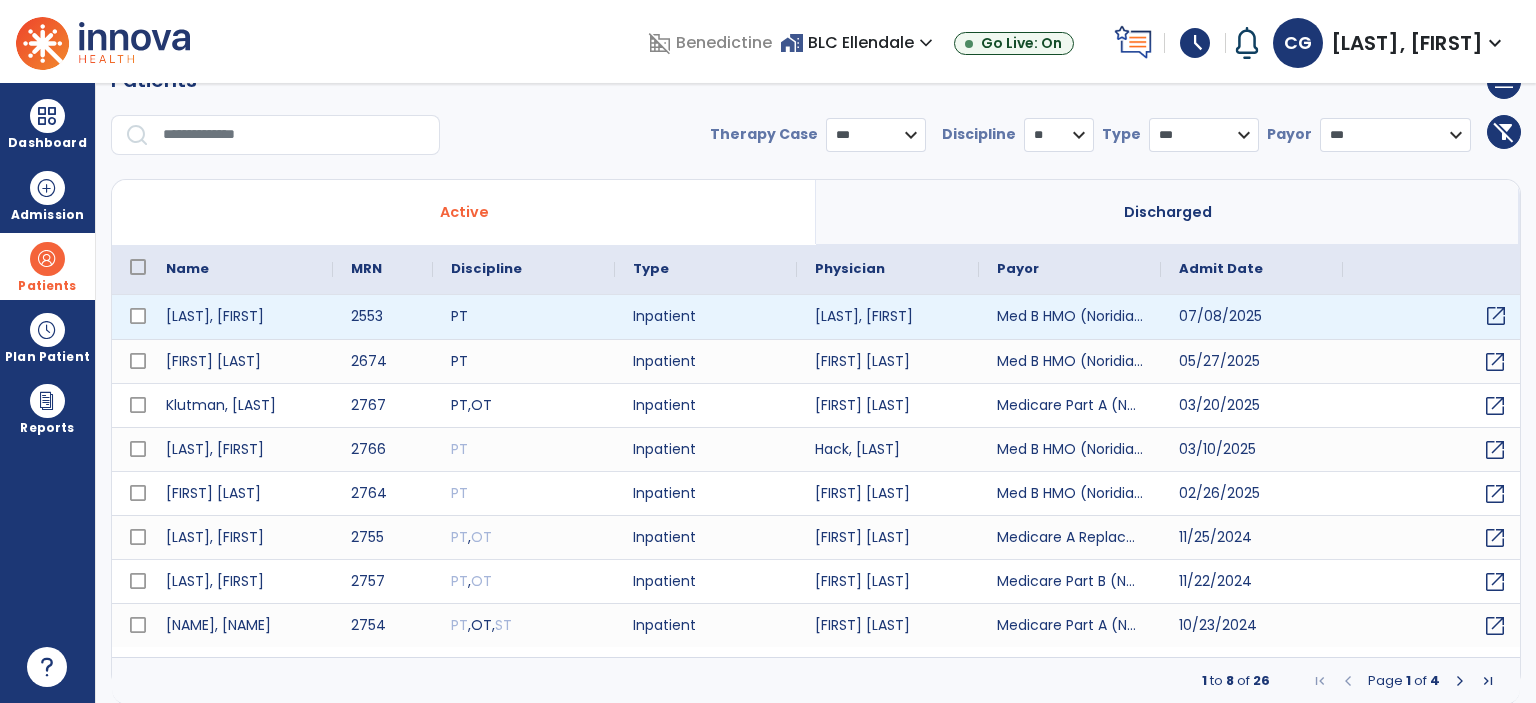 click on "open_in_new" at bounding box center (1496, 316) 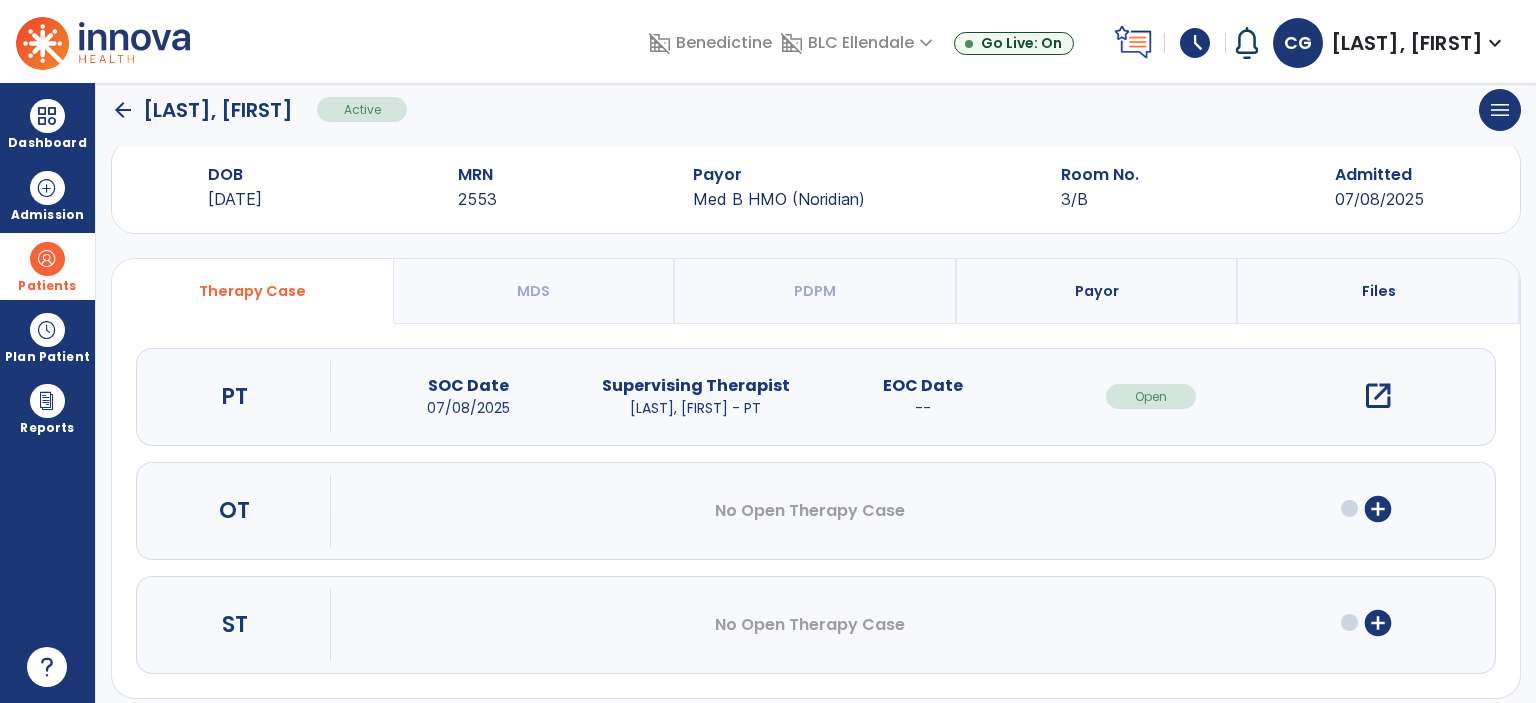 click on "open_in_new" at bounding box center [1378, 396] 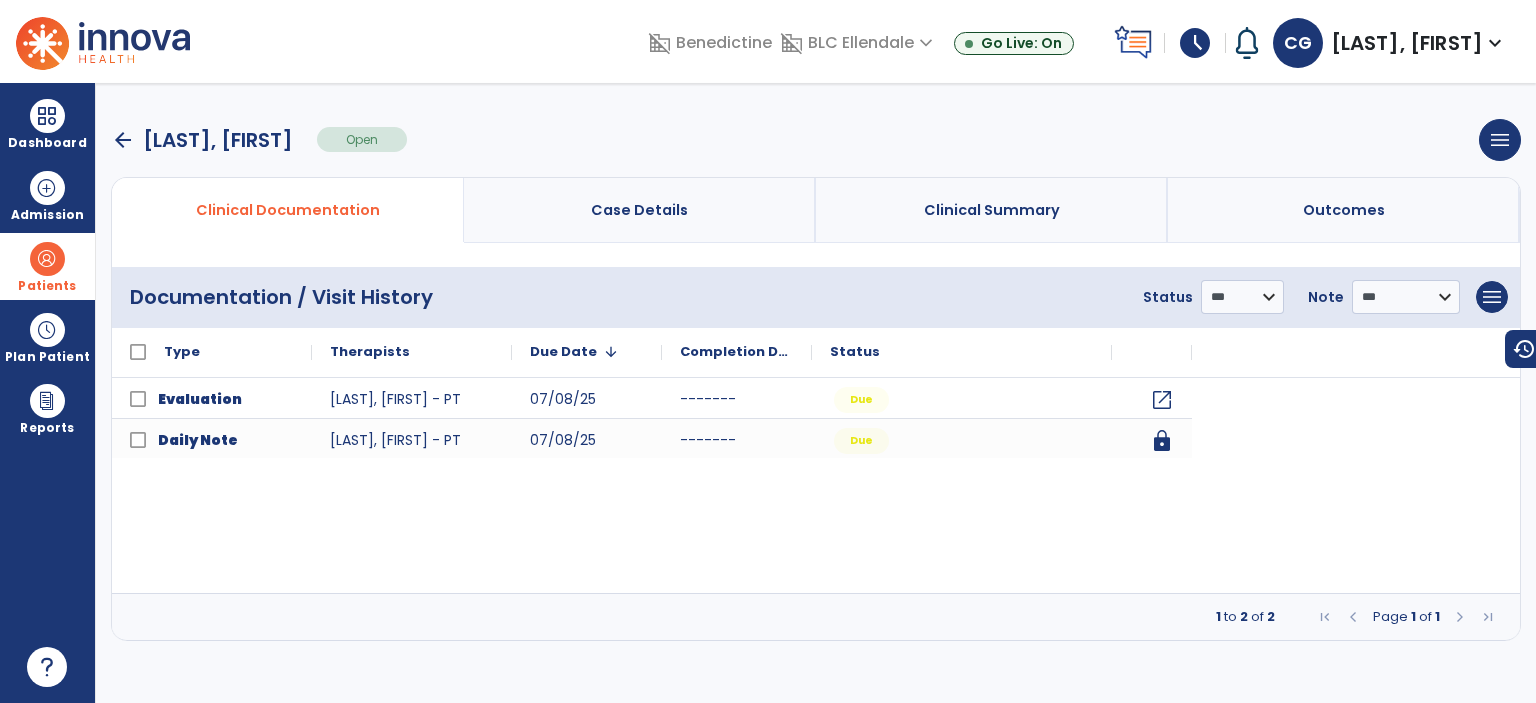 scroll, scrollTop: 0, scrollLeft: 0, axis: both 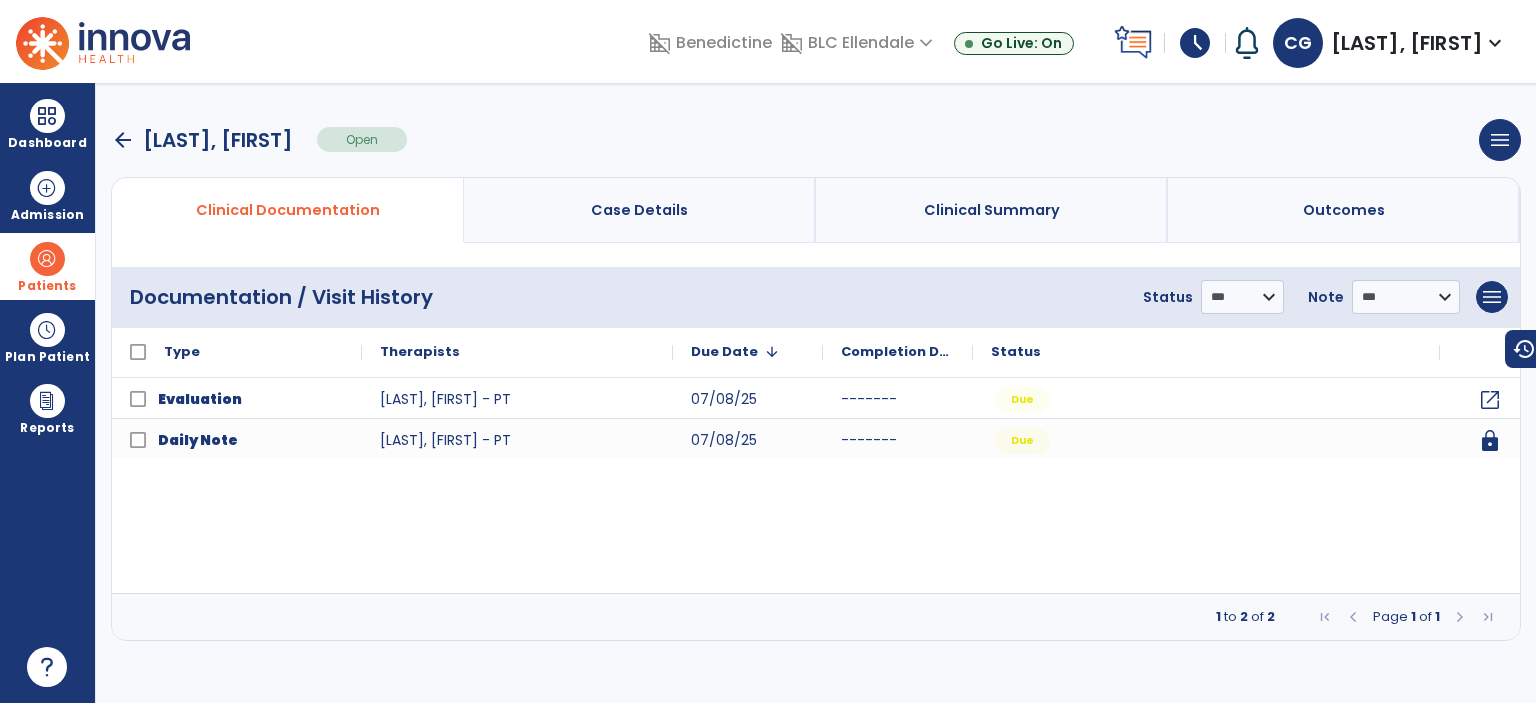 click on "arrow_back" at bounding box center (123, 140) 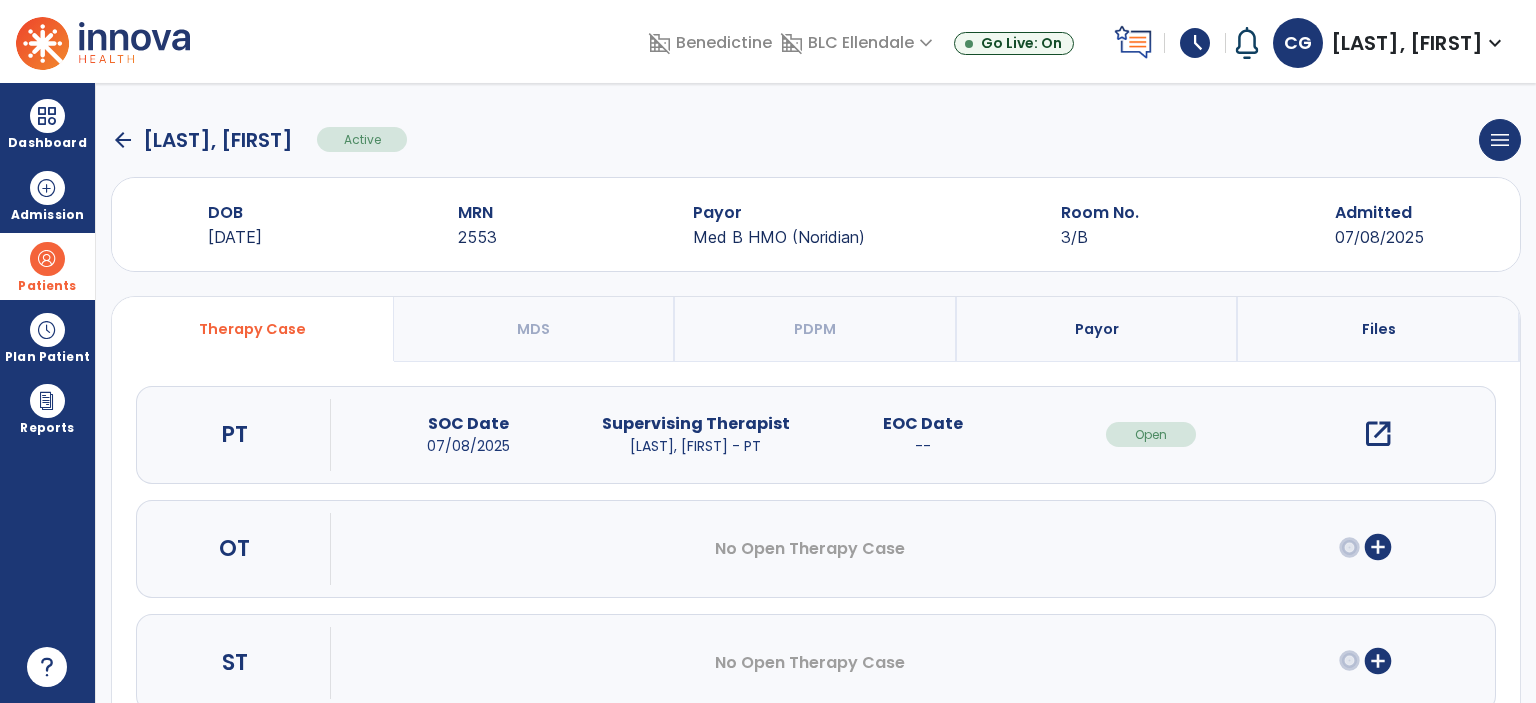 click on "arrow_back" 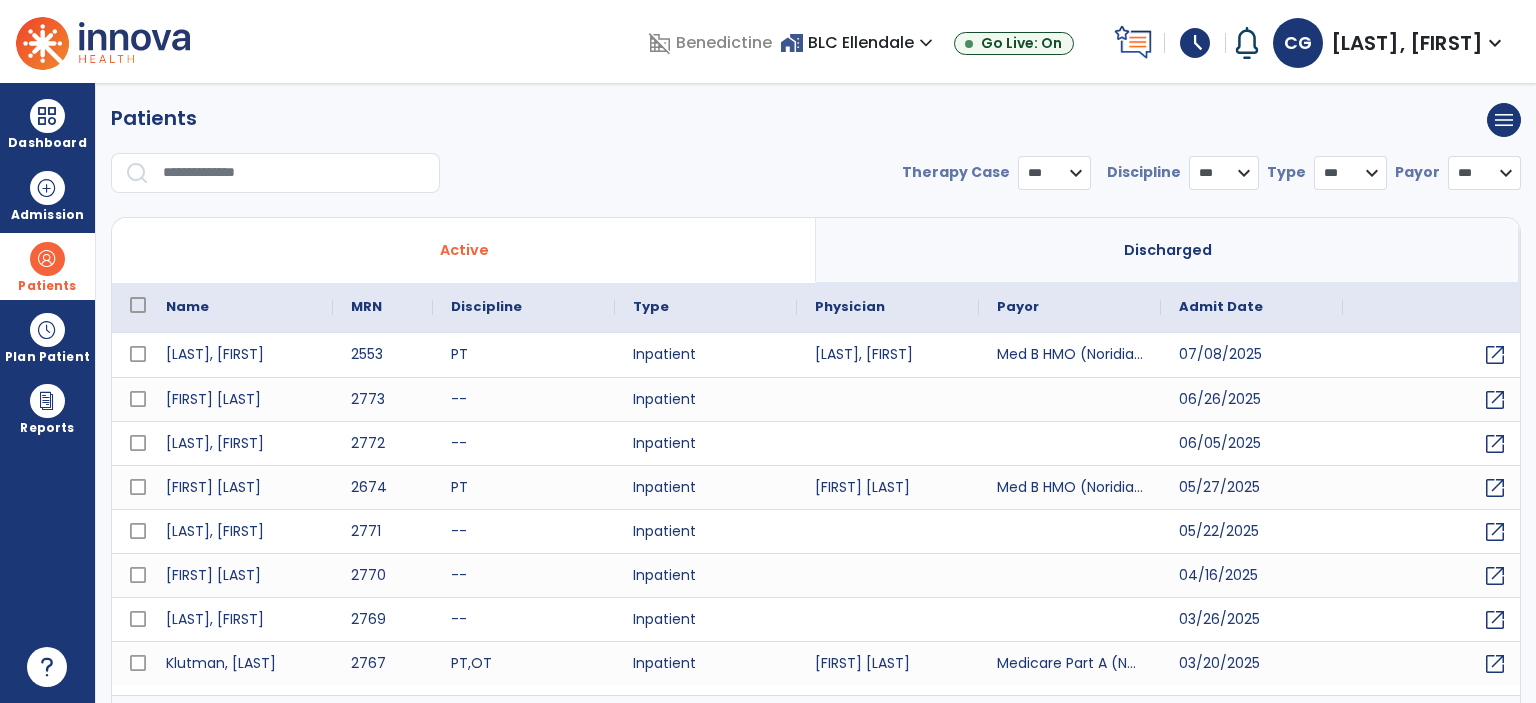 select on "***" 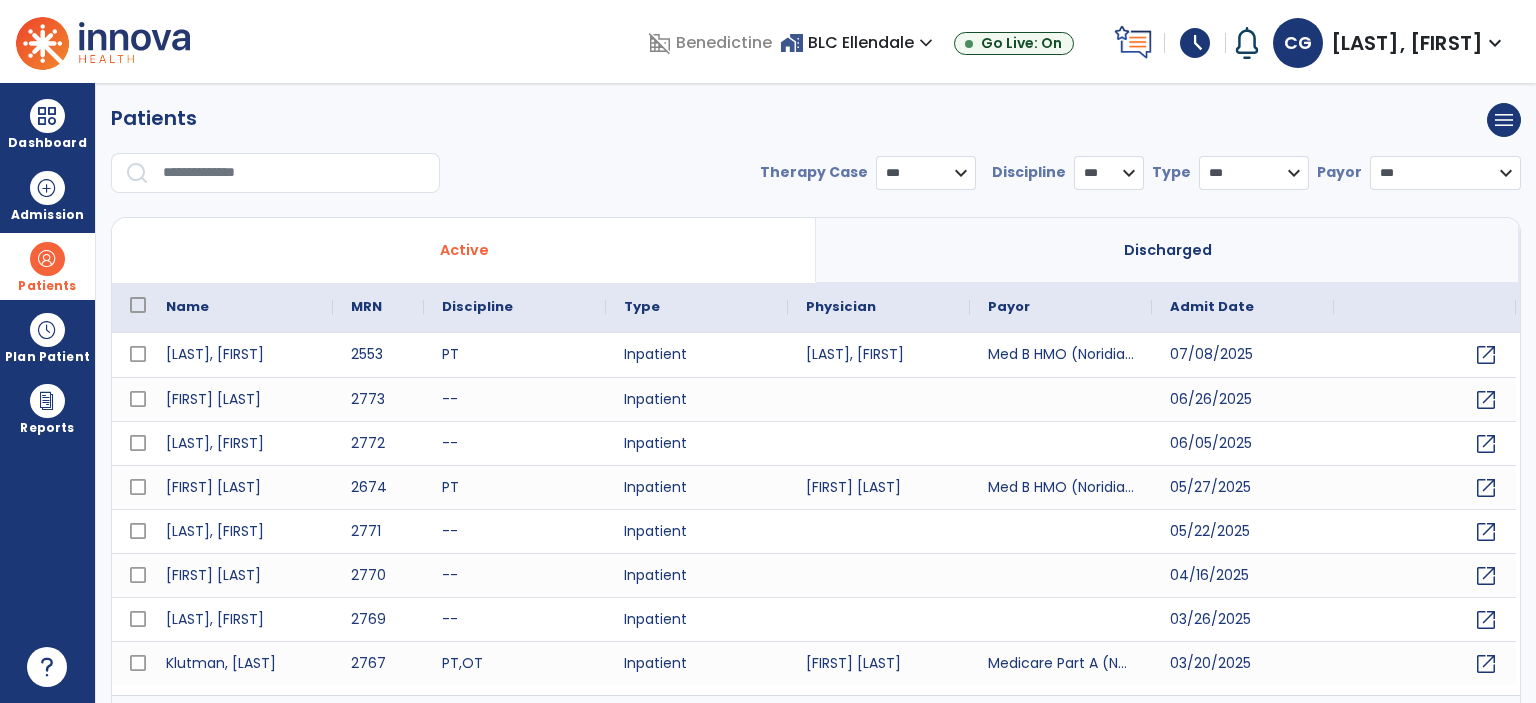 click on "* *** ** ** **" at bounding box center (1109, 173) 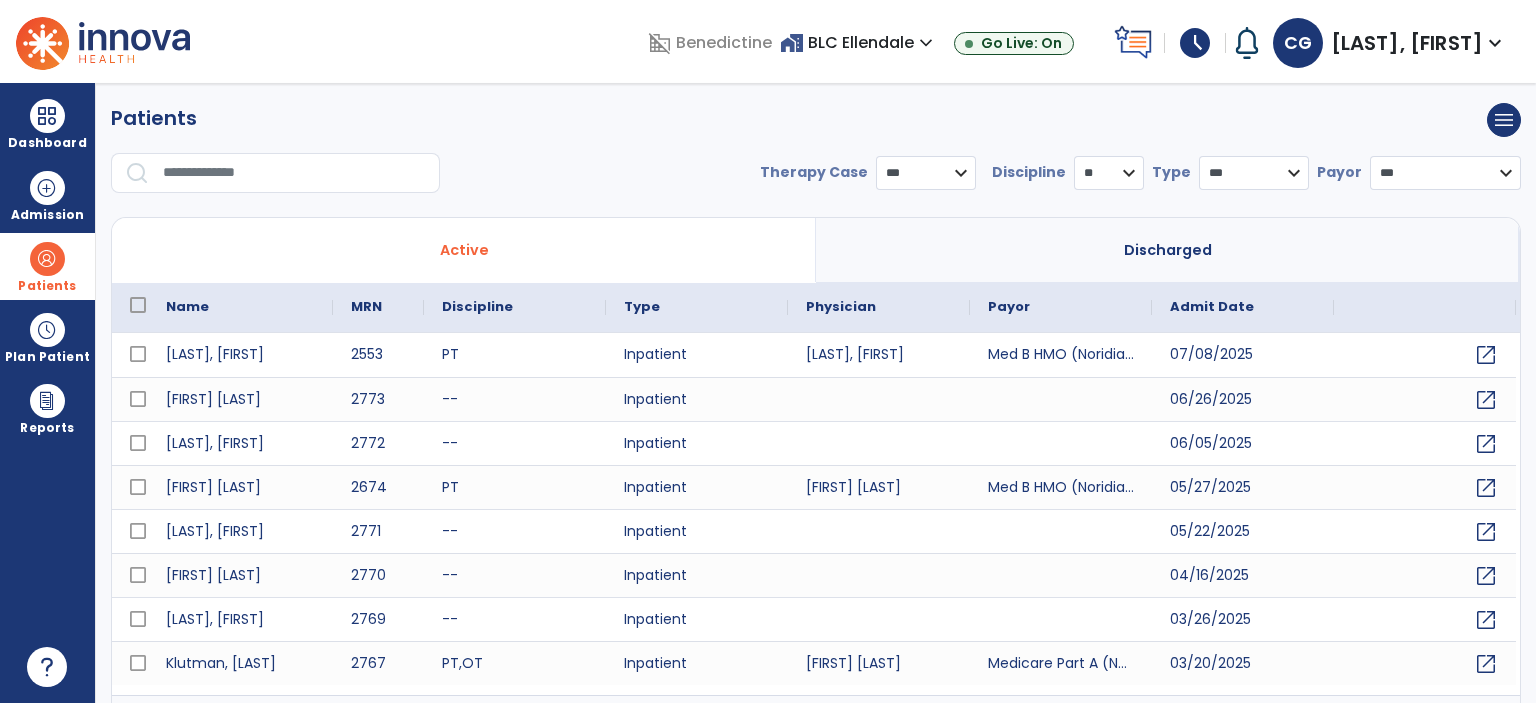 click on "* *** ** ** **" at bounding box center (1109, 173) 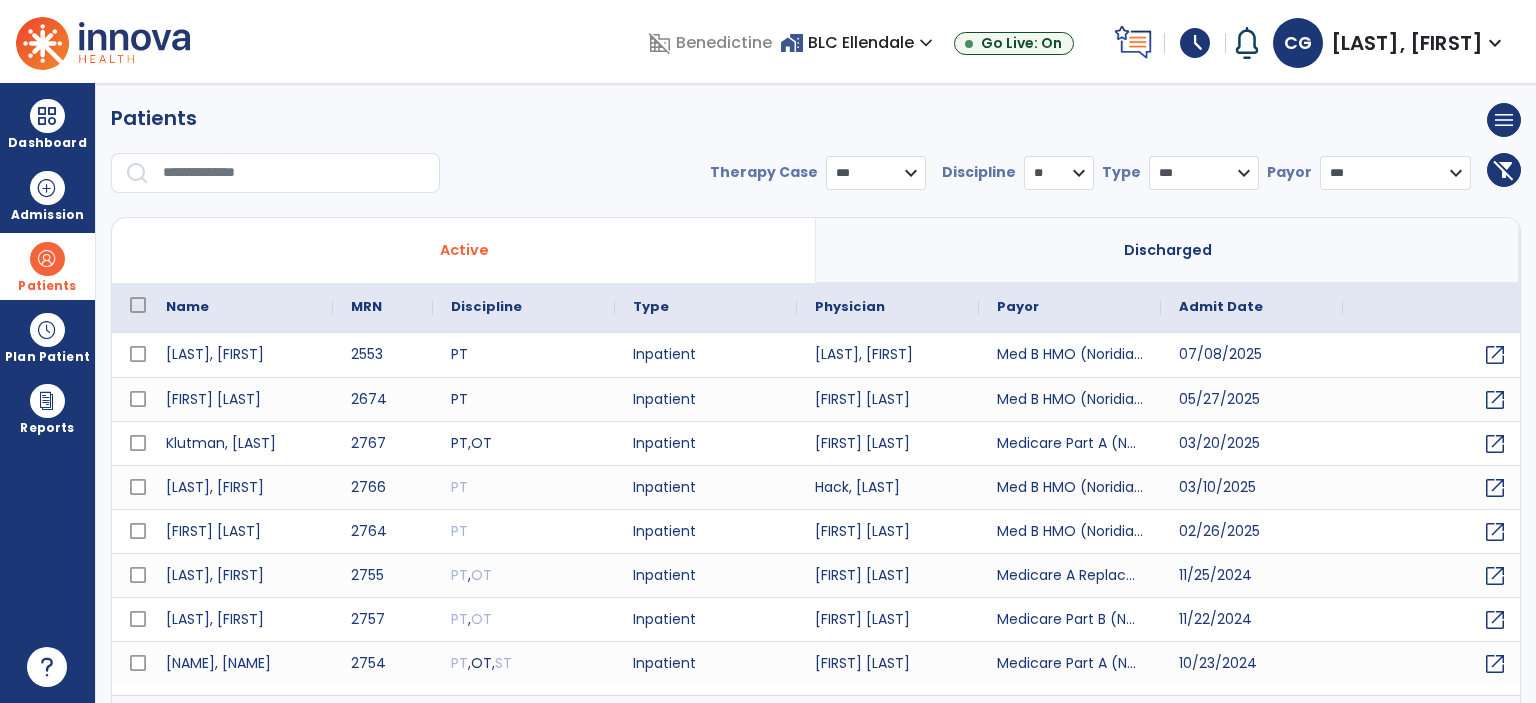 click on "**********" at bounding box center [816, 156] 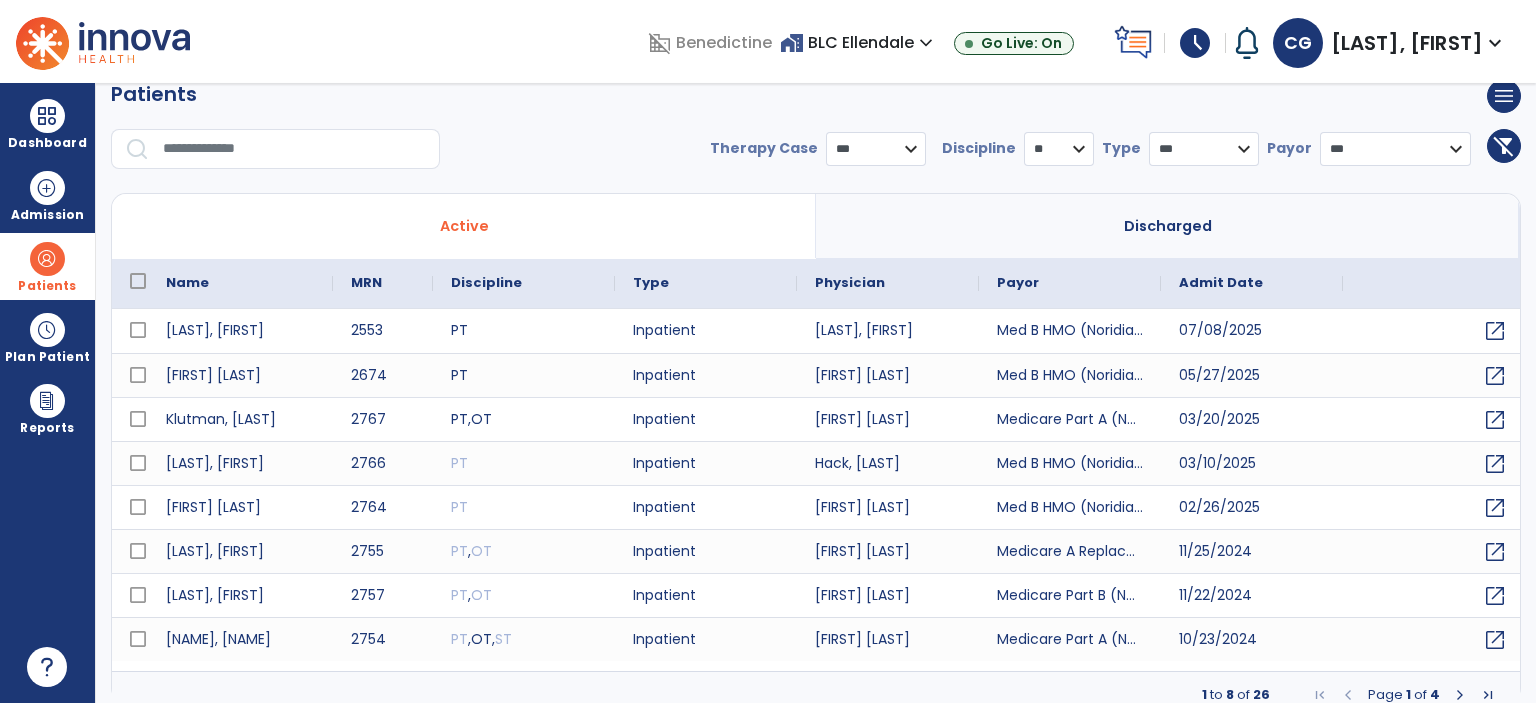 scroll, scrollTop: 24, scrollLeft: 0, axis: vertical 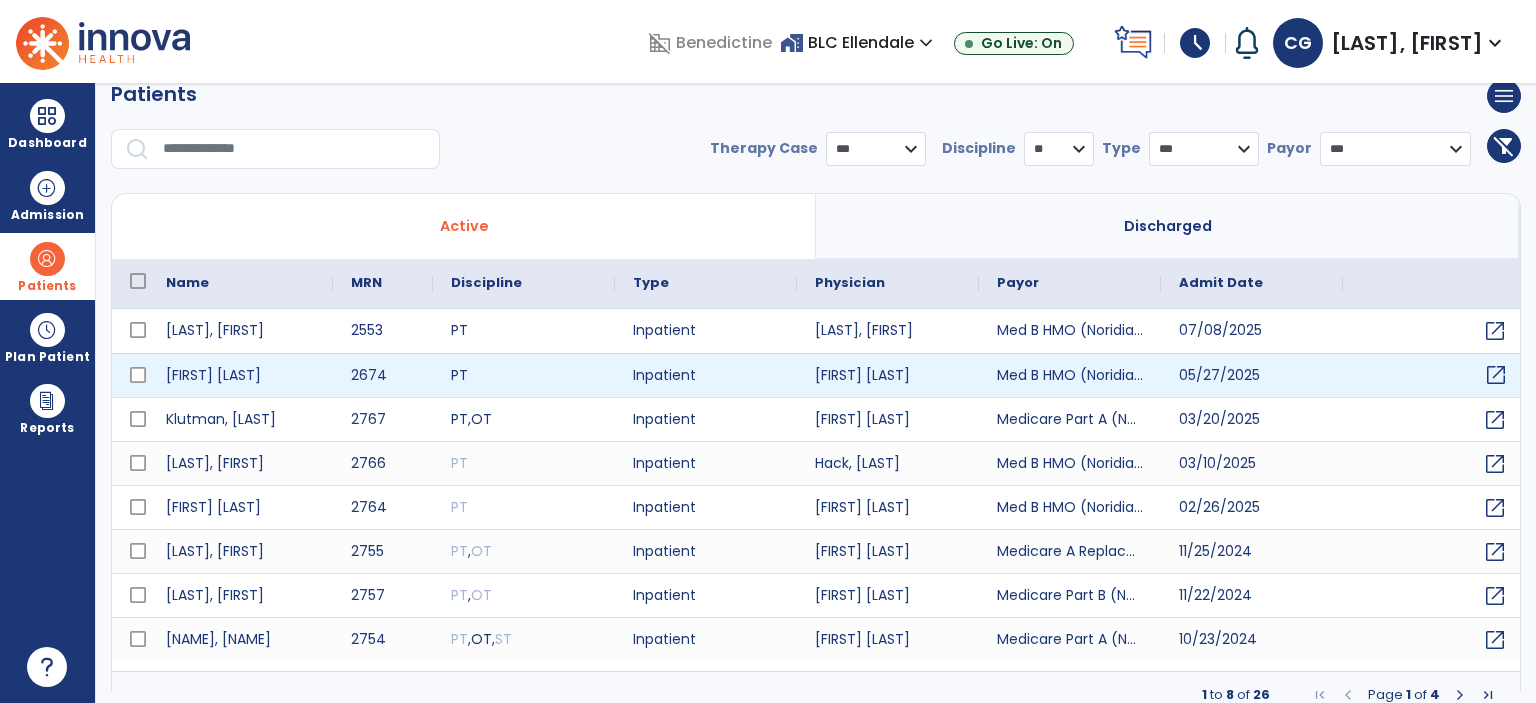 click on "open_in_new" at bounding box center (1496, 375) 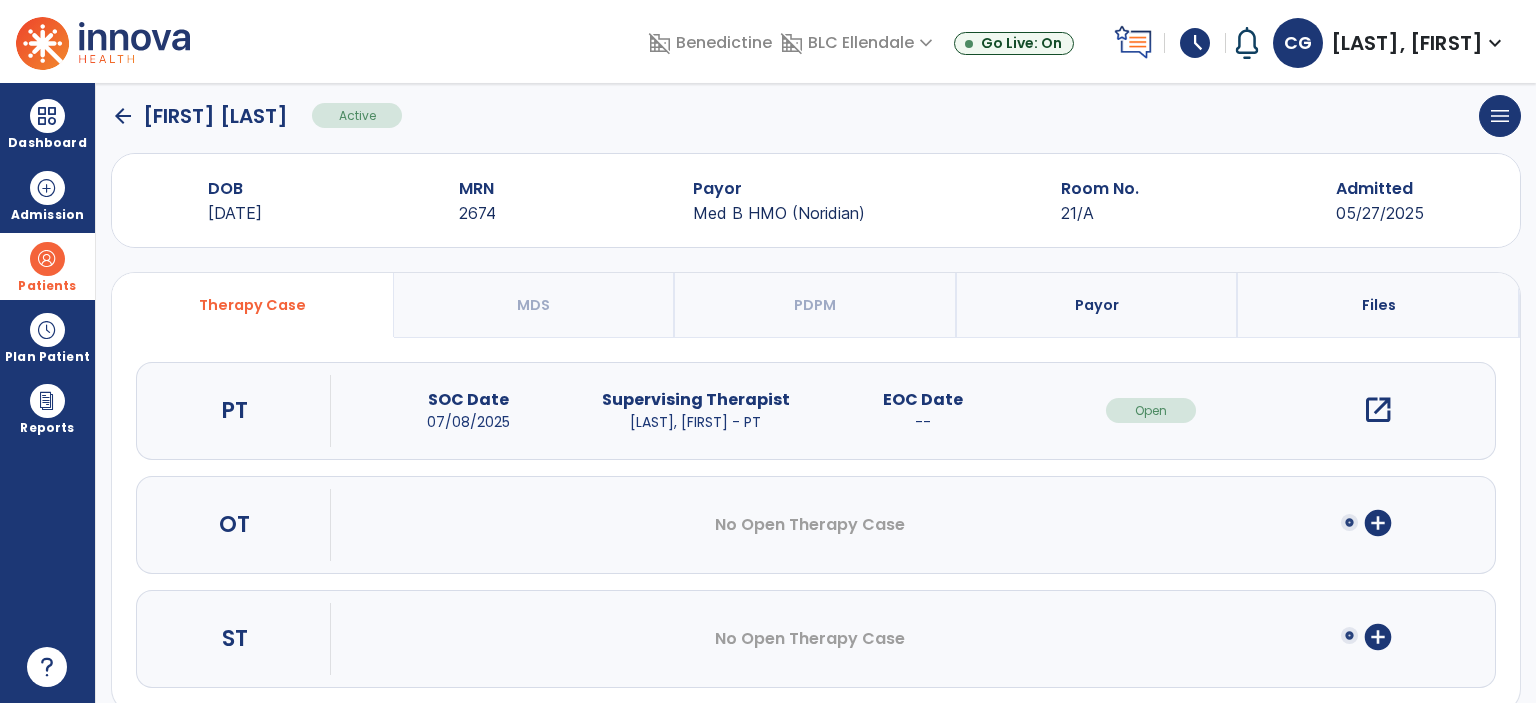 click on "open_in_new" at bounding box center [1378, 410] 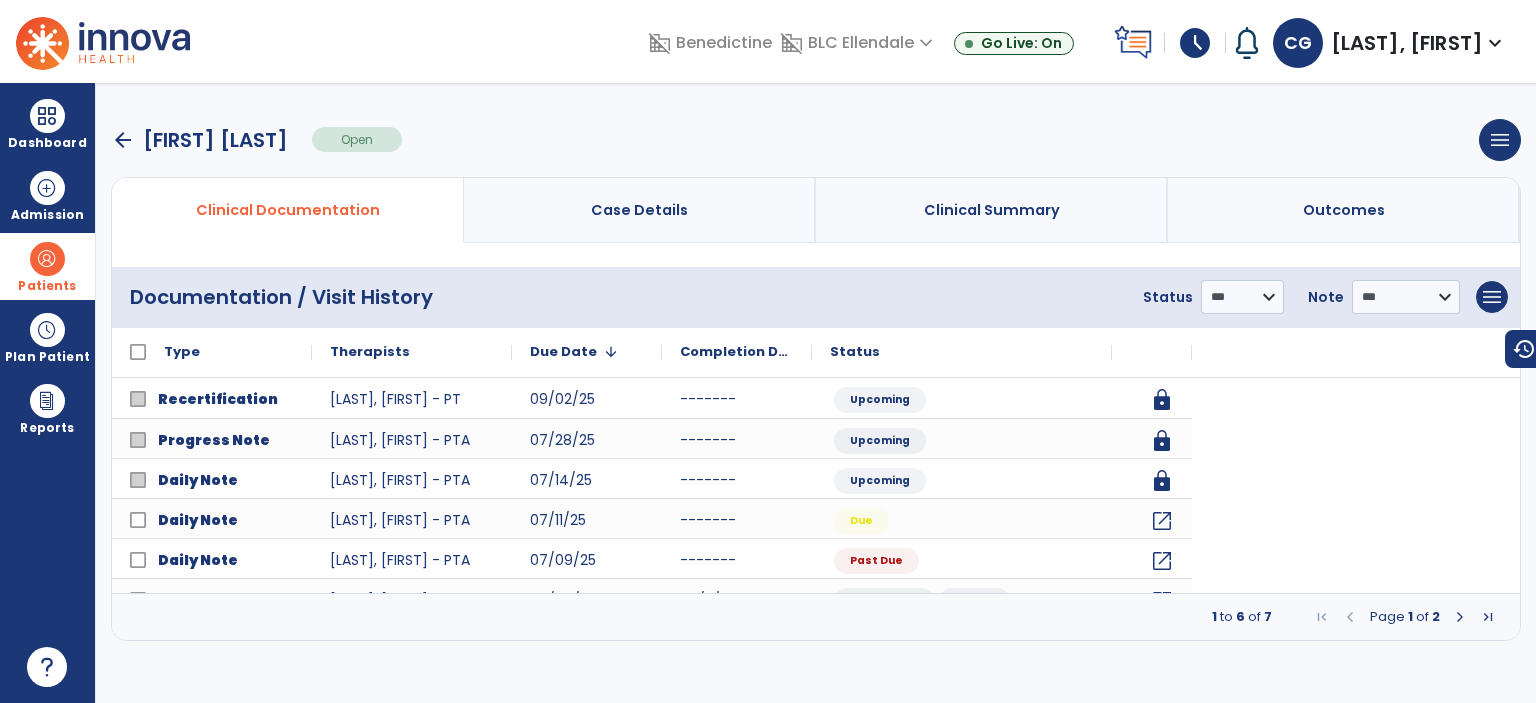 scroll, scrollTop: 0, scrollLeft: 0, axis: both 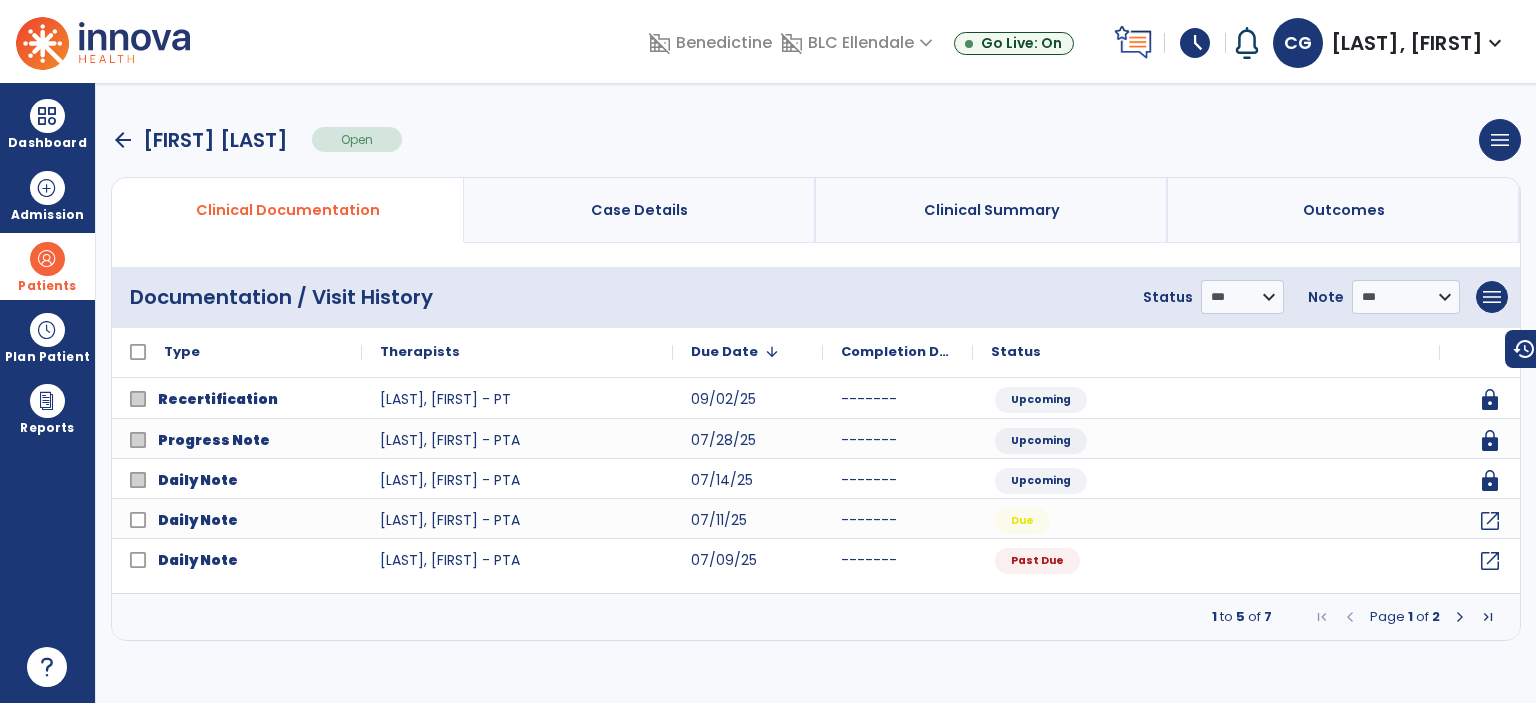 click at bounding box center [1488, 617] 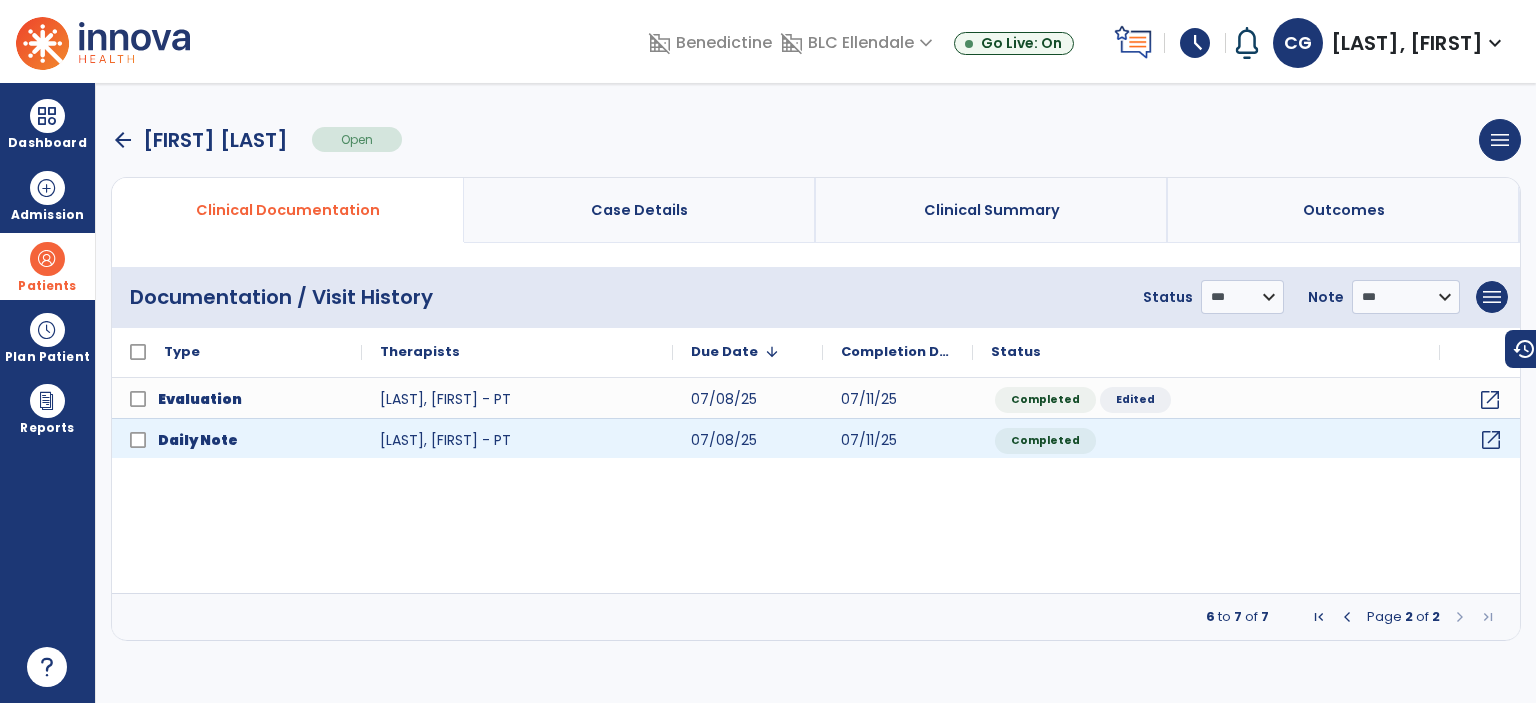 click on "open_in_new" 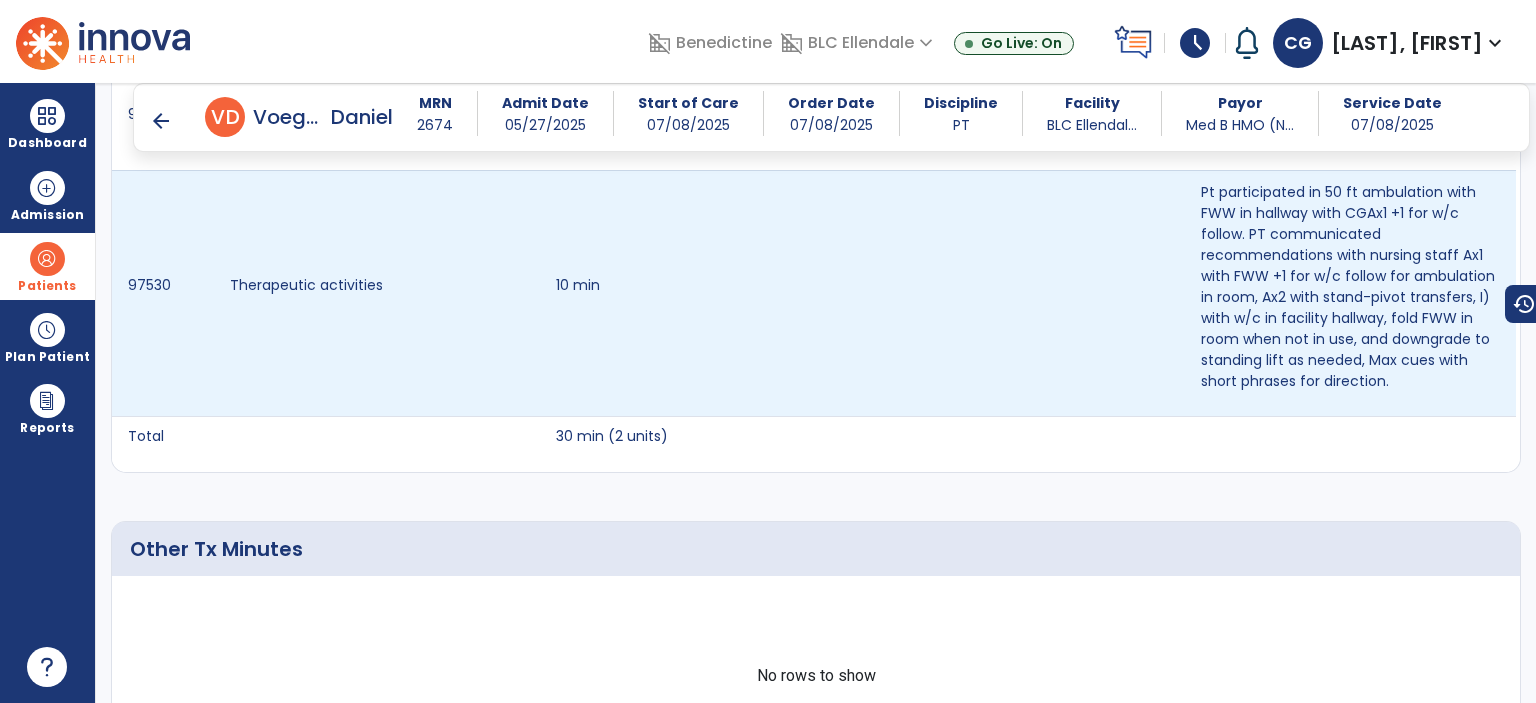 scroll, scrollTop: 3880, scrollLeft: 0, axis: vertical 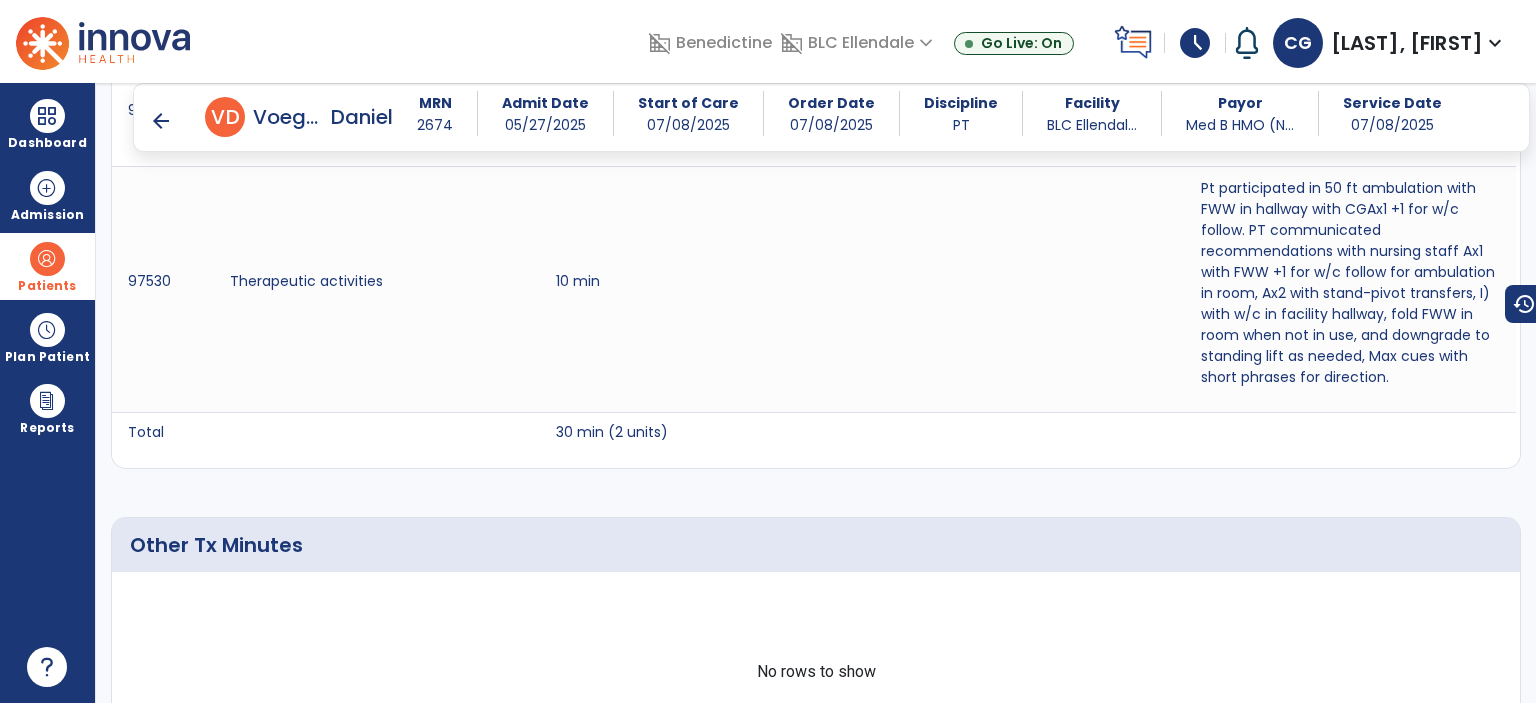 click on "arrow_back" at bounding box center [177, 117] 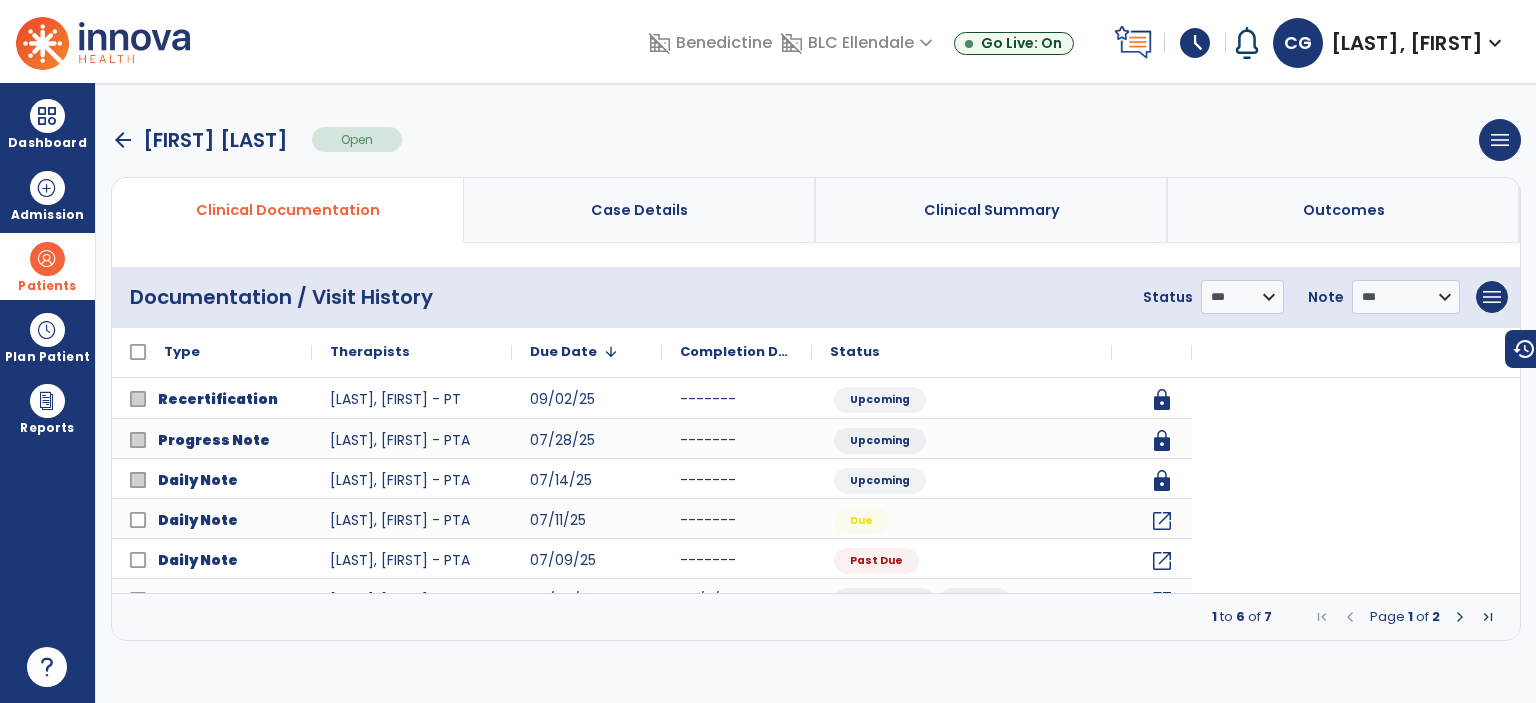 scroll, scrollTop: 0, scrollLeft: 0, axis: both 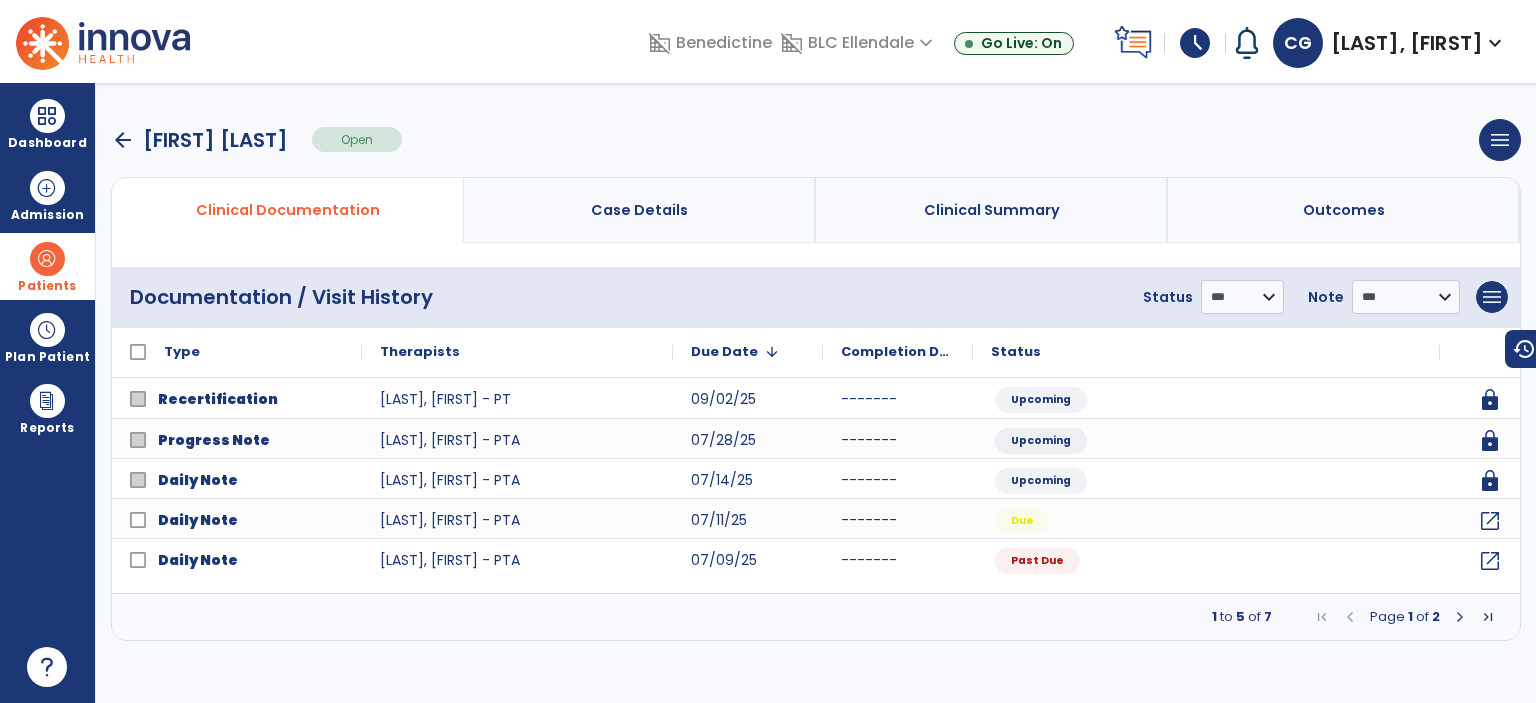 click at bounding box center [1460, 617] 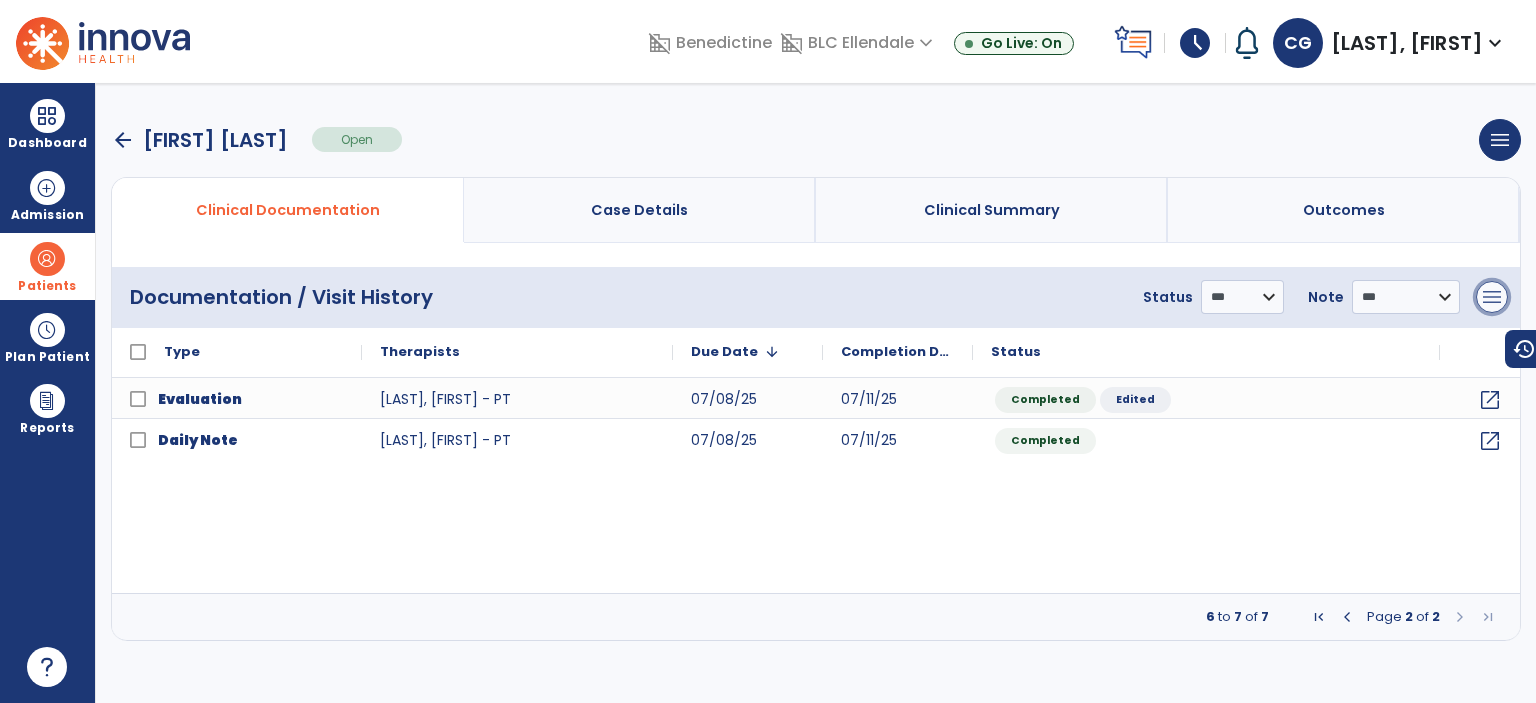 click on "menu" at bounding box center [1492, 297] 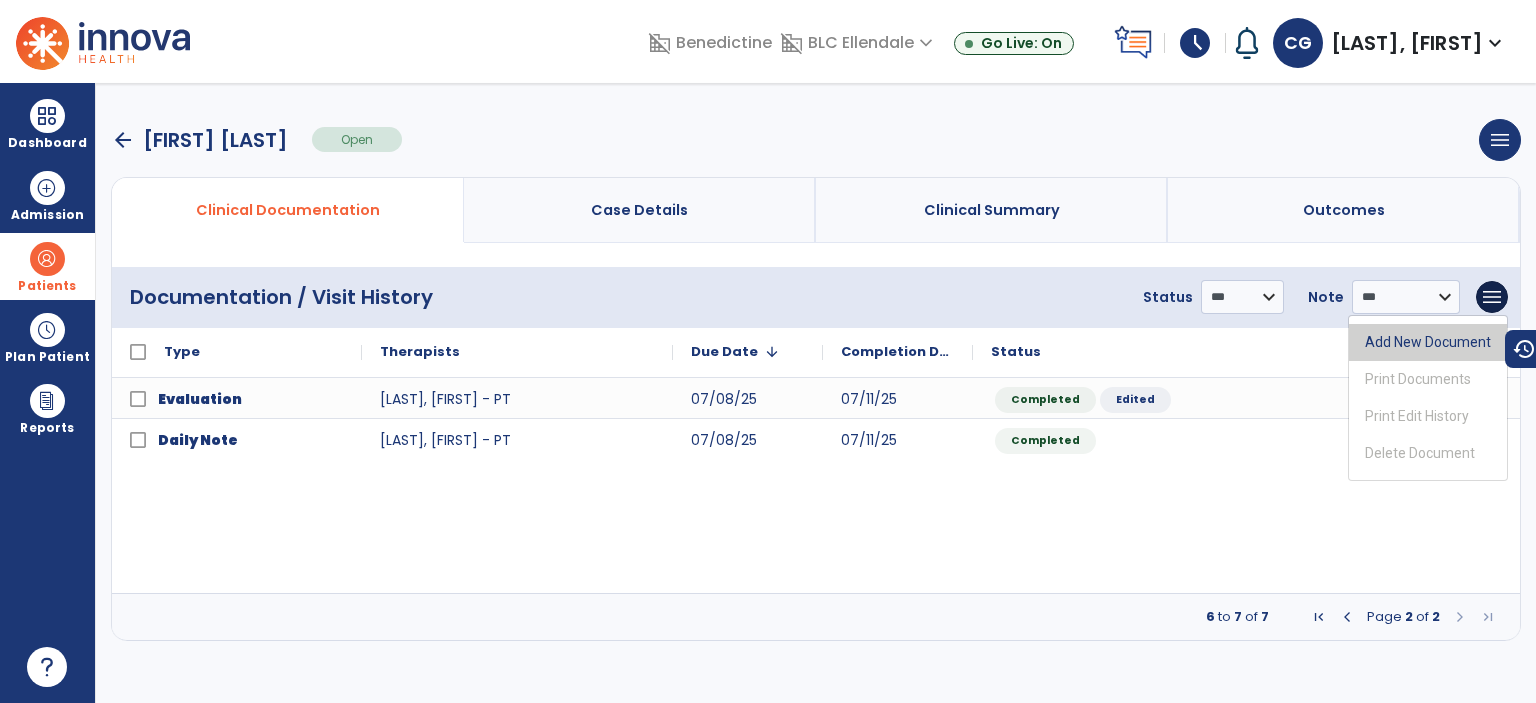 click on "Add New Document" at bounding box center [1428, 342] 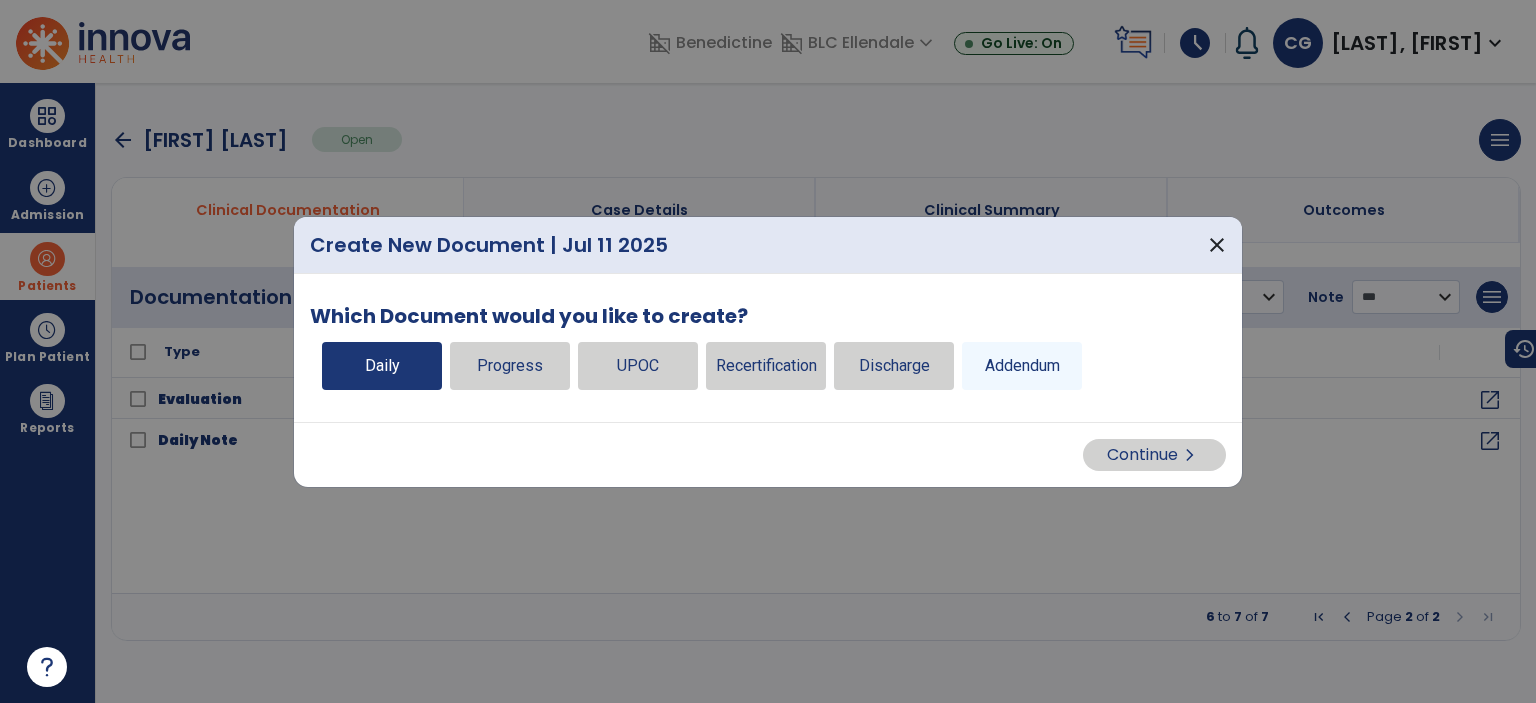 click on "Daily" at bounding box center [382, 366] 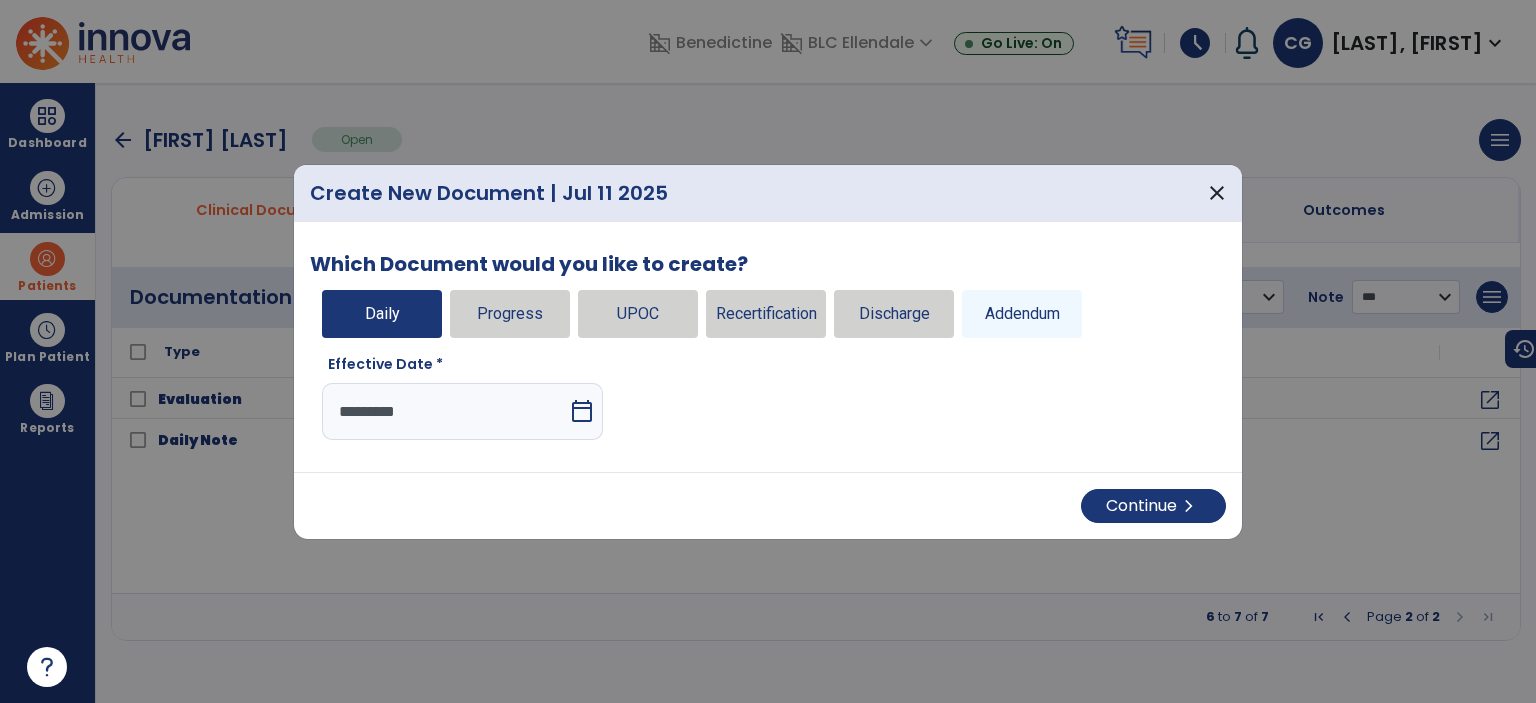 click on "*********" at bounding box center (445, 411) 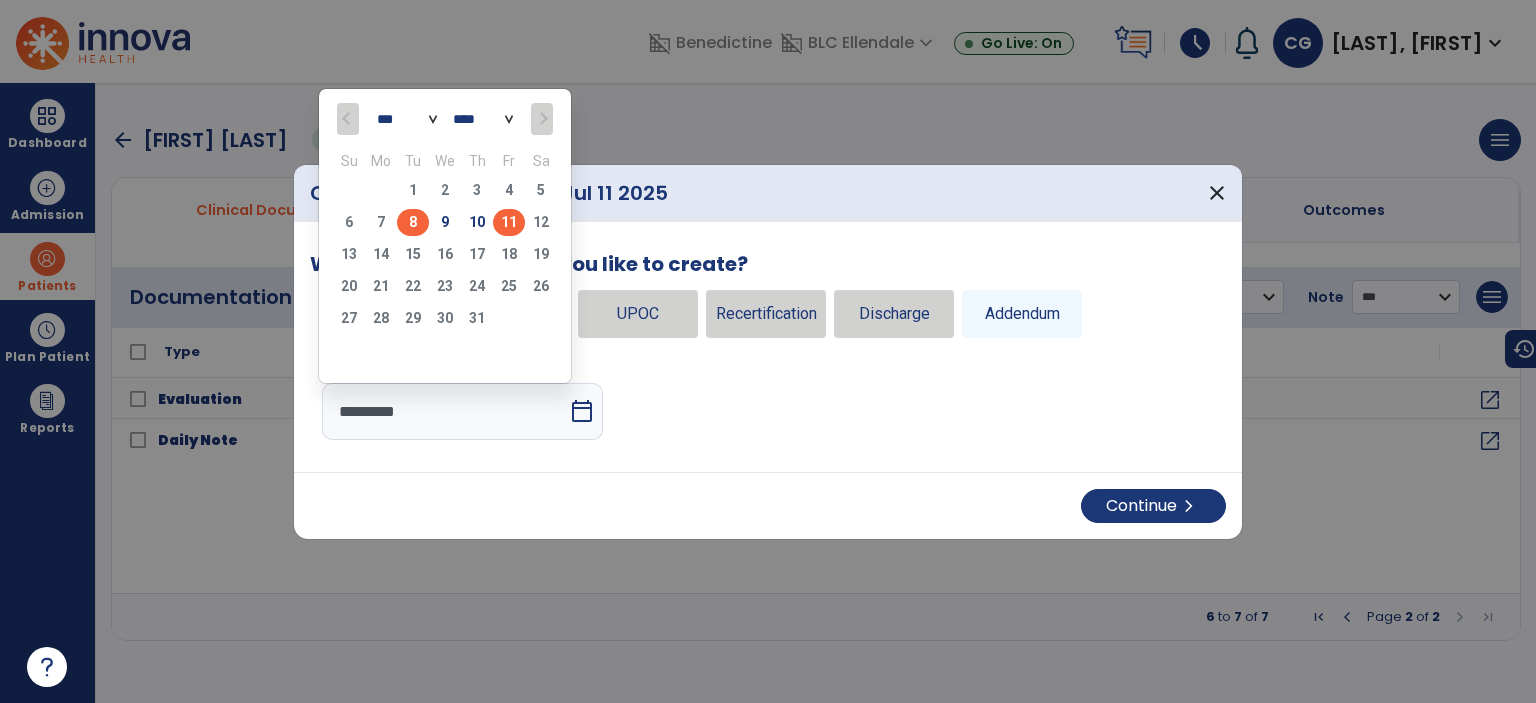 click on "8" 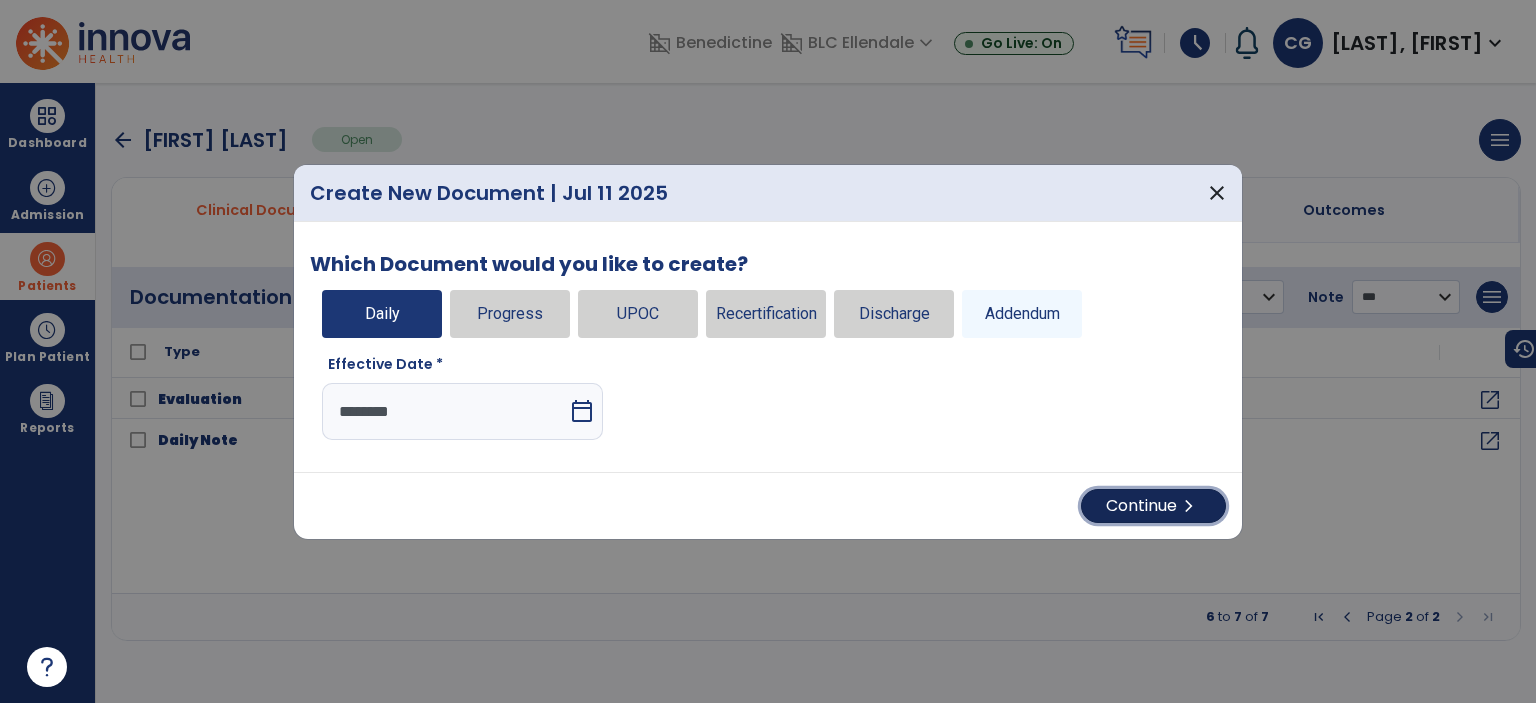 click on "Continue   chevron_right" at bounding box center (1153, 506) 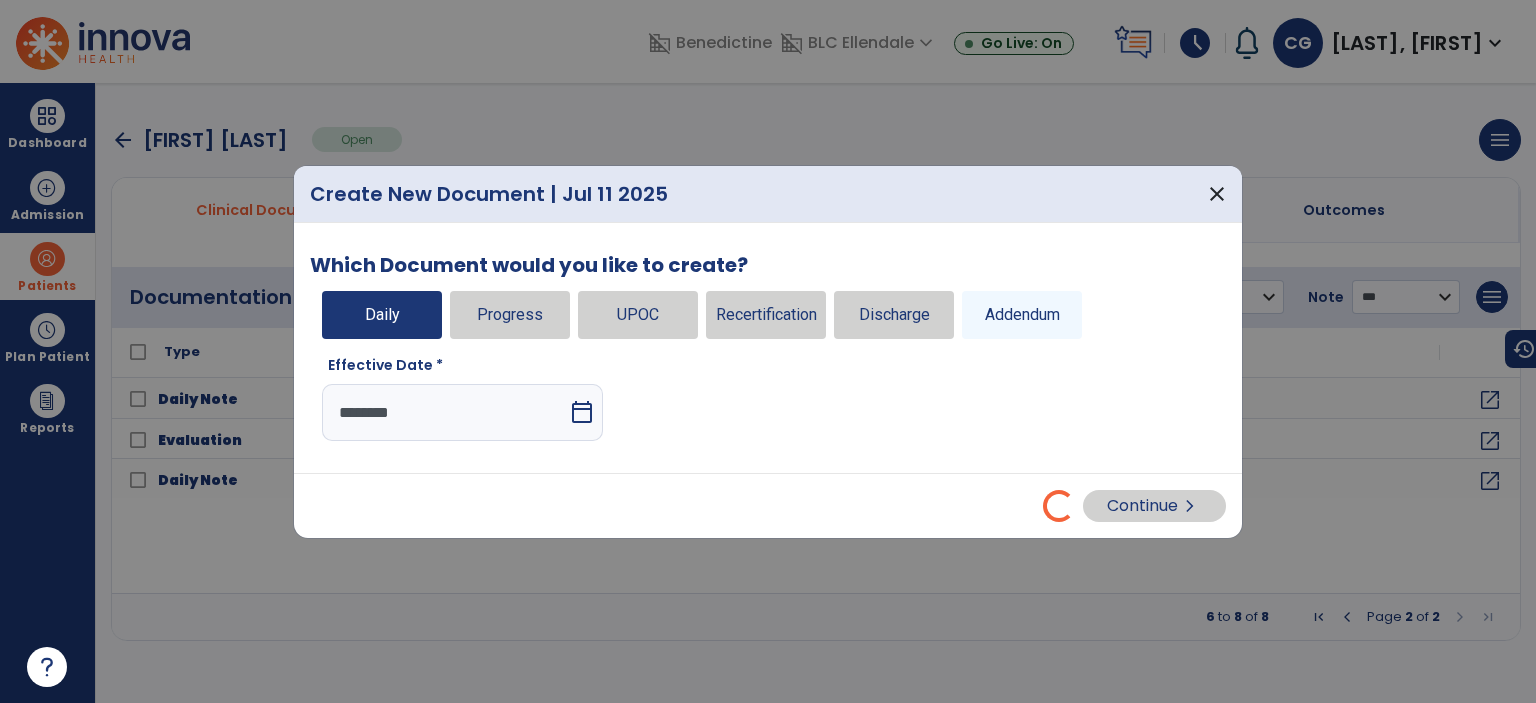 select on "*" 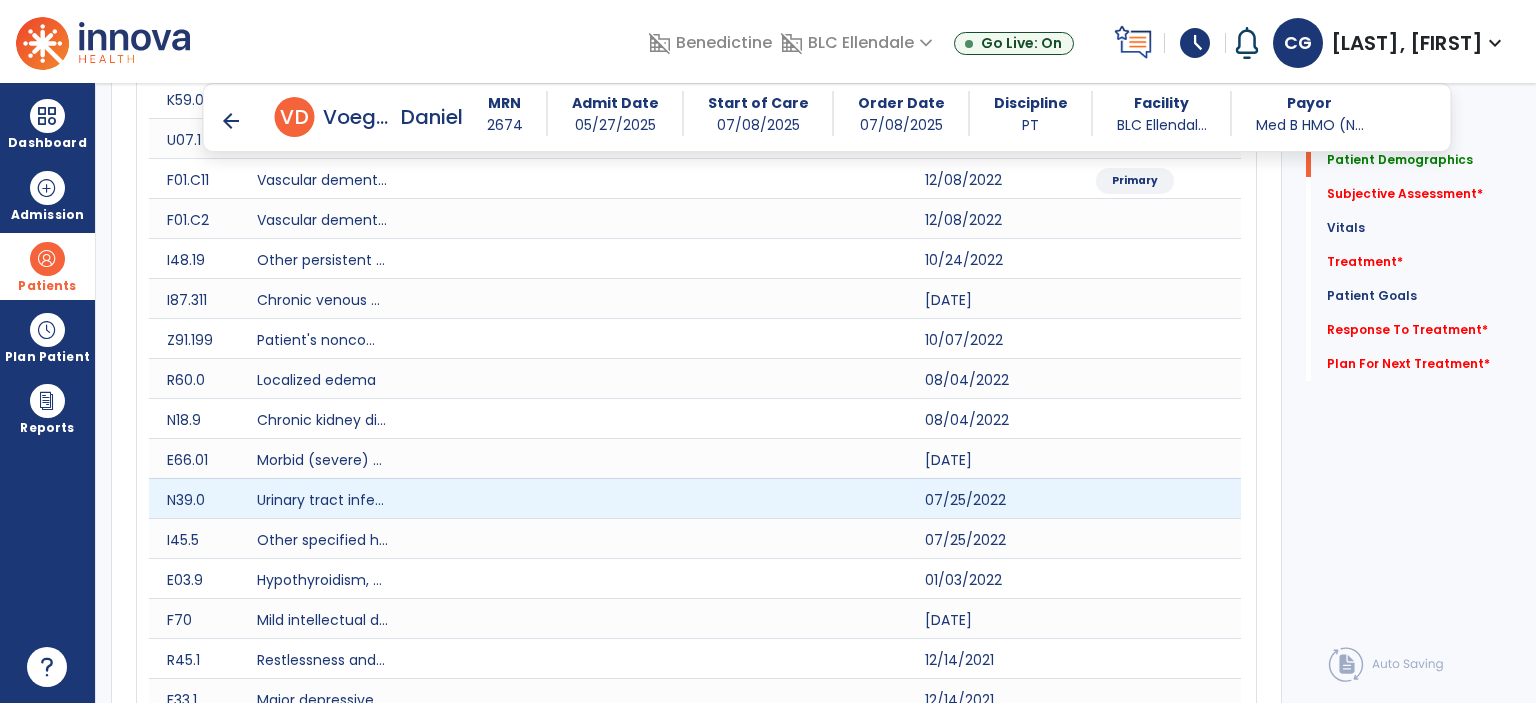click 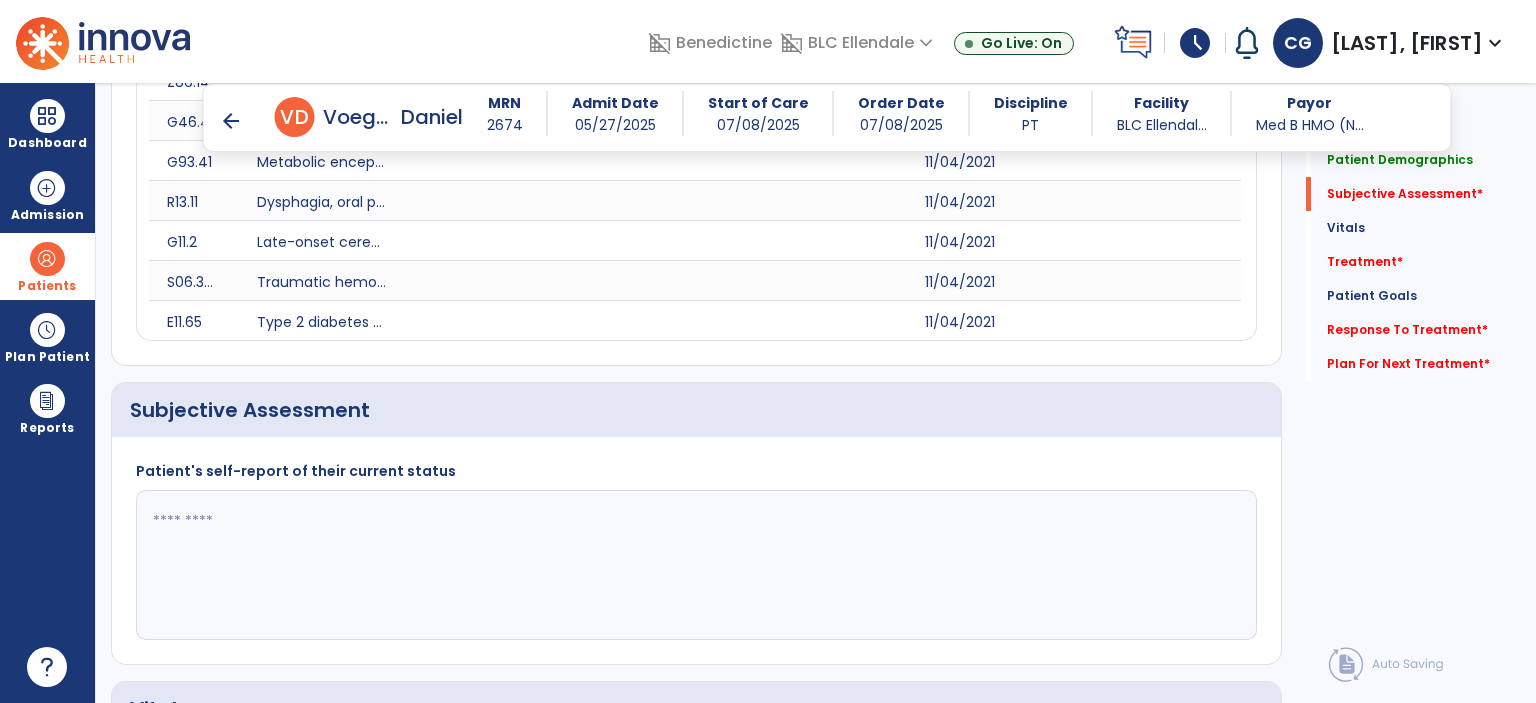 scroll, scrollTop: 1712, scrollLeft: 0, axis: vertical 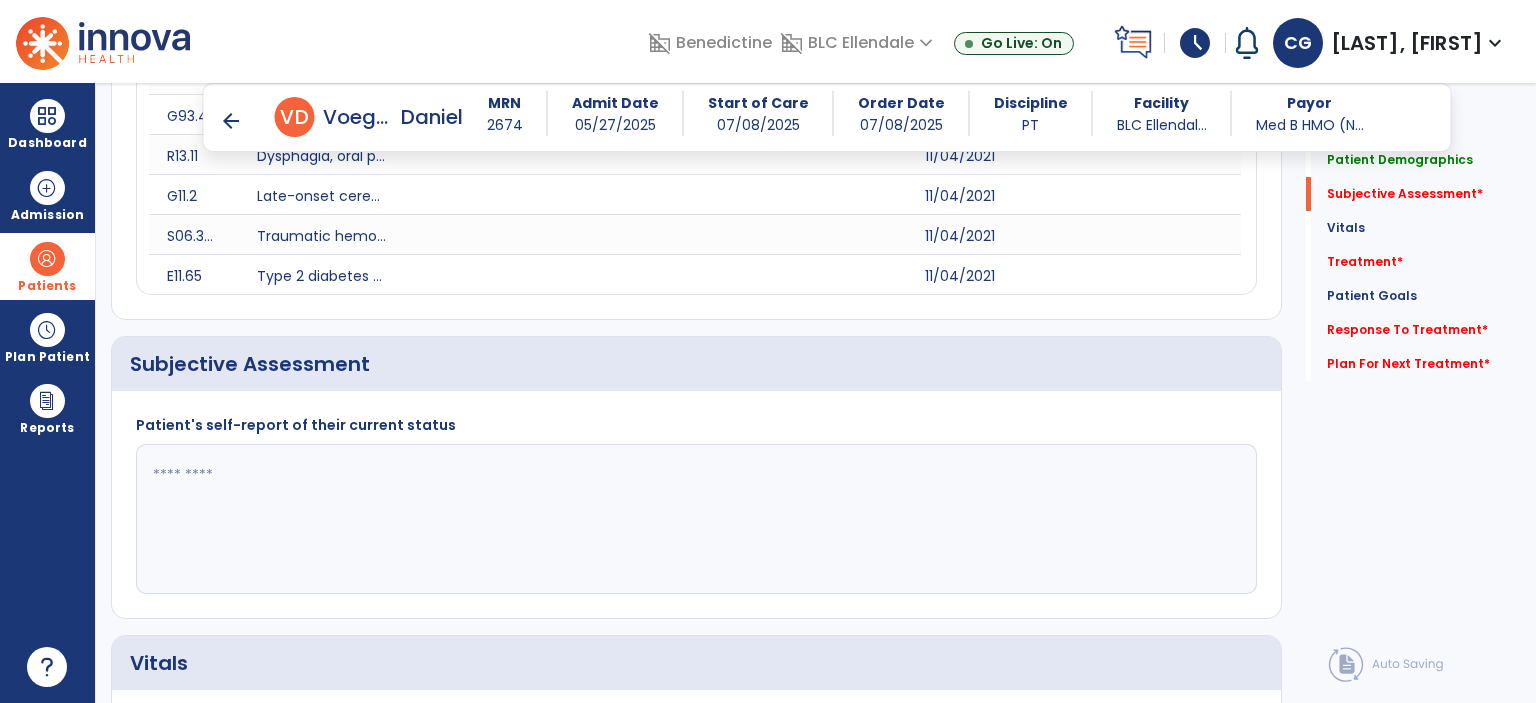 click 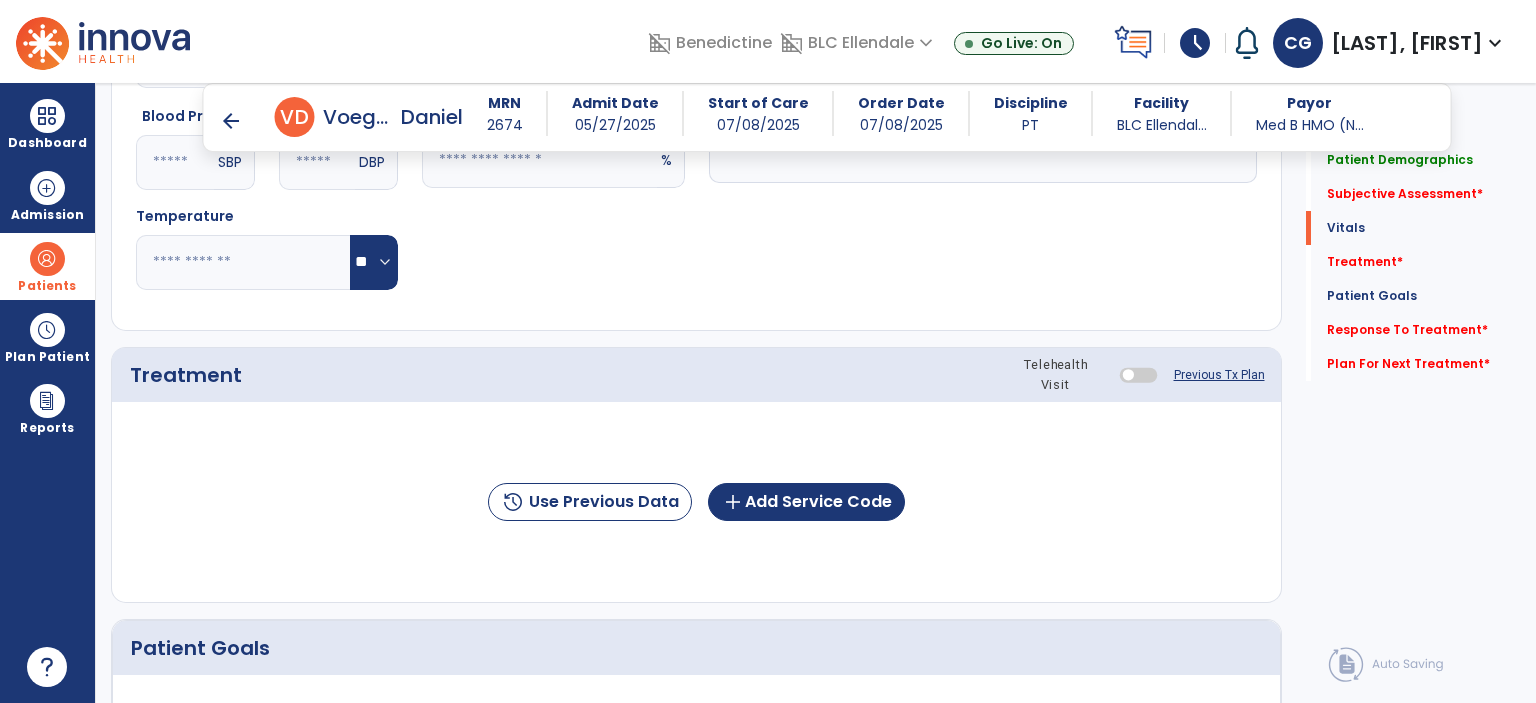 scroll, scrollTop: 2427, scrollLeft: 0, axis: vertical 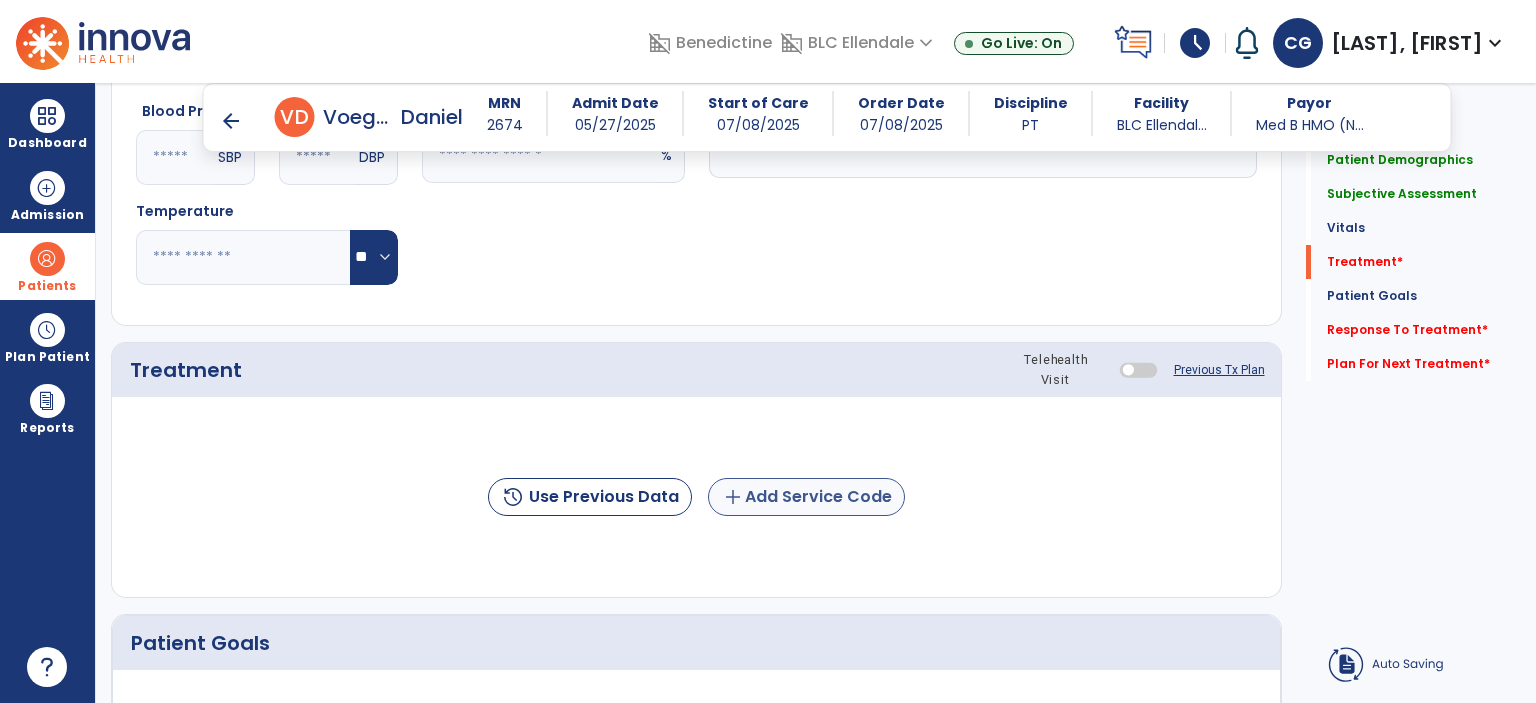 type on "**********" 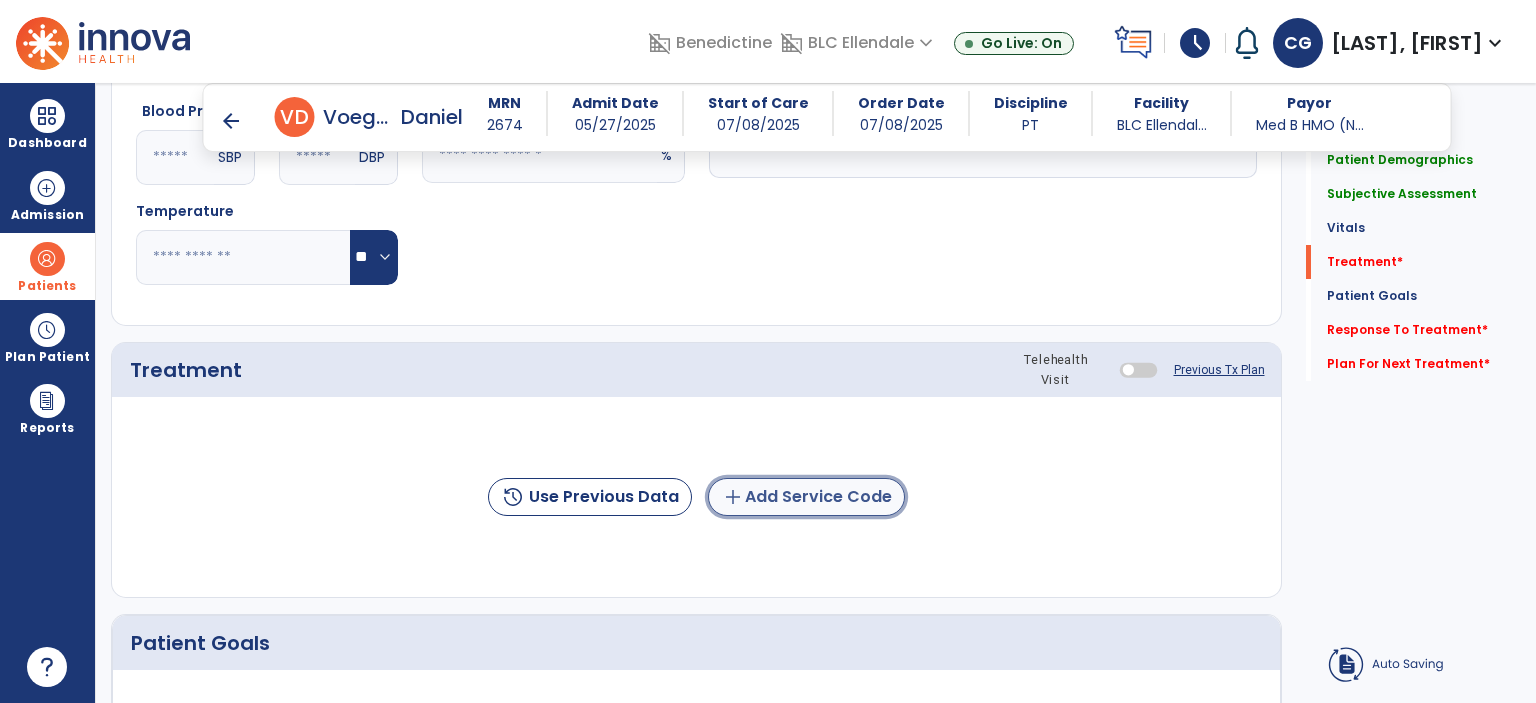 click on "add  Add Service Code" 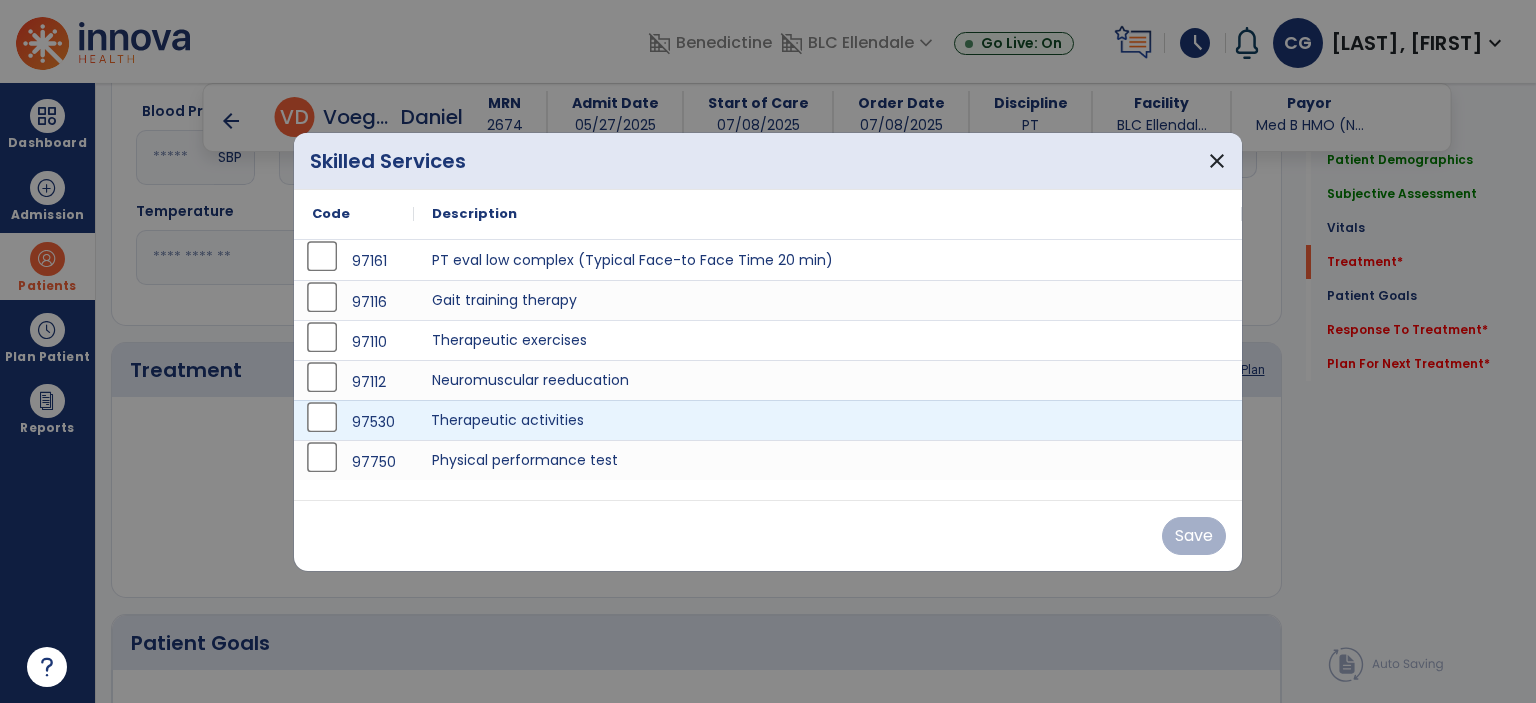 click on "Therapeutic activities" at bounding box center (828, 420) 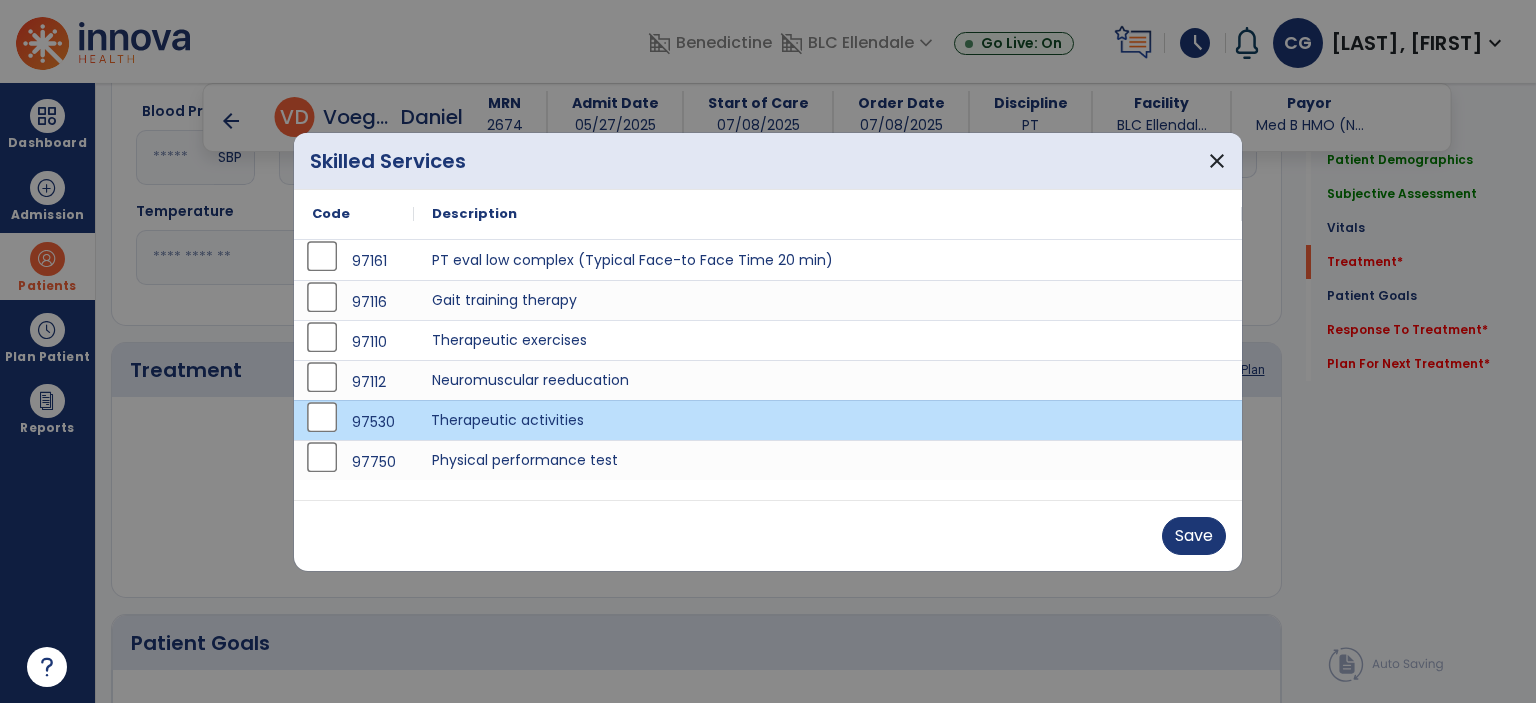 click on "Therapeutic activities" at bounding box center [828, 420] 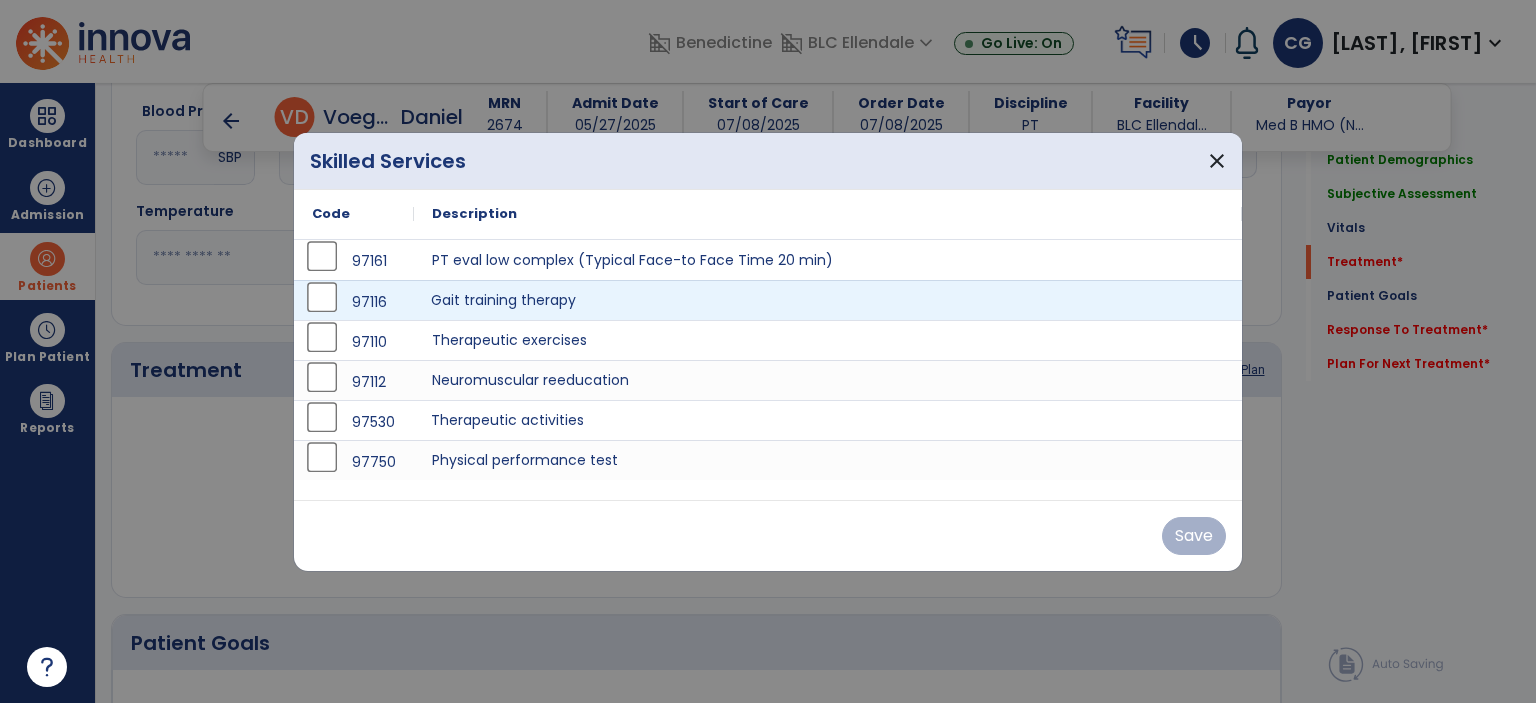 click on "Gait training therapy" at bounding box center [828, 300] 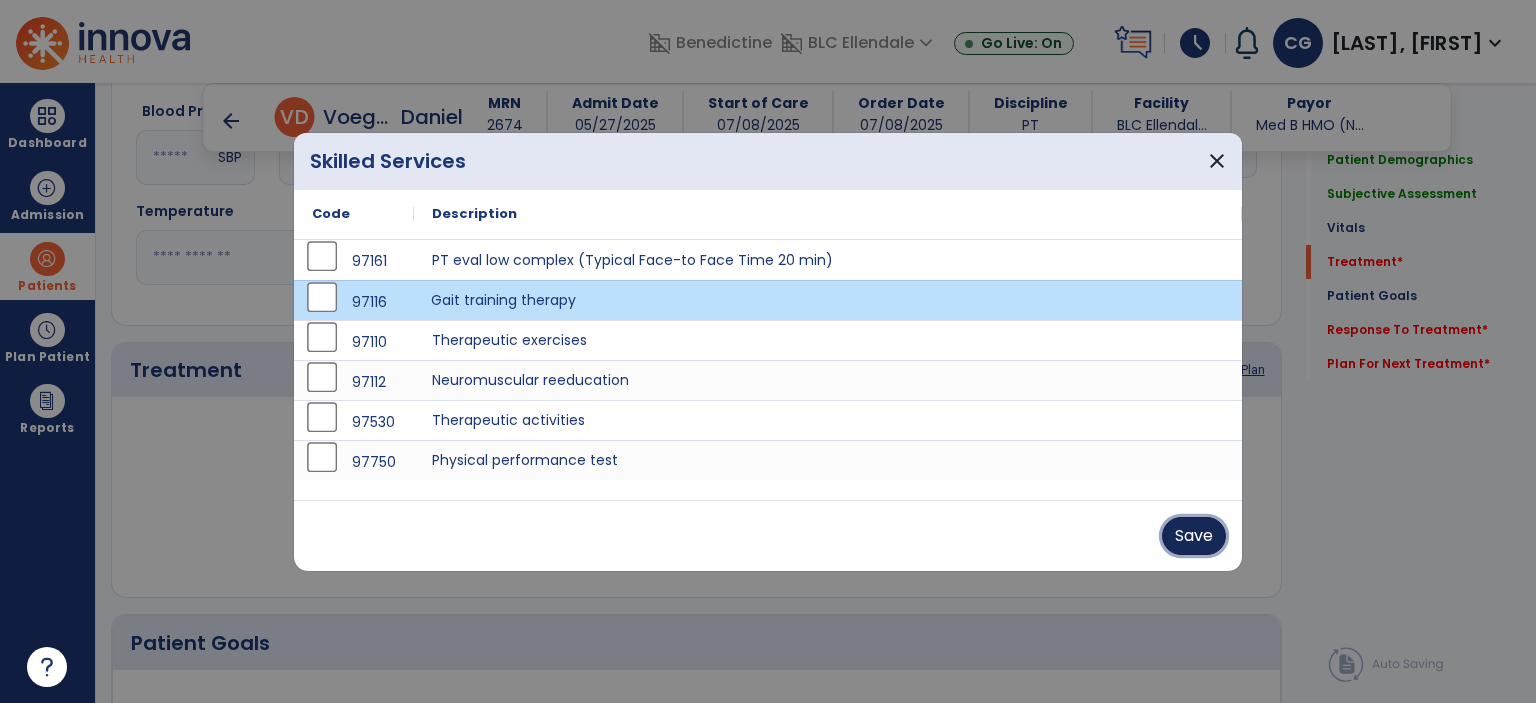 click on "Save" at bounding box center [1194, 536] 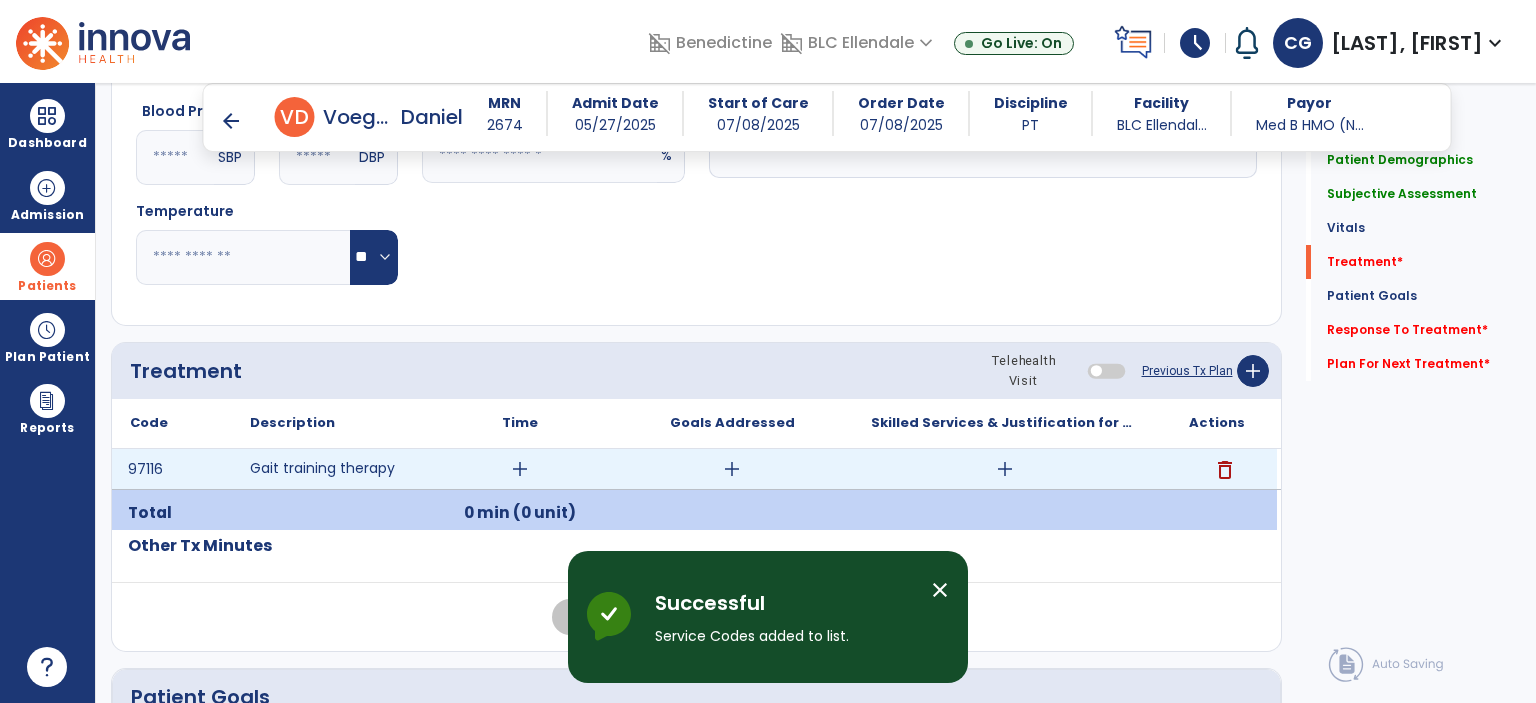 click on "add" at bounding box center (520, 469) 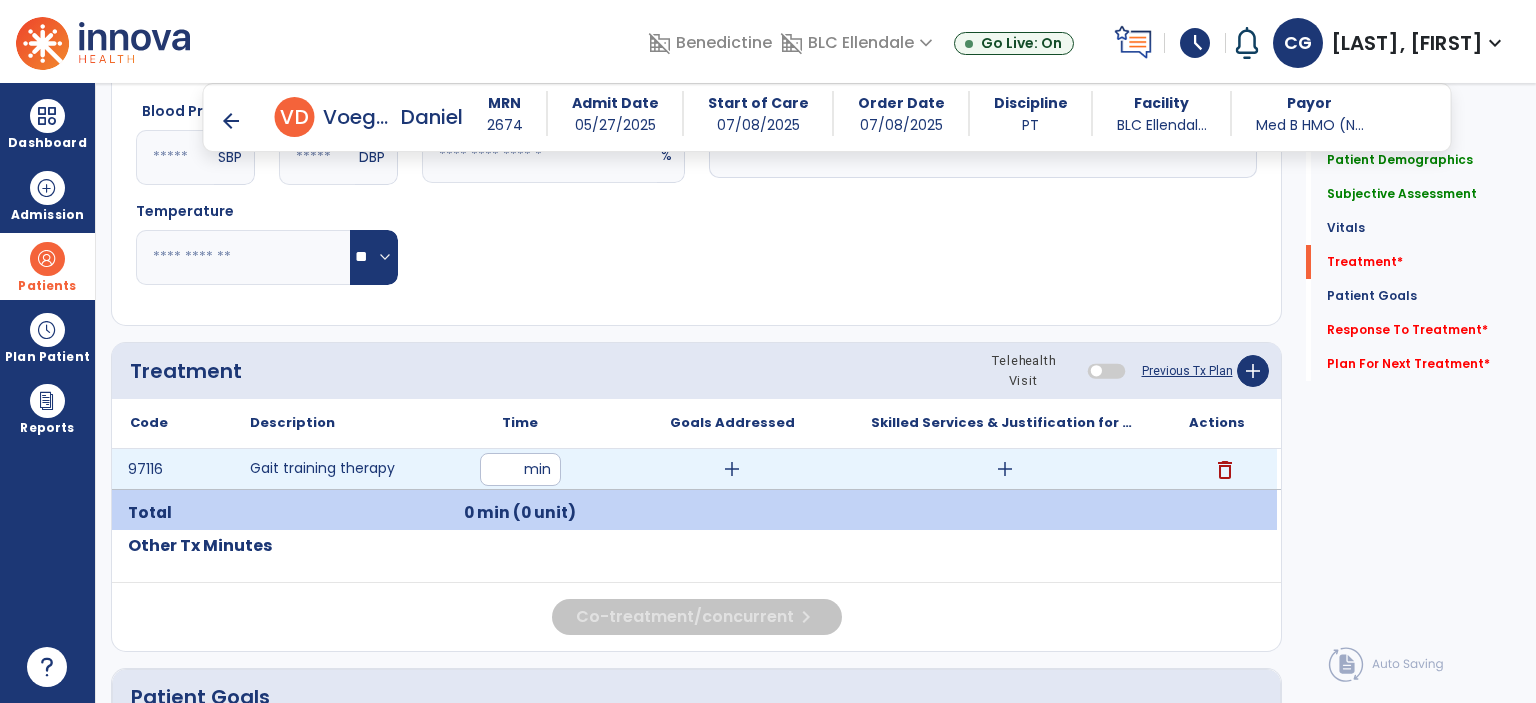type on "**" 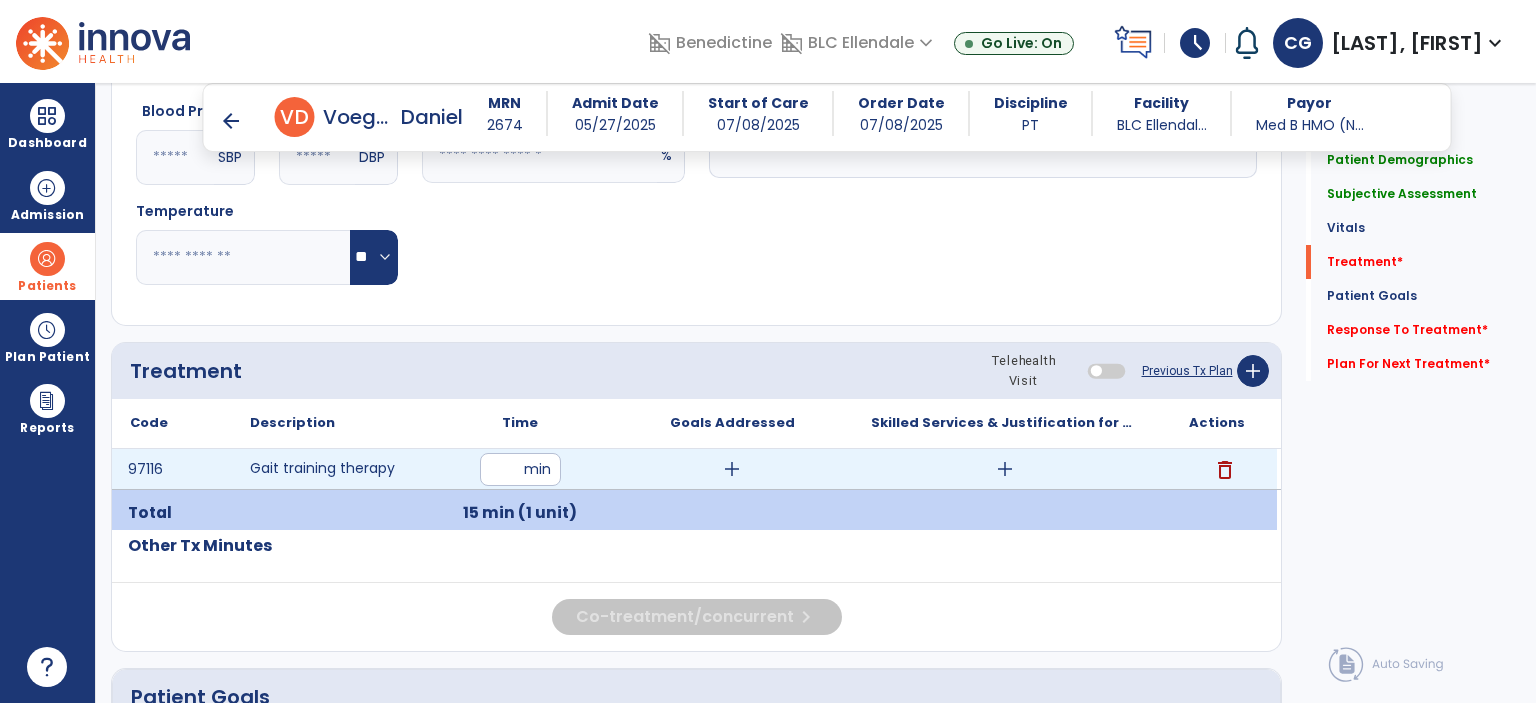 click on "add" at bounding box center [1005, 469] 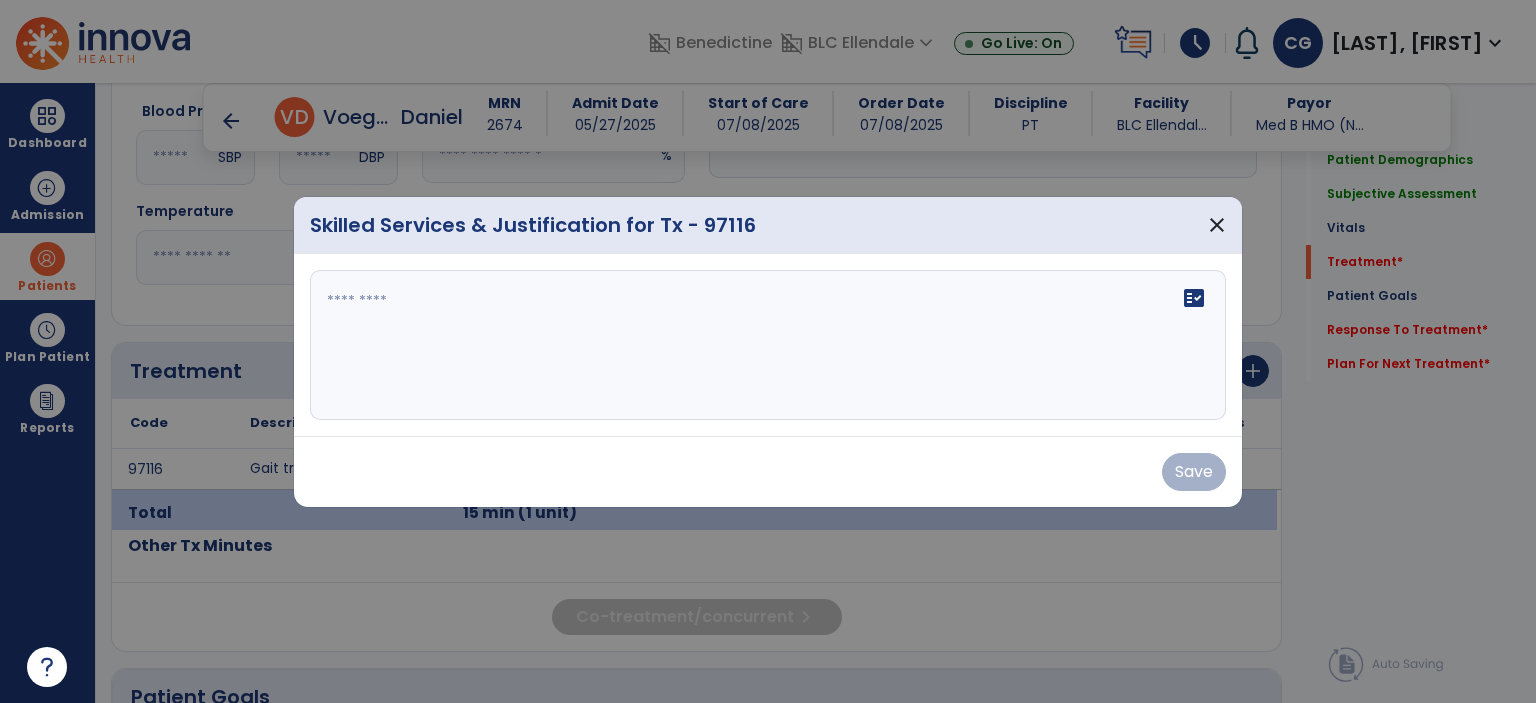 click on "fact_check" at bounding box center (768, 345) 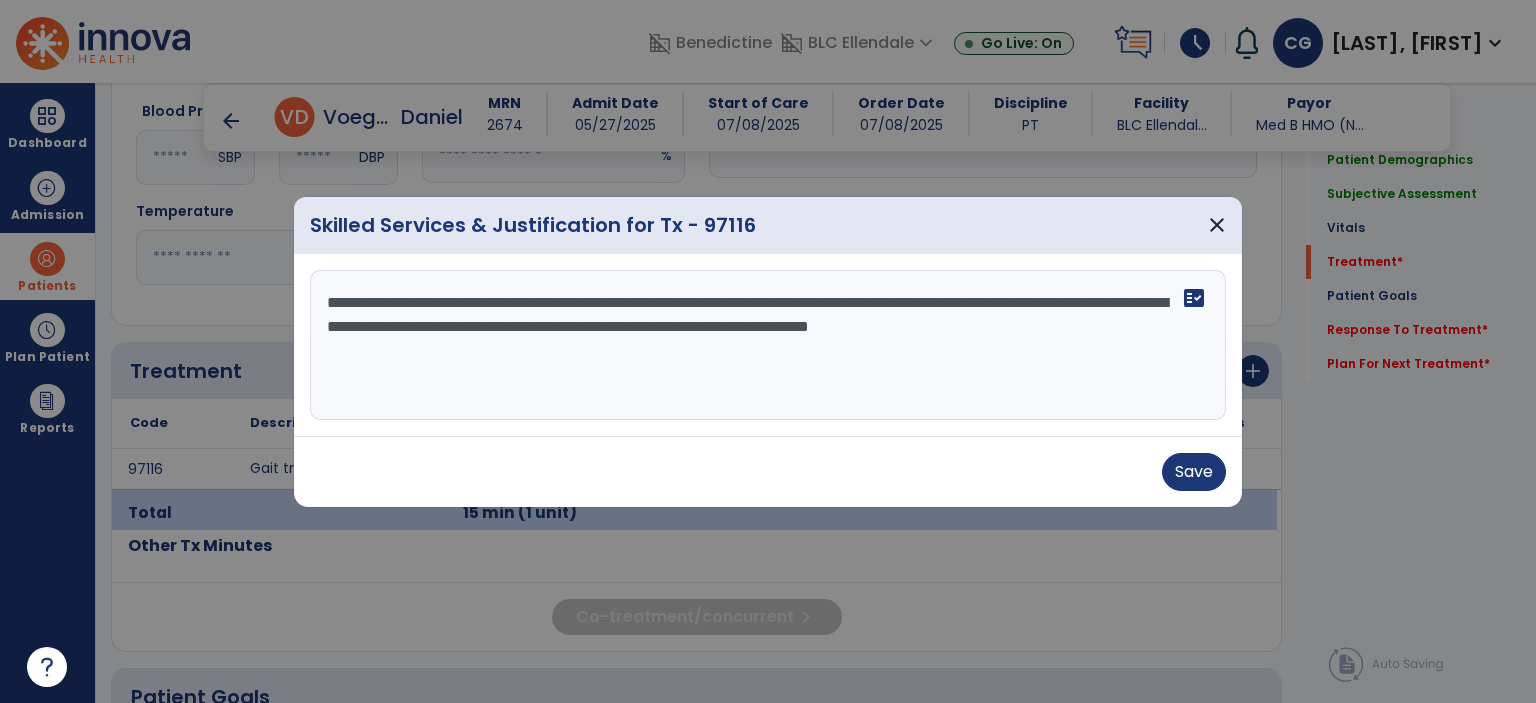click on "**********" at bounding box center (768, 345) 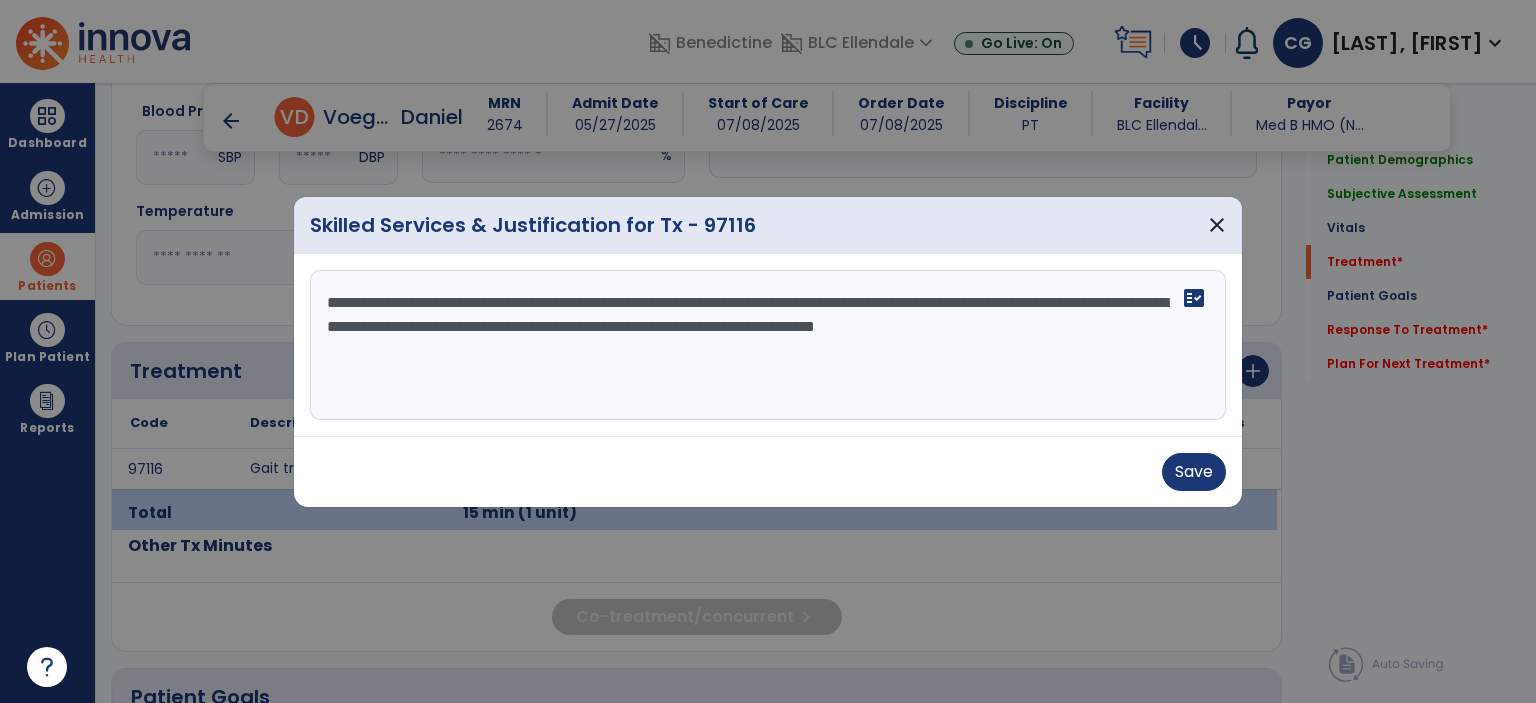 click on "**********" at bounding box center (768, 345) 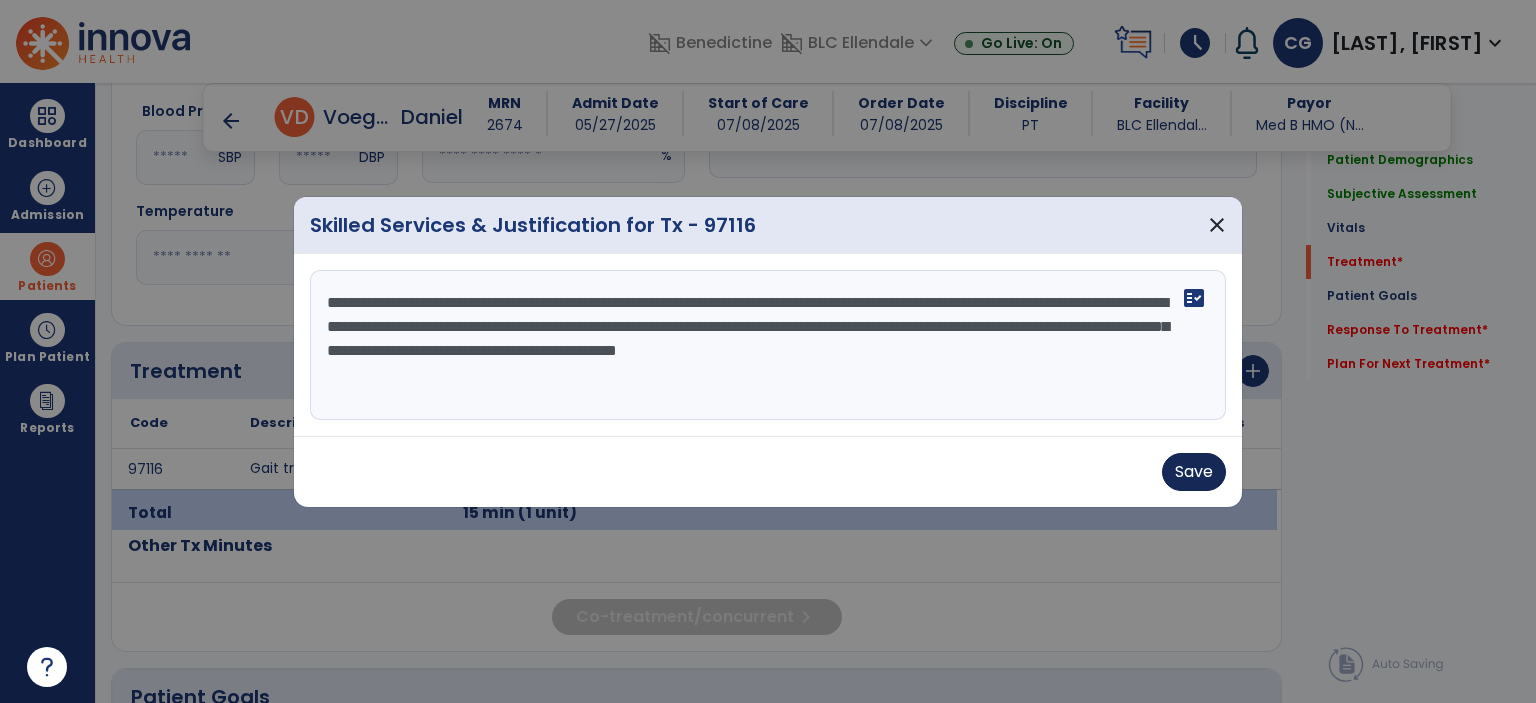 type on "**********" 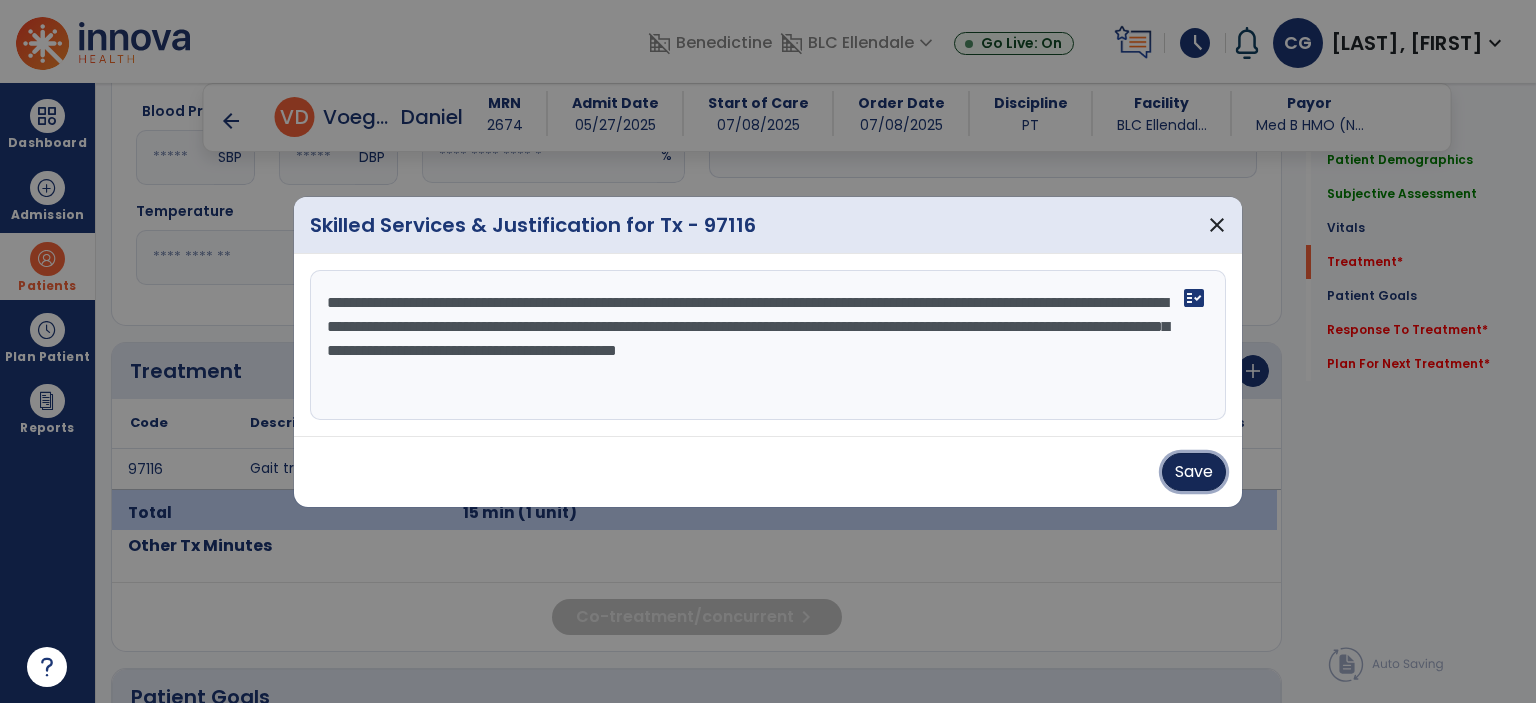 click on "Save" at bounding box center (1194, 472) 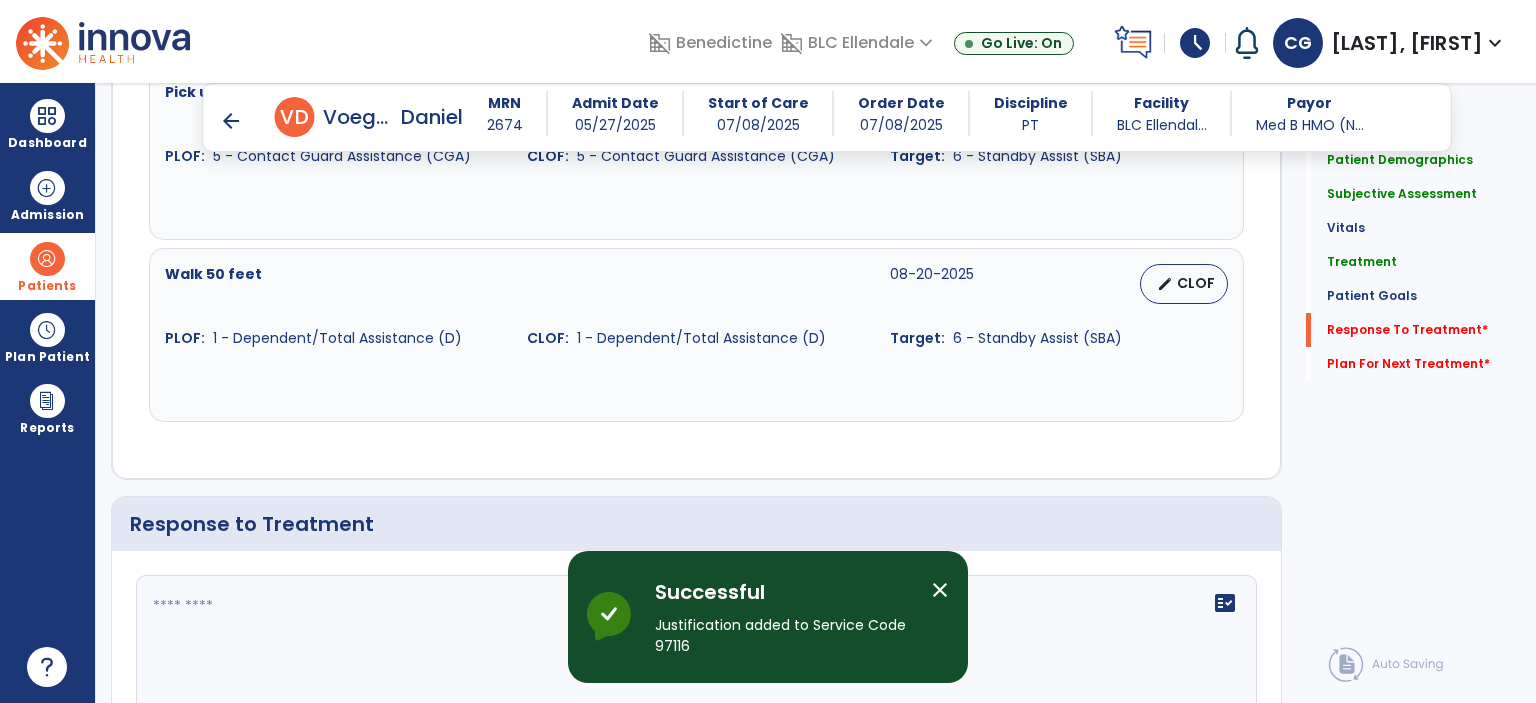 scroll, scrollTop: 4132, scrollLeft: 0, axis: vertical 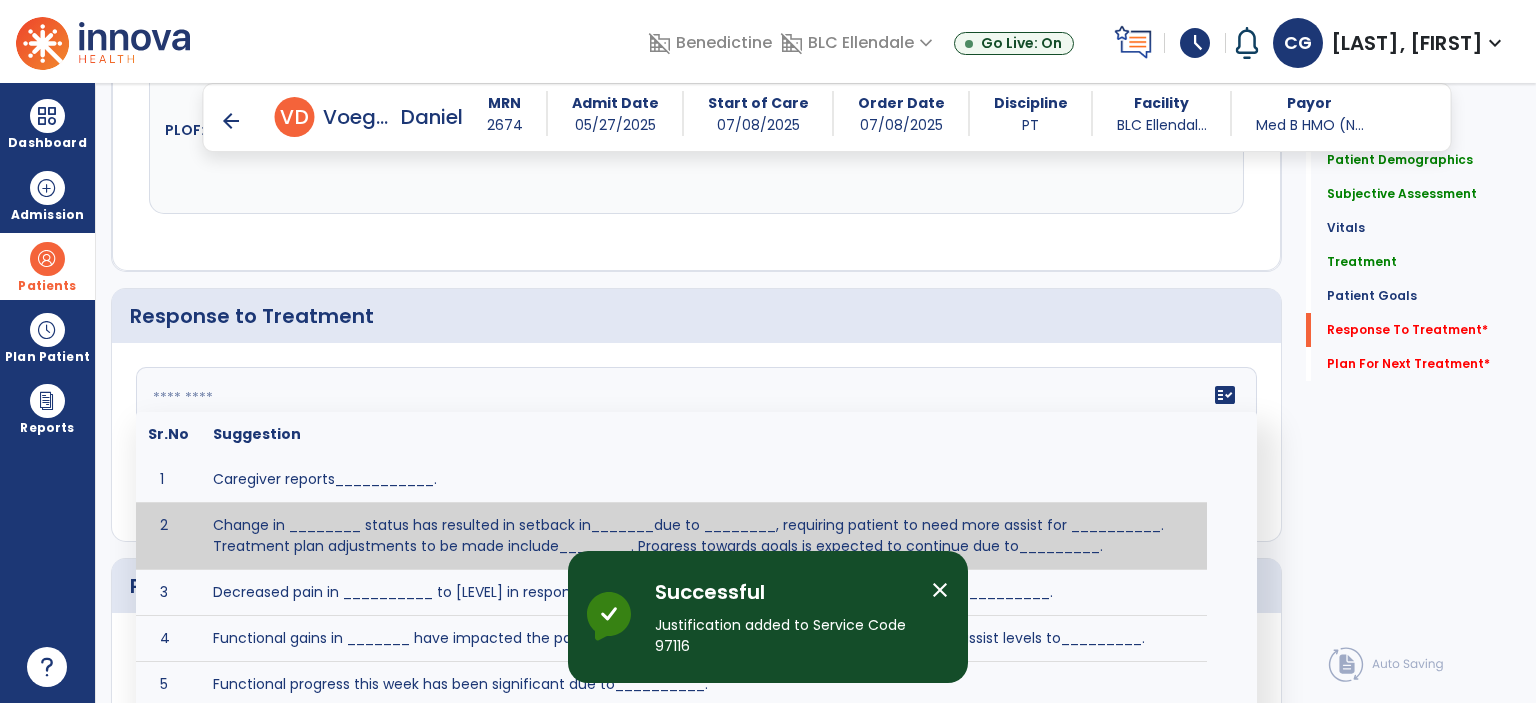 click on "fact_check  Sr.No Suggestion 1 Caregiver reports___________. 2 Change in ________ status has resulted in setback in_______due to ________, requiring patient to need more assist for __________.   Treatment plan adjustments to be made include________.  Progress towards goals is expected to continue due to_________. 3 Decreased pain in __________ to [LEVEL] in response to [MODALITY/TREATMENT] allows for improvement in _________. 4 Functional gains in _______ have impacted the patient's ability to perform_________ with a reduction in assist levels to_________. 5 Functional progress this week has been significant due to__________. 6 Gains in ________ have improved the patient's ability to perform ______with decreased levels of assist to___________. 7 Improvement in ________allows patient to tolerate higher levels of challenges in_________. 8 Pain in [AREA] has decreased to [LEVEL] in response to [TREATMENT/MODALITY], allowing fore ease in completing__________. 9 10 11 12 13 14 15 16 17 18 19 20 21" 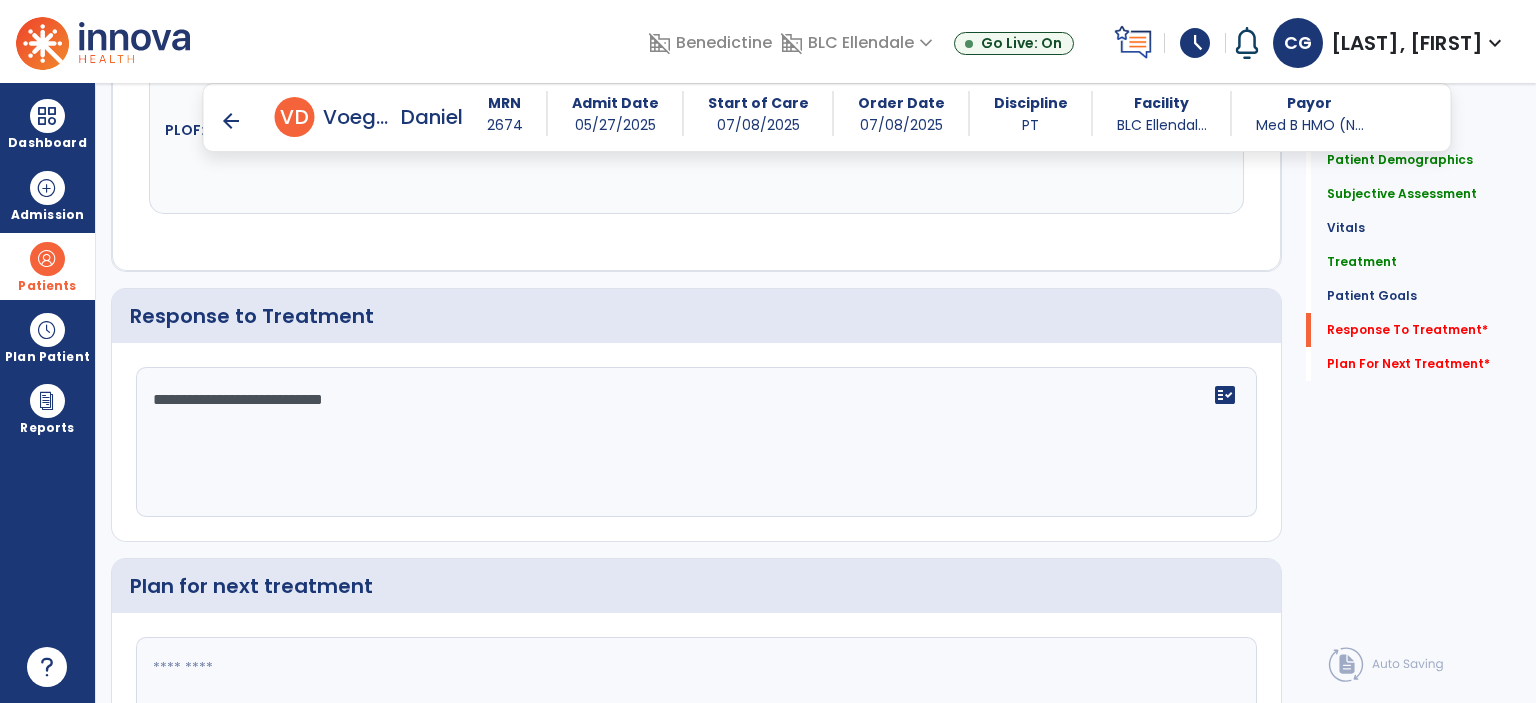 click on "**********" 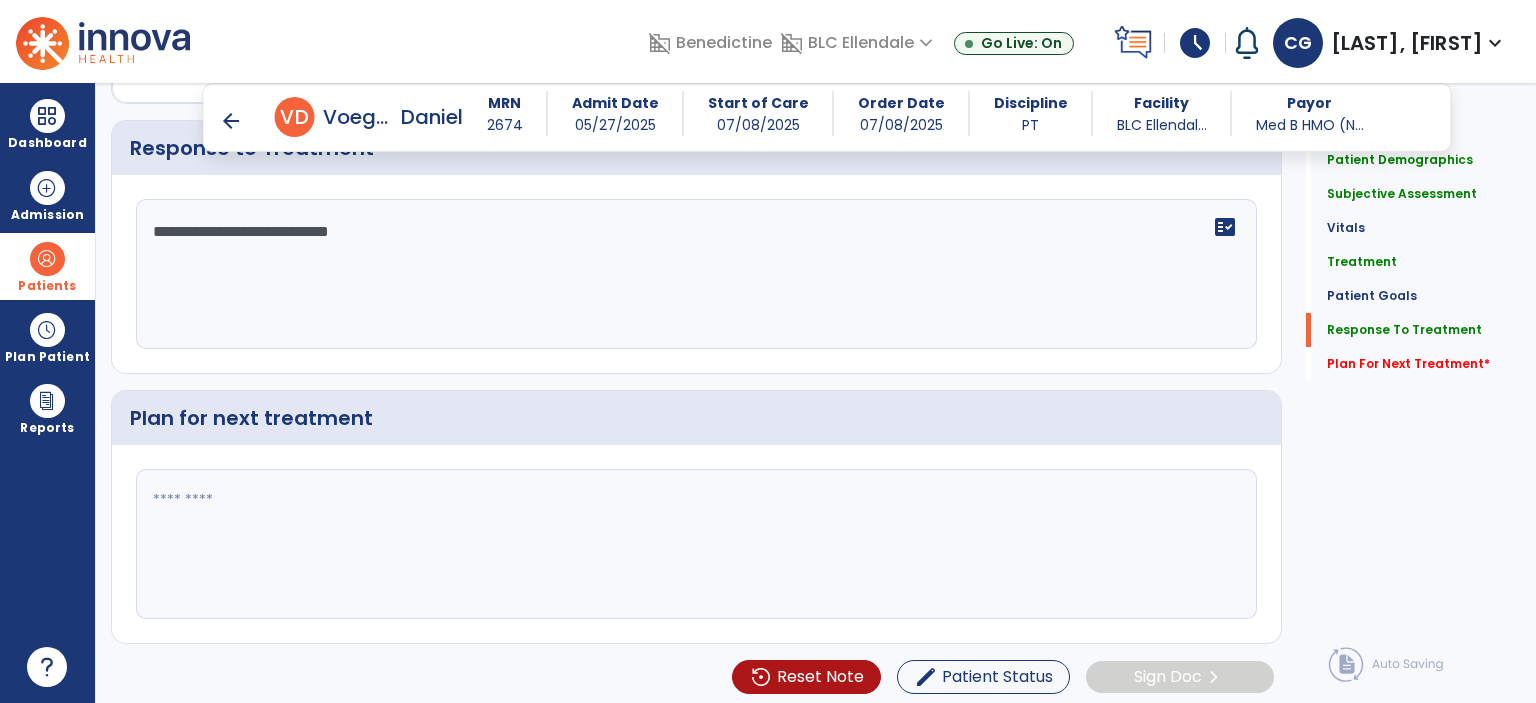 type on "**********" 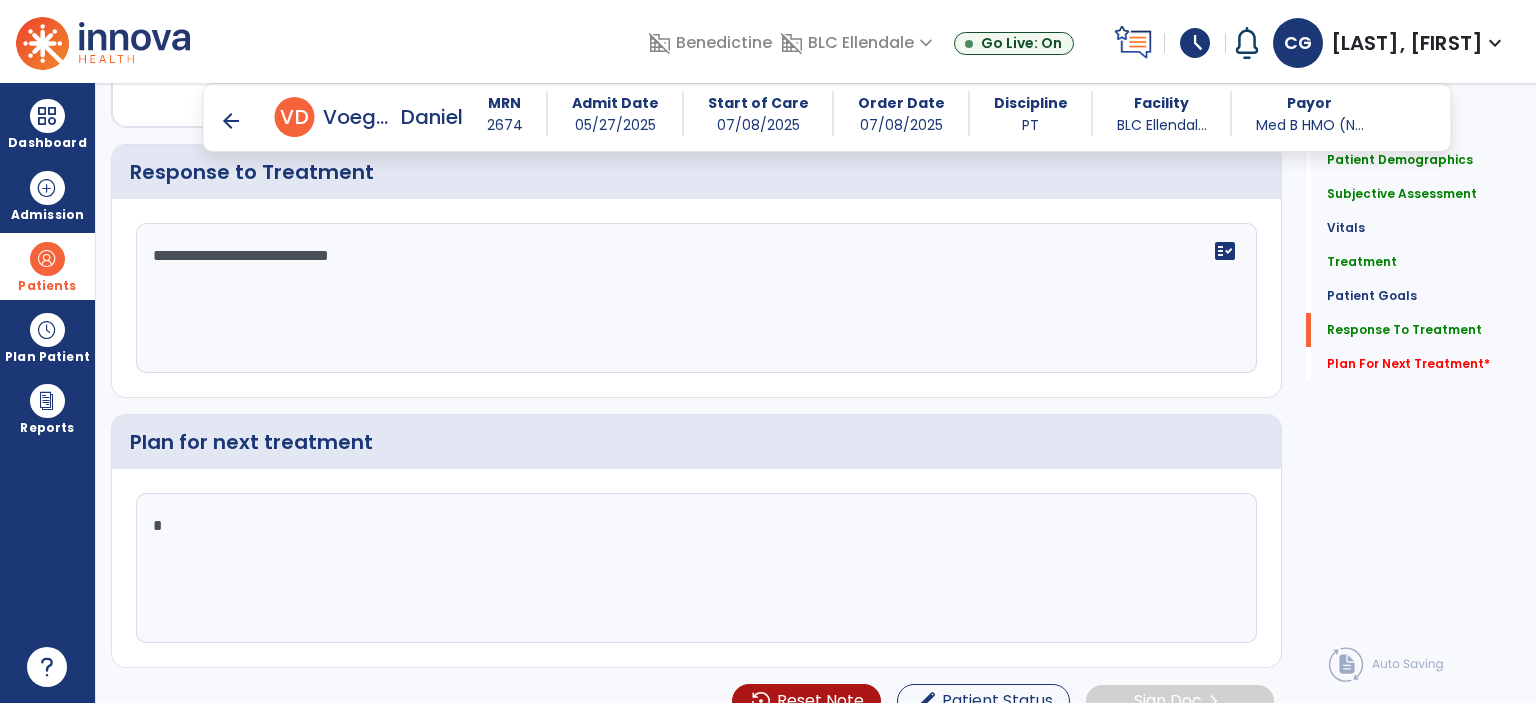 scroll, scrollTop: 4300, scrollLeft: 0, axis: vertical 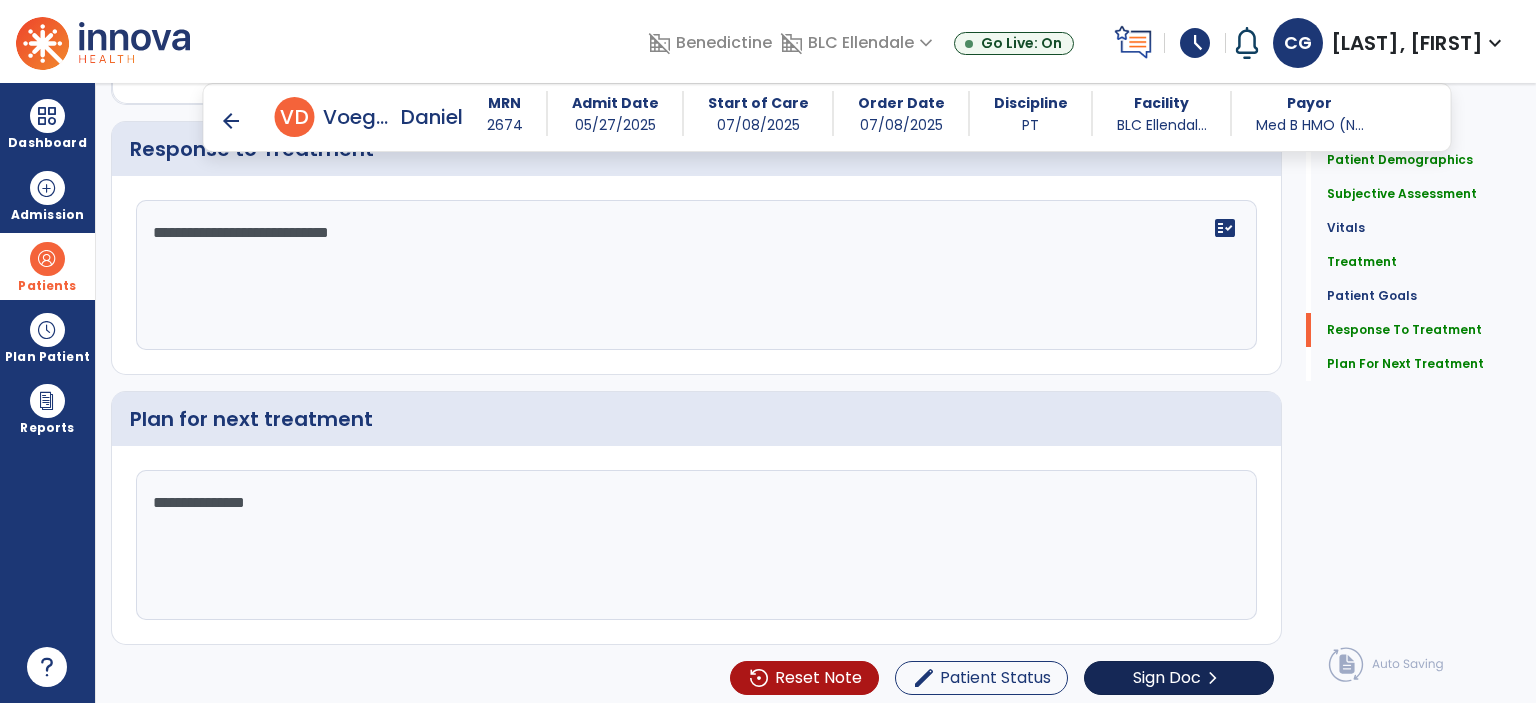 type on "**********" 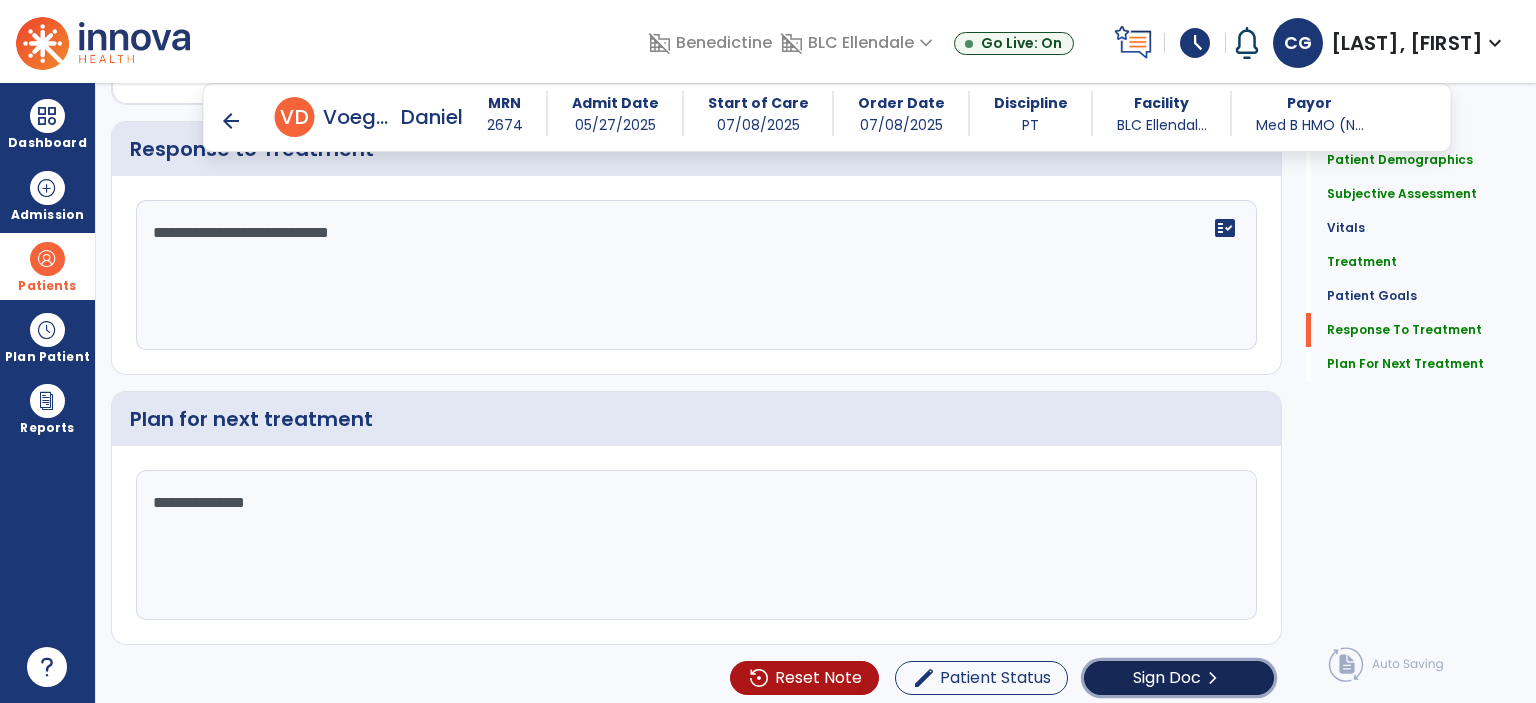 click on "Sign Doc" 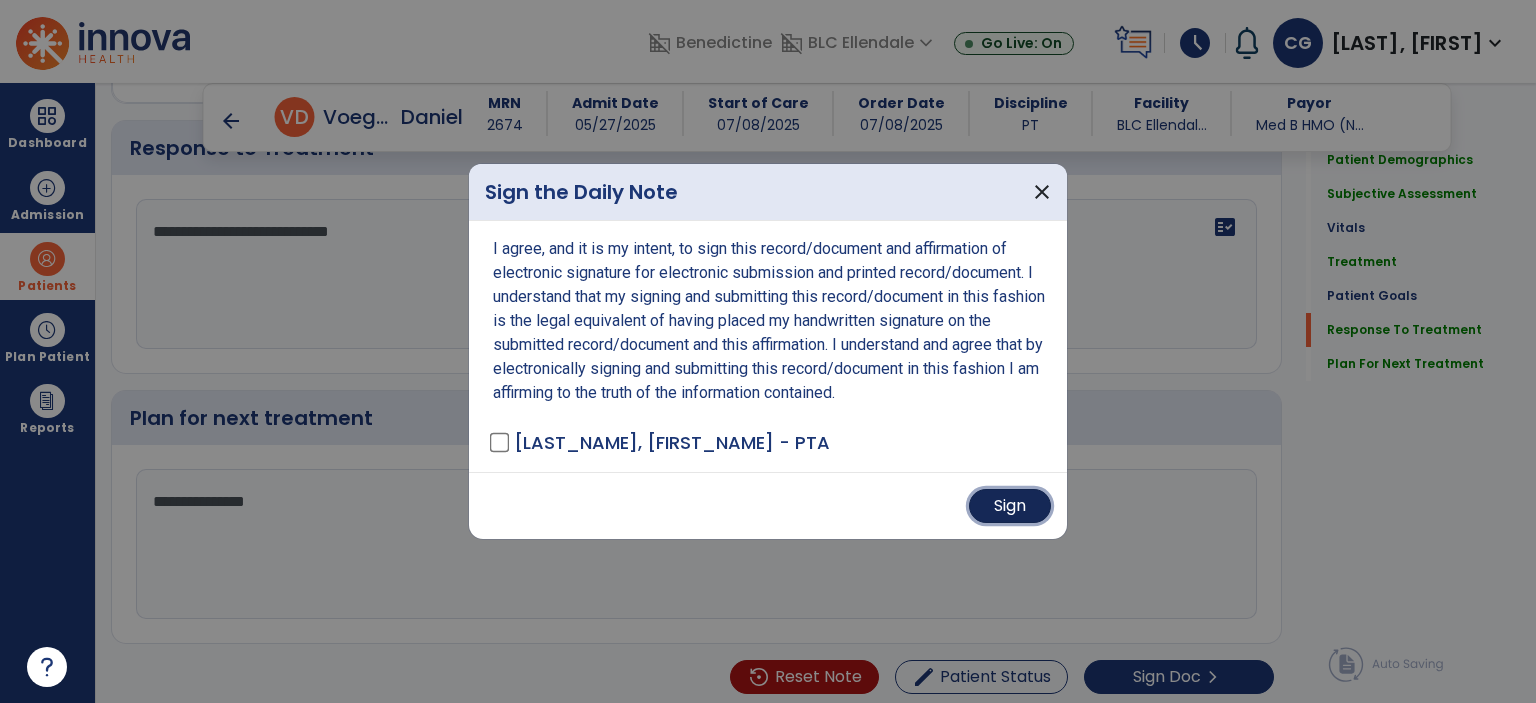 click on "Sign" at bounding box center (1010, 506) 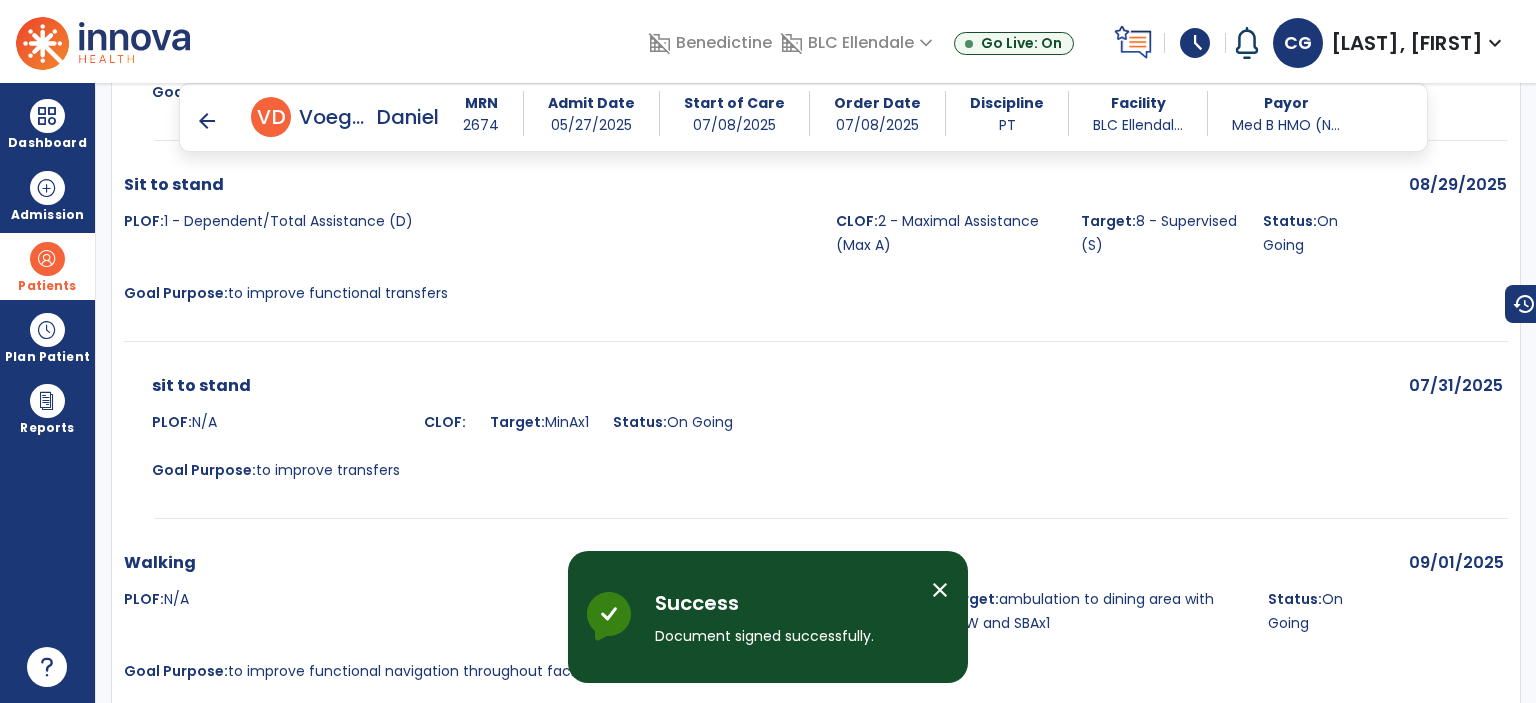 scroll, scrollTop: 6266, scrollLeft: 0, axis: vertical 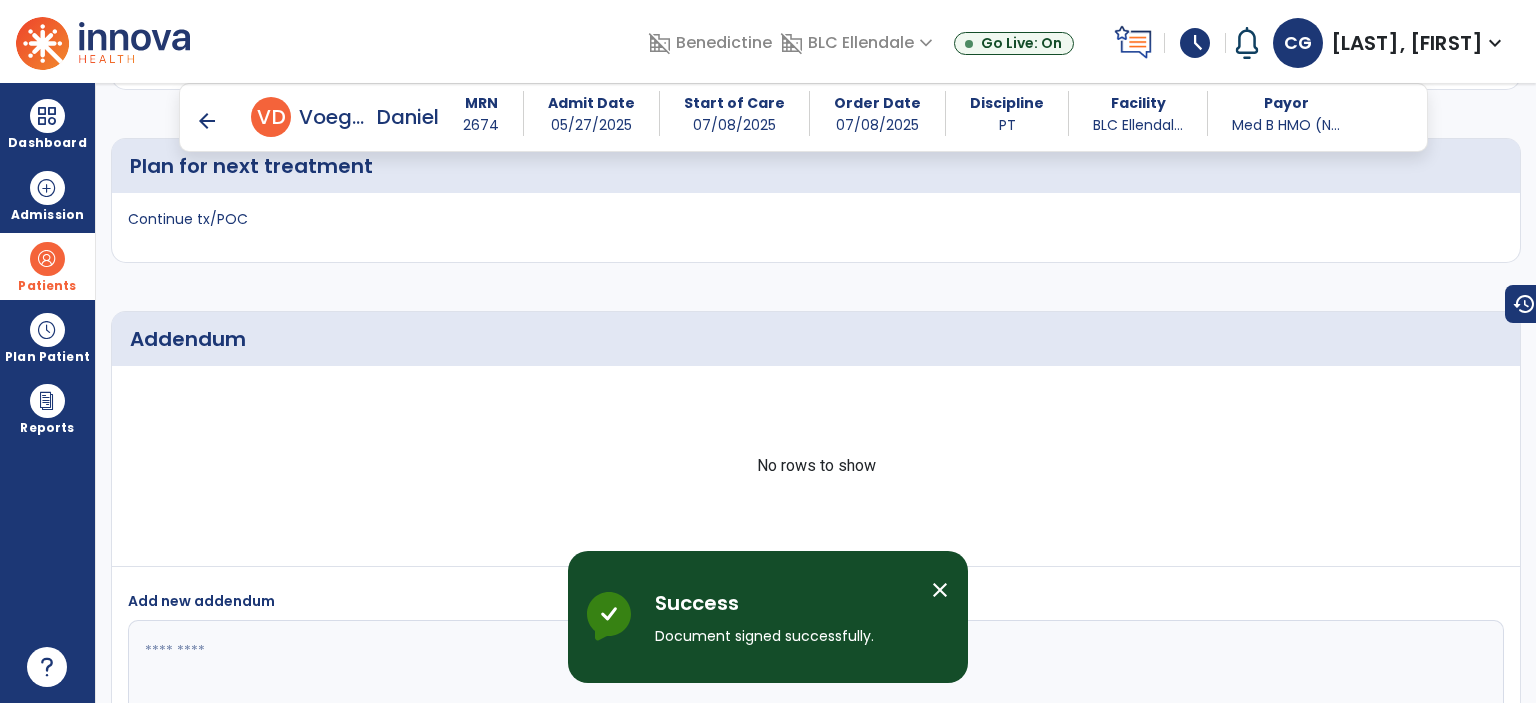 click on "arrow_back" at bounding box center [207, 121] 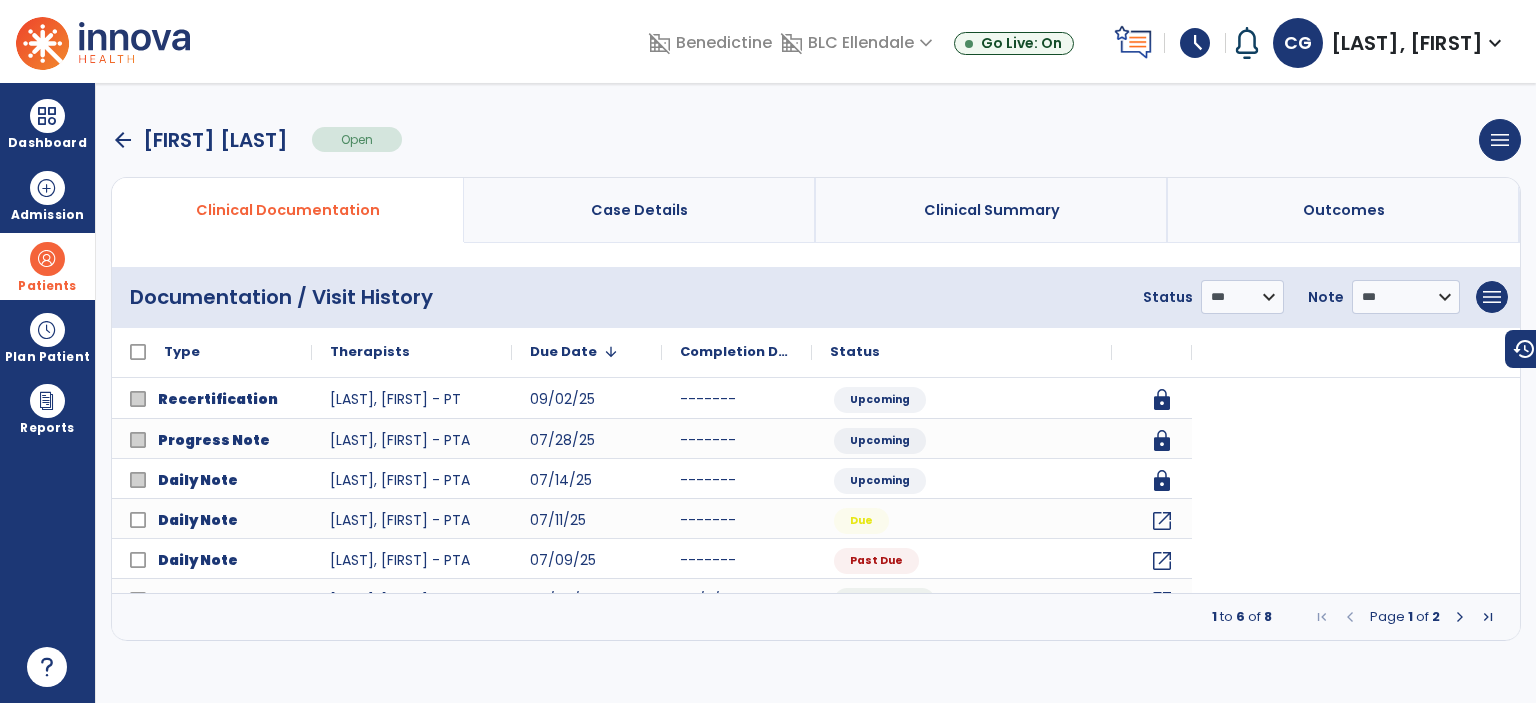 scroll, scrollTop: 0, scrollLeft: 0, axis: both 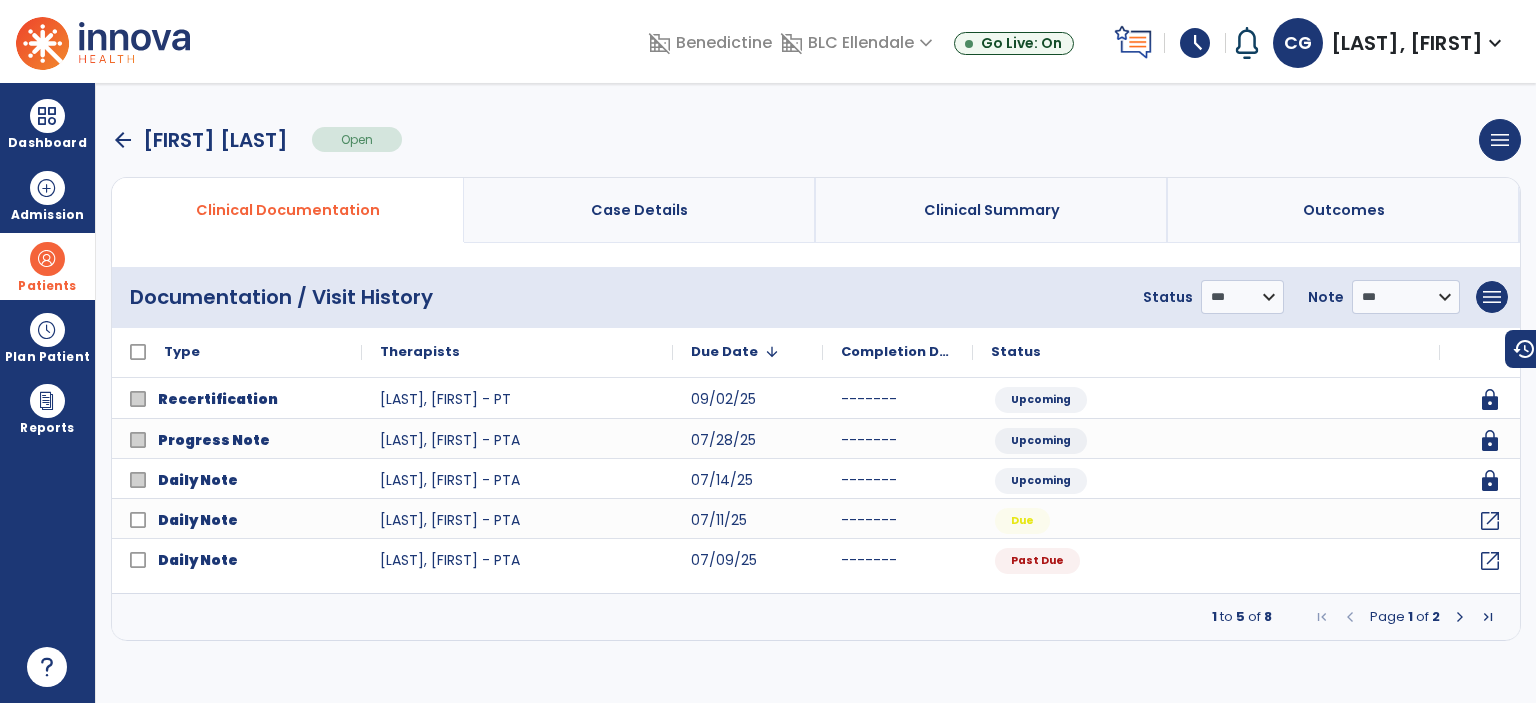click on "arrow_back" at bounding box center (123, 140) 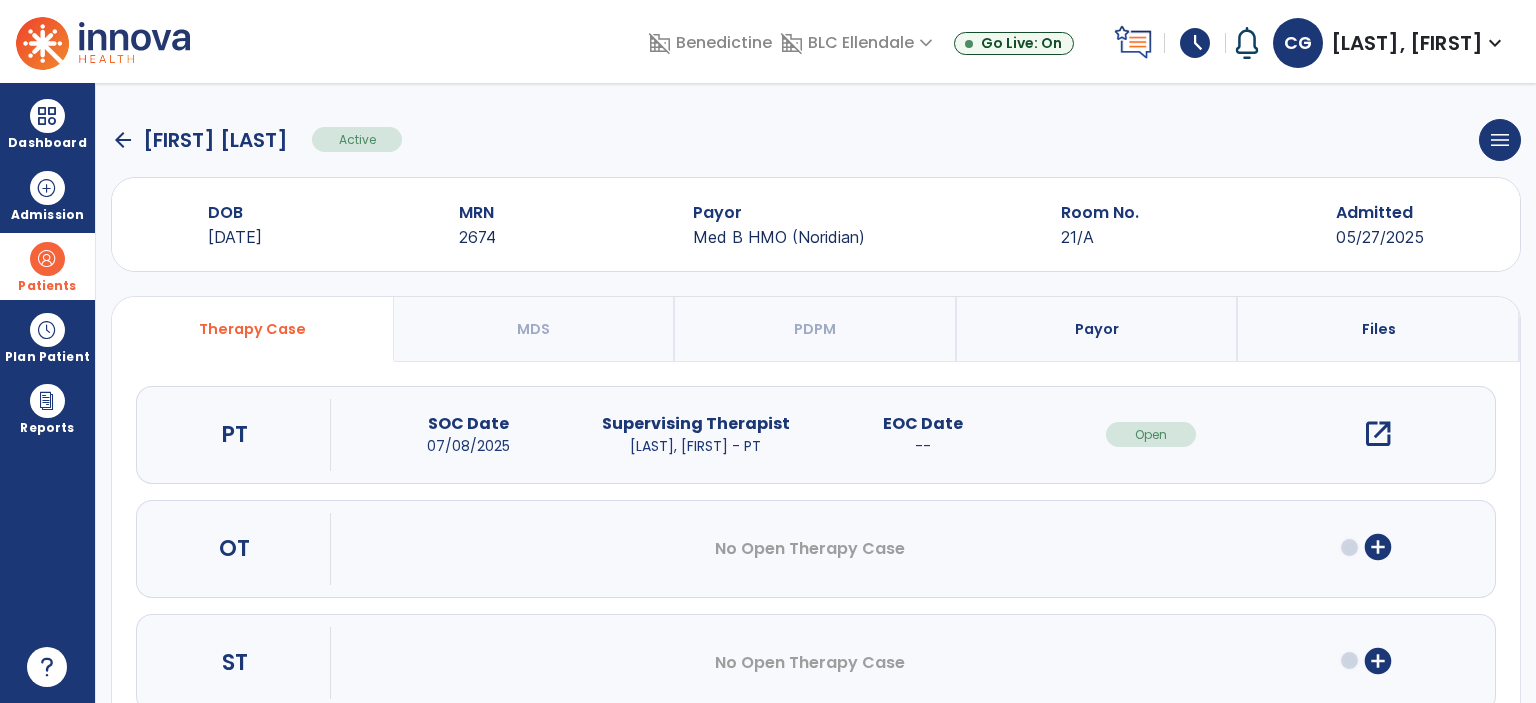 click on "arrow_back" 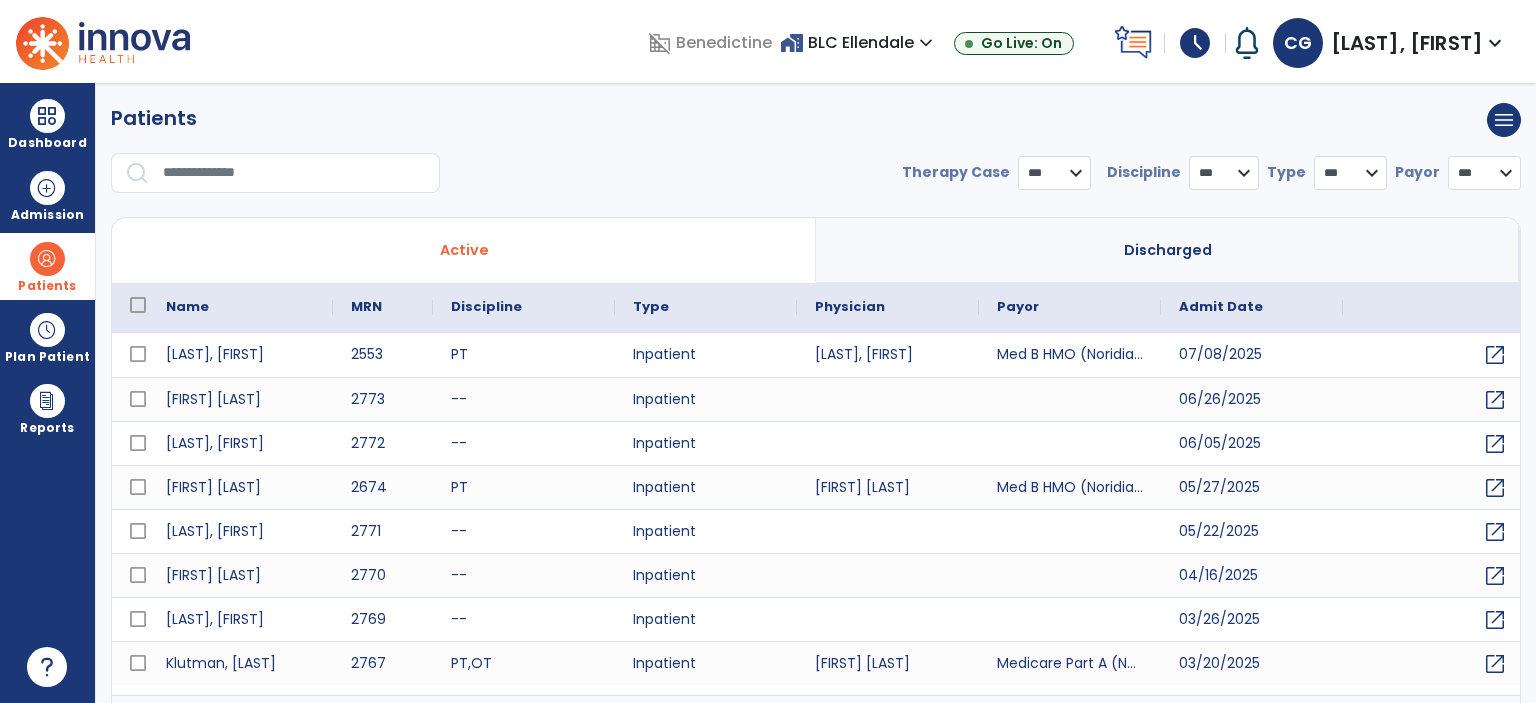 select on "***" 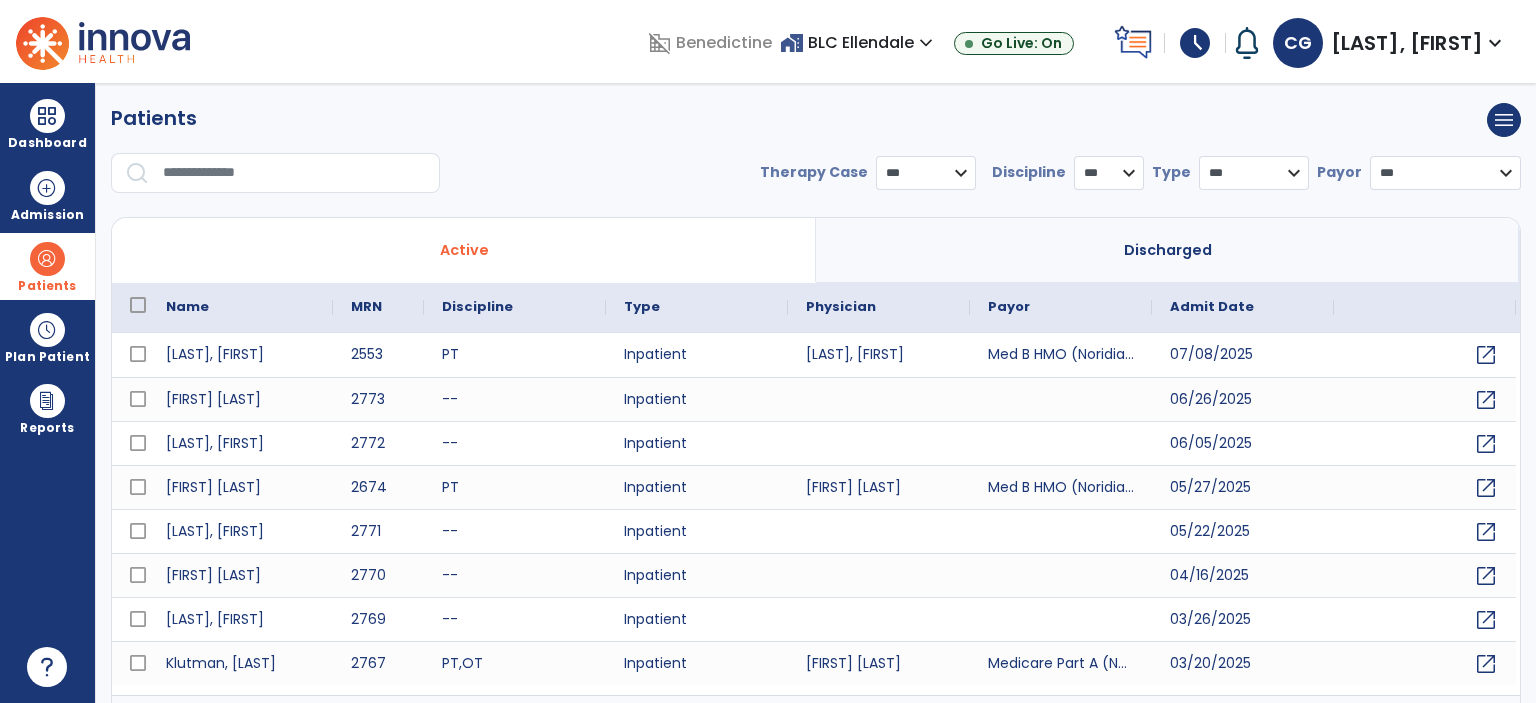 click on "* *** ** ** **" at bounding box center (1109, 173) 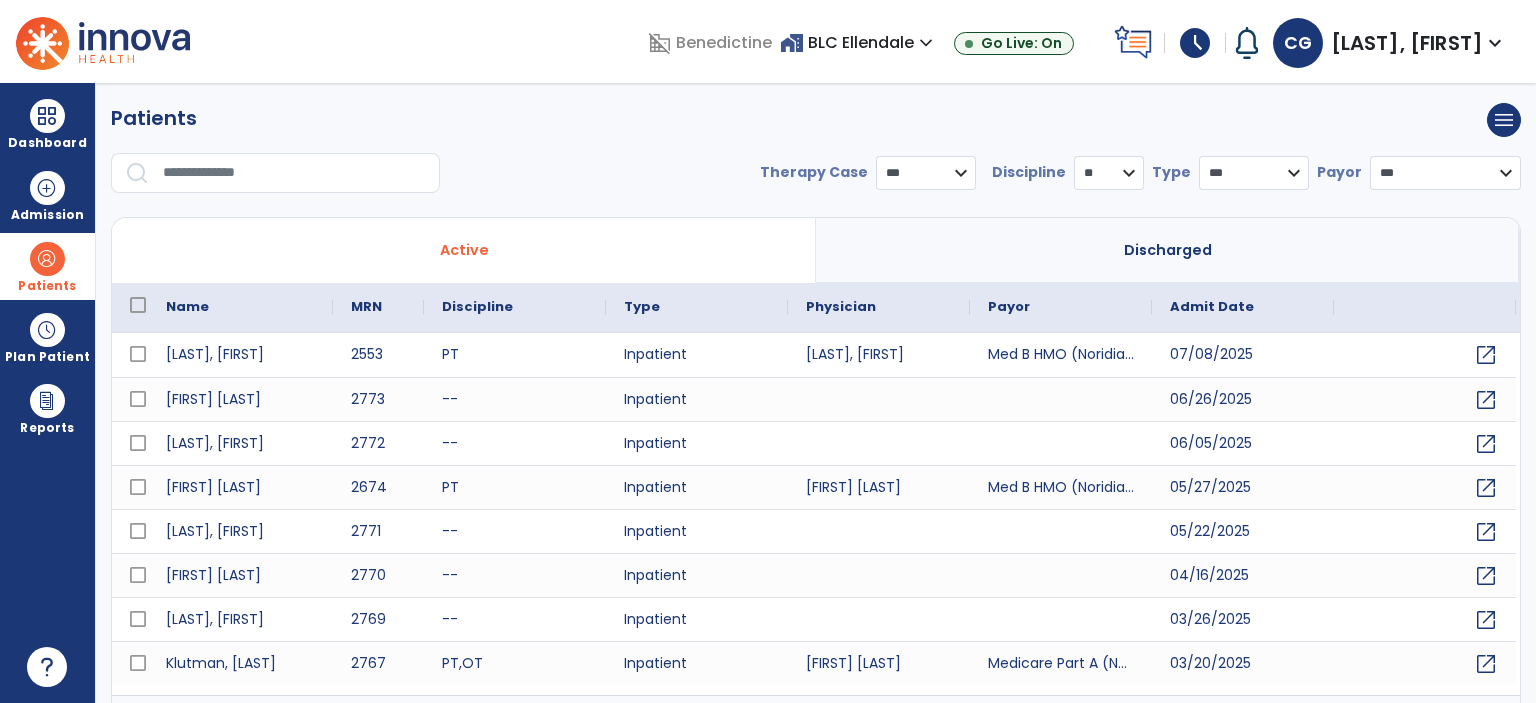 click on "* *** ** ** **" at bounding box center [1109, 173] 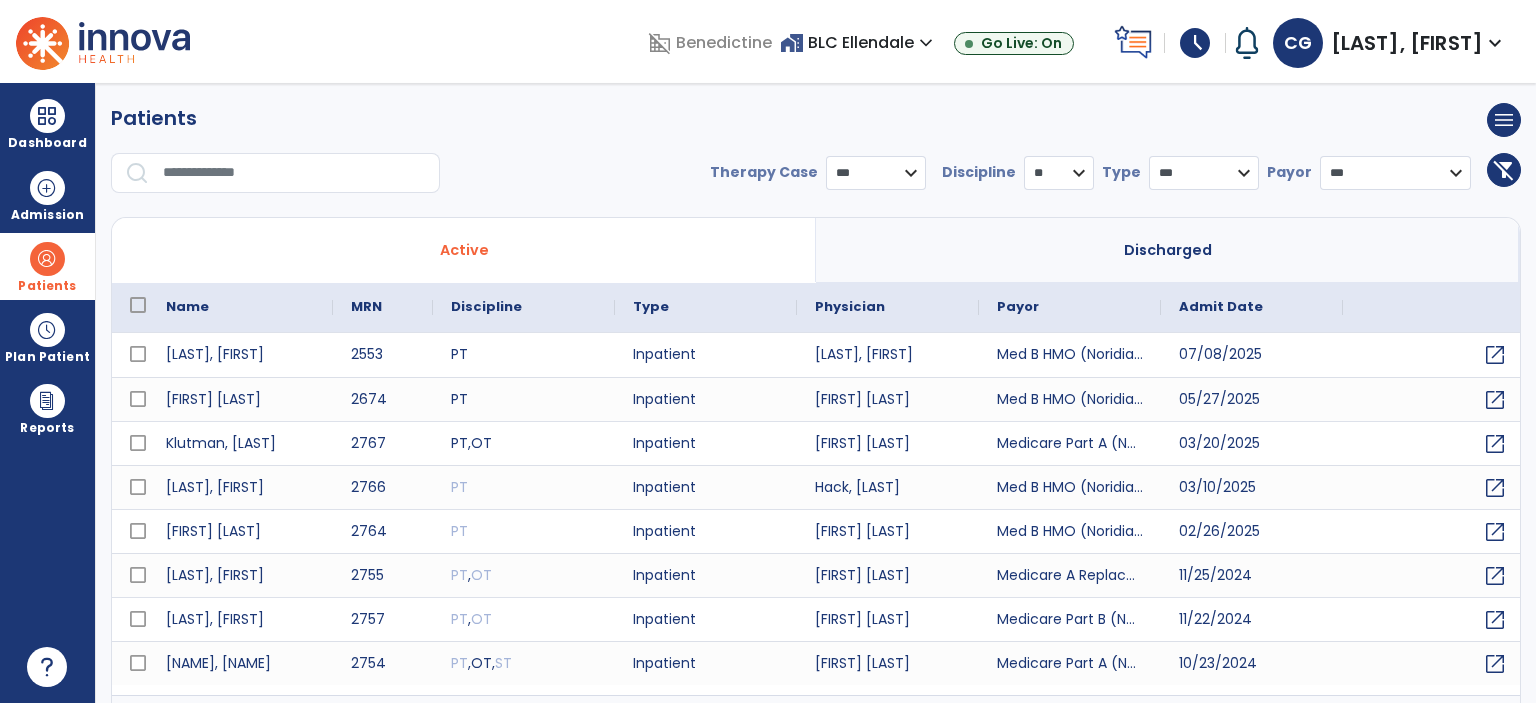 click on "Patients   filter_alt_off   menu   Add new patient   Print list   Export list" at bounding box center (816, 120) 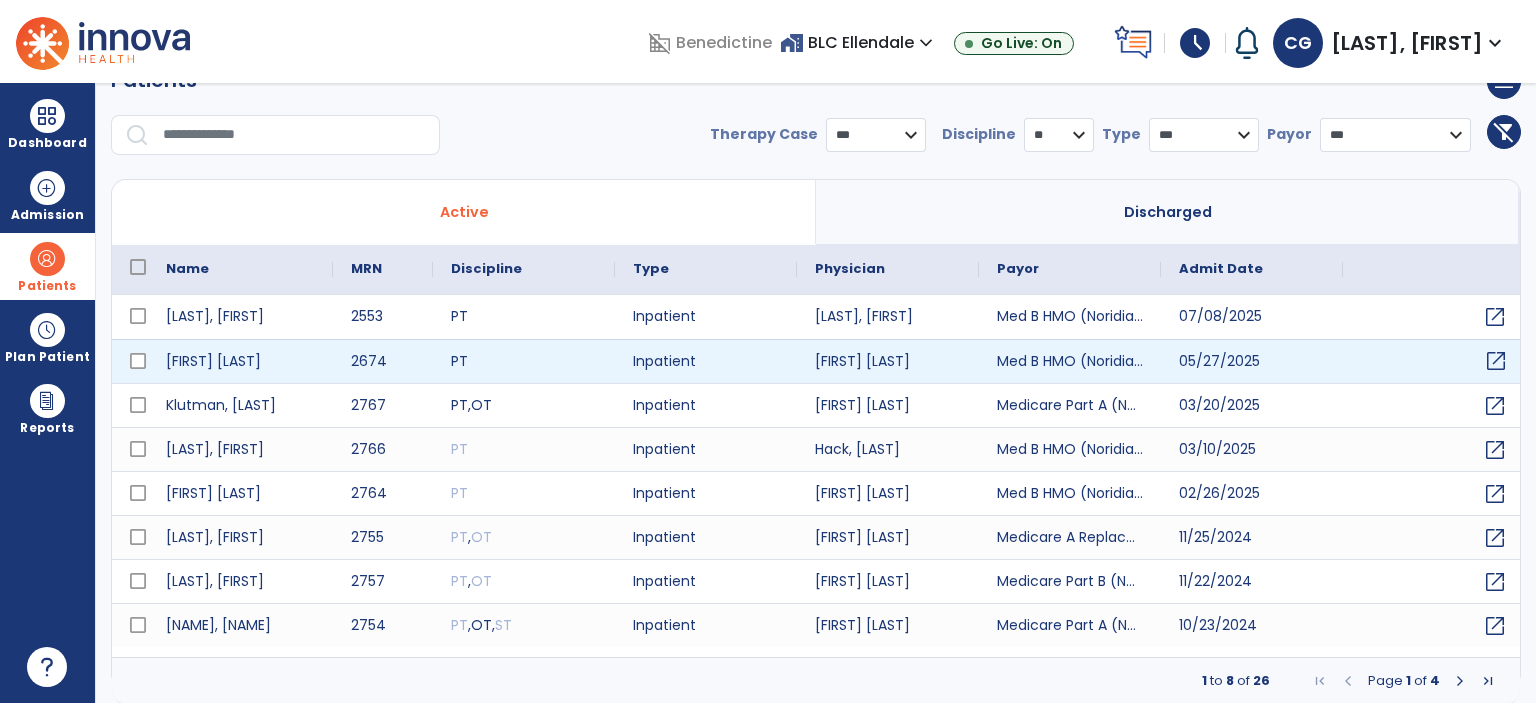 click on "open_in_new" at bounding box center (1496, 361) 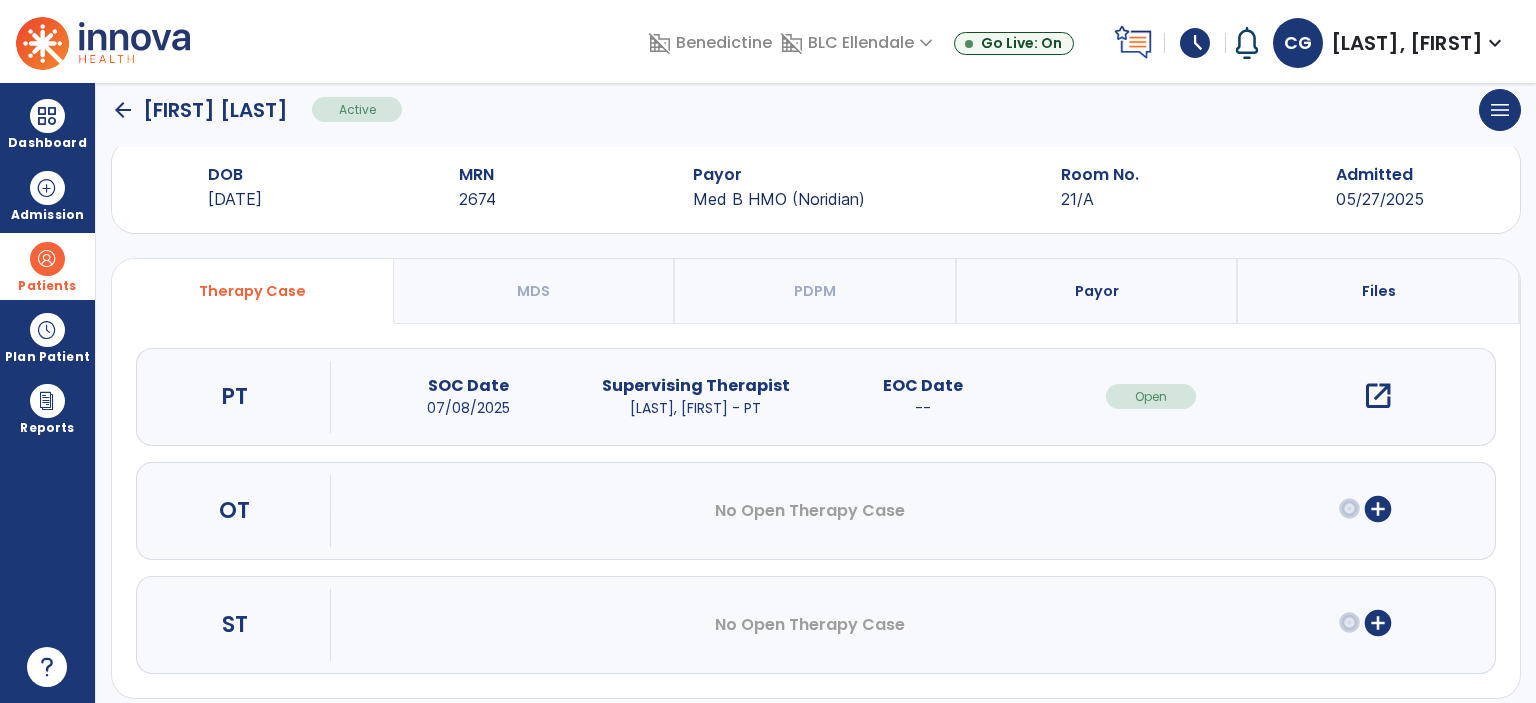 click on "open_in_new" at bounding box center (1378, 396) 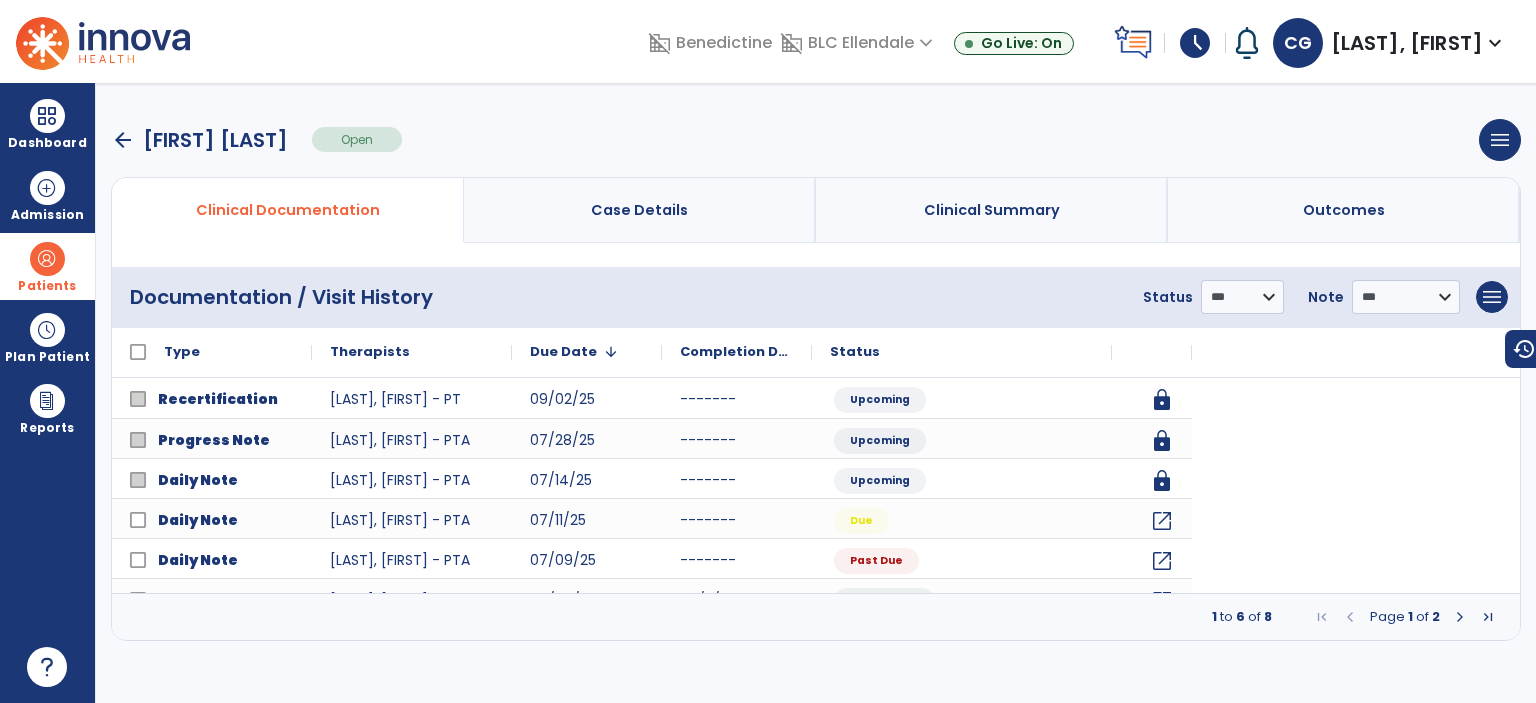scroll, scrollTop: 0, scrollLeft: 0, axis: both 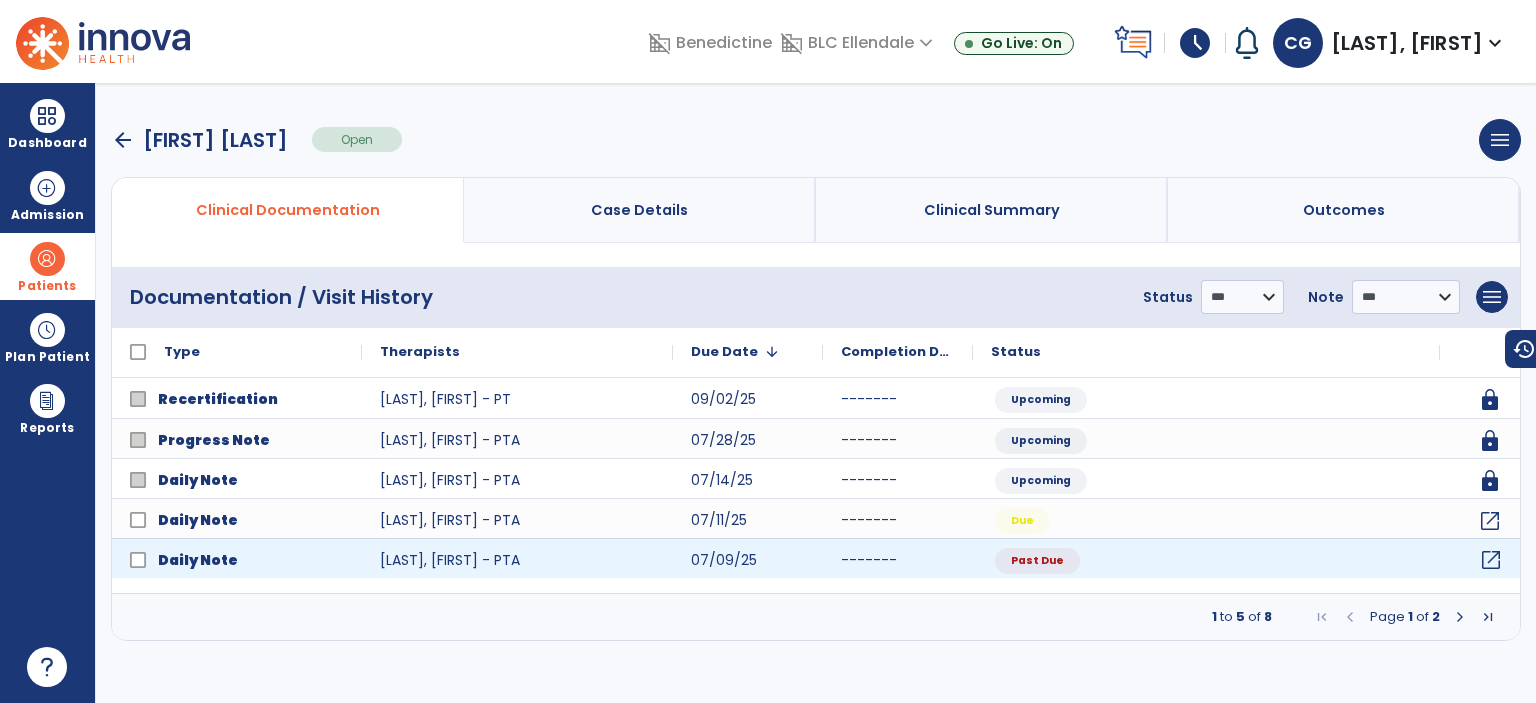 click on "open_in_new" 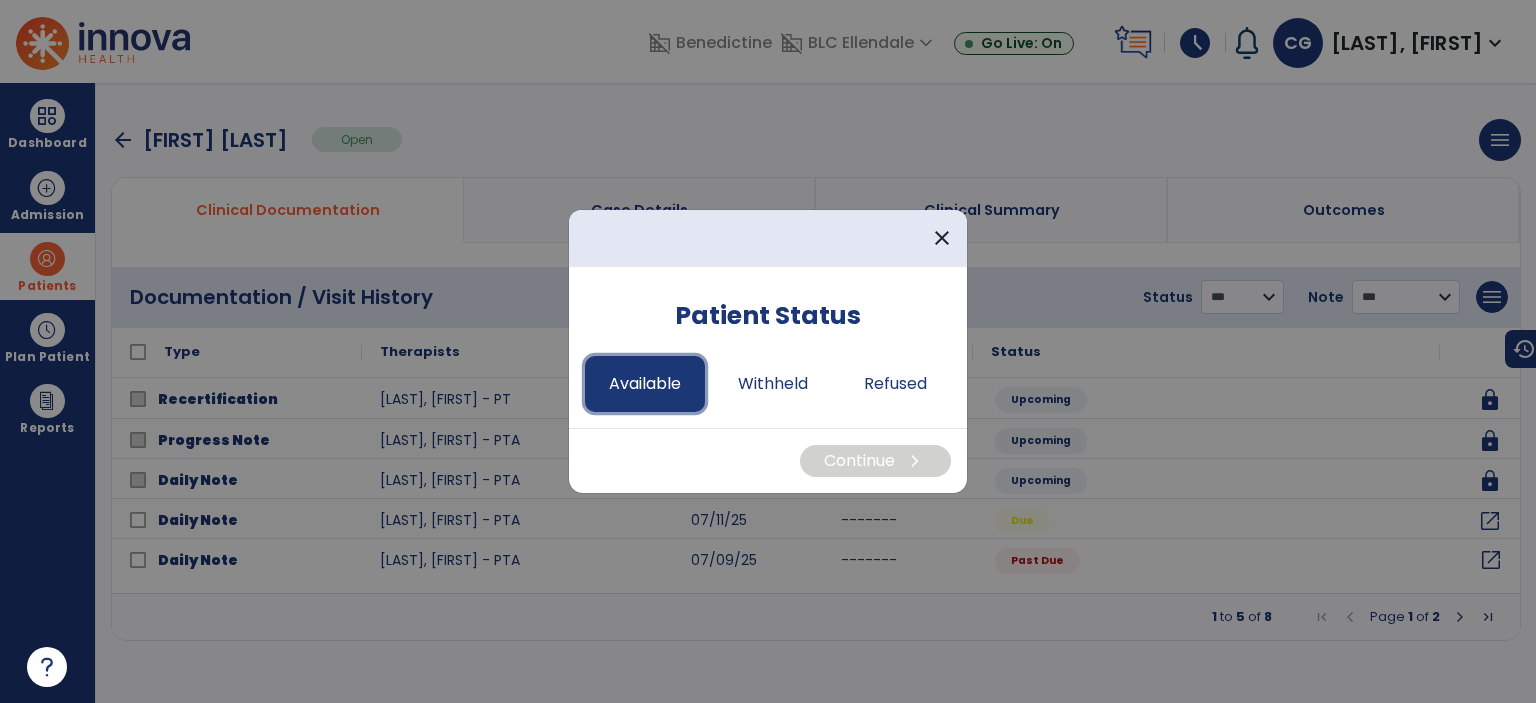 click on "Available" at bounding box center [645, 384] 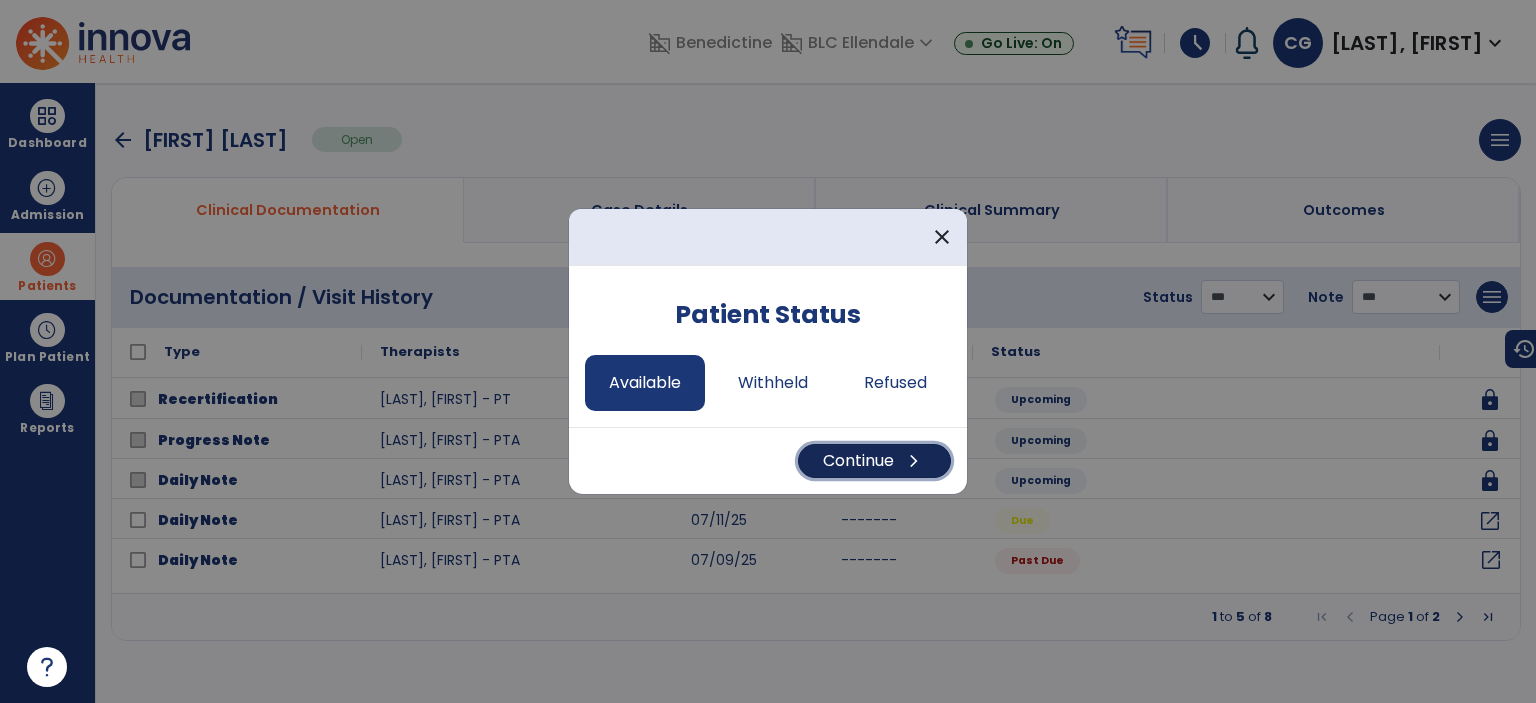 click on "Continue   chevron_right" at bounding box center (874, 461) 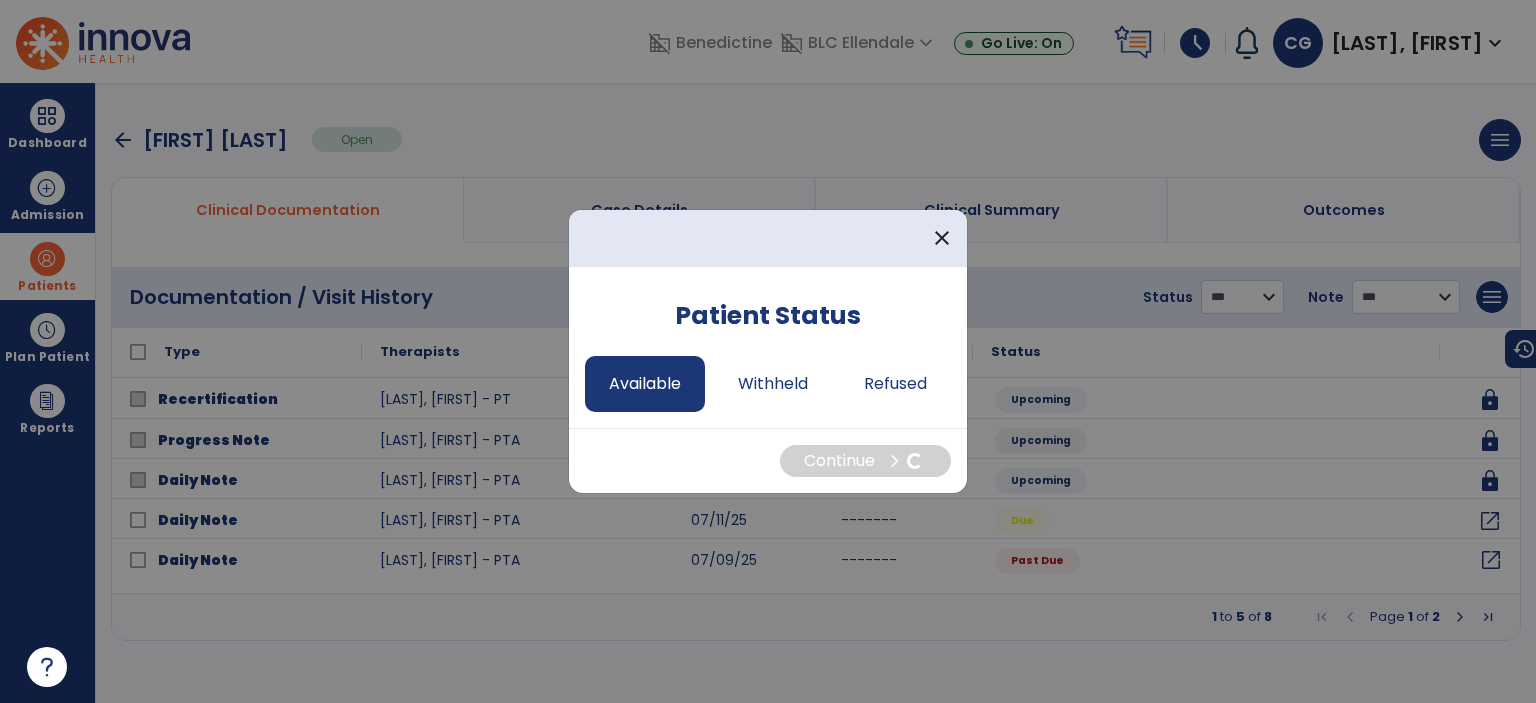 select on "*" 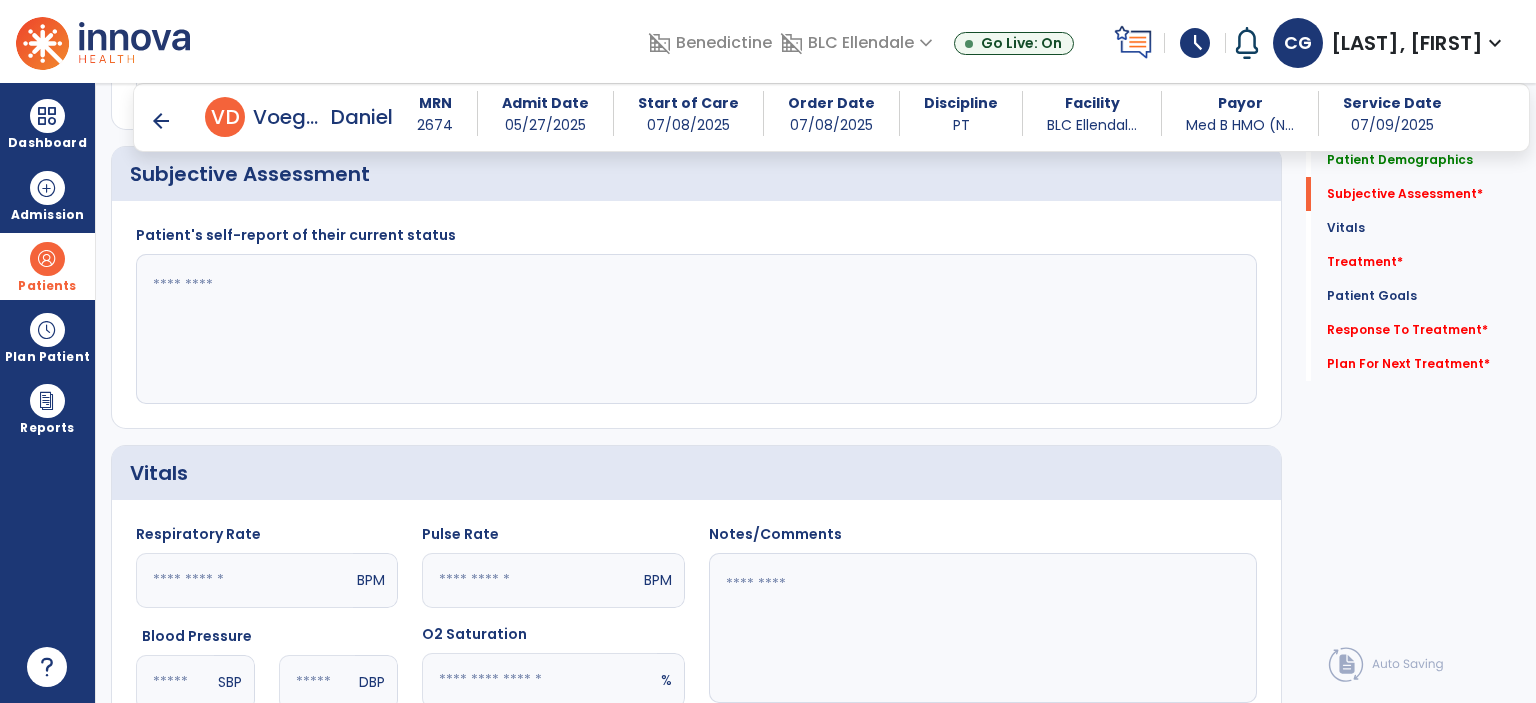 scroll, scrollTop: 1880, scrollLeft: 0, axis: vertical 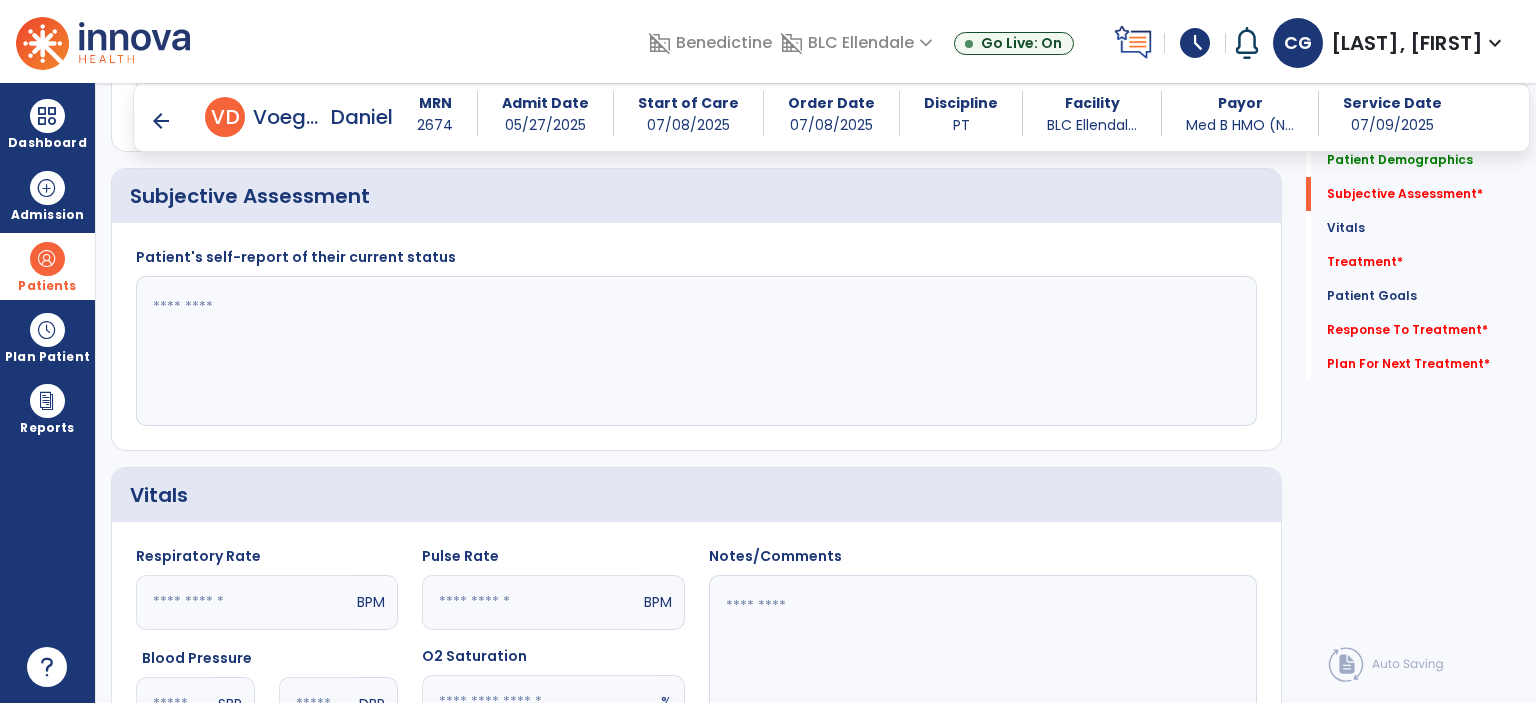 click 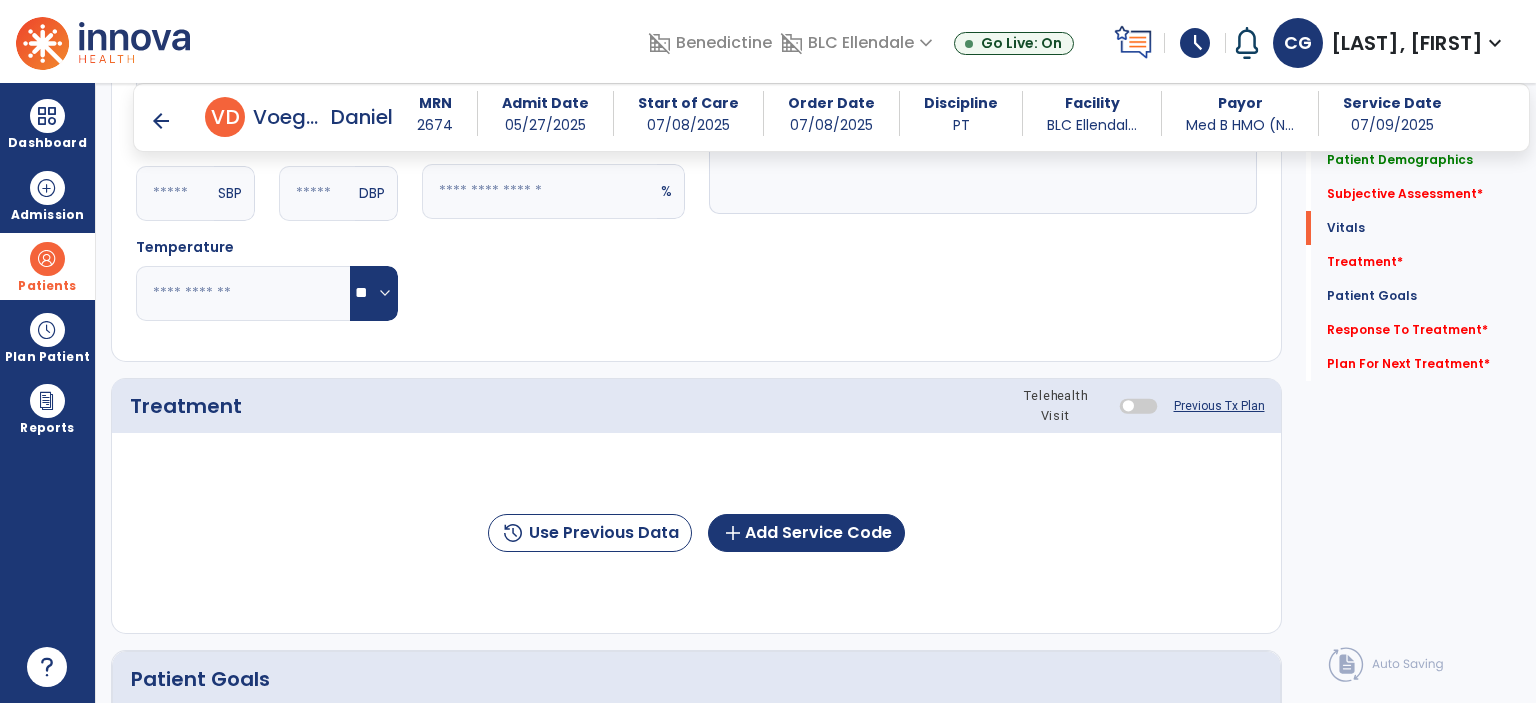 scroll, scrollTop: 2392, scrollLeft: 0, axis: vertical 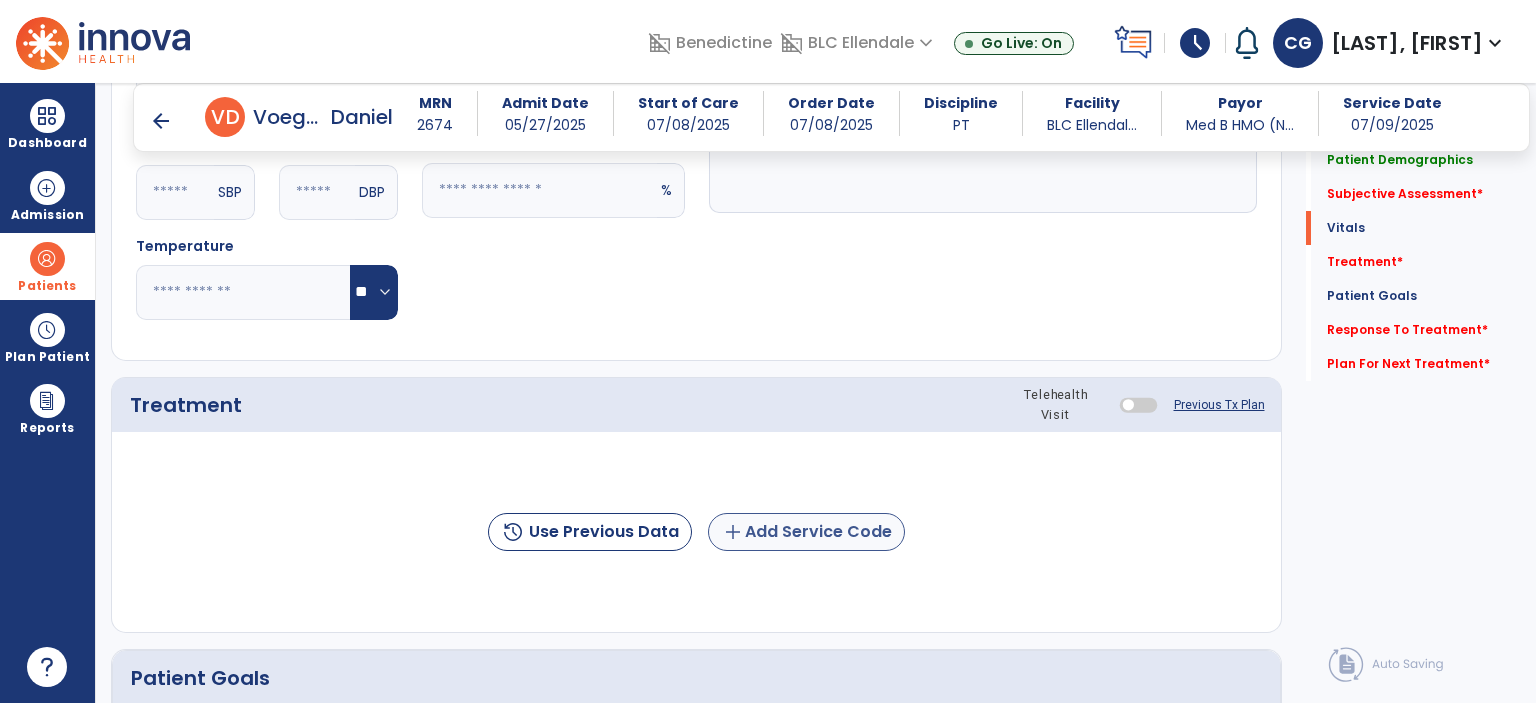 type on "**********" 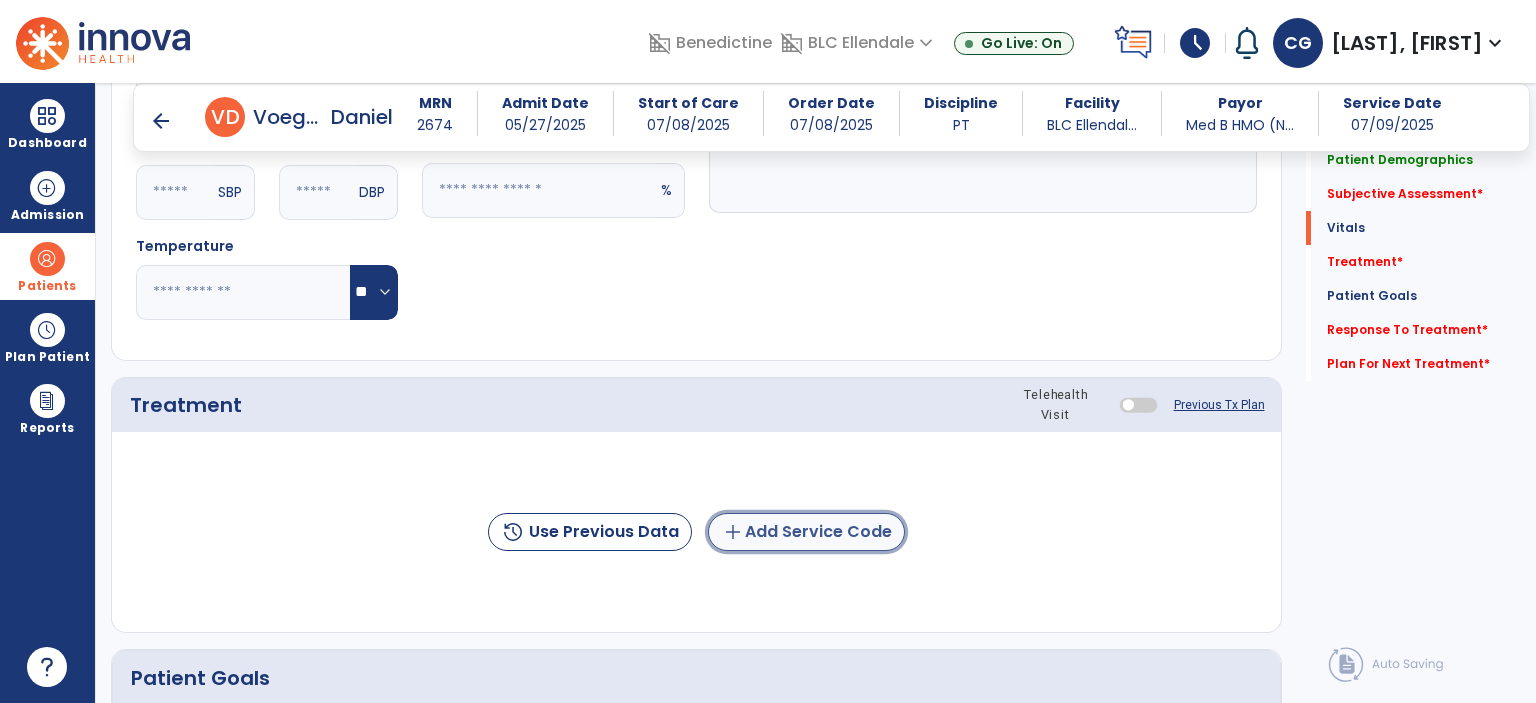 click on "add  Add Service Code" 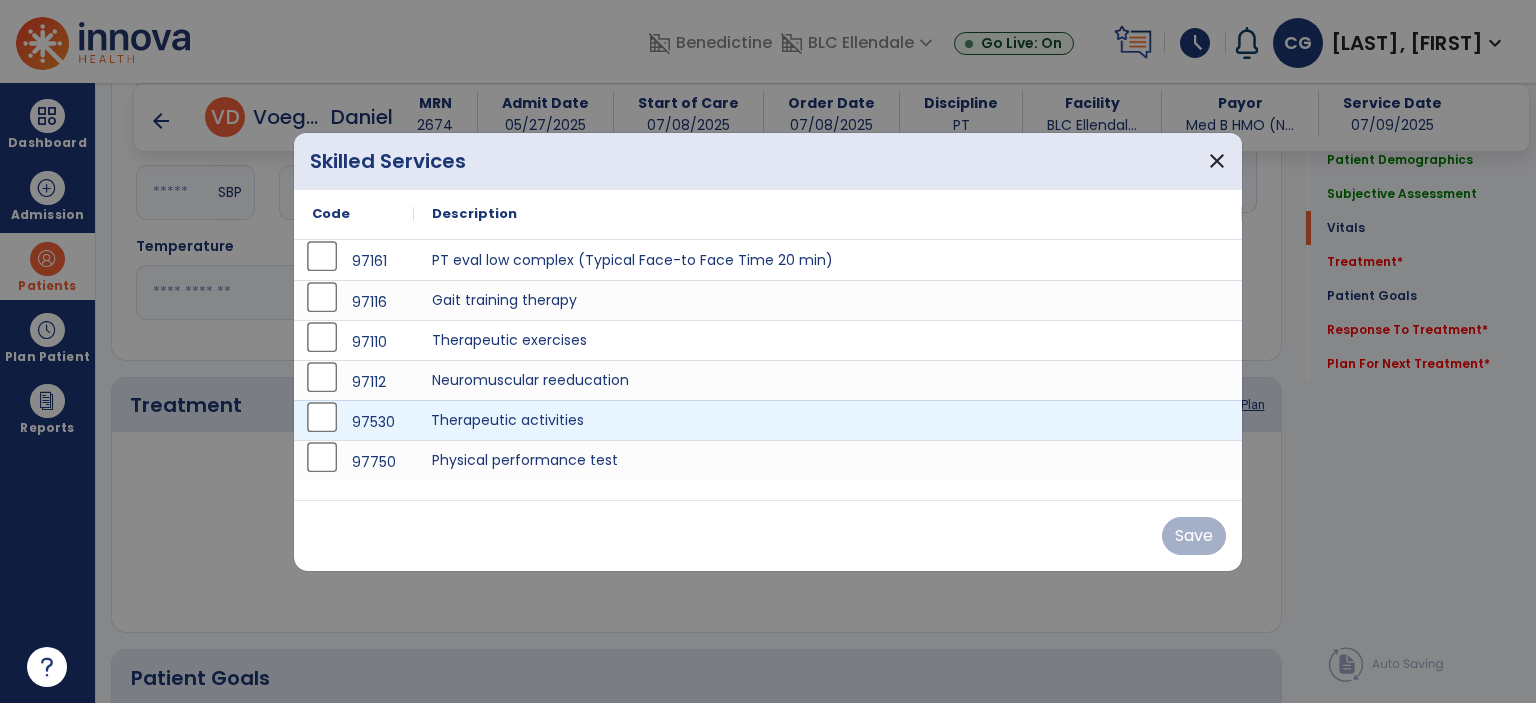 click on "Therapeutic activities" at bounding box center (828, 420) 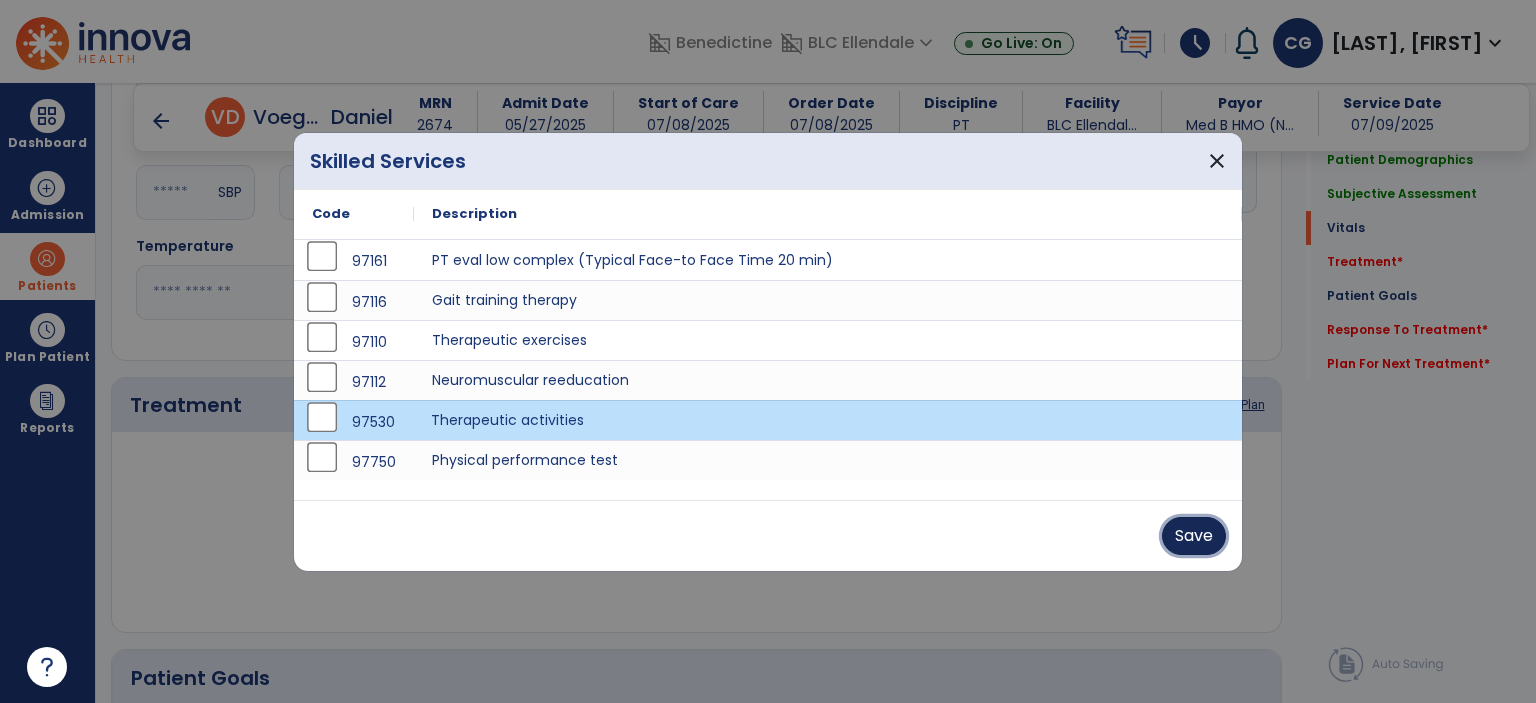click on "Save" at bounding box center [1194, 536] 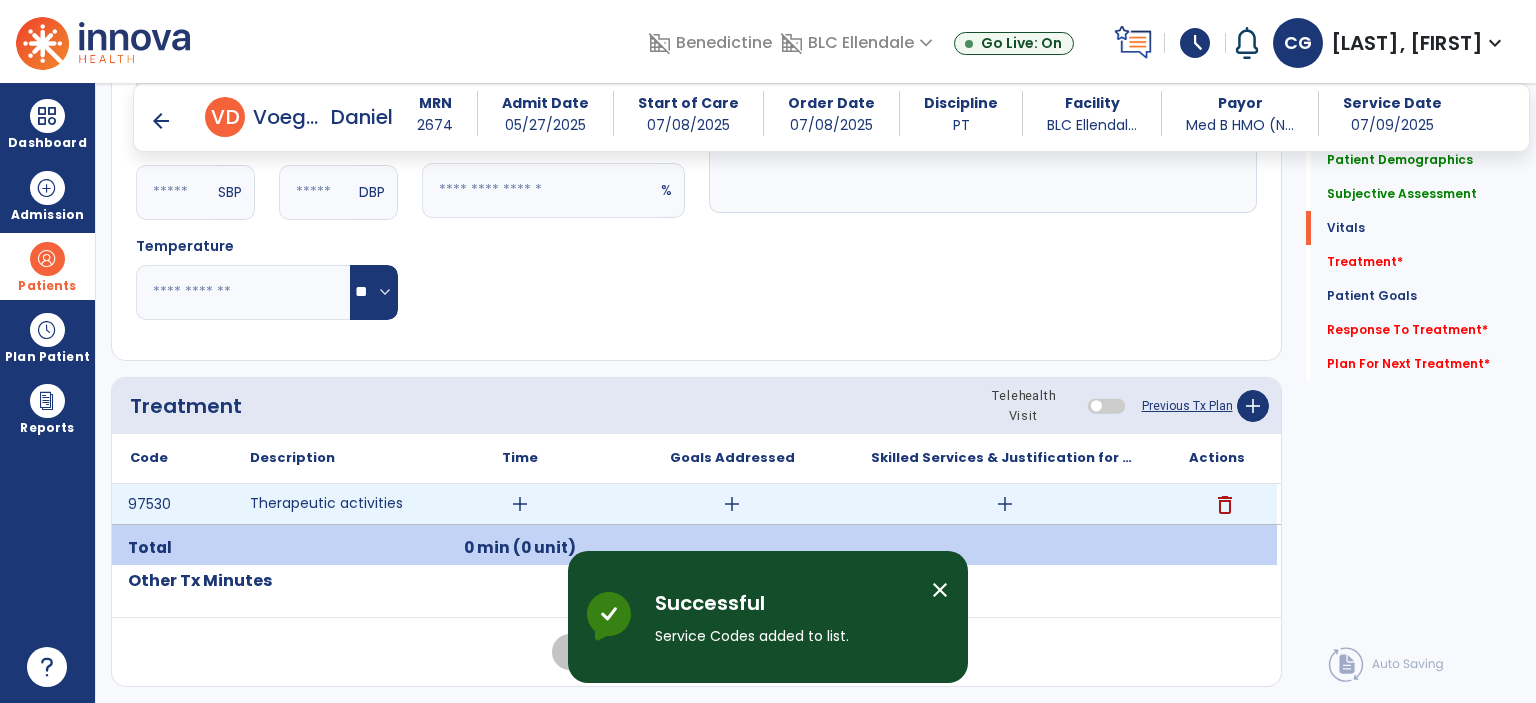 click on "add" at bounding box center (520, 504) 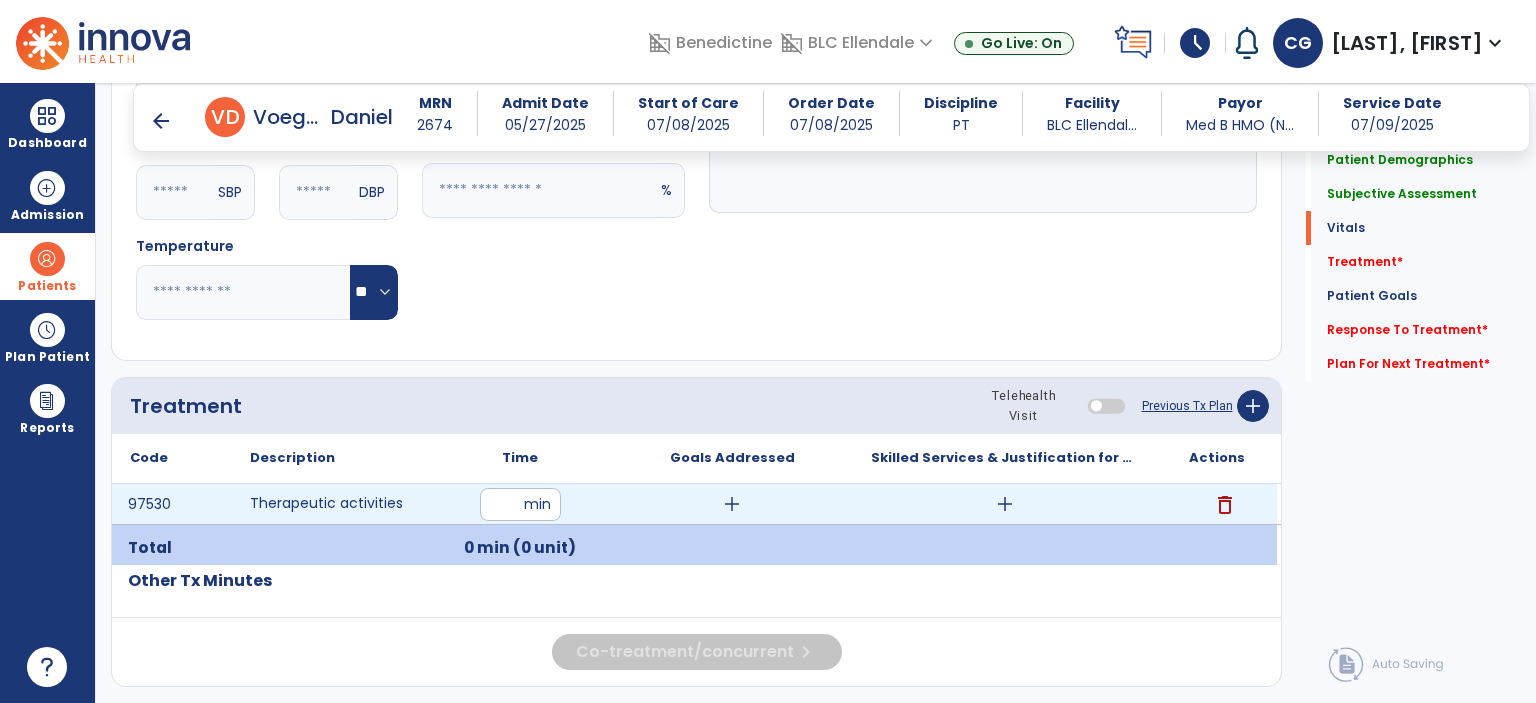 type on "**" 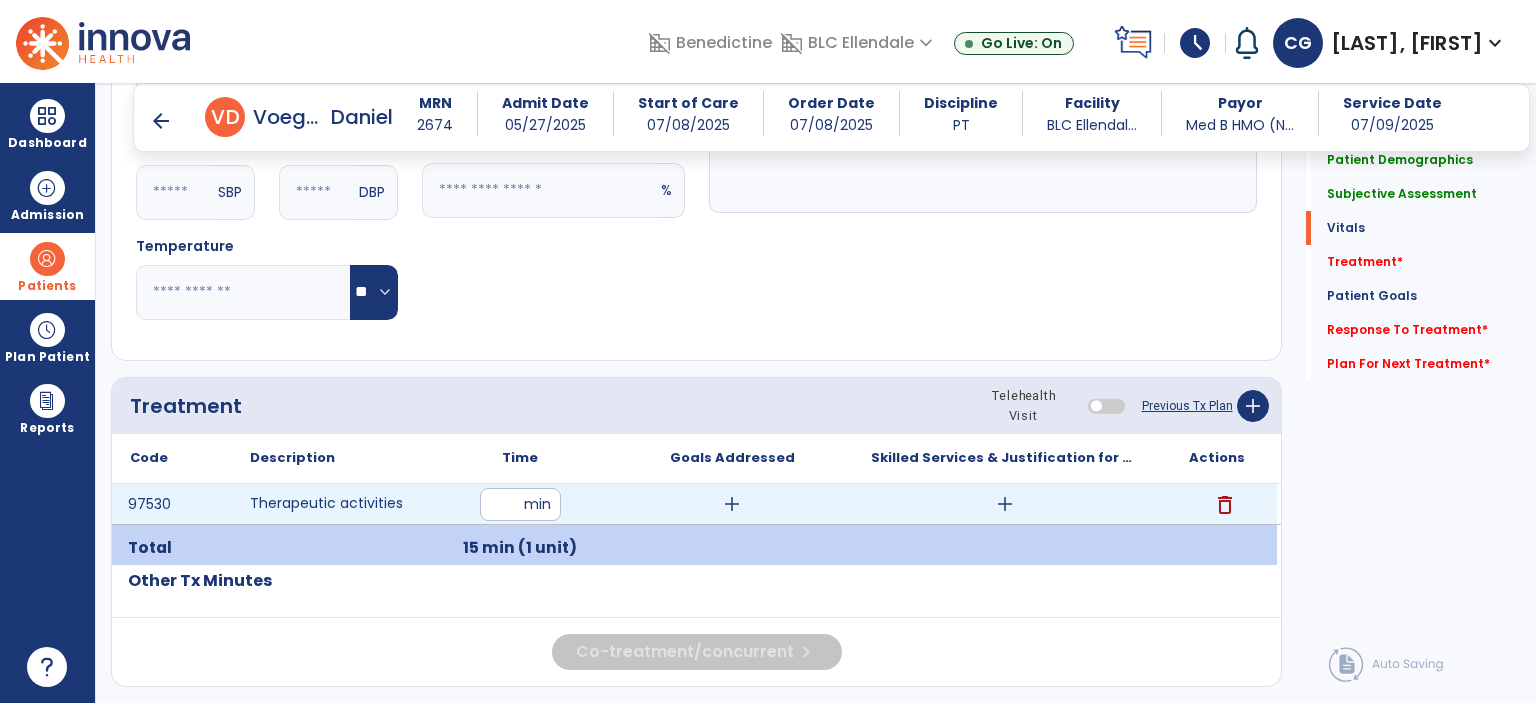 click on "add" at bounding box center (1005, 504) 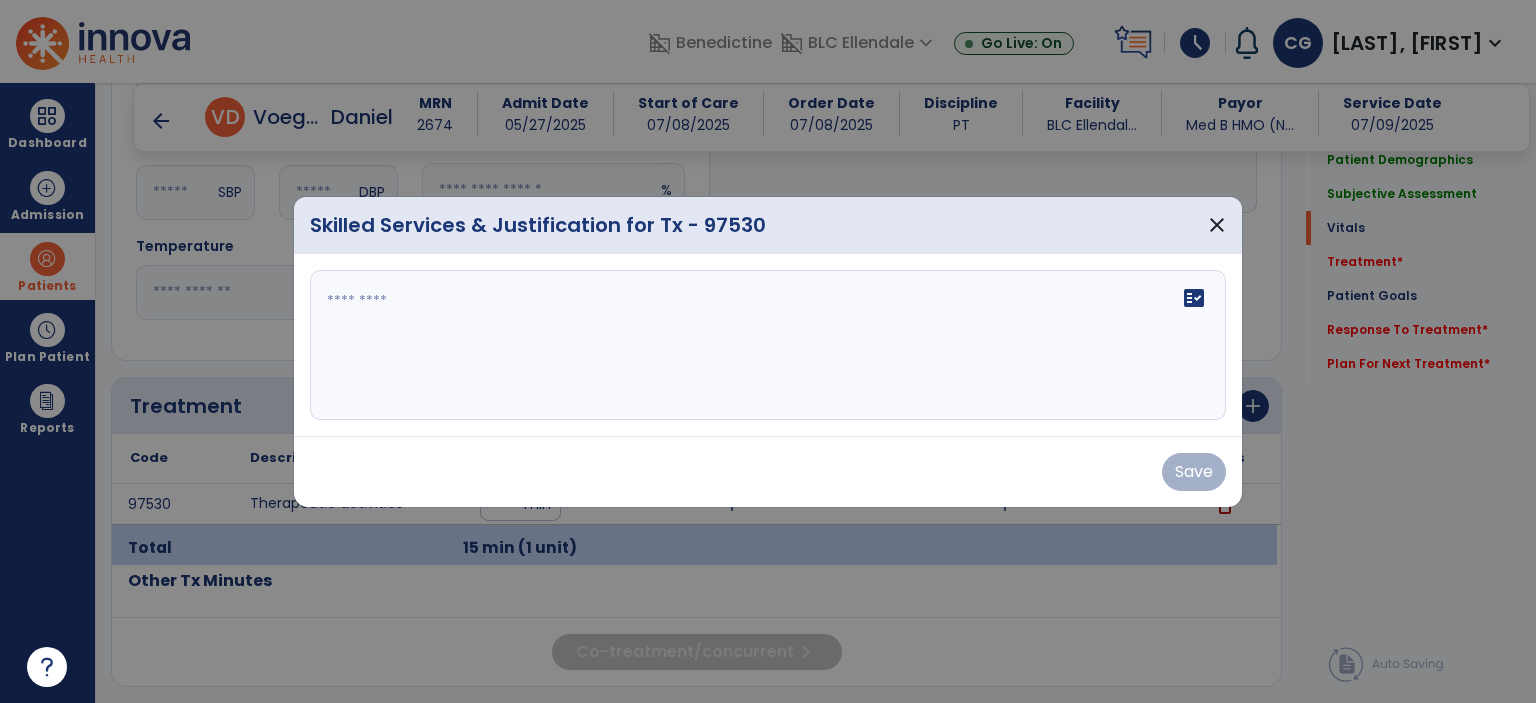click on "fact_check" at bounding box center (768, 345) 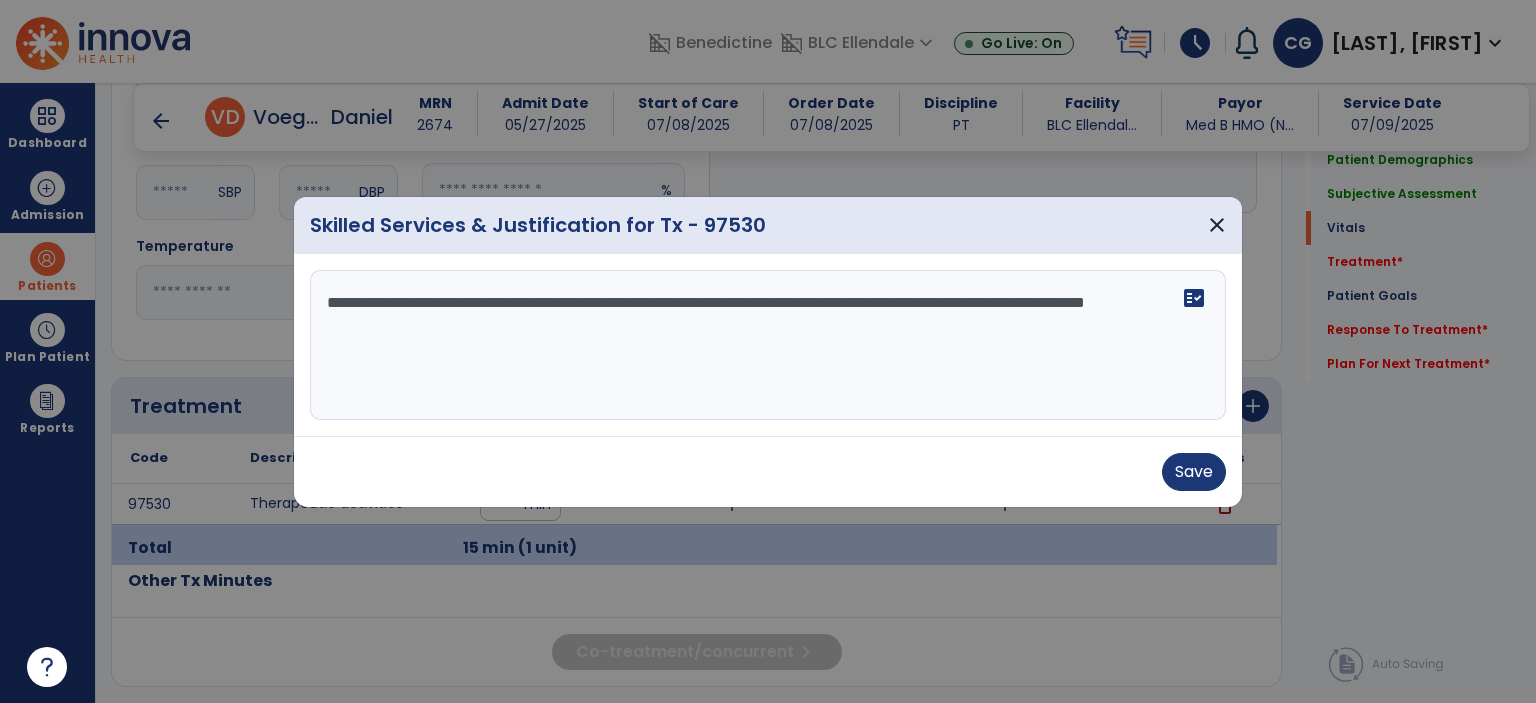 click on "**********" at bounding box center (768, 345) 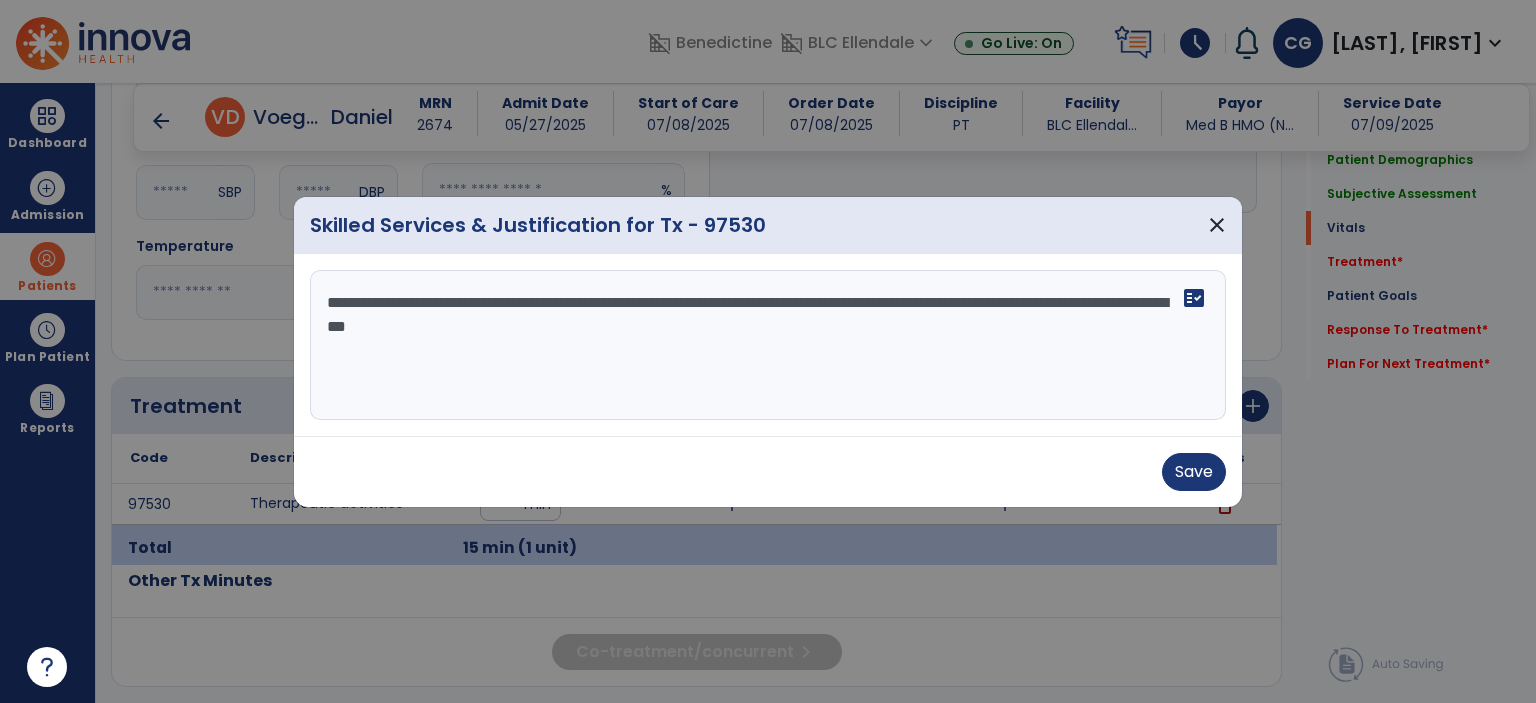 click on "**********" at bounding box center (768, 345) 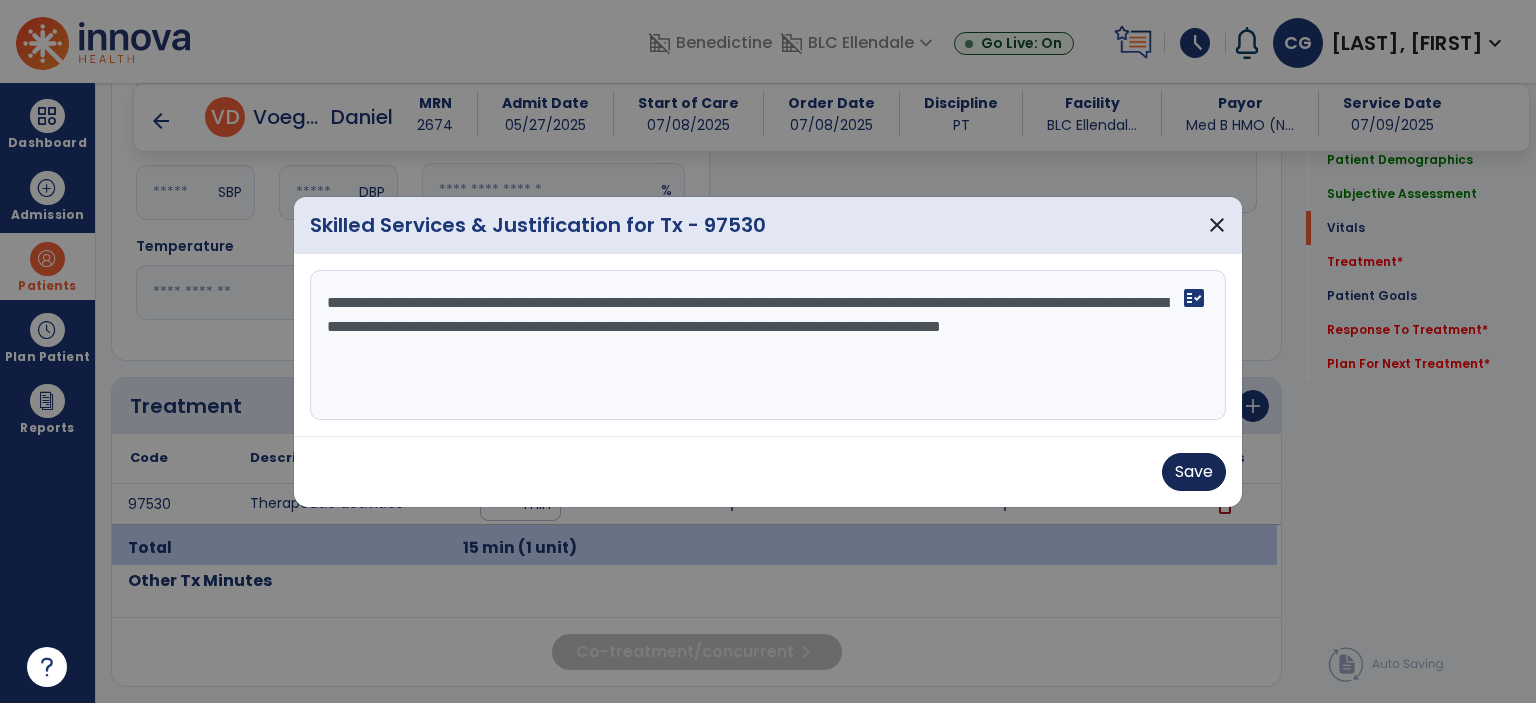 type on "**********" 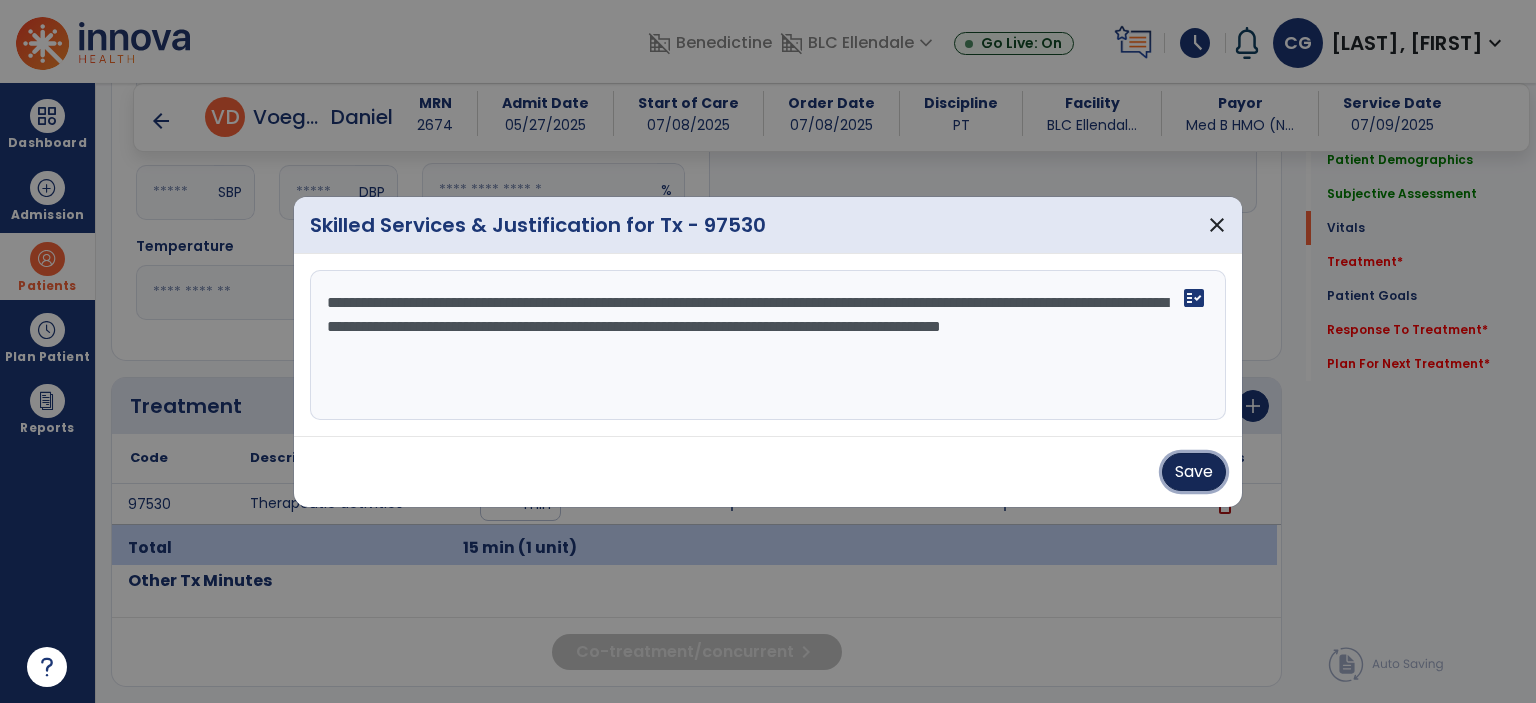 click on "Save" at bounding box center [1194, 472] 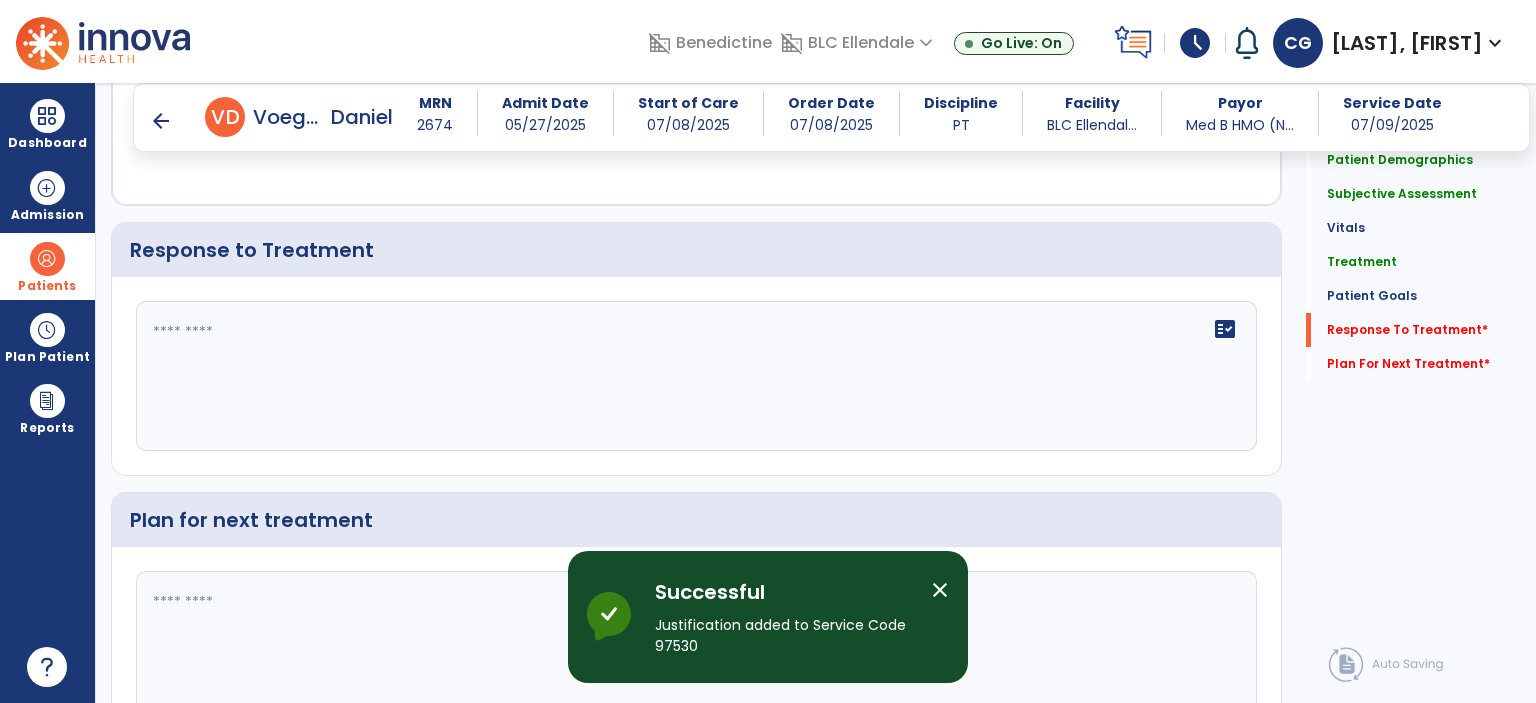 scroll, scrollTop: 4199, scrollLeft: 0, axis: vertical 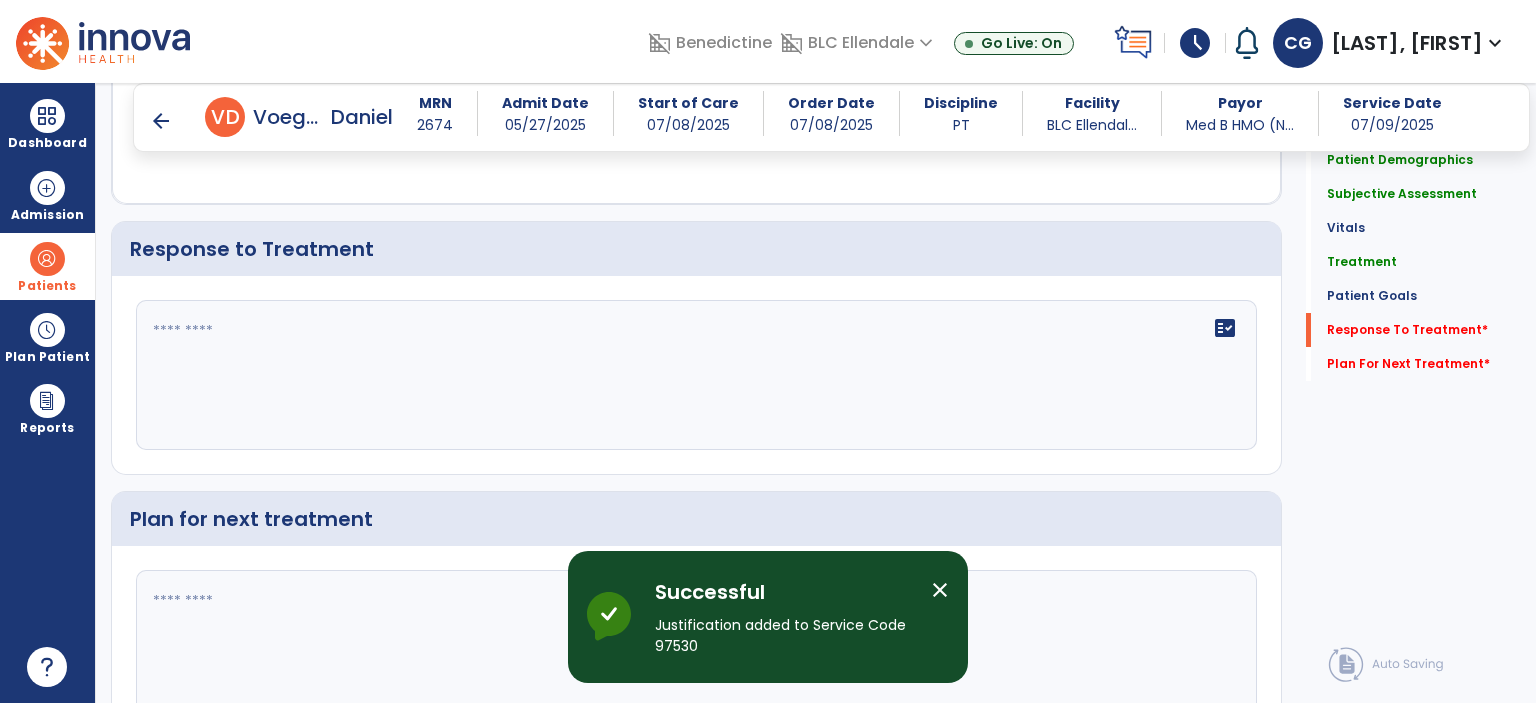 click on "fact_check" 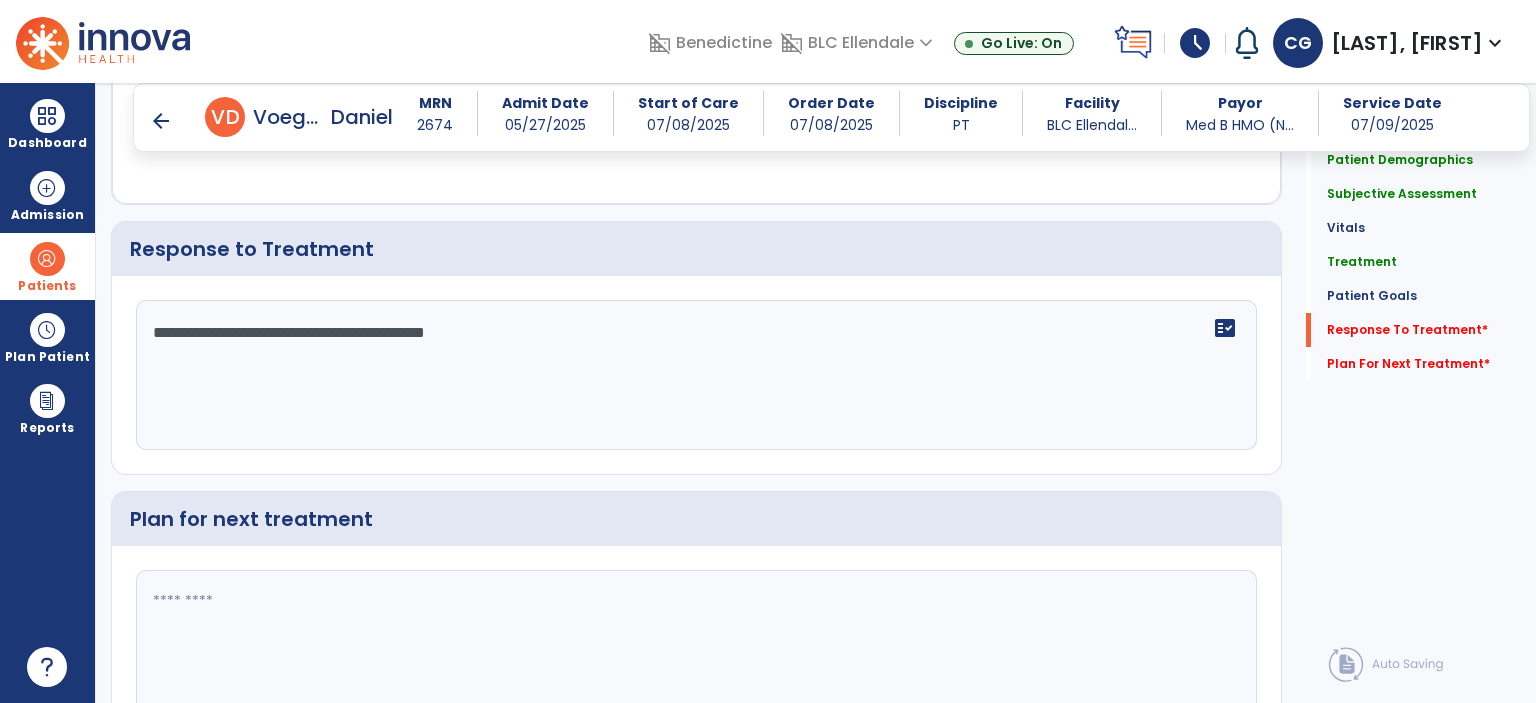 type on "**********" 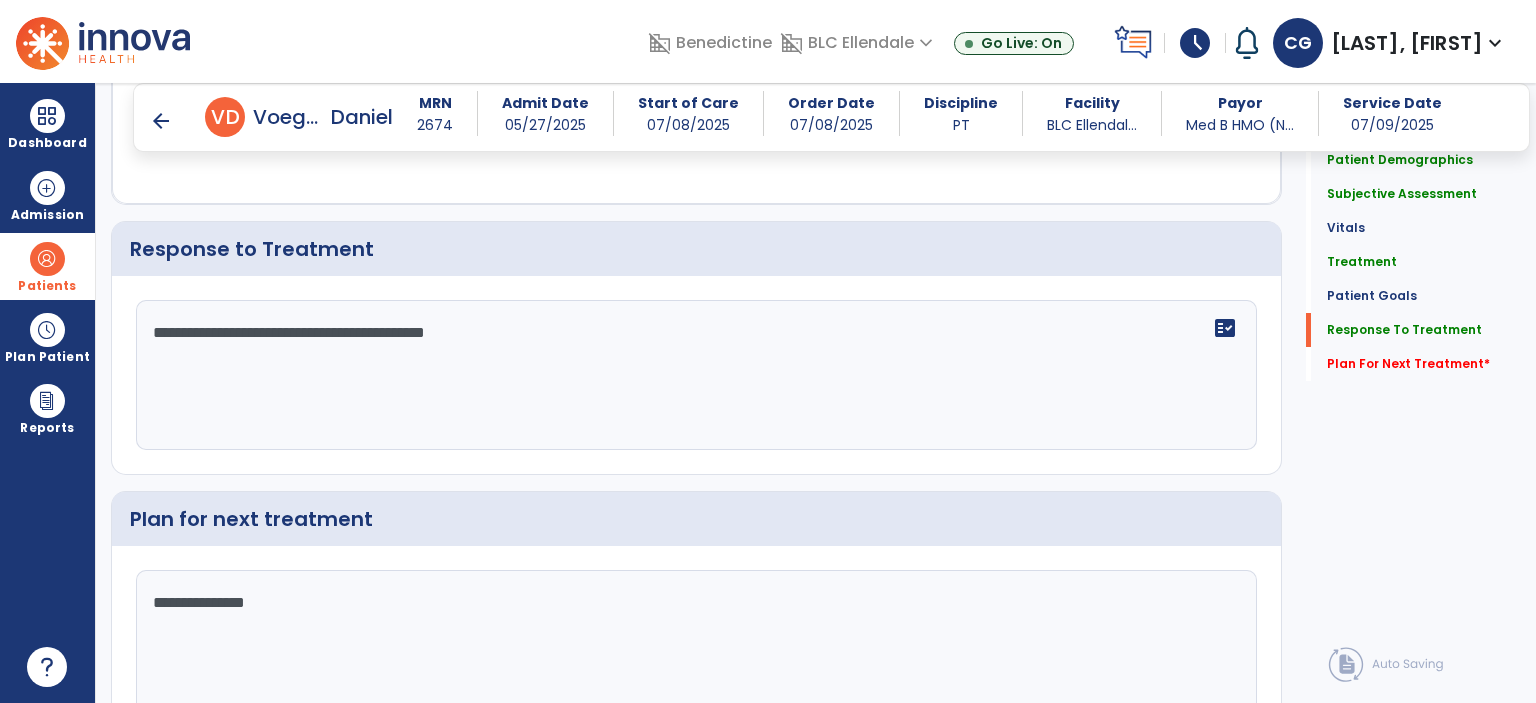 scroll, scrollTop: 4300, scrollLeft: 0, axis: vertical 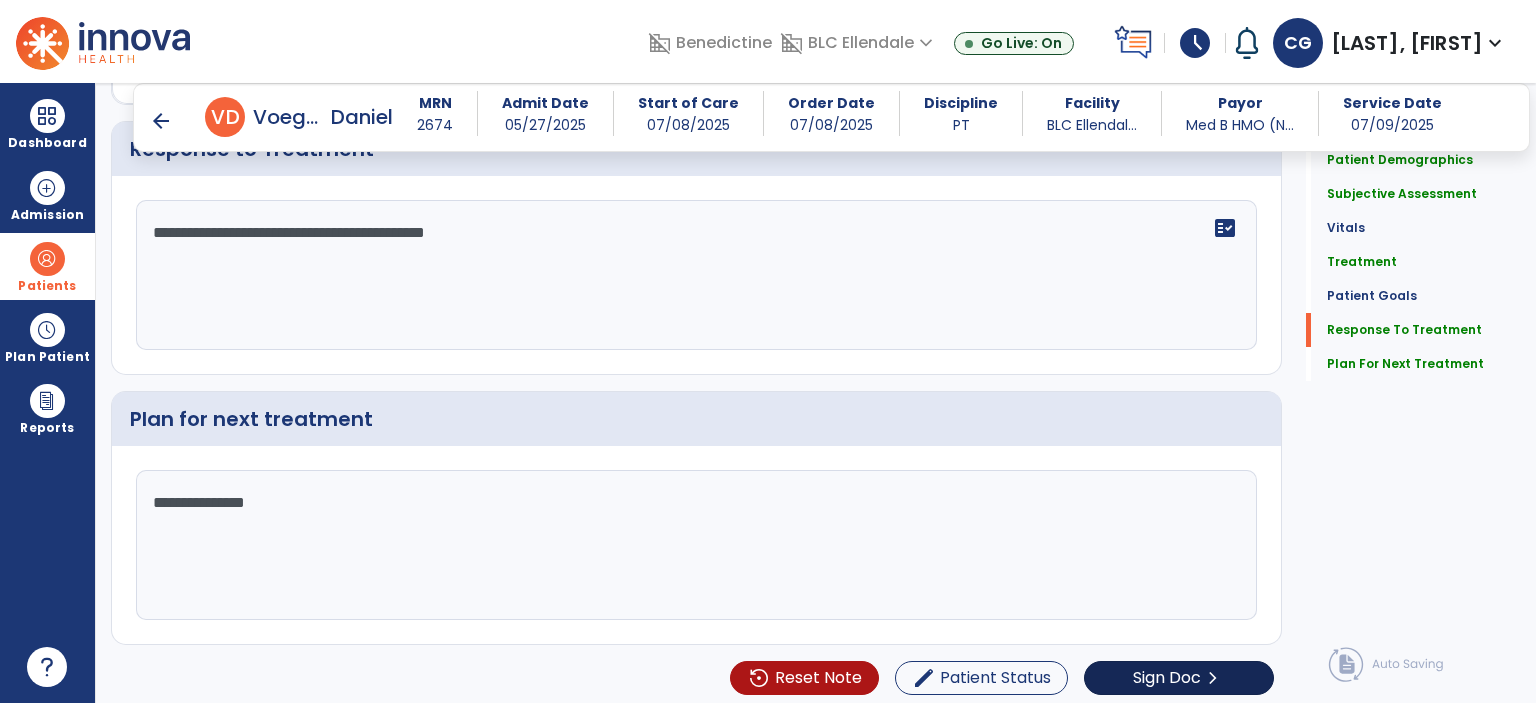 type on "**********" 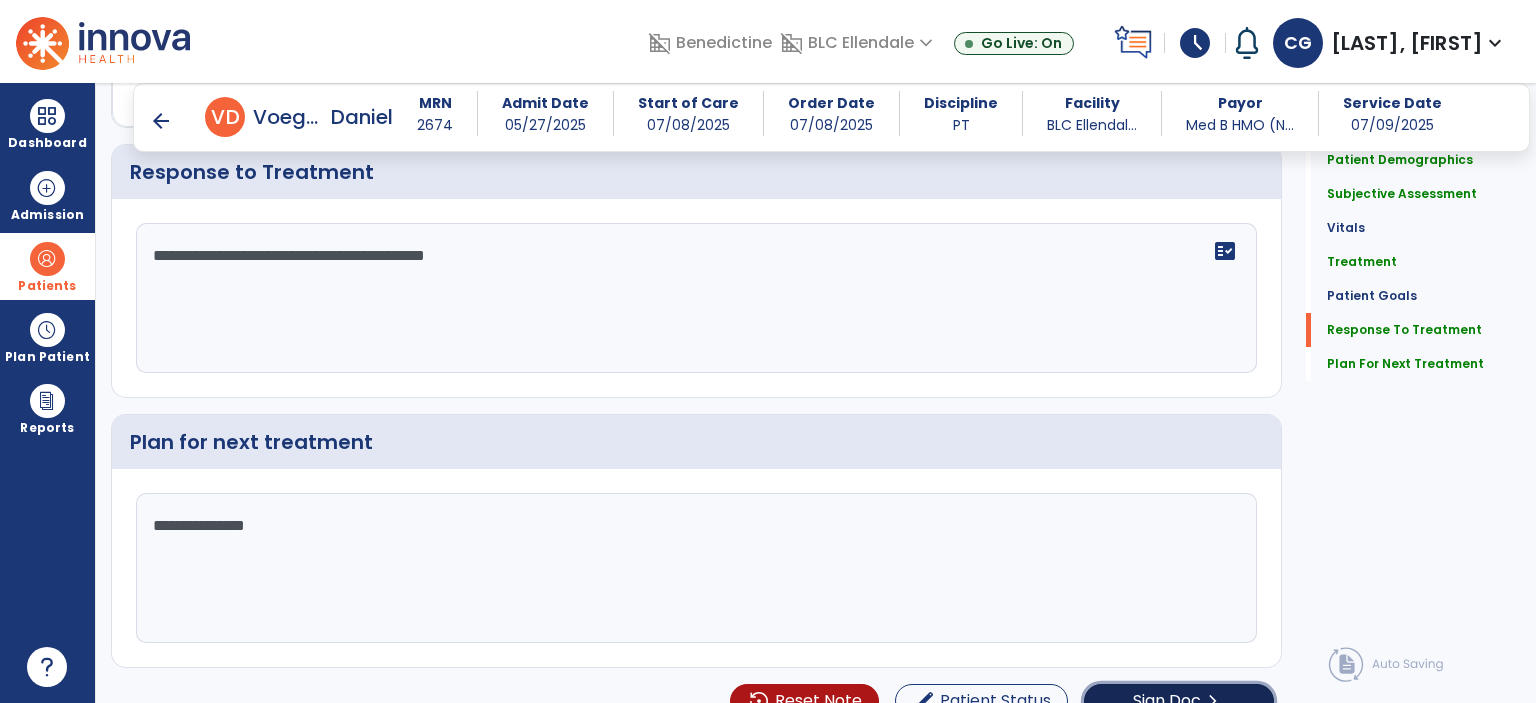 scroll, scrollTop: 4300, scrollLeft: 0, axis: vertical 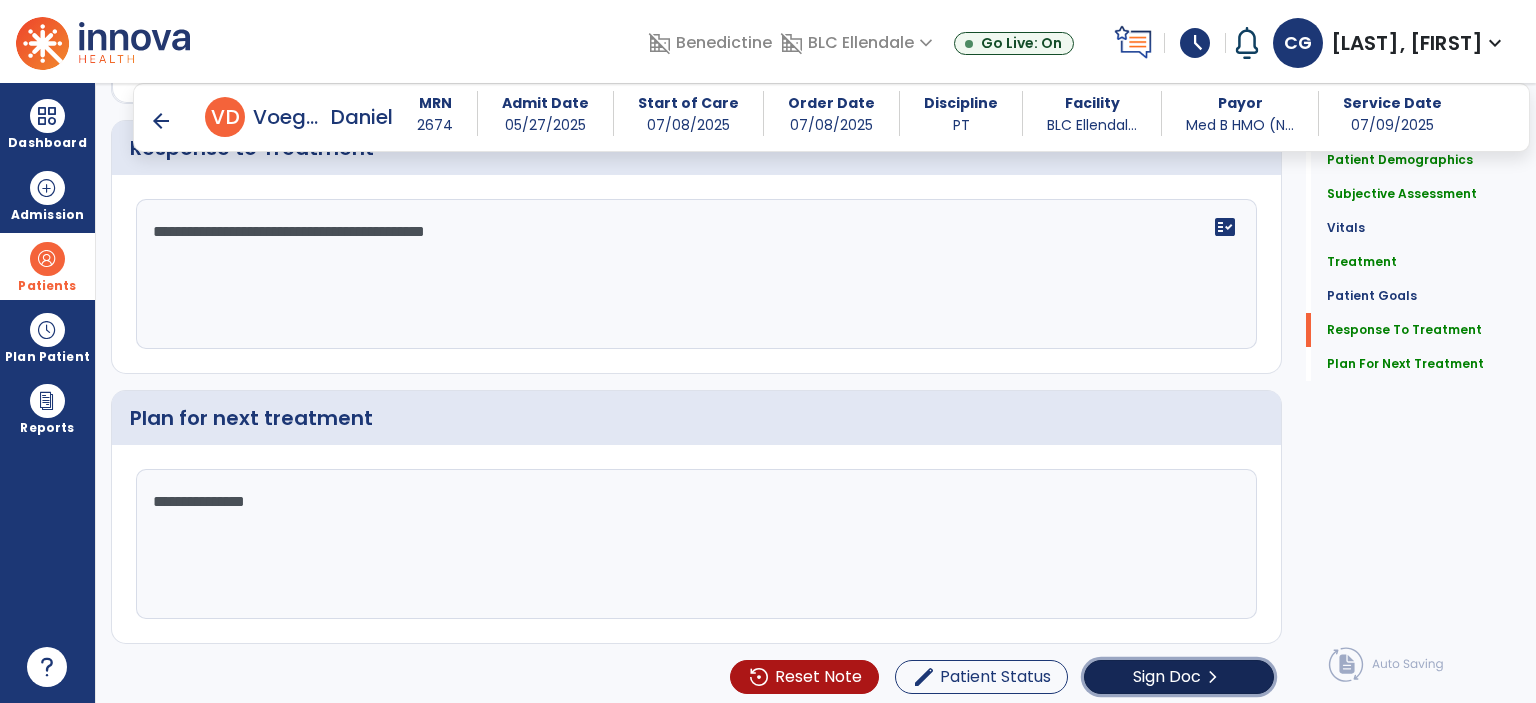 click on "Sign Doc" 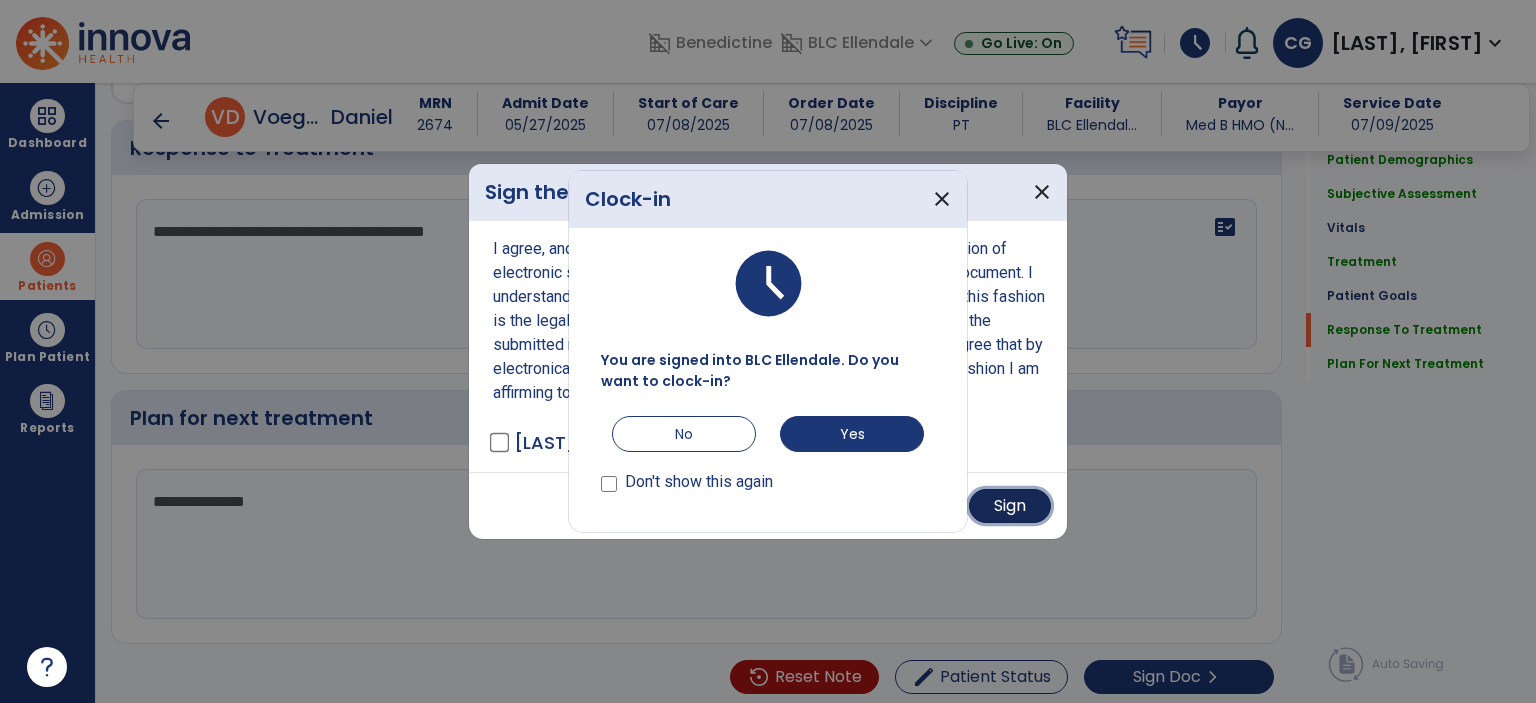 click on "Sign" at bounding box center (1010, 506) 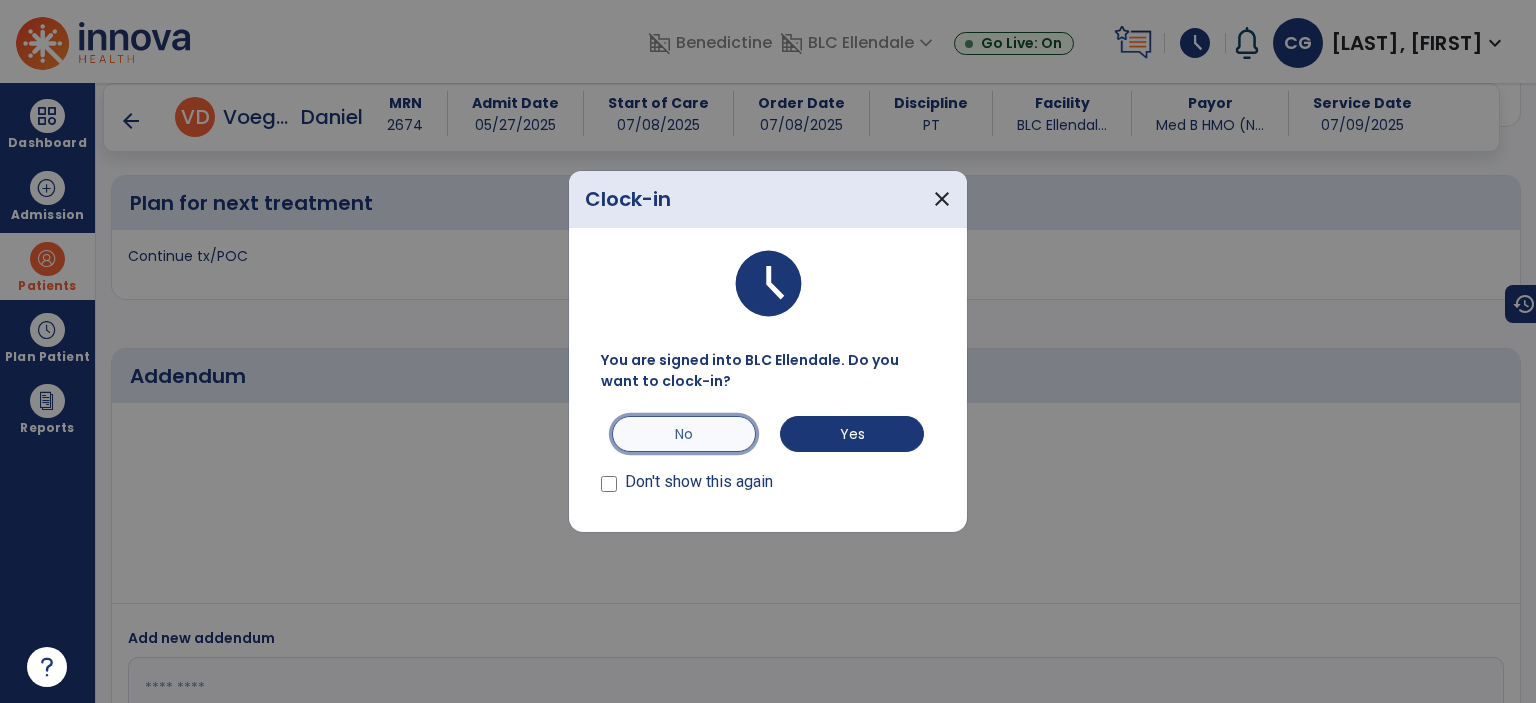 click on "No" at bounding box center (684, 434) 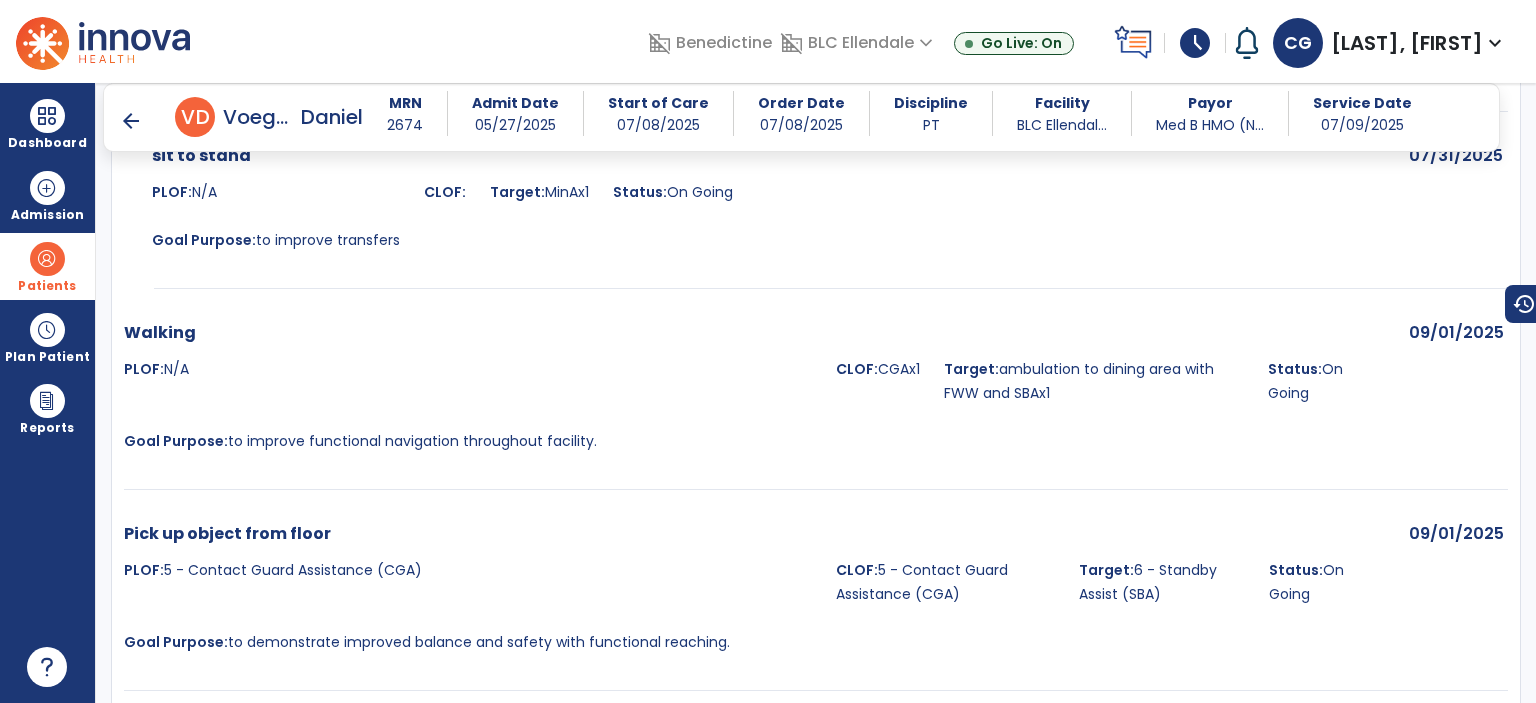 scroll, scrollTop: 6245, scrollLeft: 0, axis: vertical 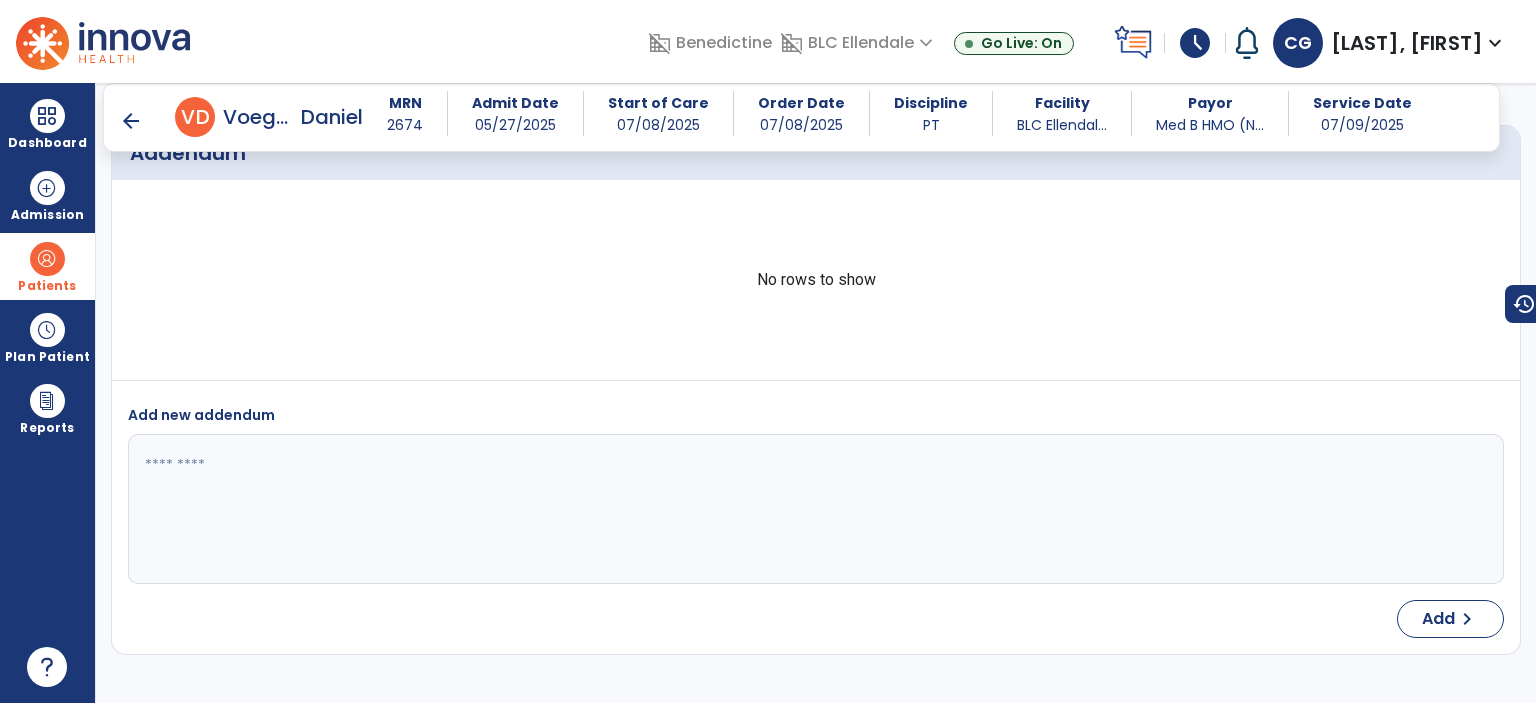 click on "arrow_back" at bounding box center [135, 121] 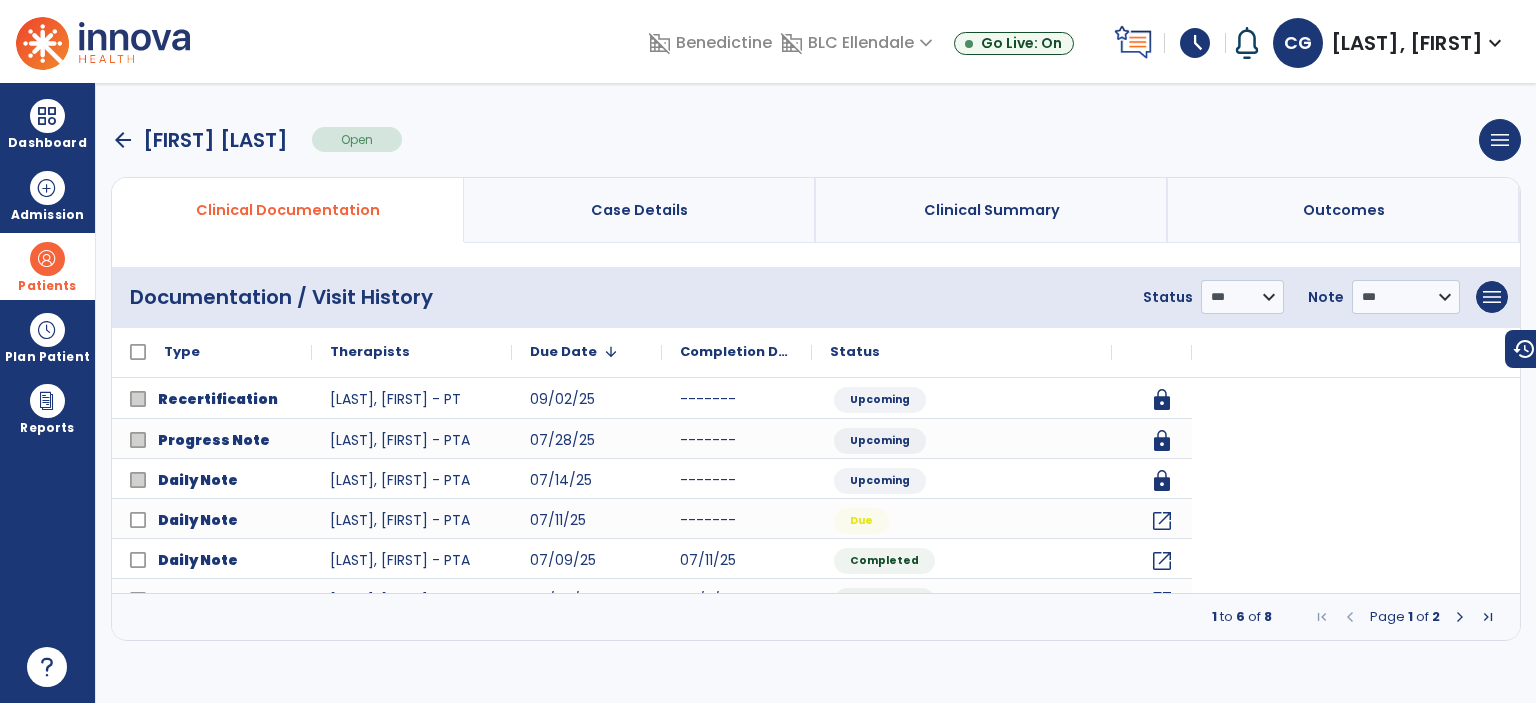 scroll, scrollTop: 0, scrollLeft: 0, axis: both 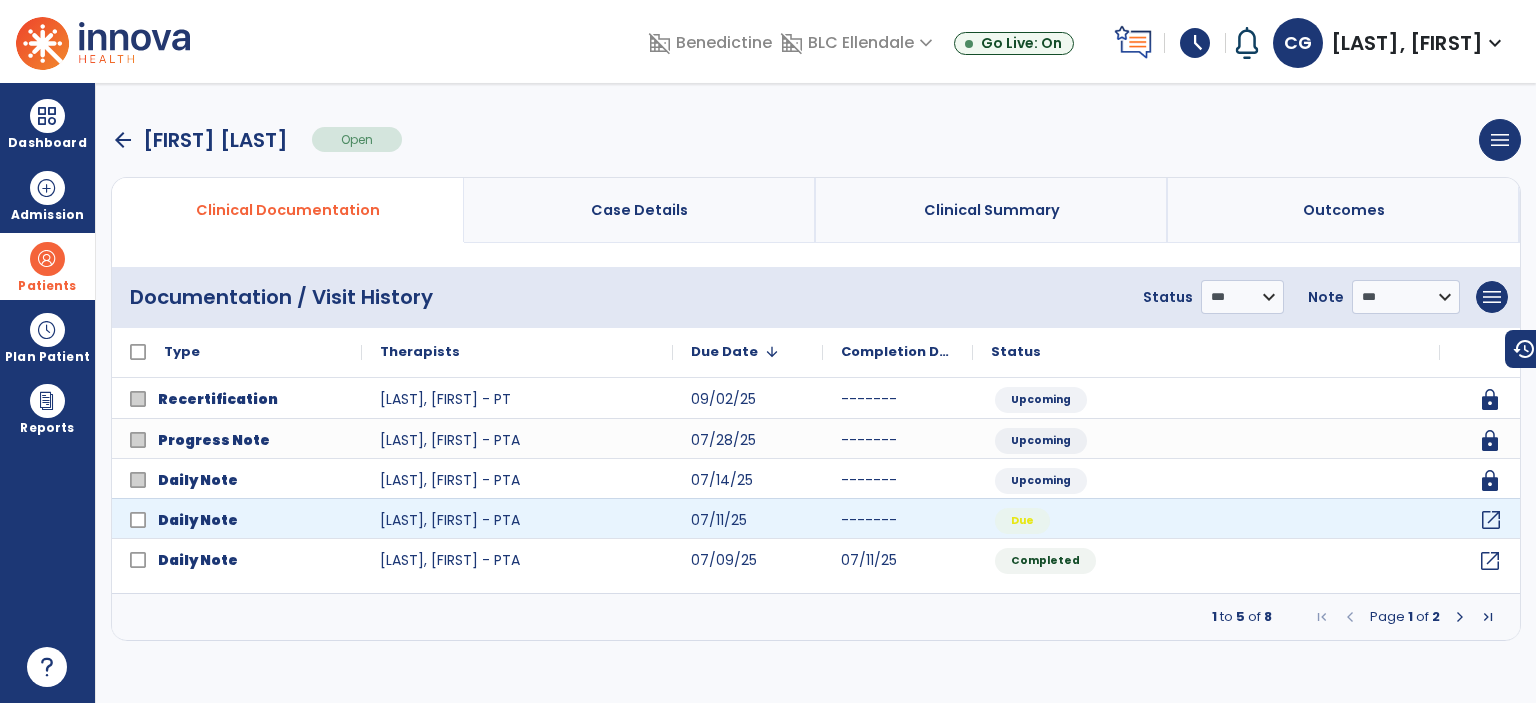 click on "open_in_new" 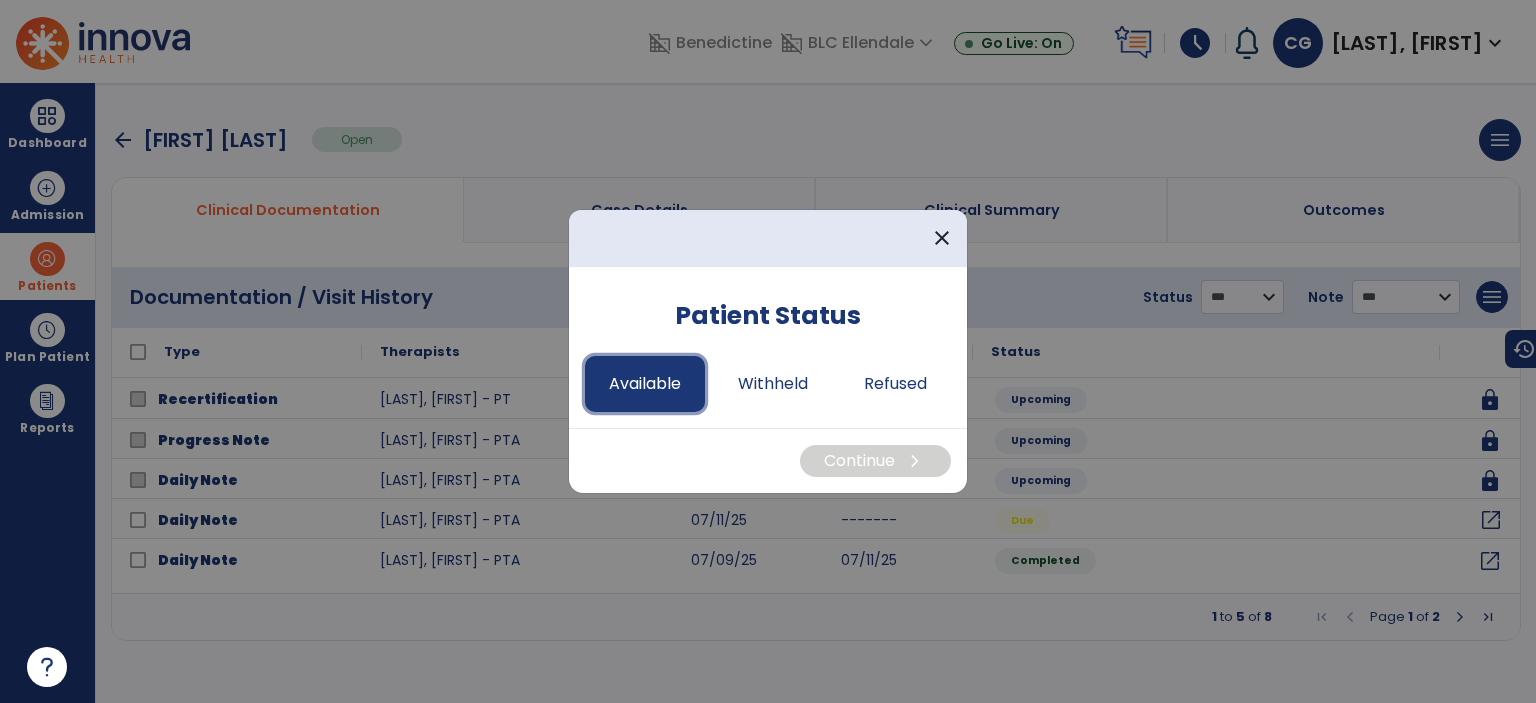 click on "Available" at bounding box center [645, 384] 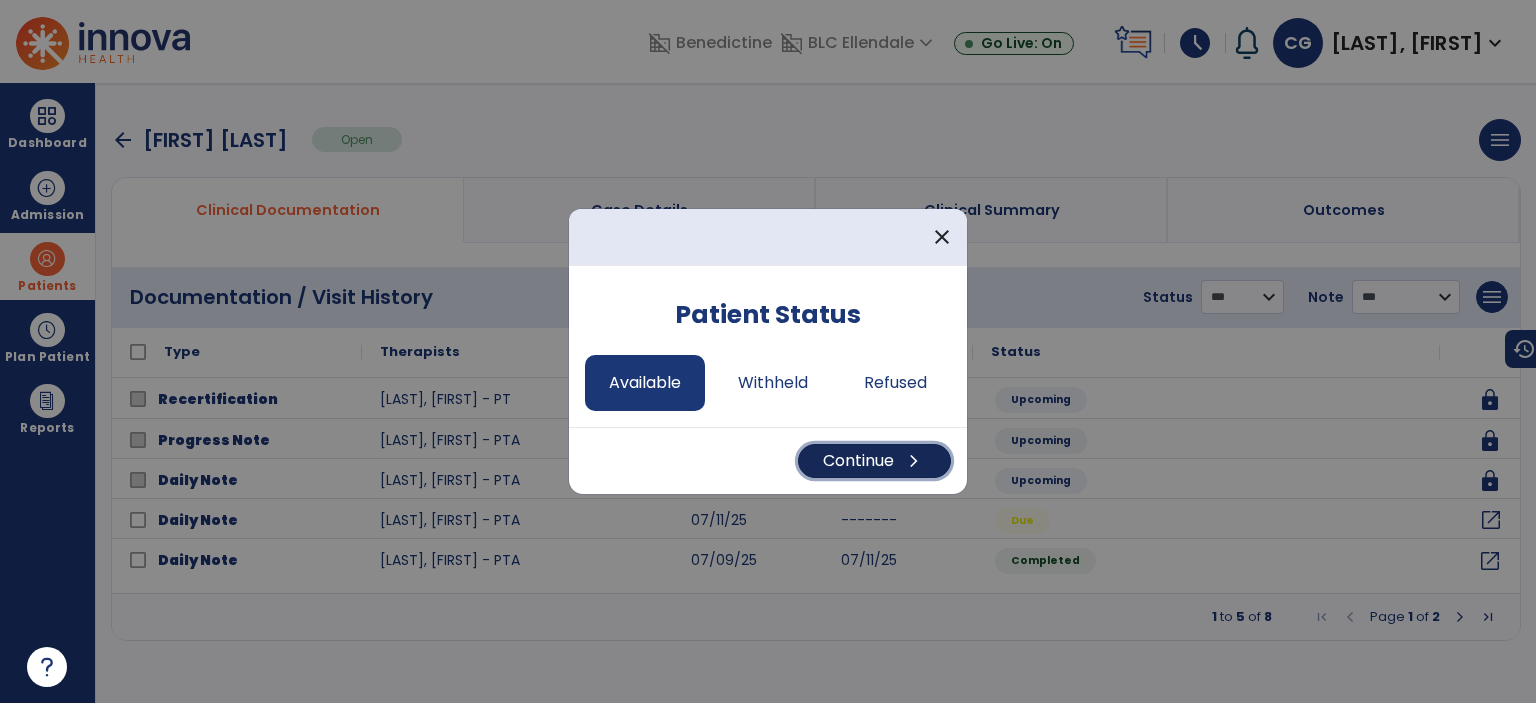 click on "Continue   chevron_right" at bounding box center (874, 461) 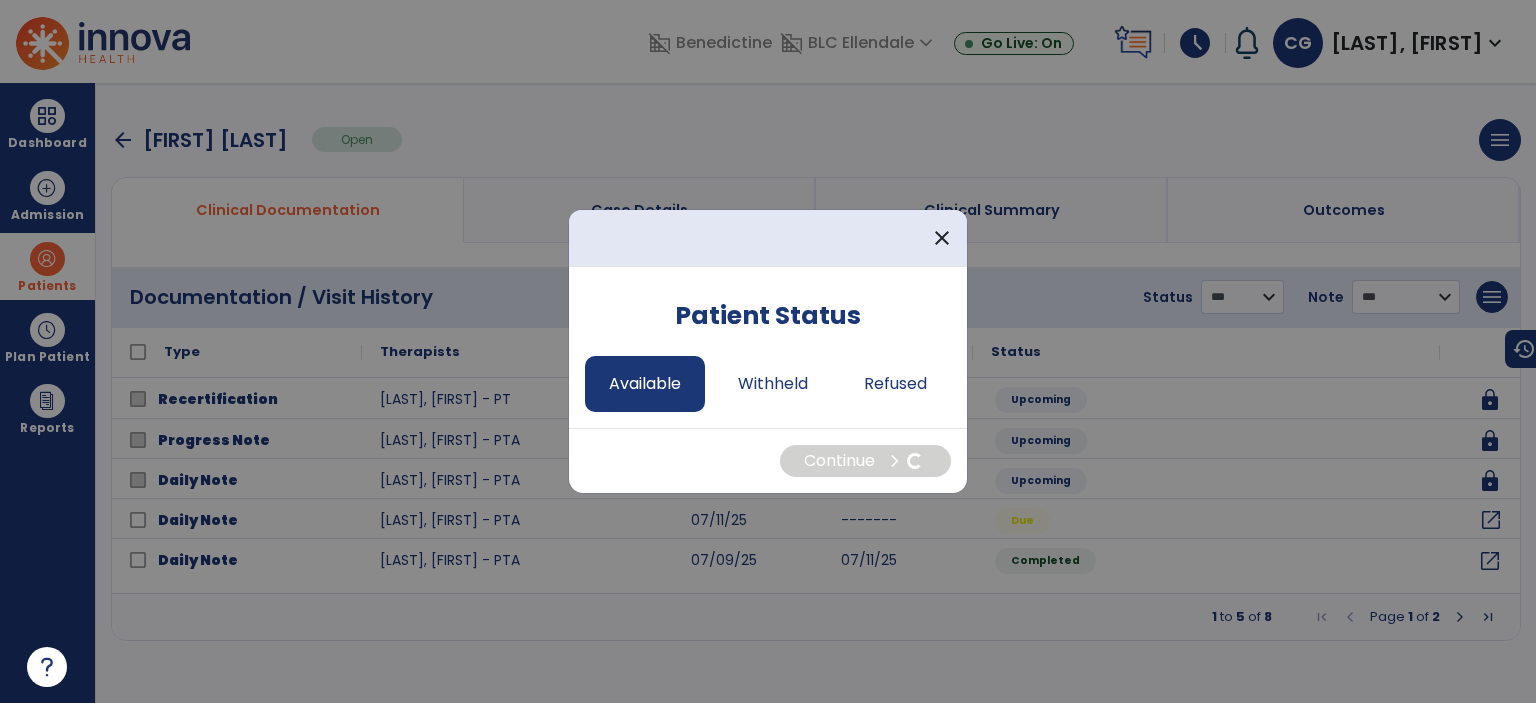select on "*" 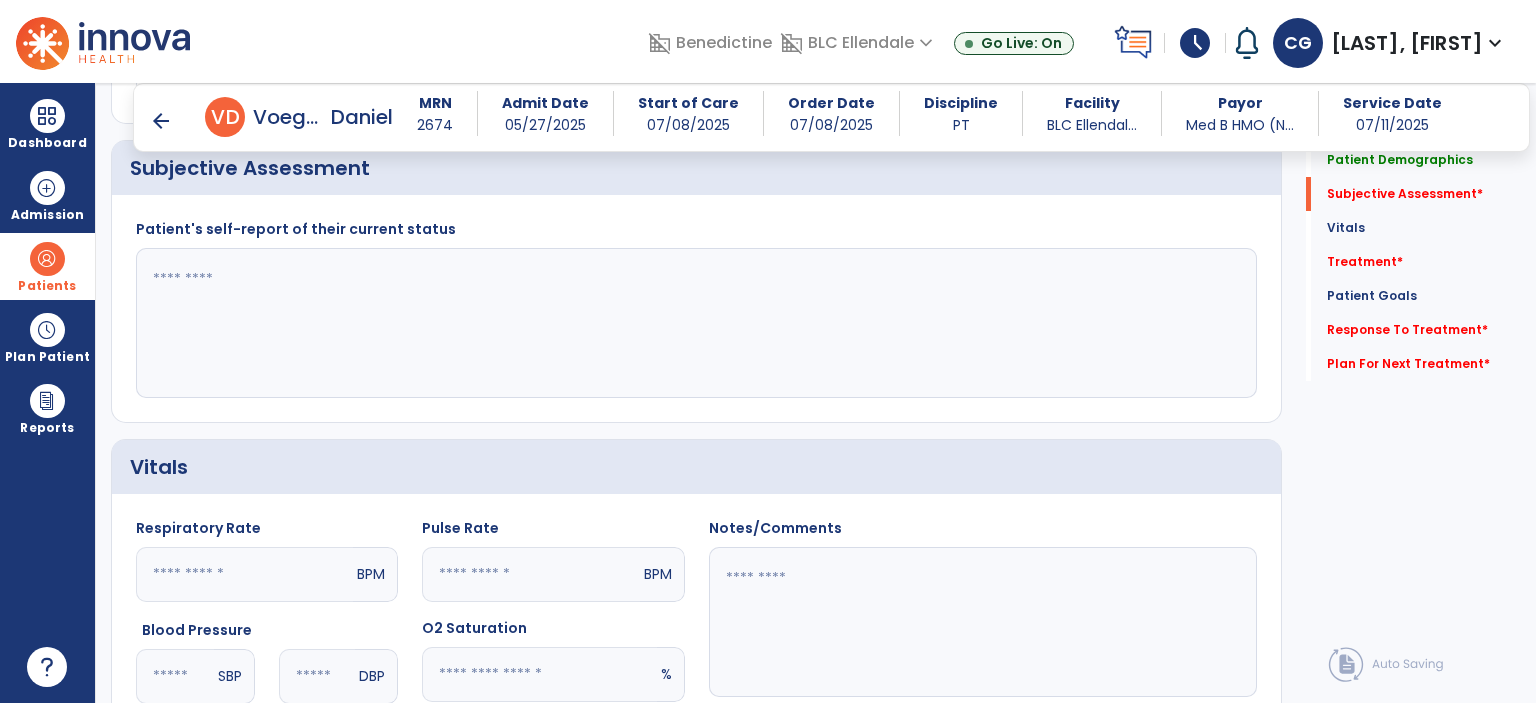scroll, scrollTop: 1910, scrollLeft: 0, axis: vertical 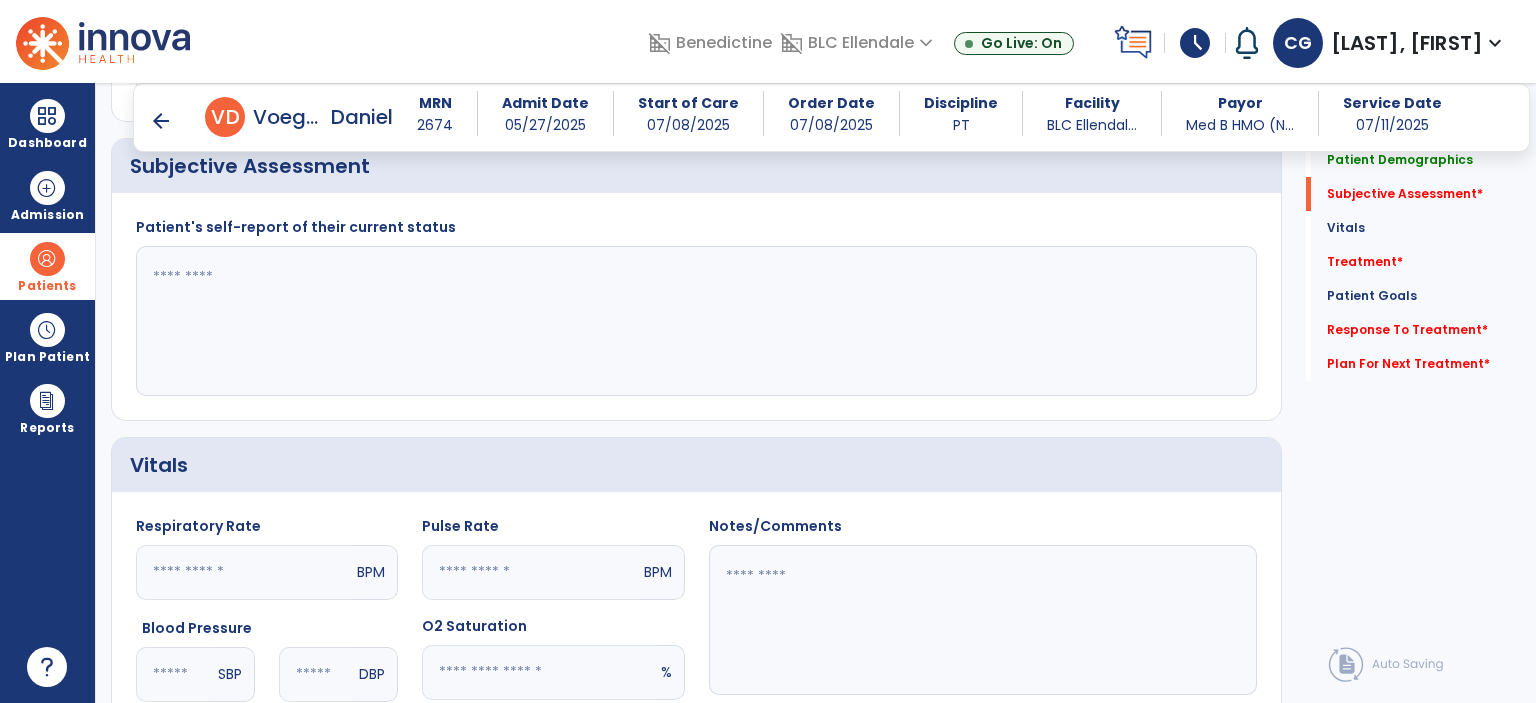 click 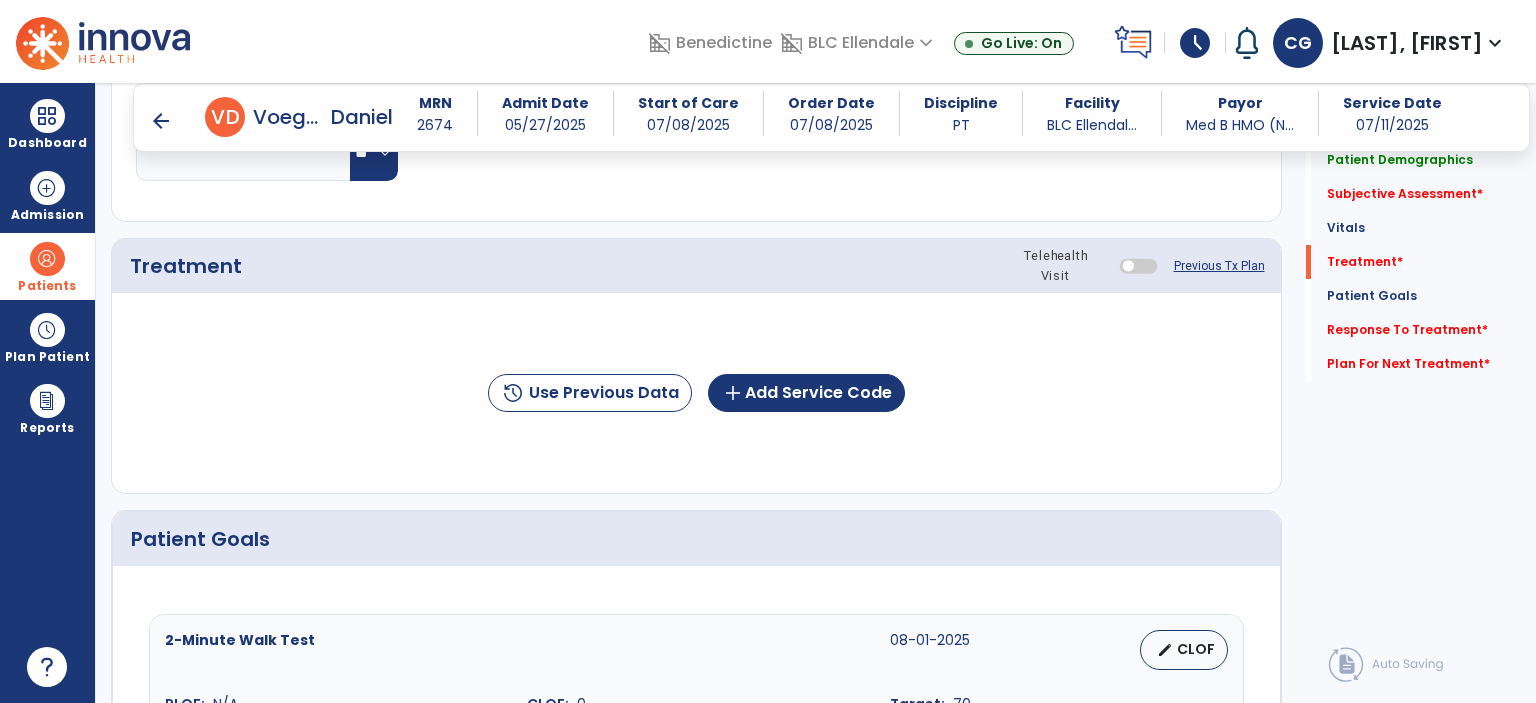 scroll, scrollTop: 2540, scrollLeft: 0, axis: vertical 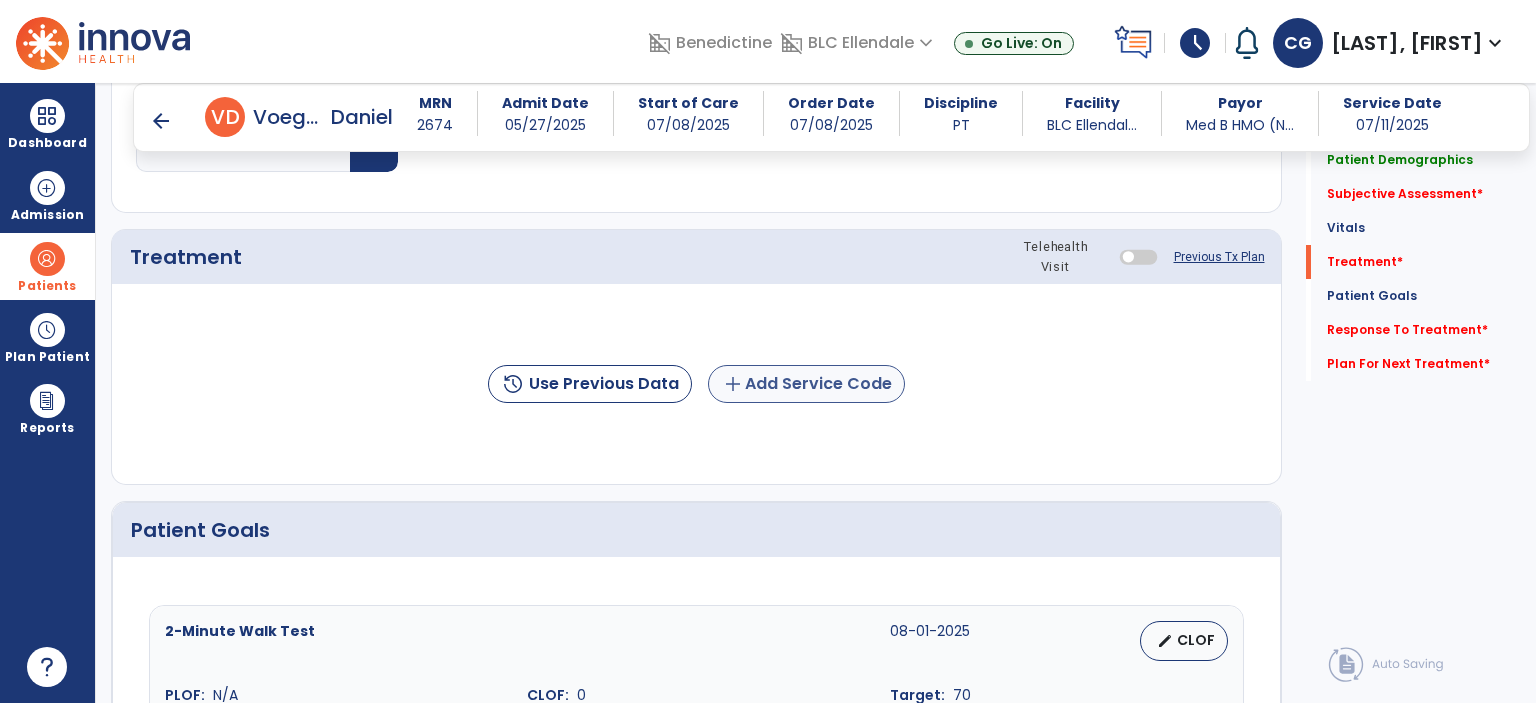 type on "**********" 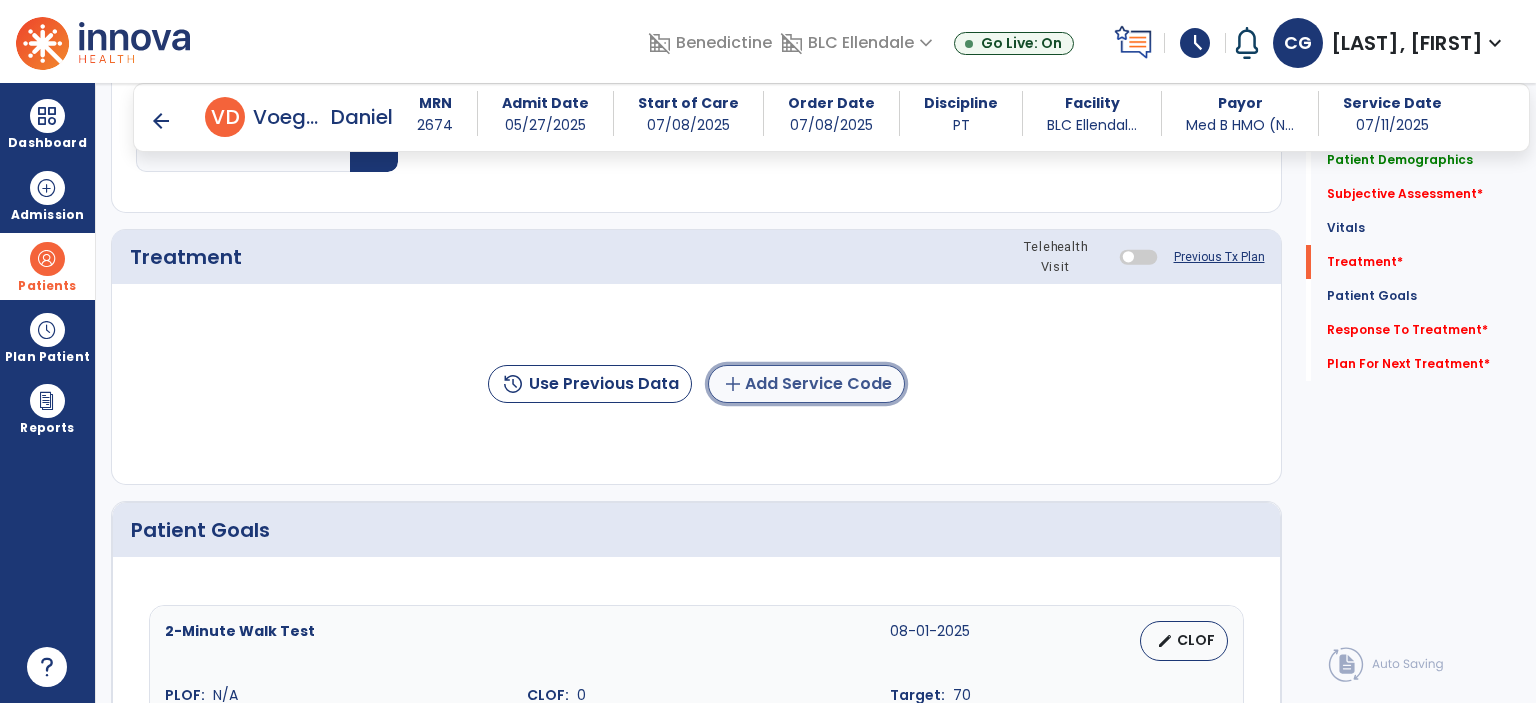 click on "add  Add Service Code" 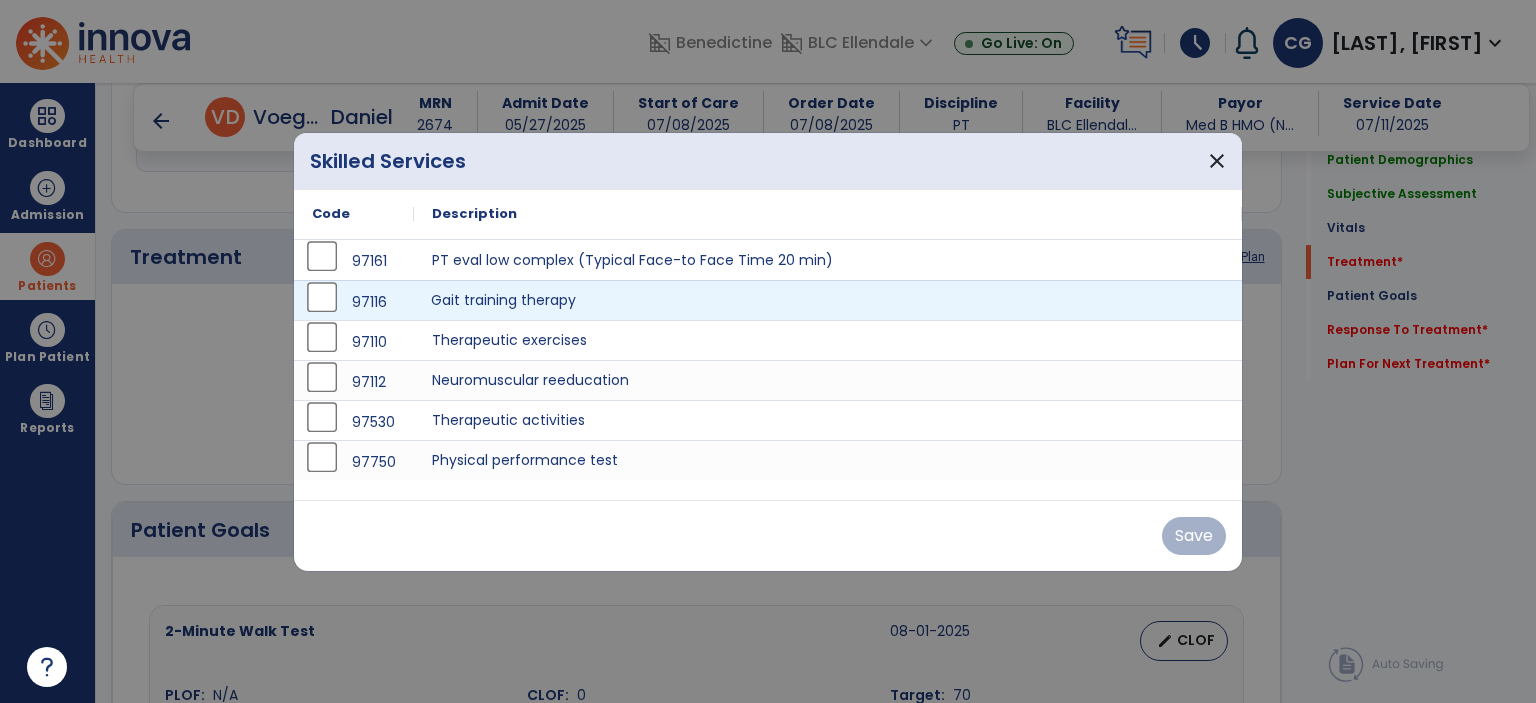 click on "Gait training therapy" at bounding box center (828, 300) 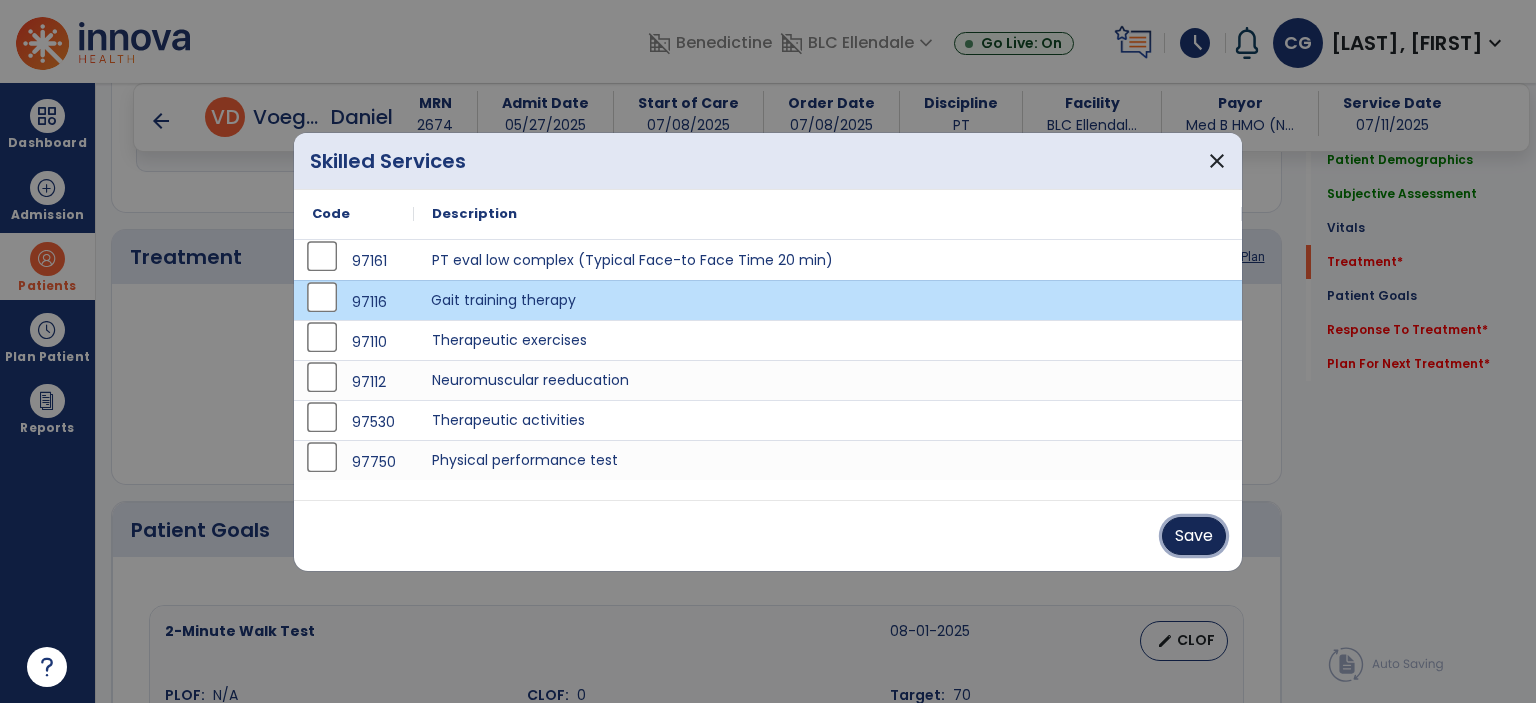click on "Save" at bounding box center [1194, 536] 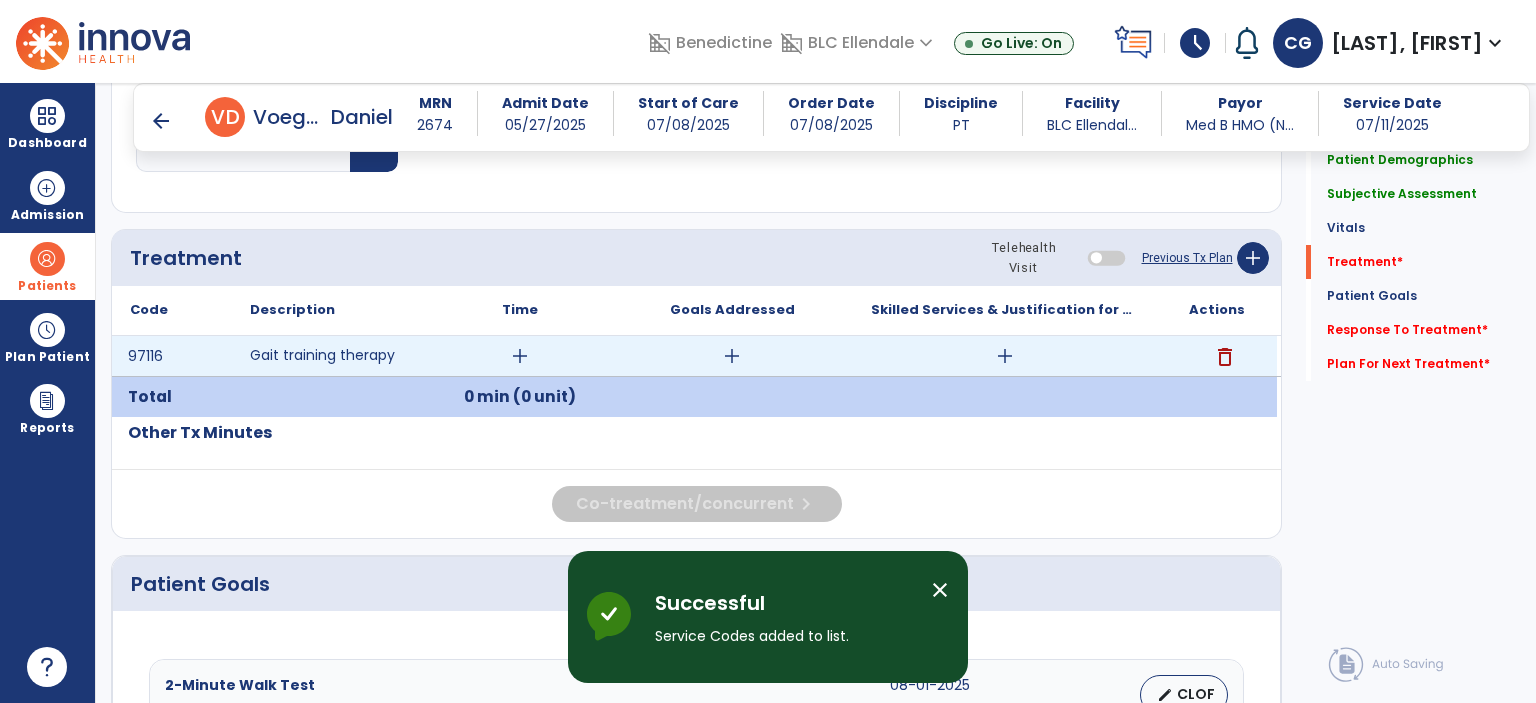 click on "add" at bounding box center (520, 356) 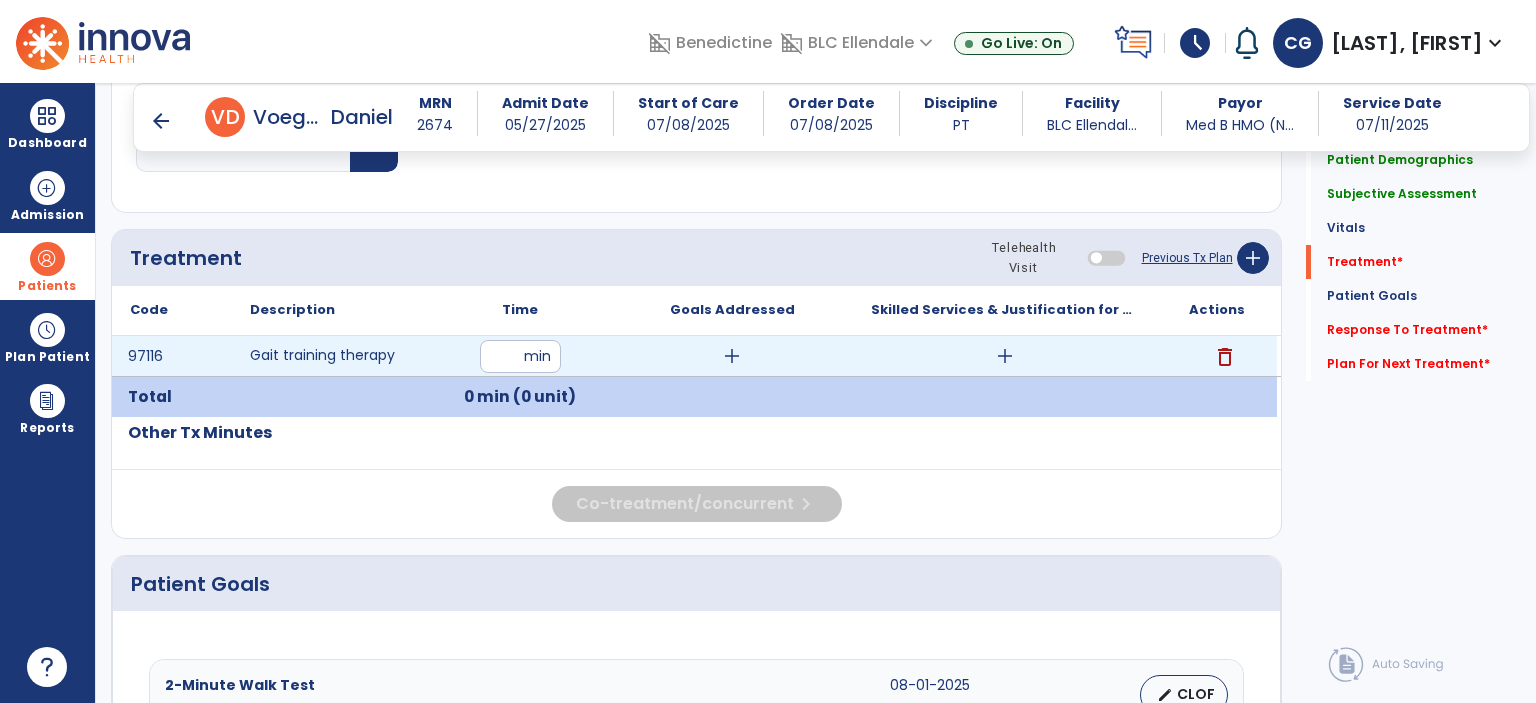type on "**" 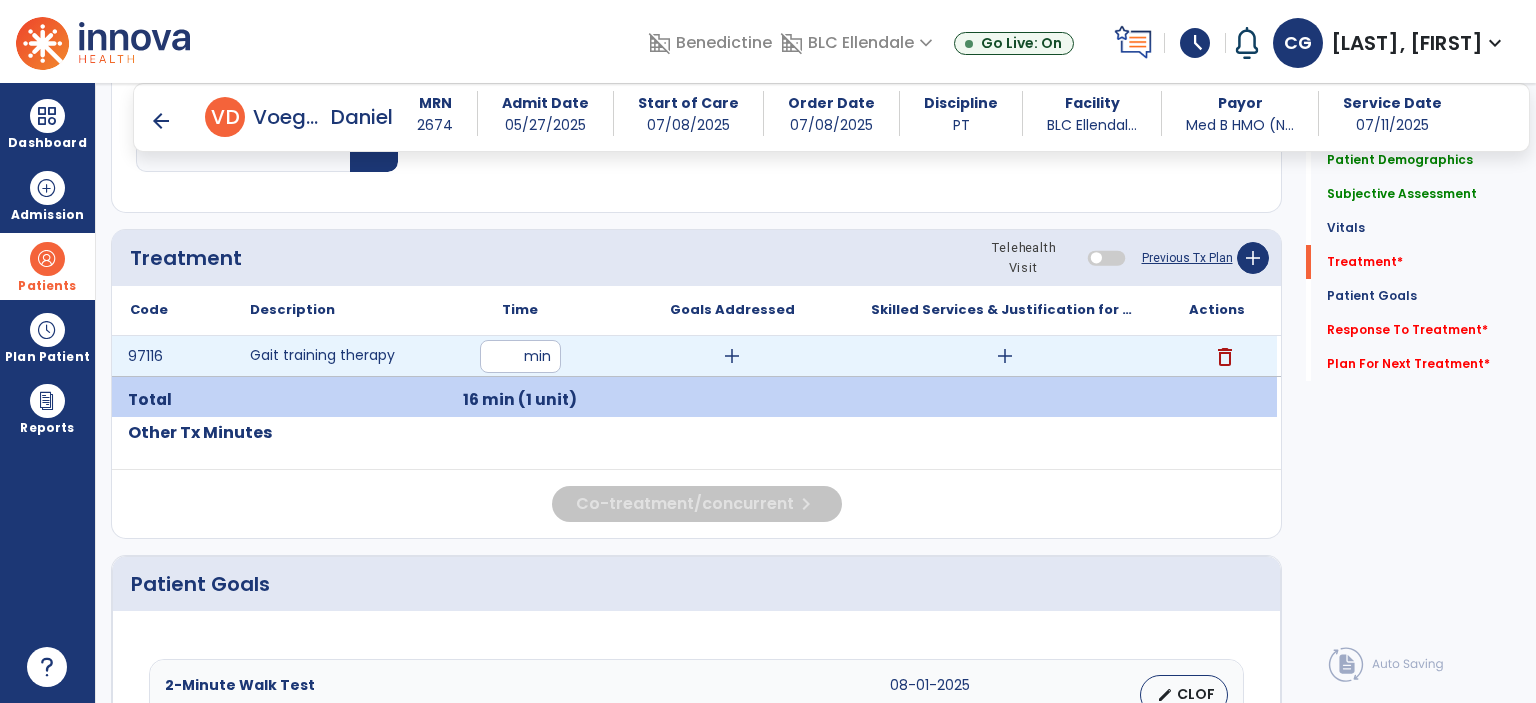 click on "add" at bounding box center [1004, 356] 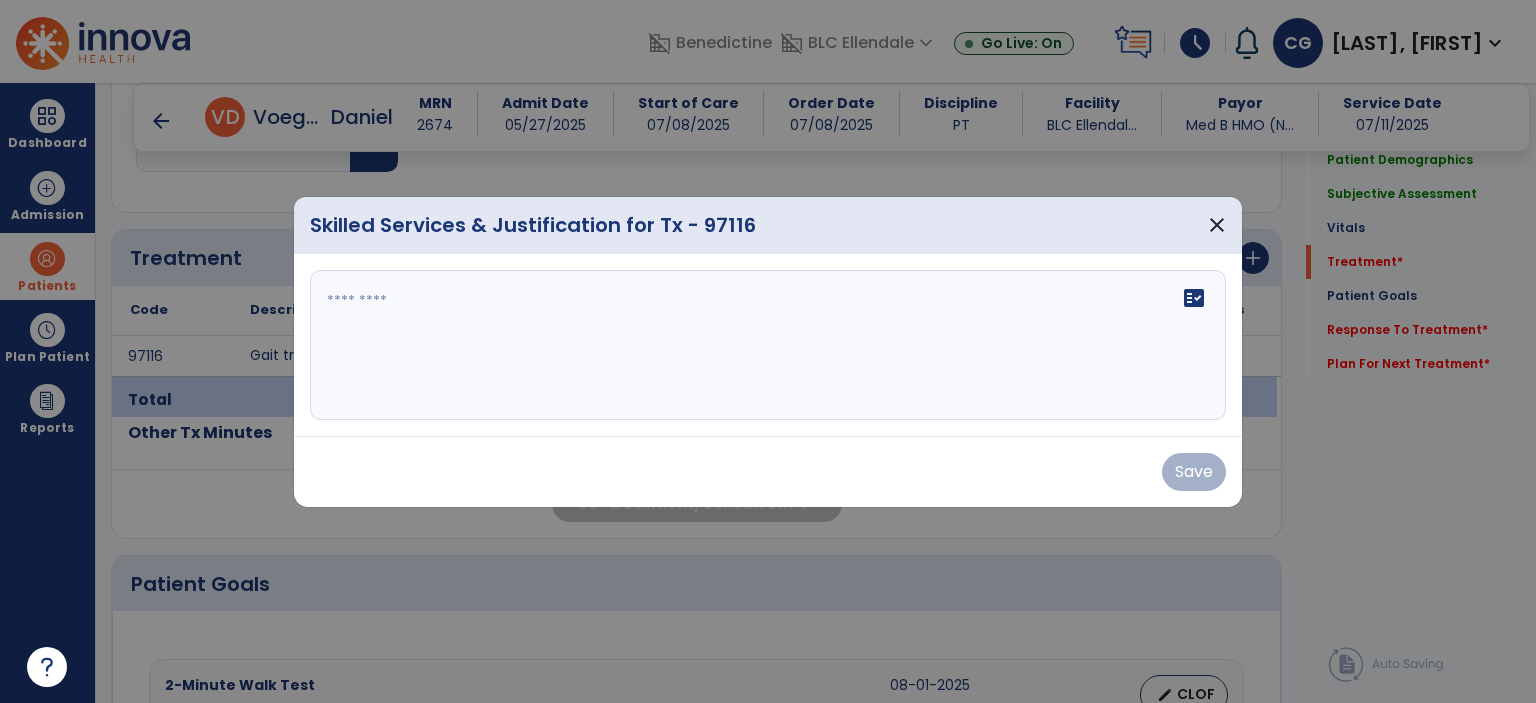 click at bounding box center (768, 345) 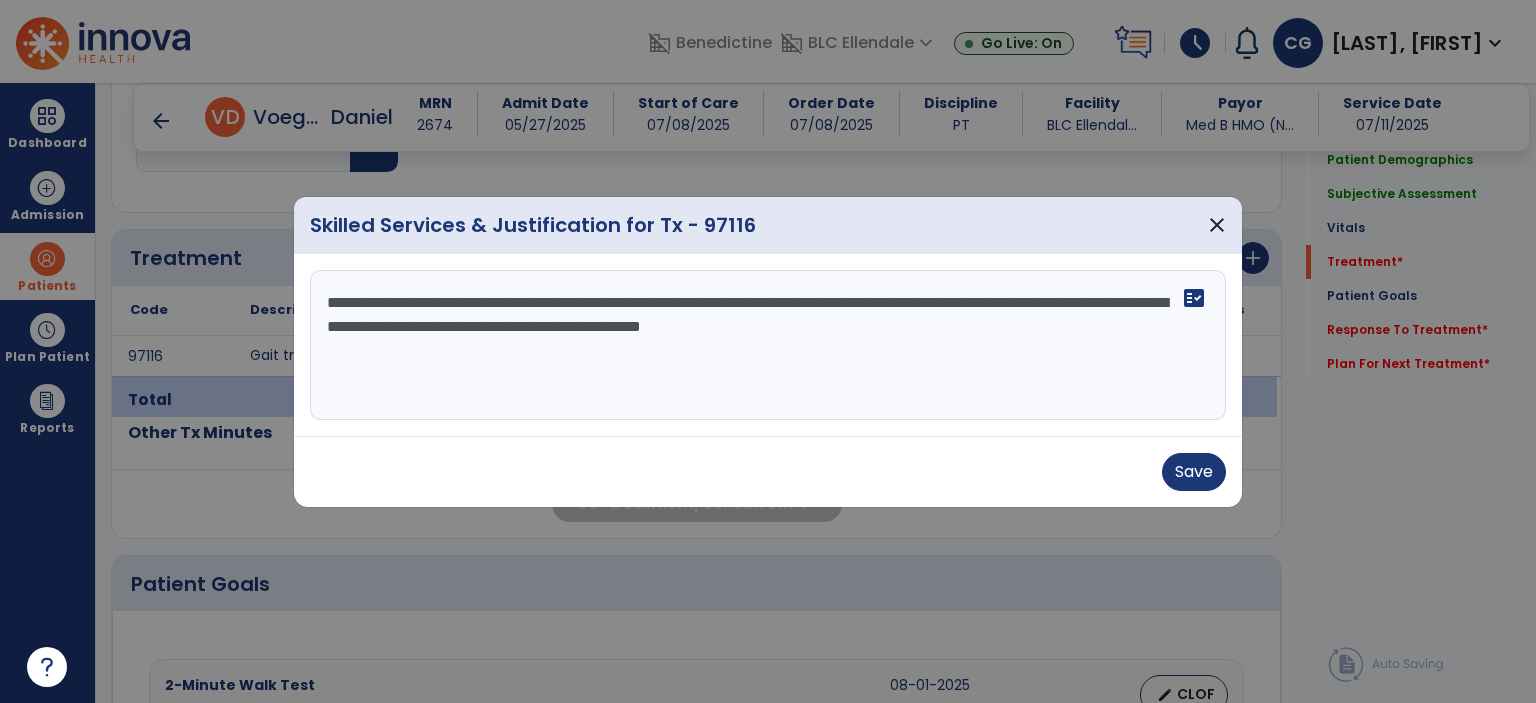 drag, startPoint x: 493, startPoint y: 329, endPoint x: 368, endPoint y: 331, distance: 125.016 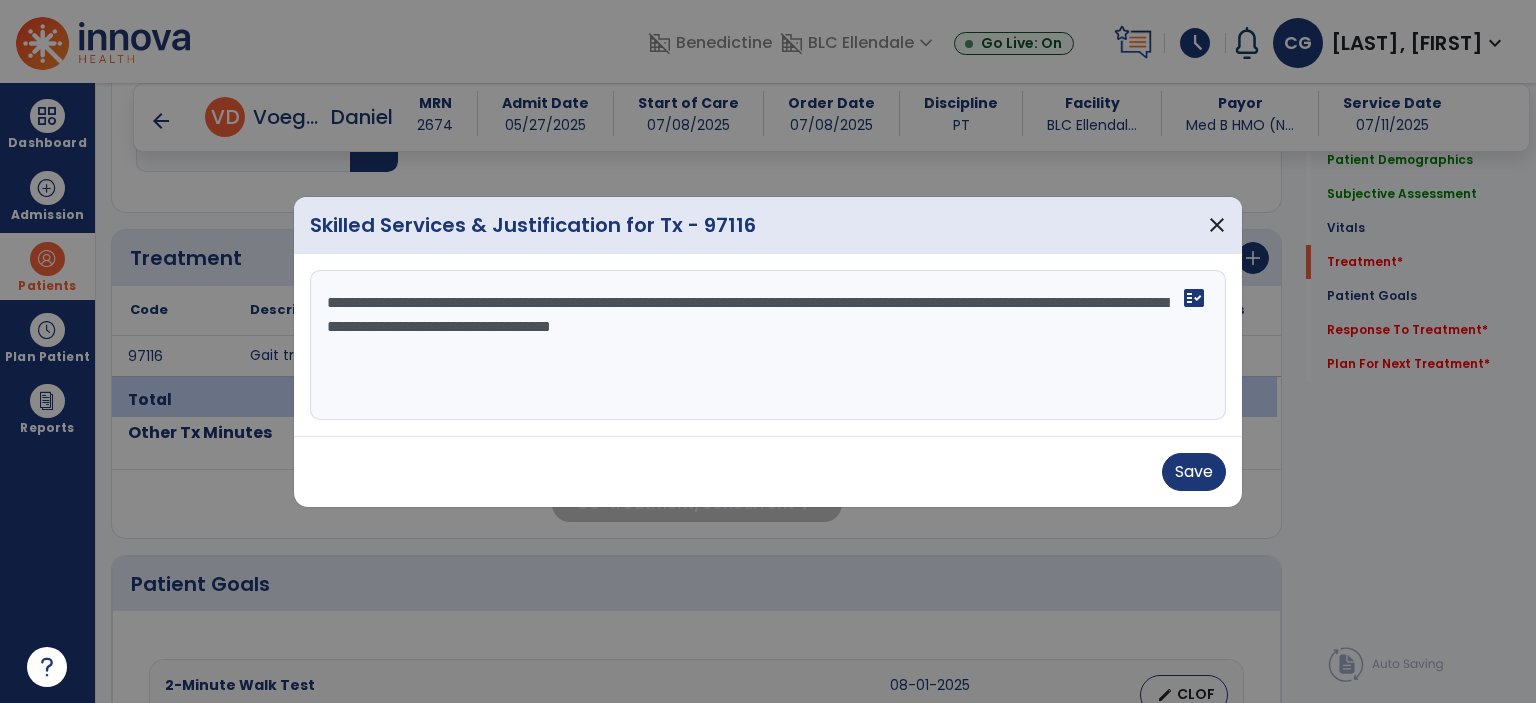 click on "**********" at bounding box center (768, 345) 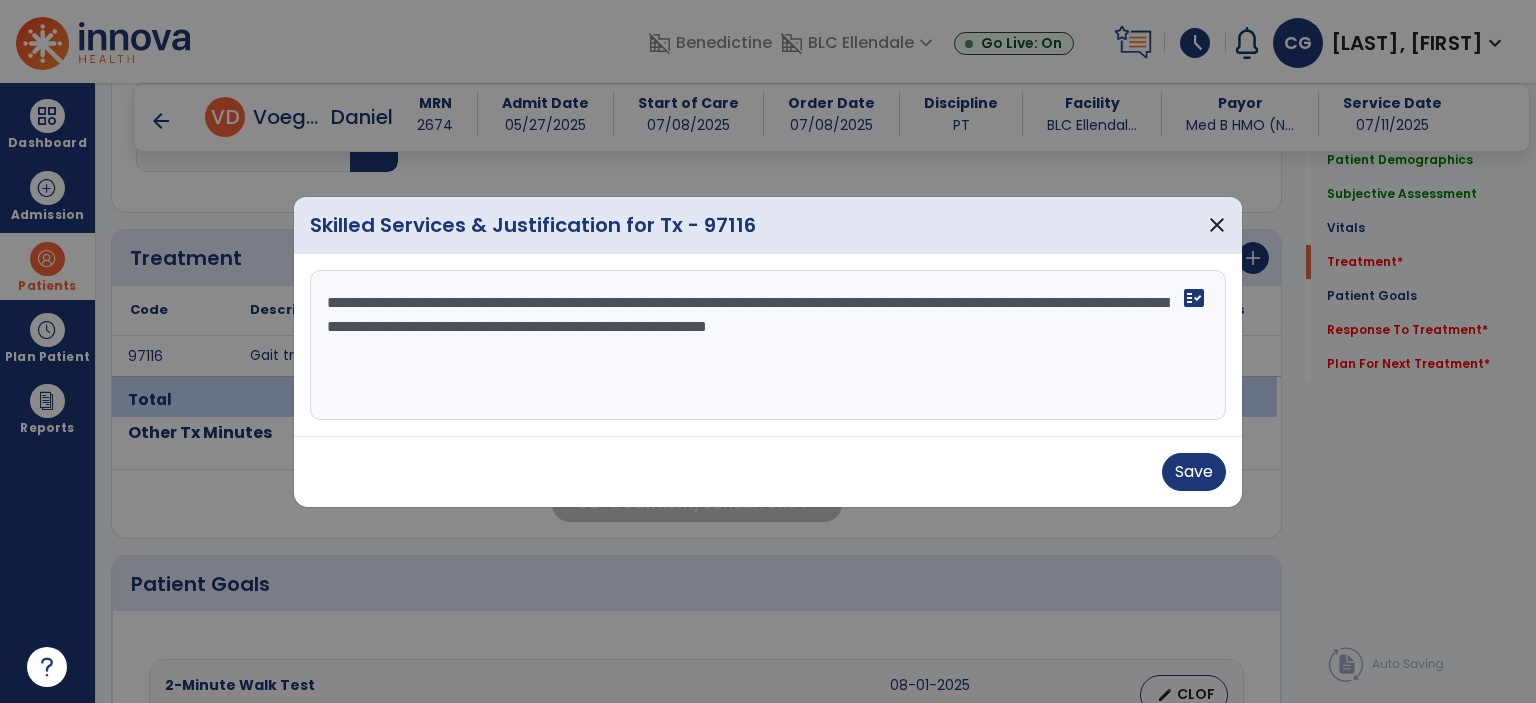 click on "**********" at bounding box center [768, 345] 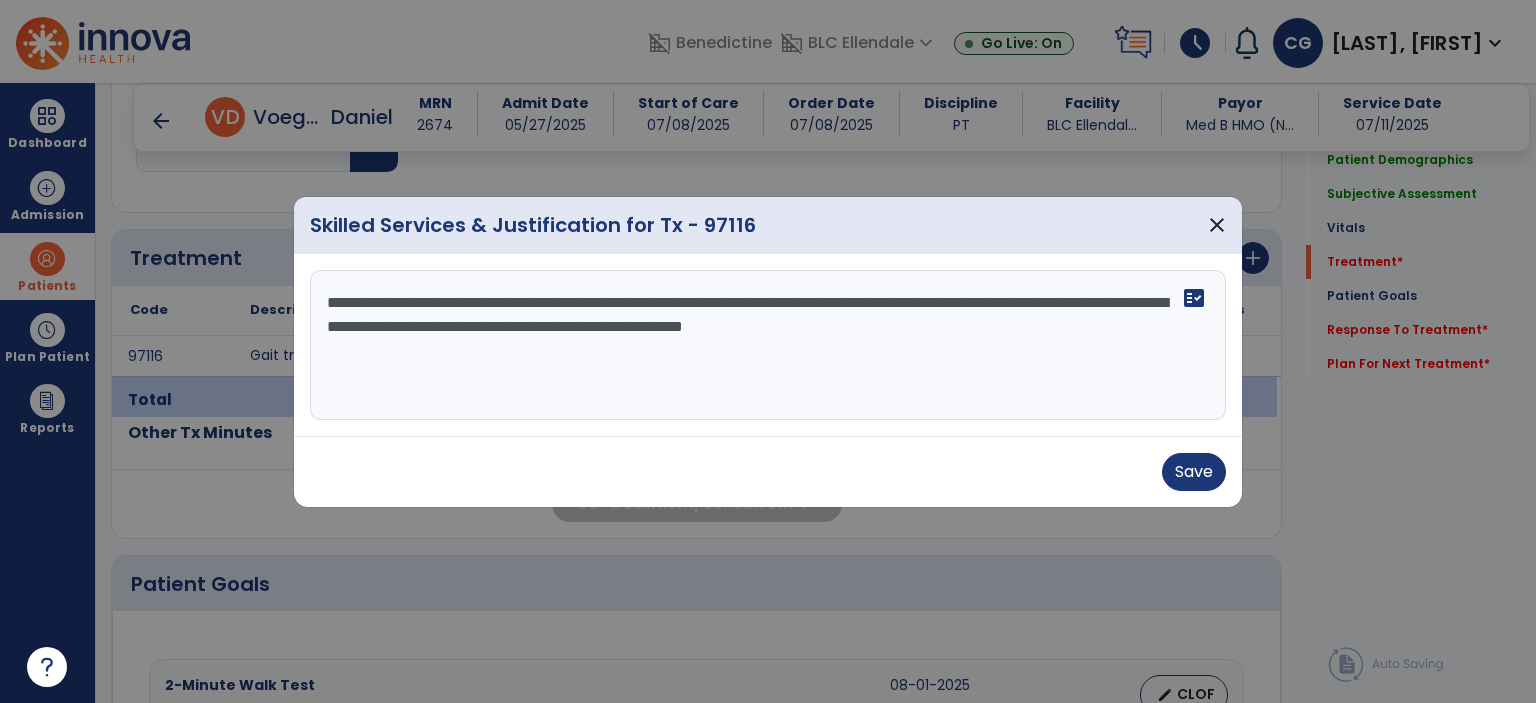 click on "**********" at bounding box center [768, 345] 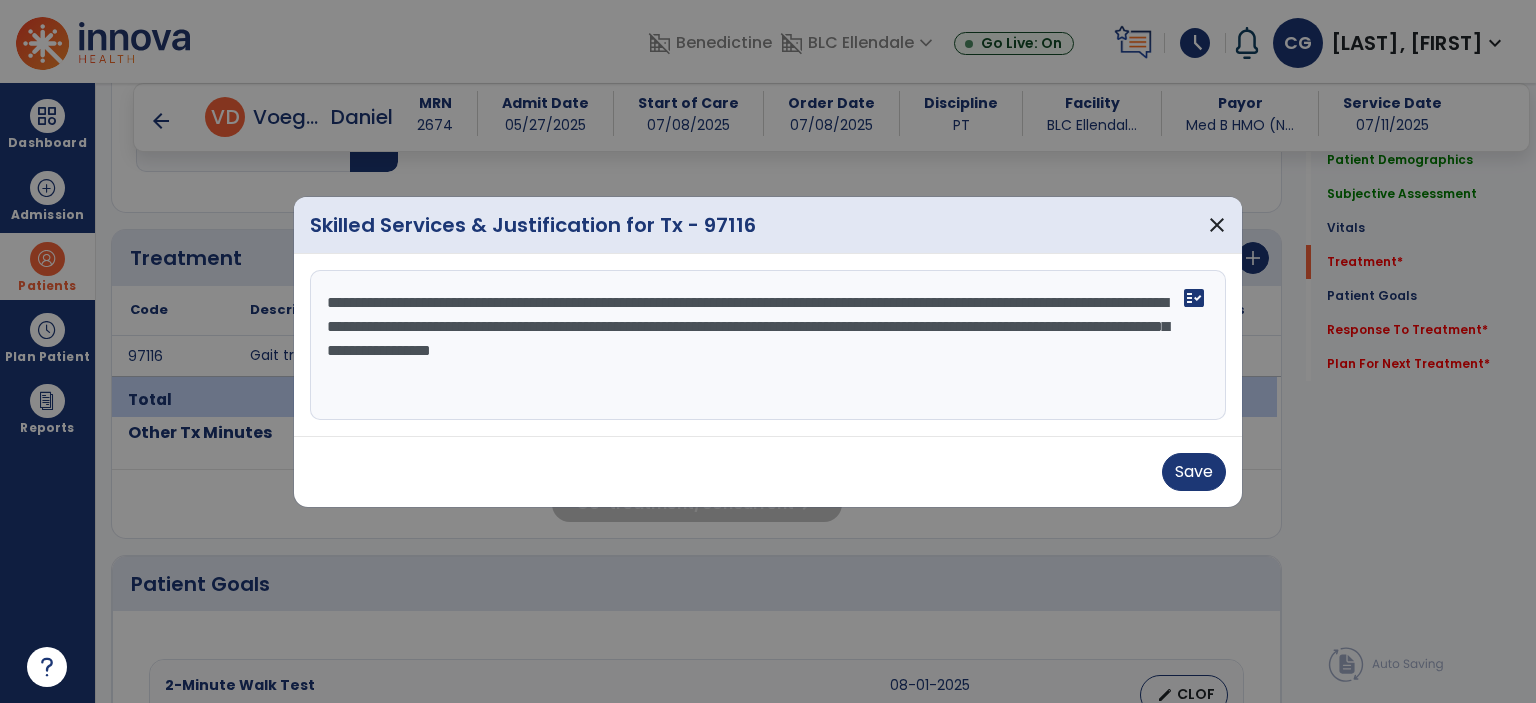 click on "**********" at bounding box center (768, 345) 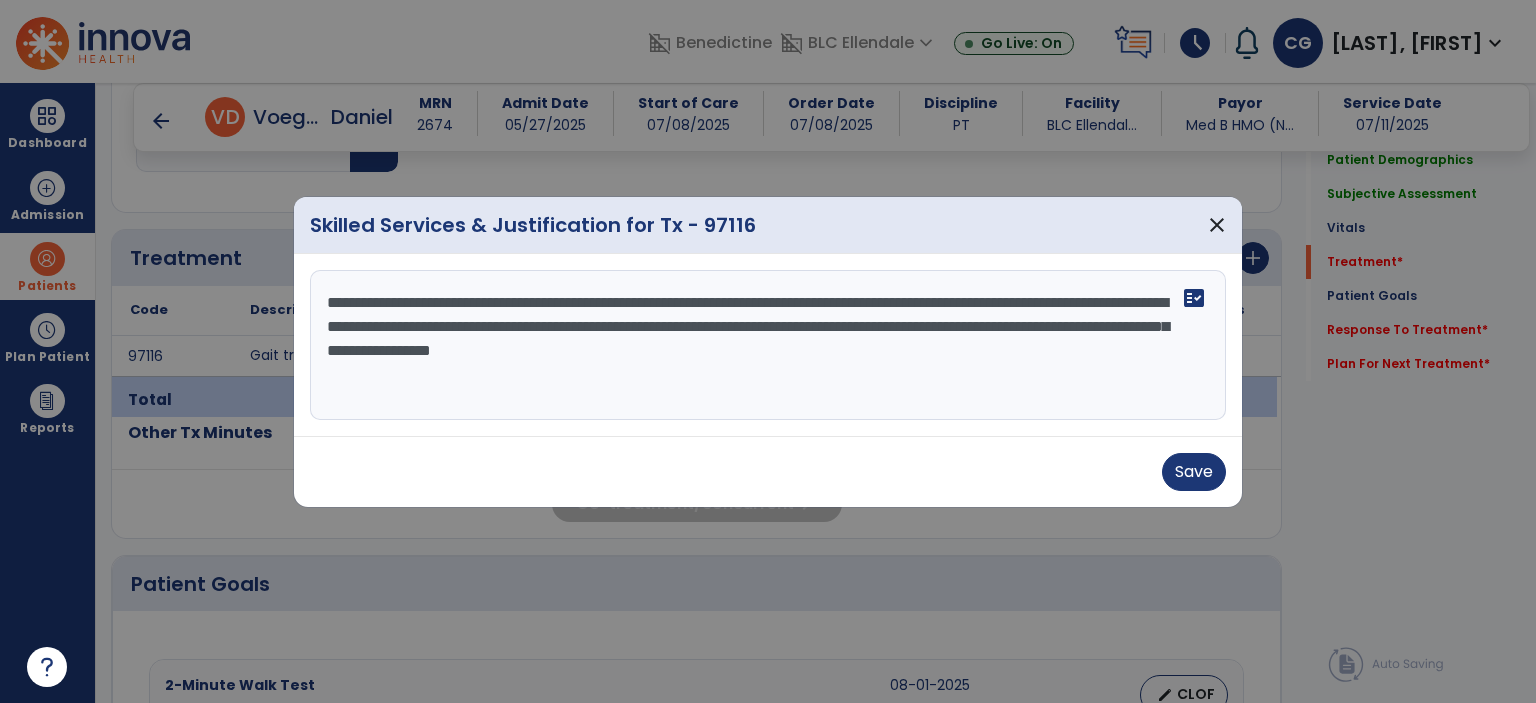 click on "**********" at bounding box center [768, 345] 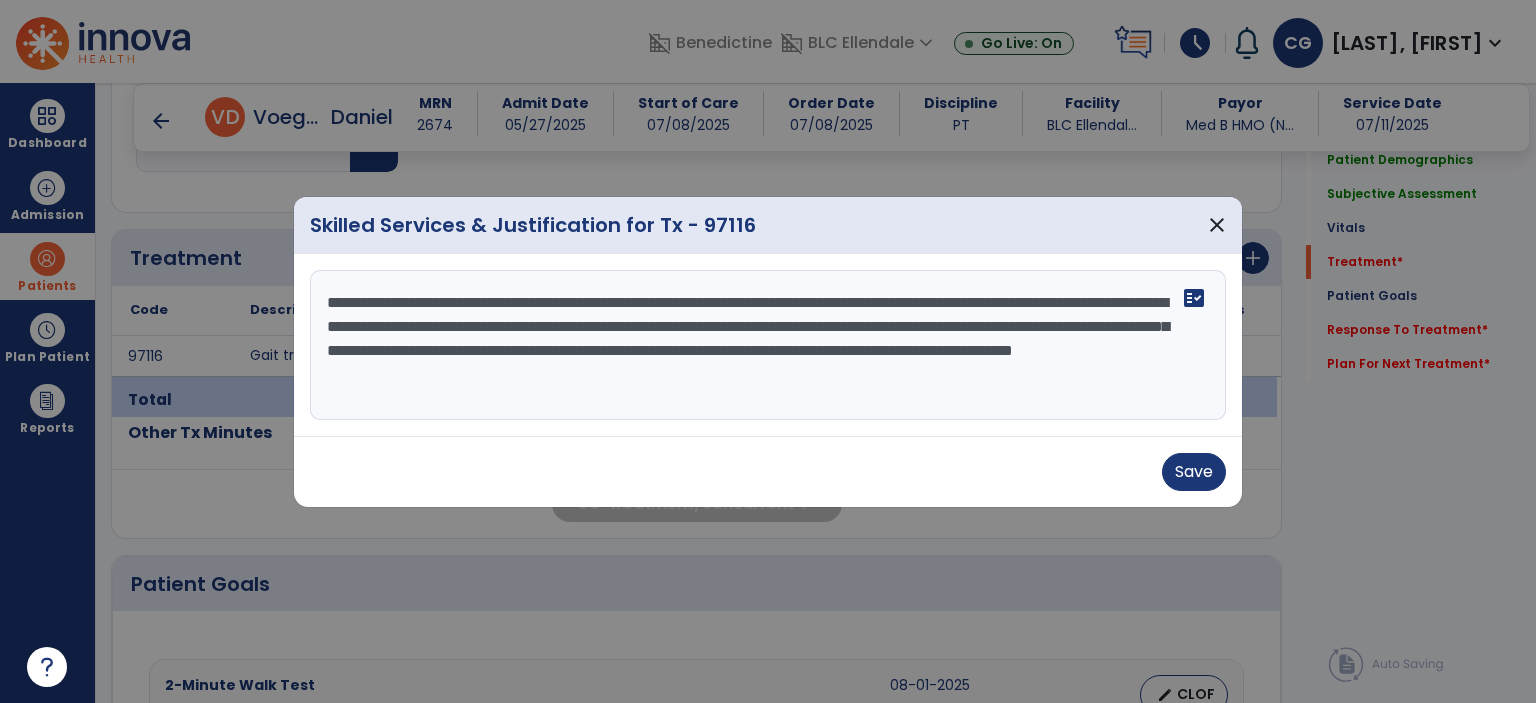 click on "**********" at bounding box center [768, 345] 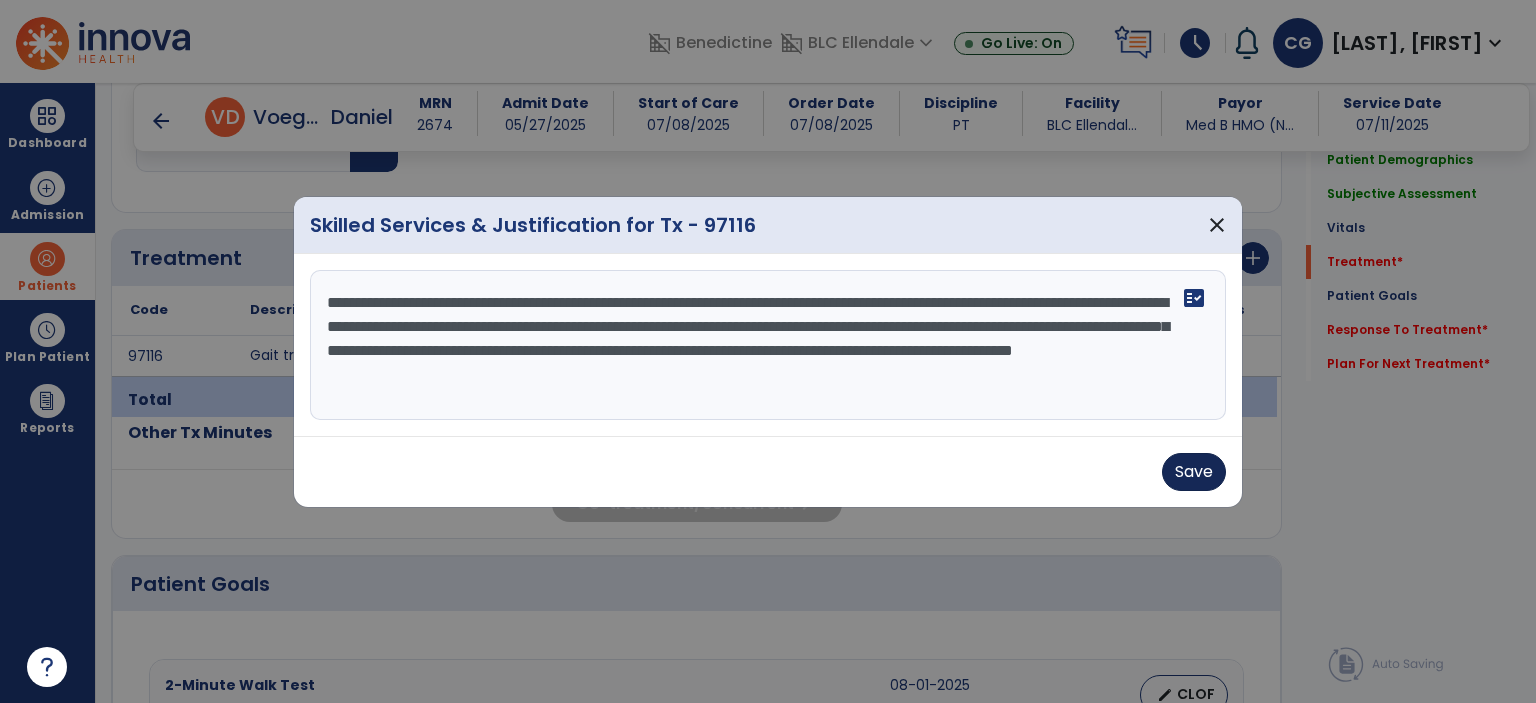 type on "**********" 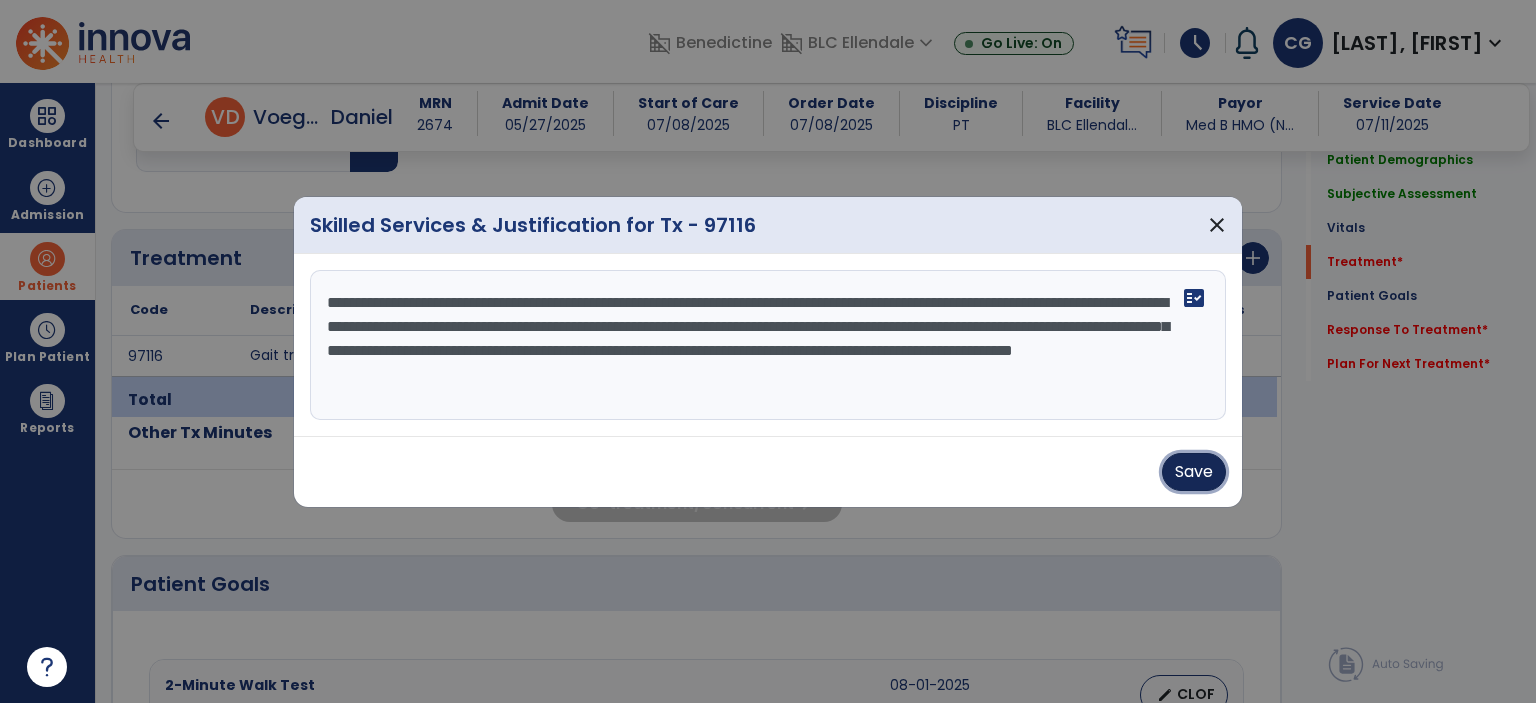 click on "Save" at bounding box center [1194, 472] 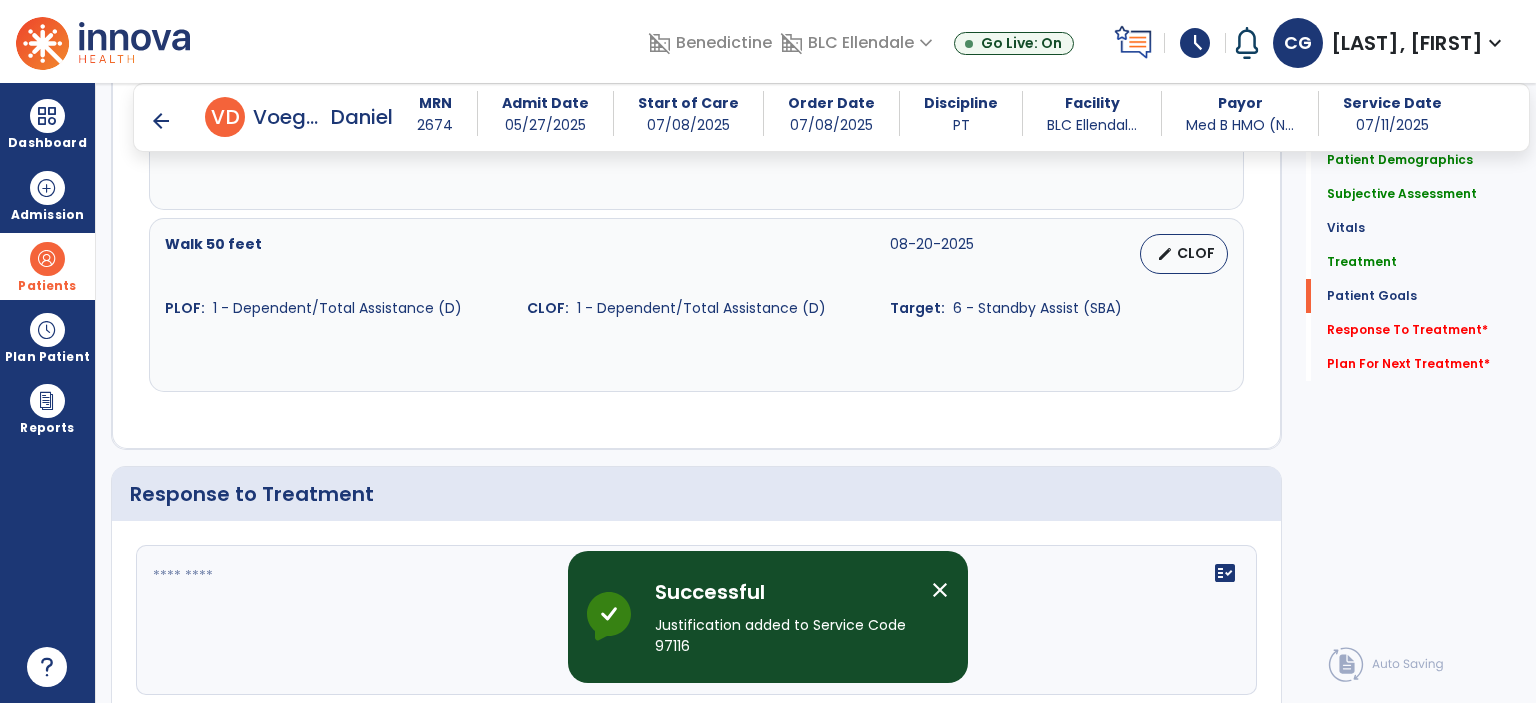 scroll, scrollTop: 4120, scrollLeft: 0, axis: vertical 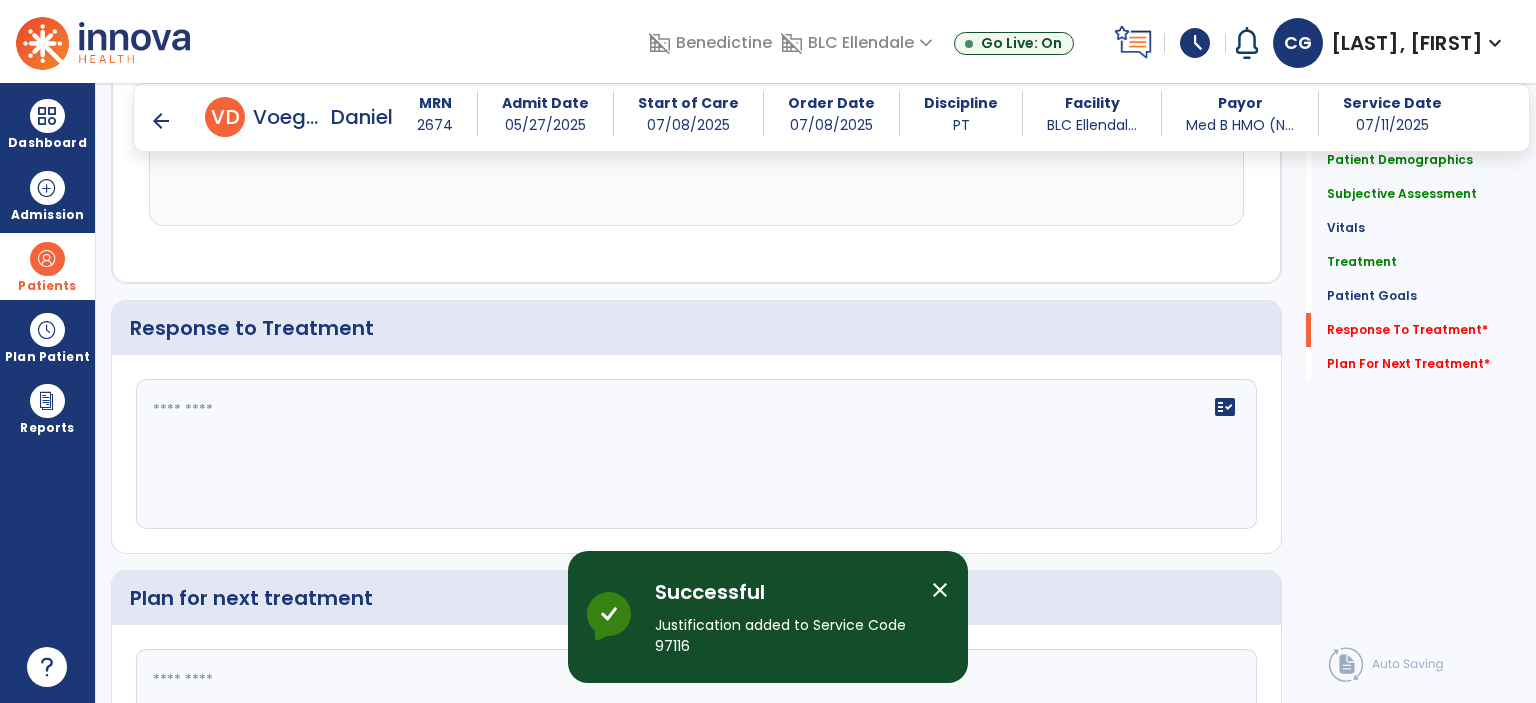 click on "fact_check" 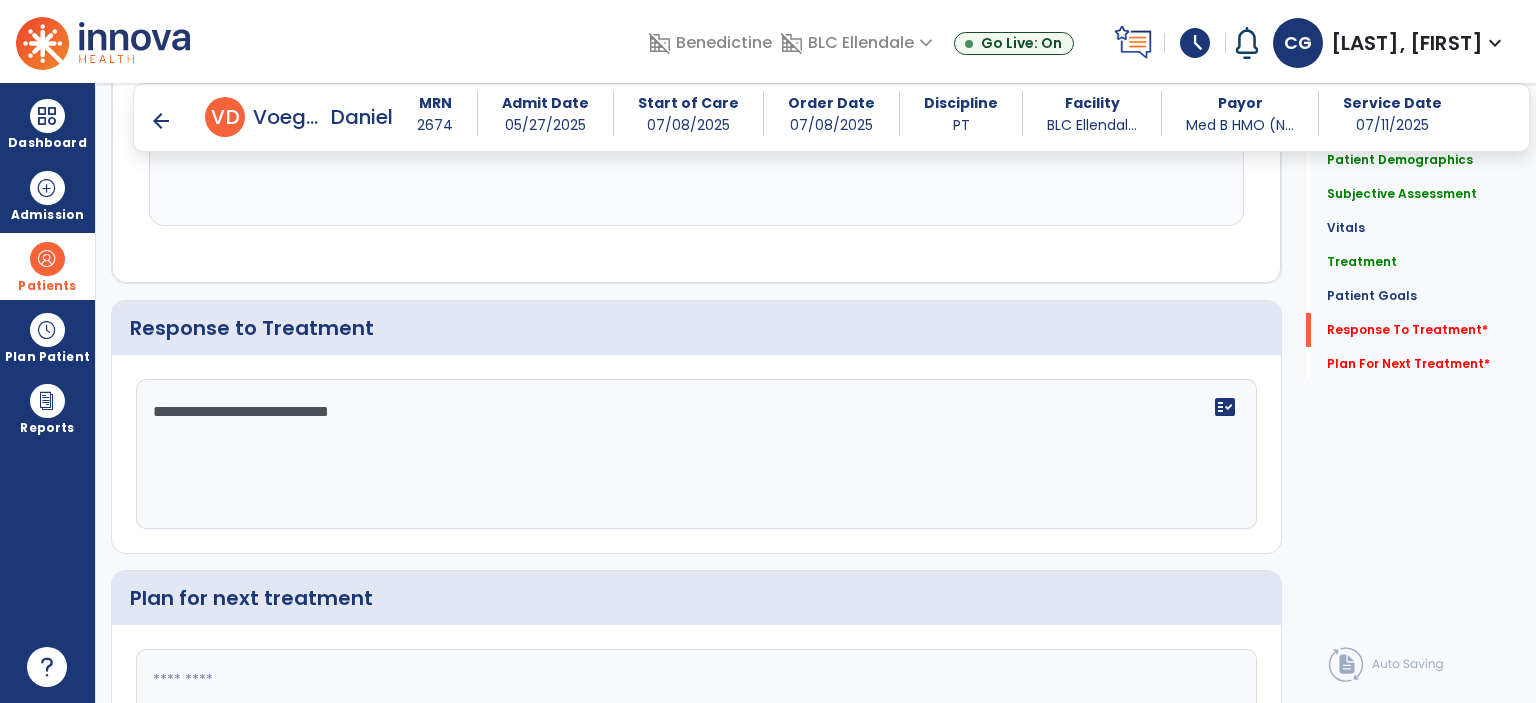 scroll, scrollTop: 4300, scrollLeft: 0, axis: vertical 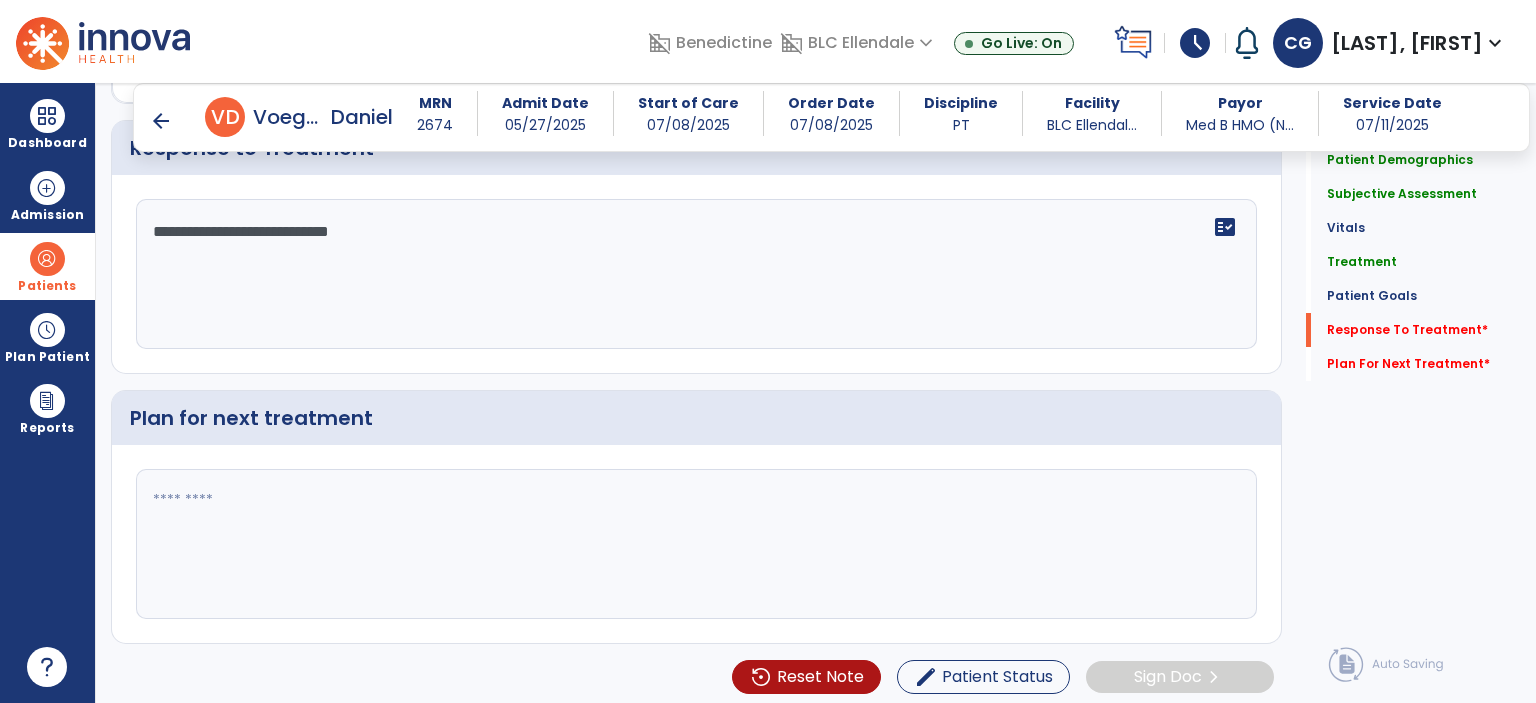 type on "**********" 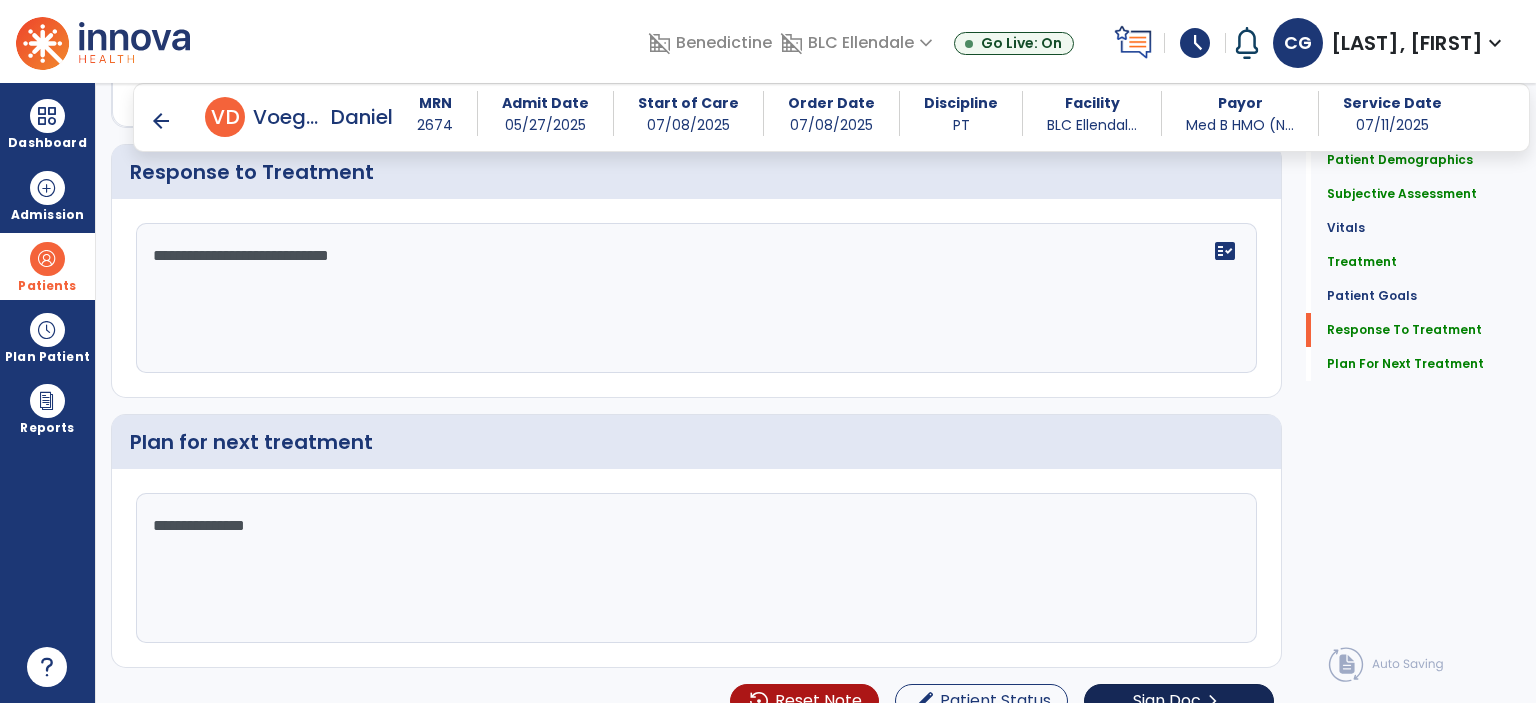 scroll, scrollTop: 4300, scrollLeft: 0, axis: vertical 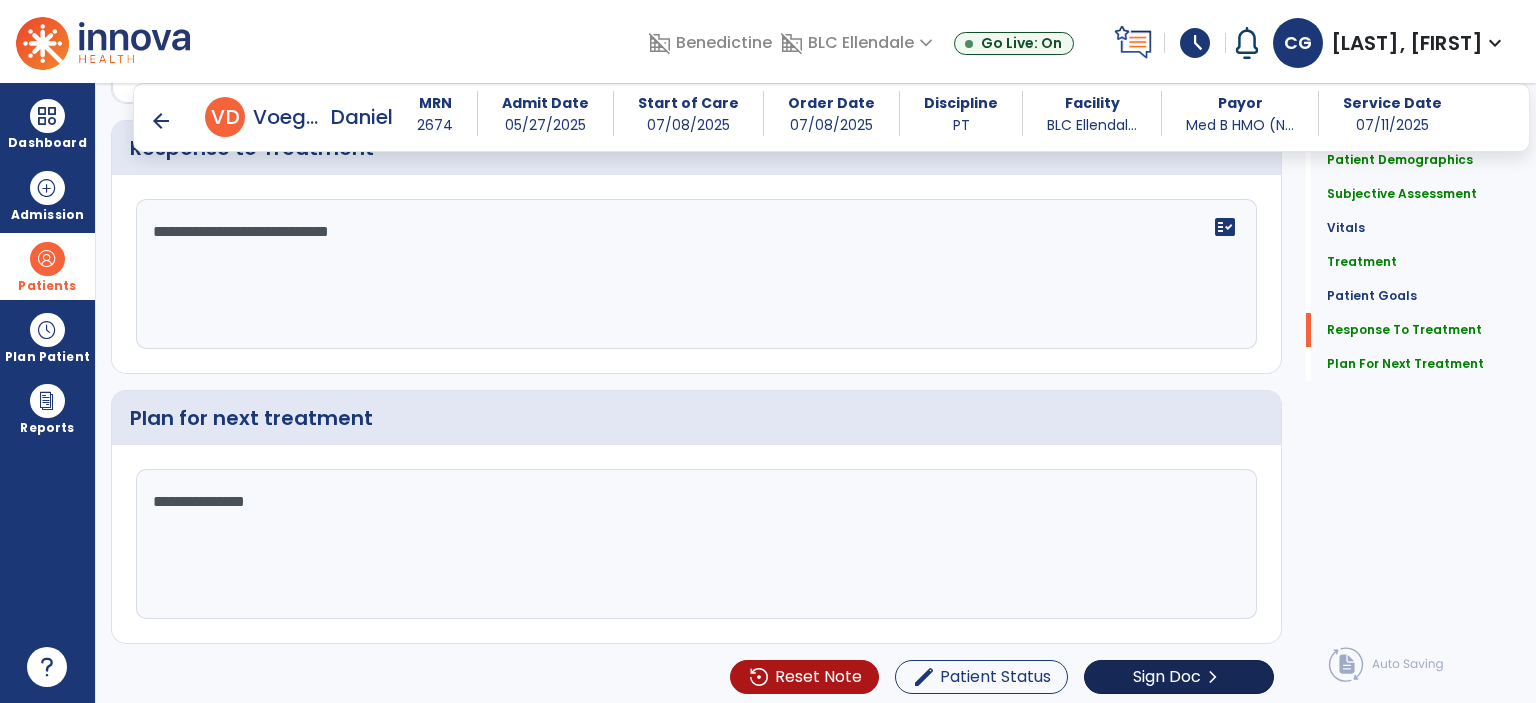 type on "**********" 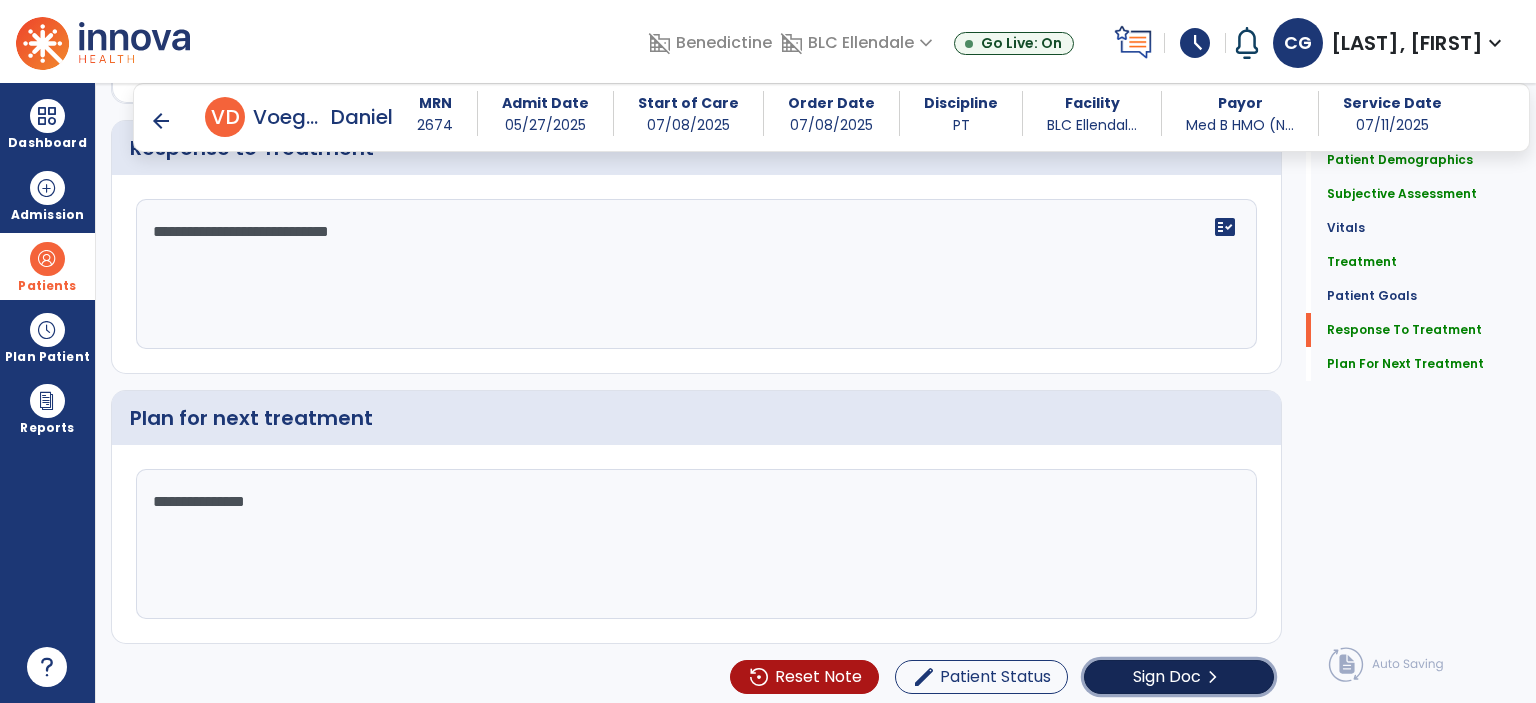 click on "Sign Doc" 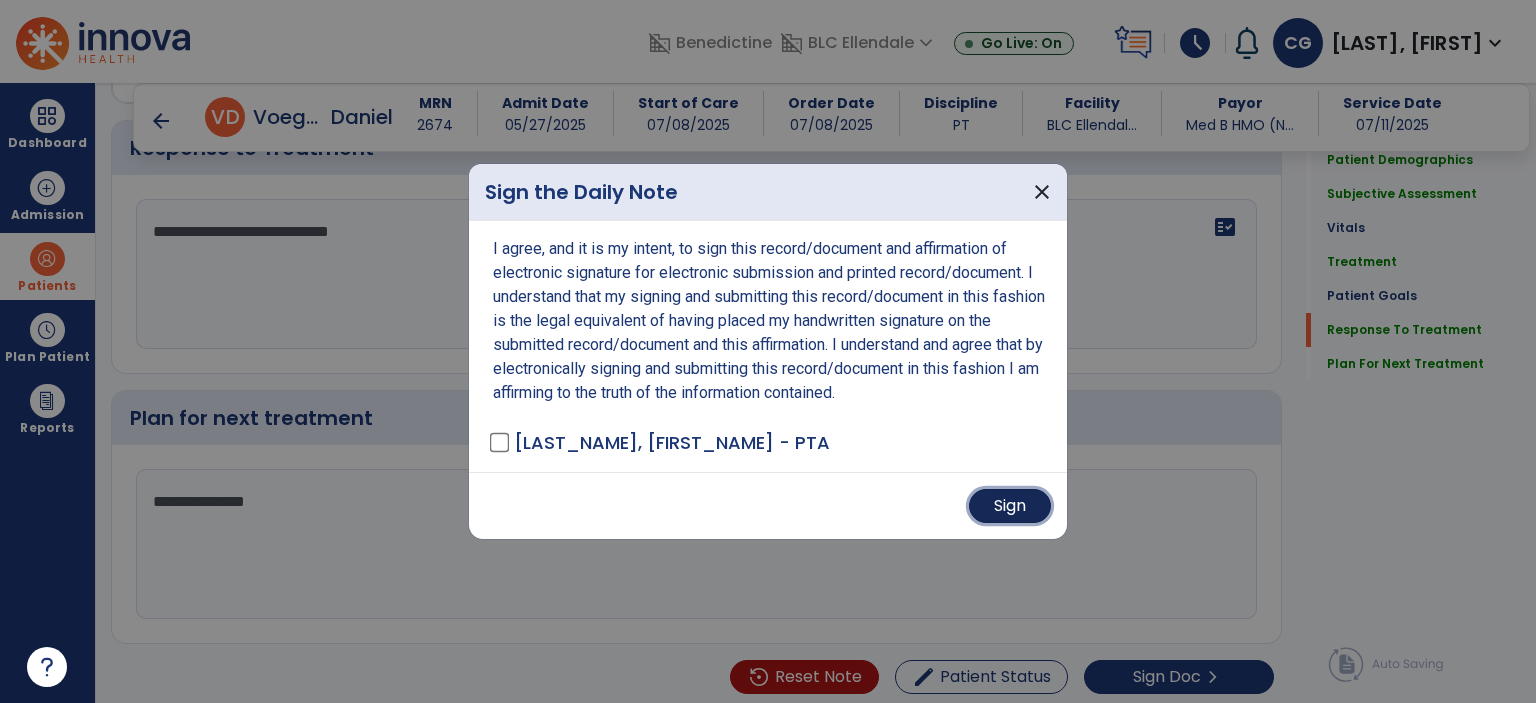 click on "Sign" at bounding box center (1010, 506) 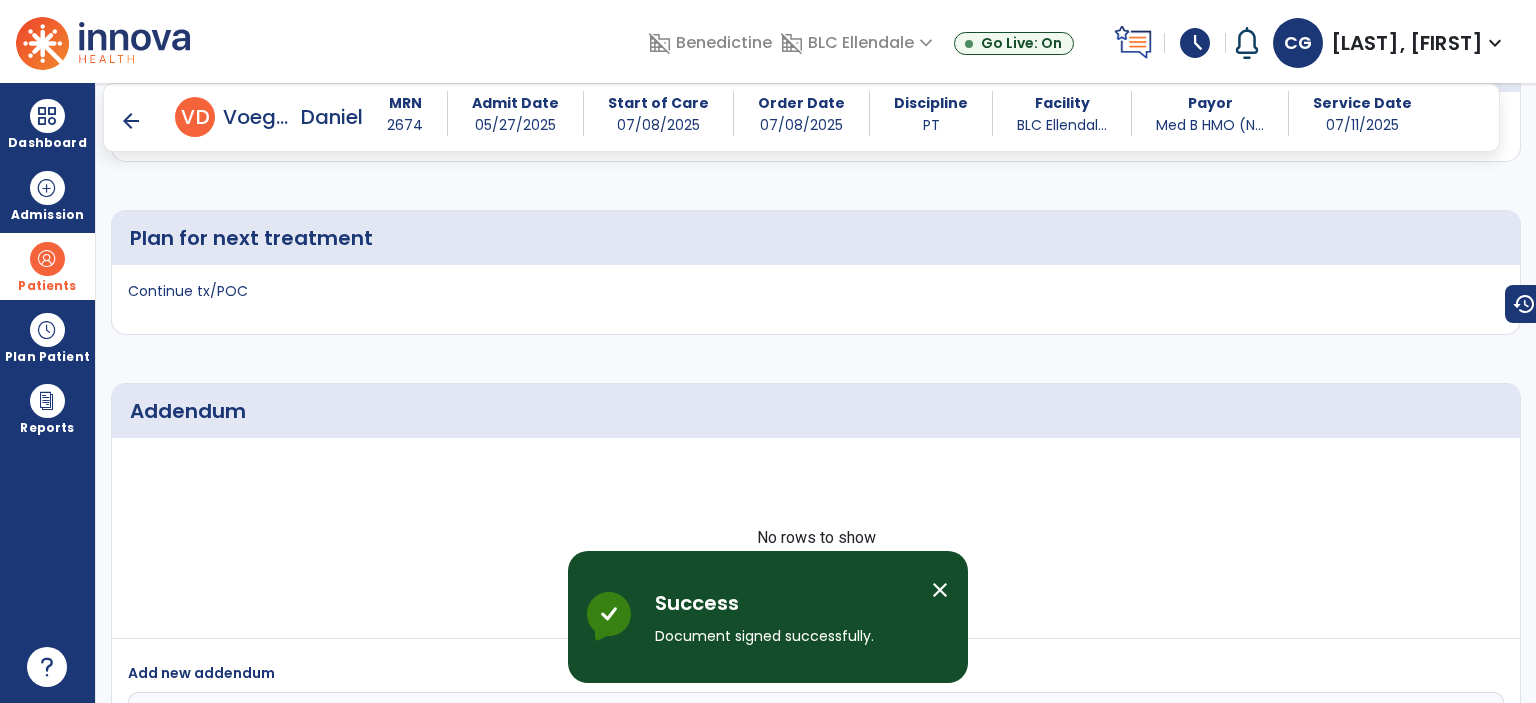 scroll, scrollTop: 5249, scrollLeft: 0, axis: vertical 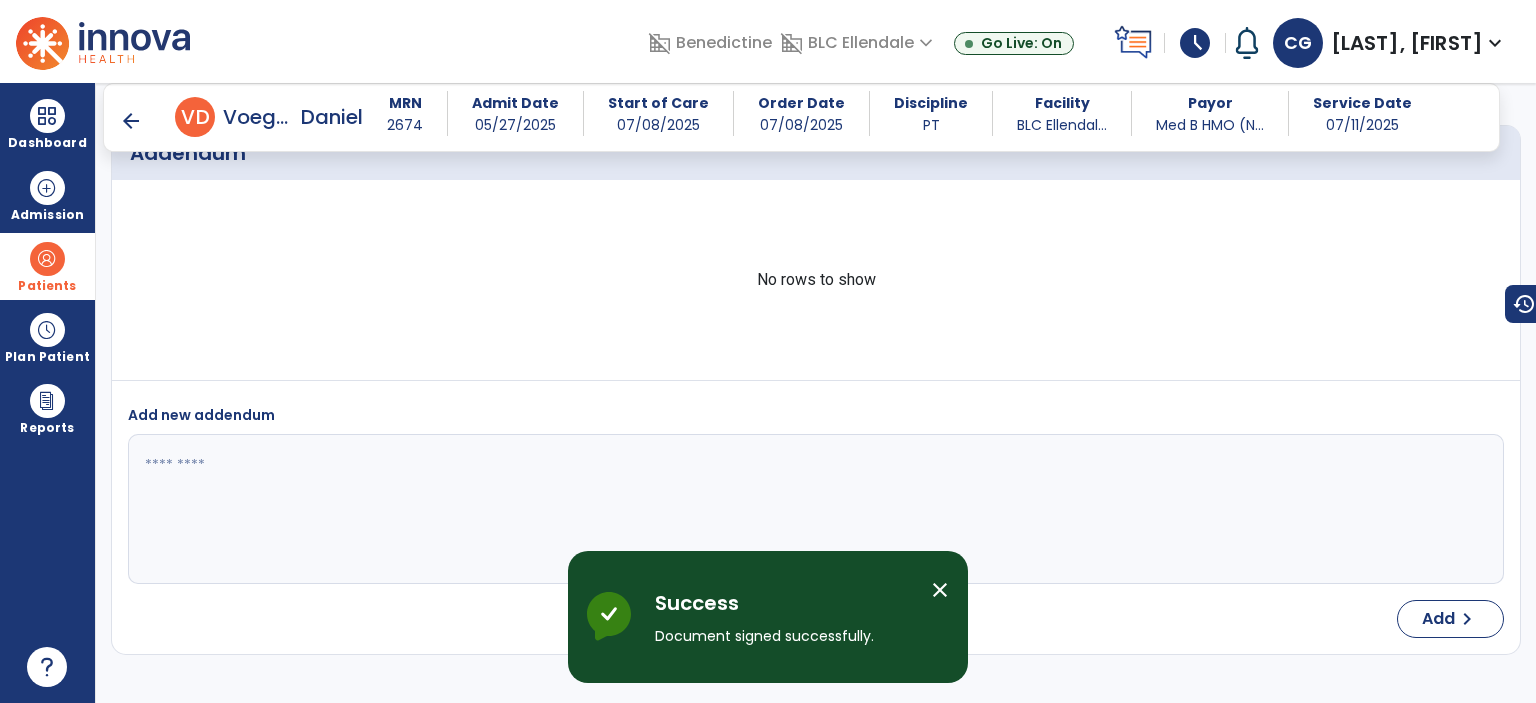 click on "arrow_back" at bounding box center [131, 121] 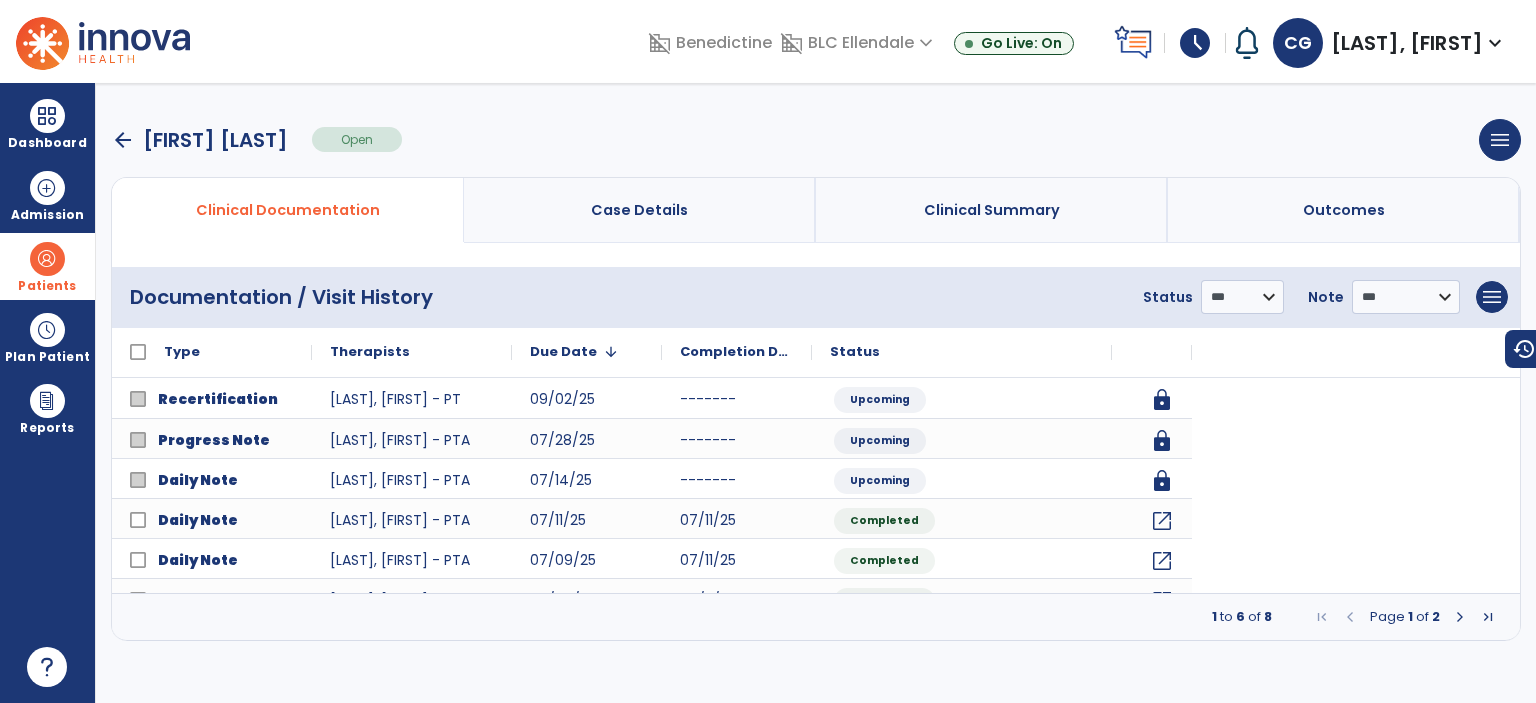 scroll, scrollTop: 0, scrollLeft: 0, axis: both 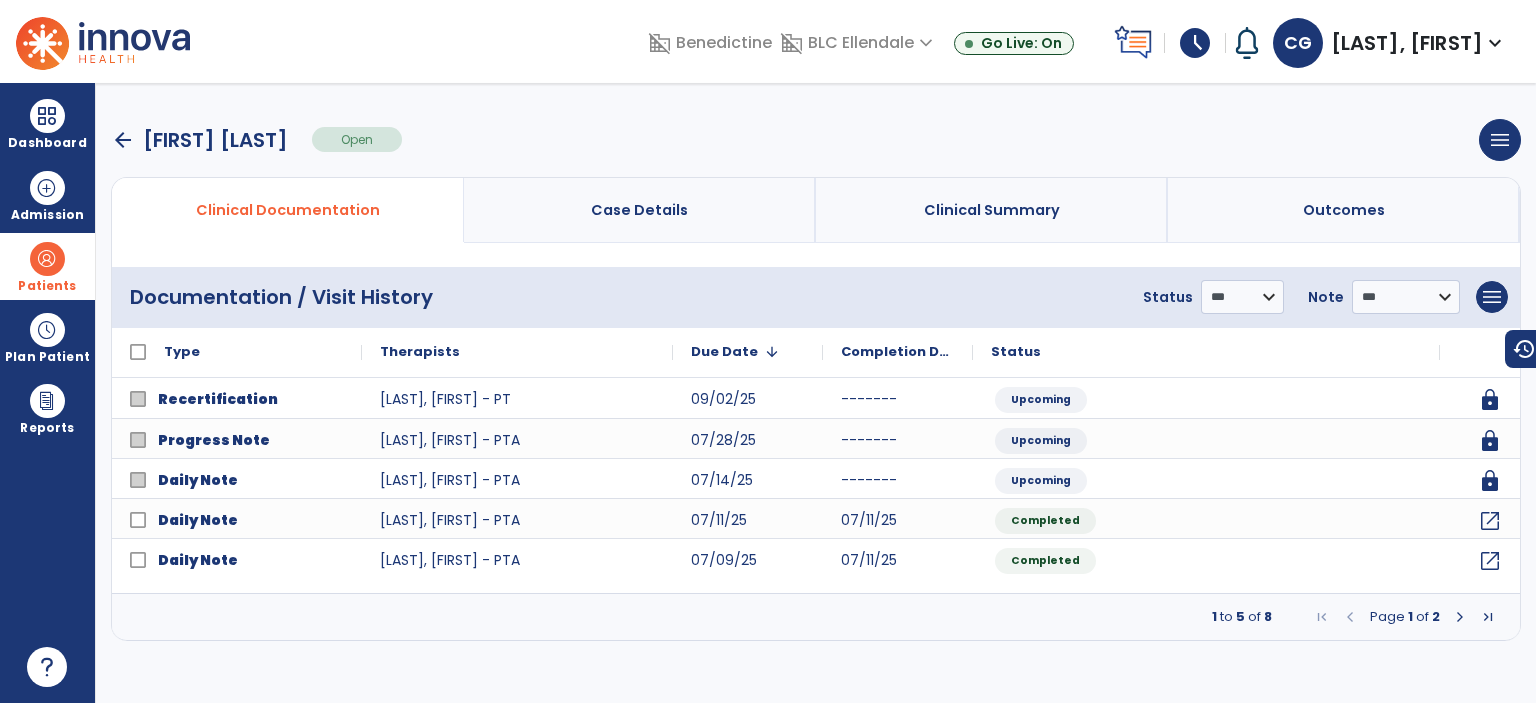 click on "arrow_back" at bounding box center [123, 140] 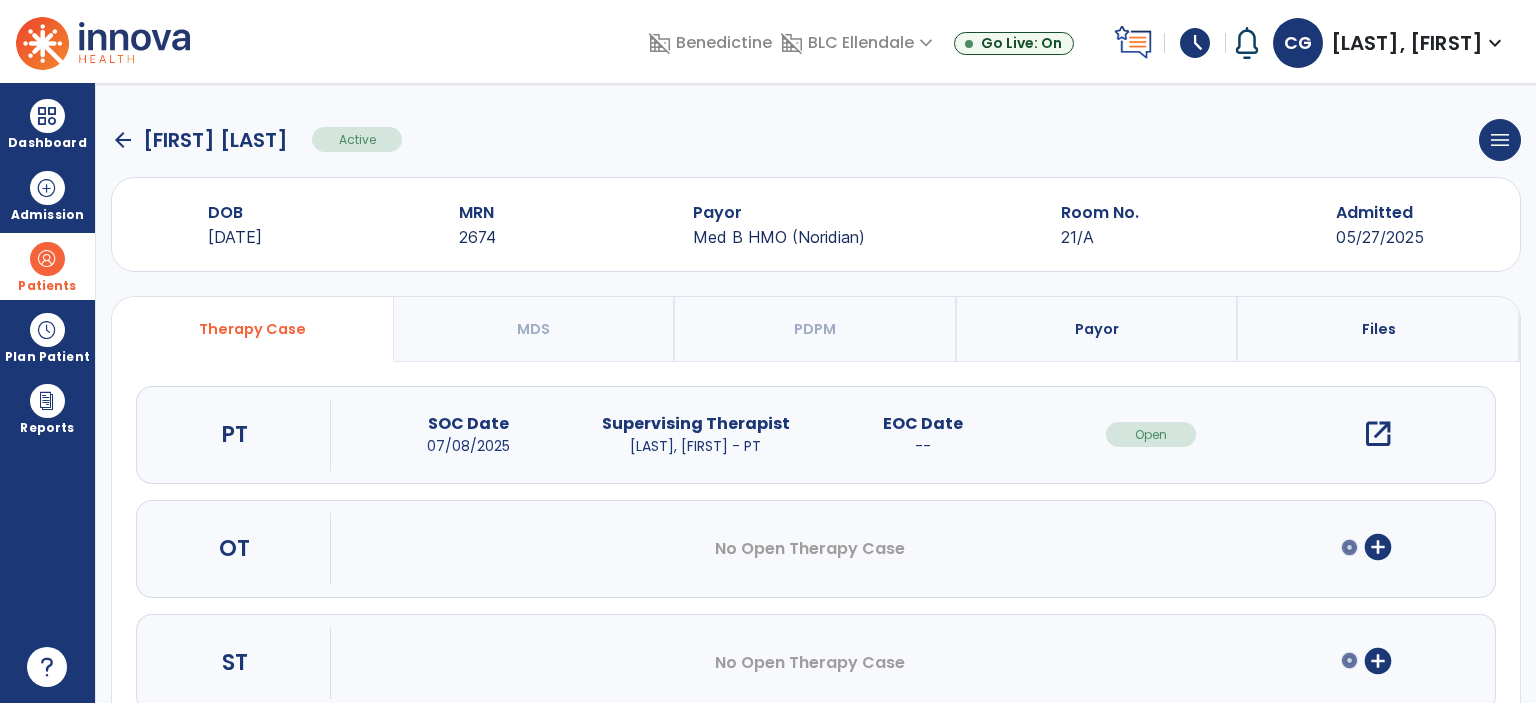 click on "arrow_back" 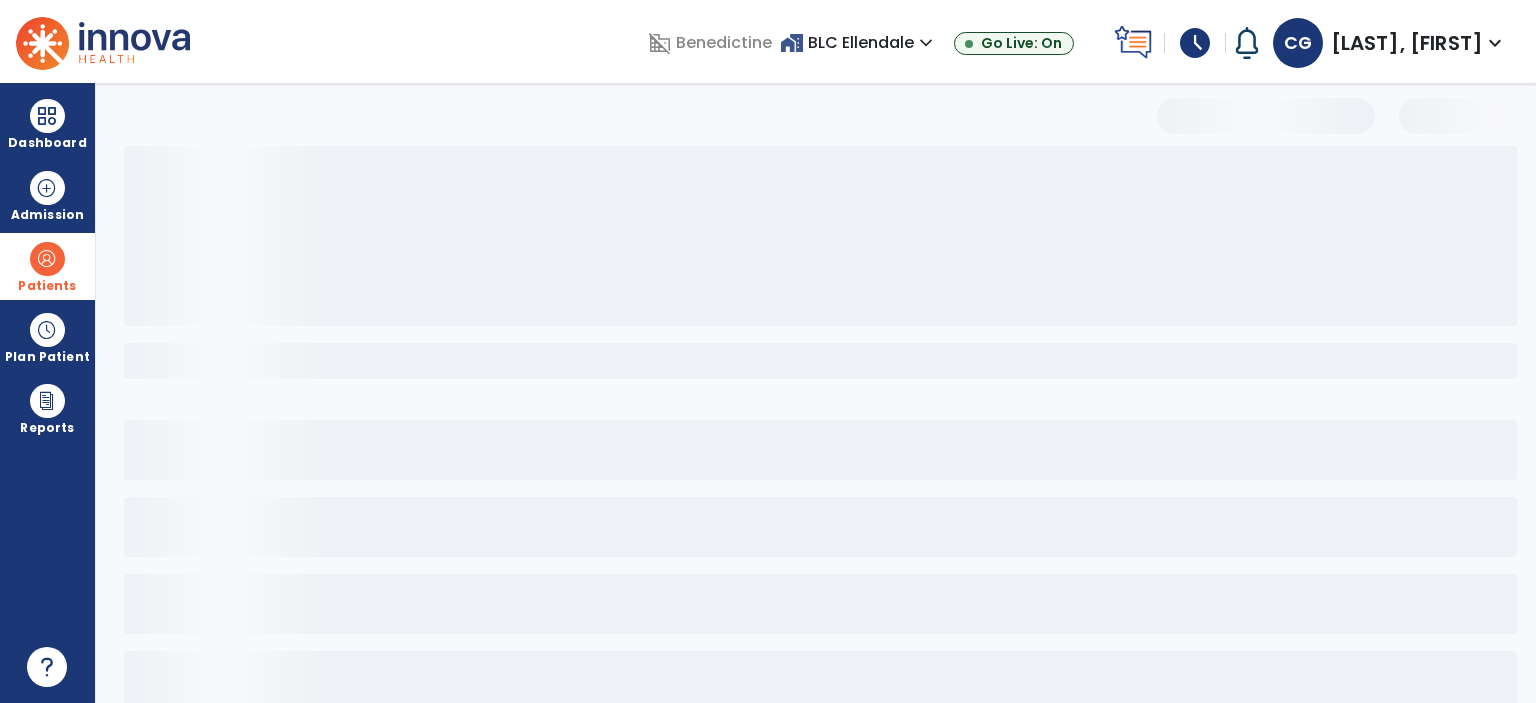 select on "***" 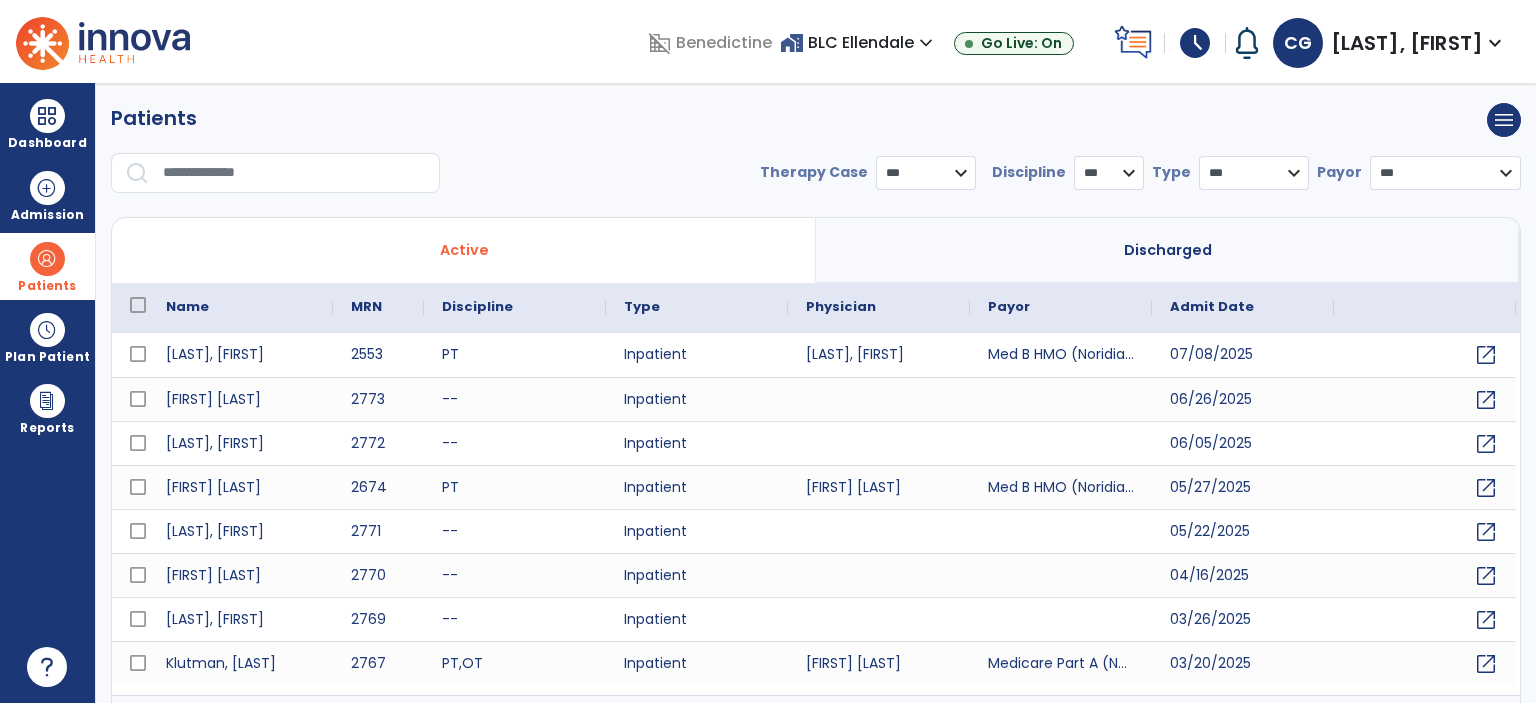 click on "**********" at bounding box center [1136, 173] 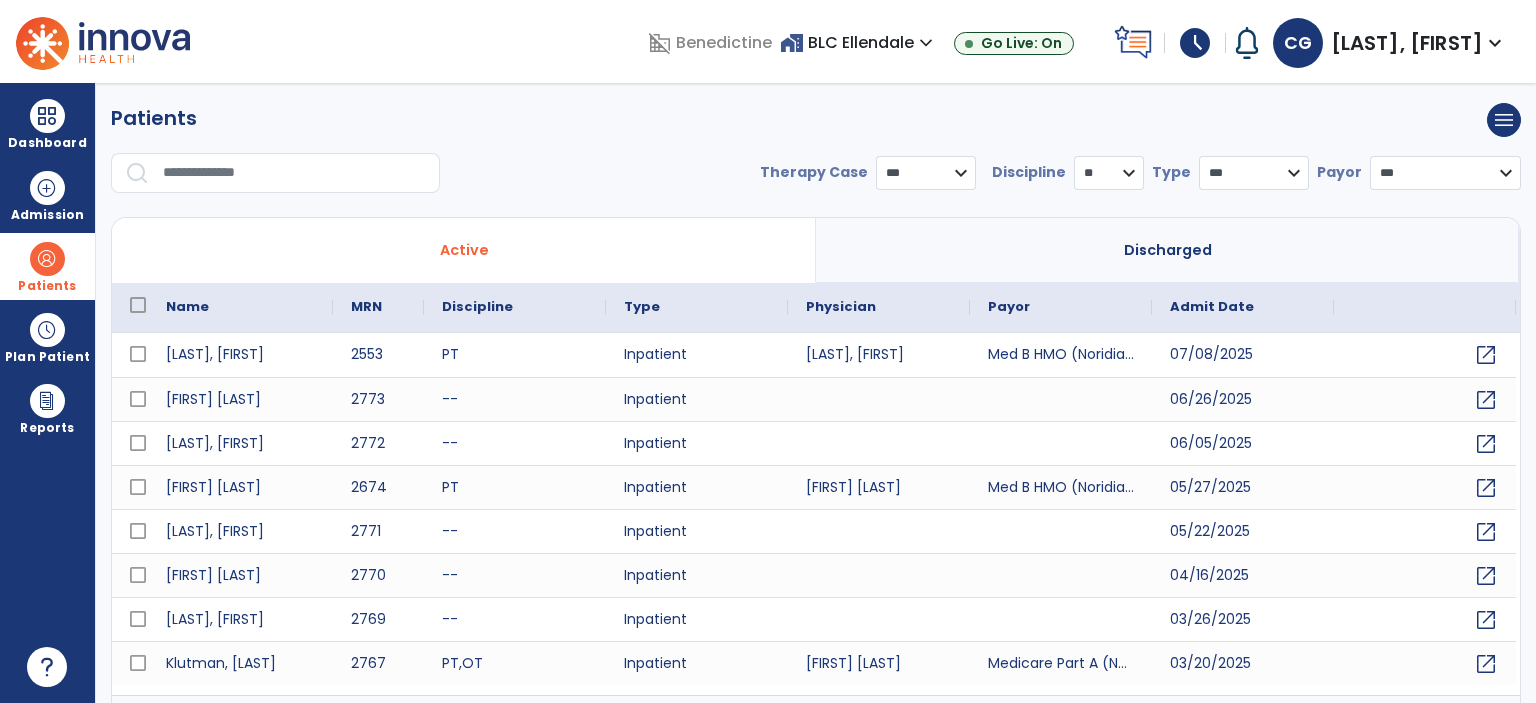 click on "* *** ** ** **" at bounding box center (1109, 173) 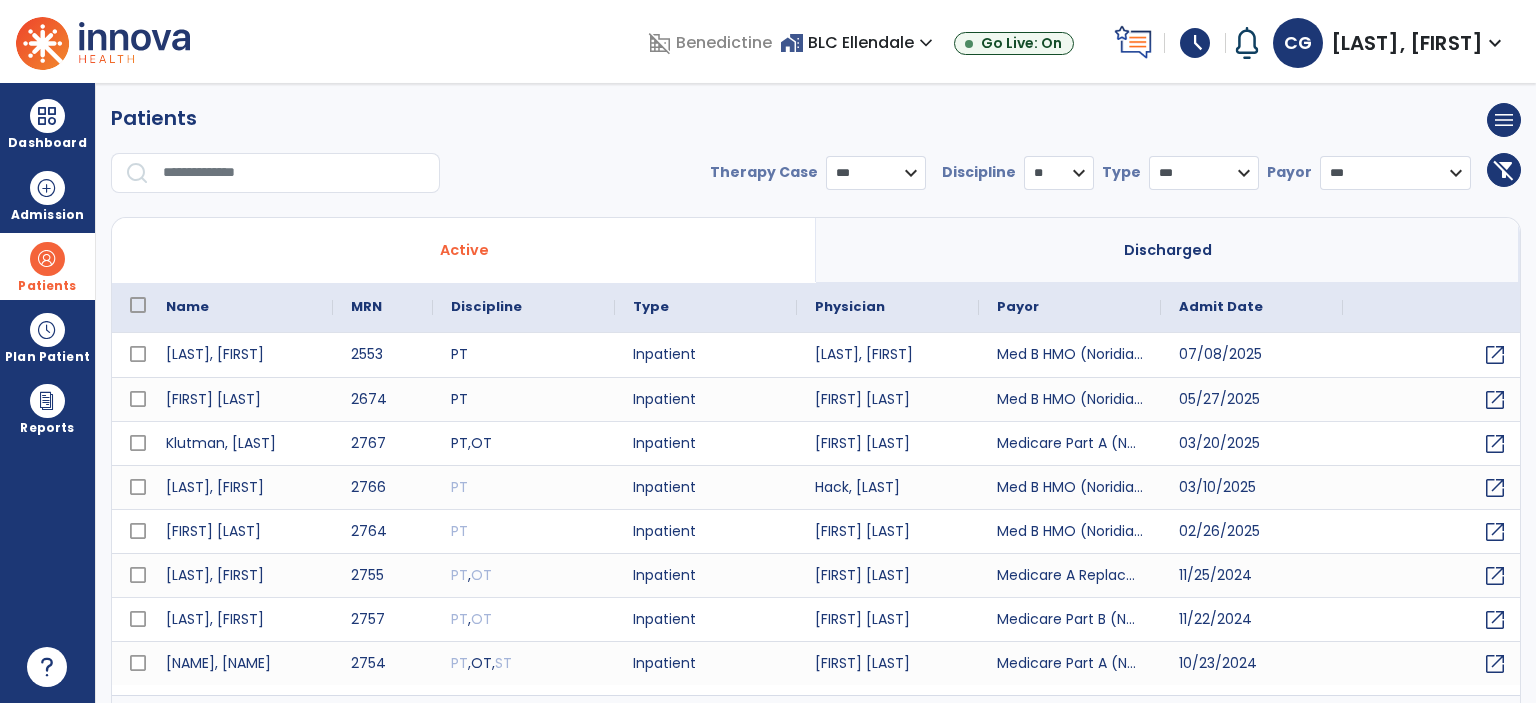 click on "Patients   filter_alt_off   menu   Add new patient   Print list   Export list" at bounding box center [816, 120] 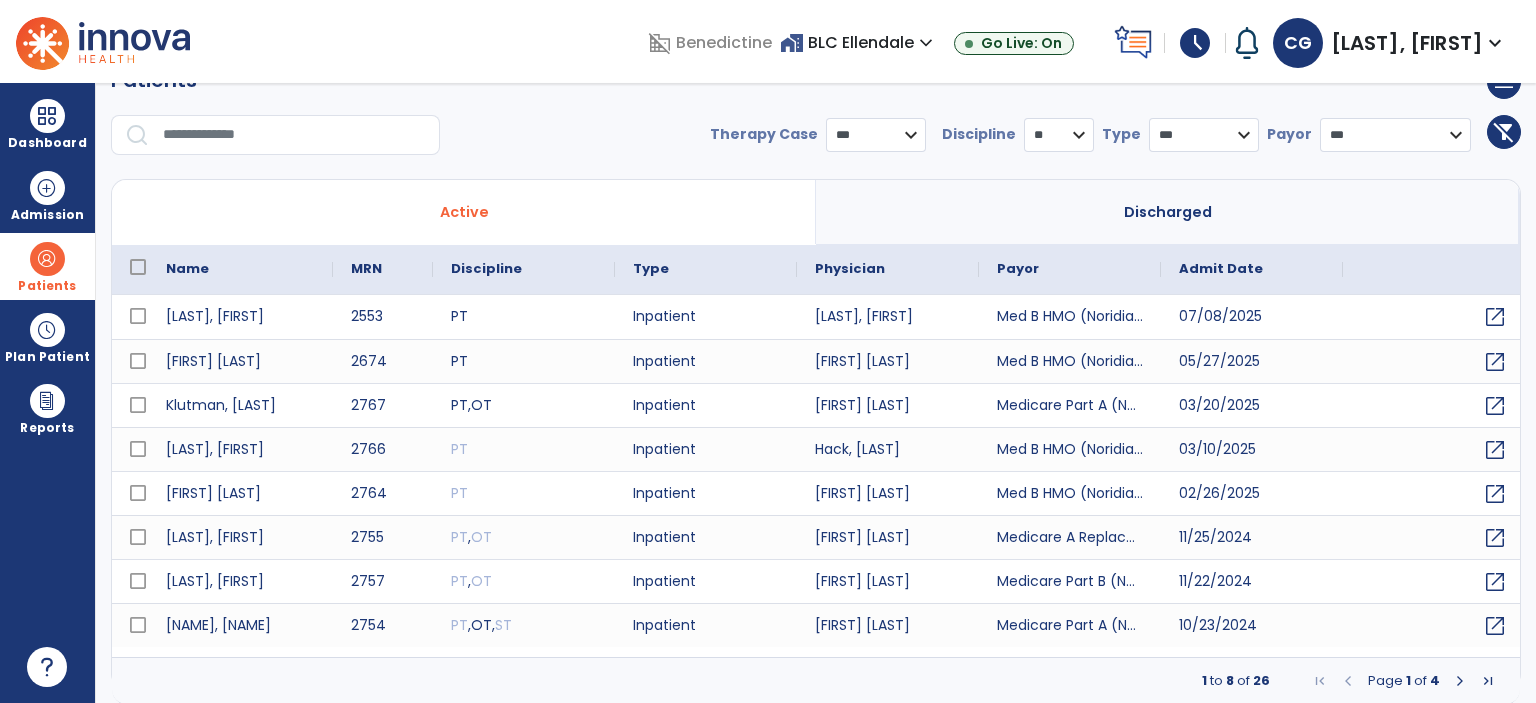 click on "**********" at bounding box center [816, 143] 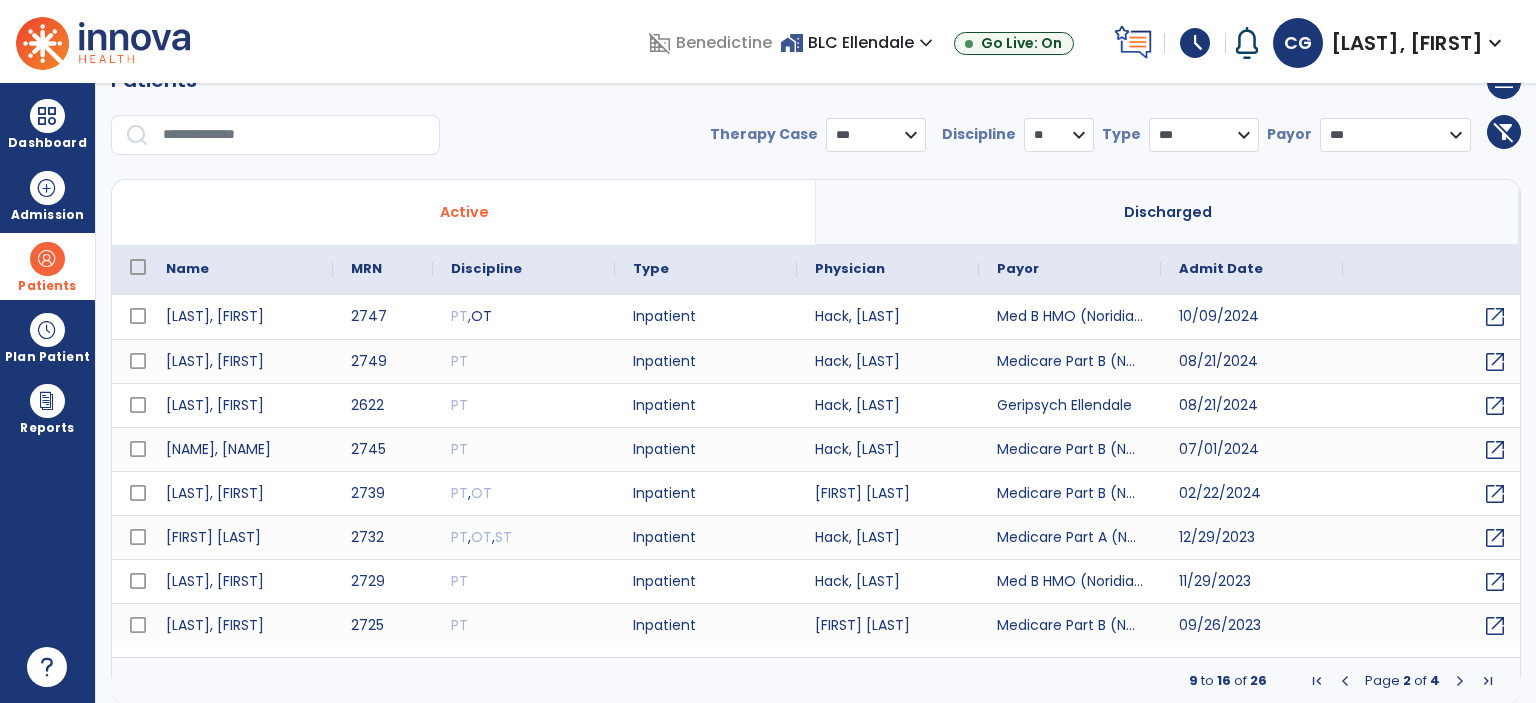 click at bounding box center [1460, 681] 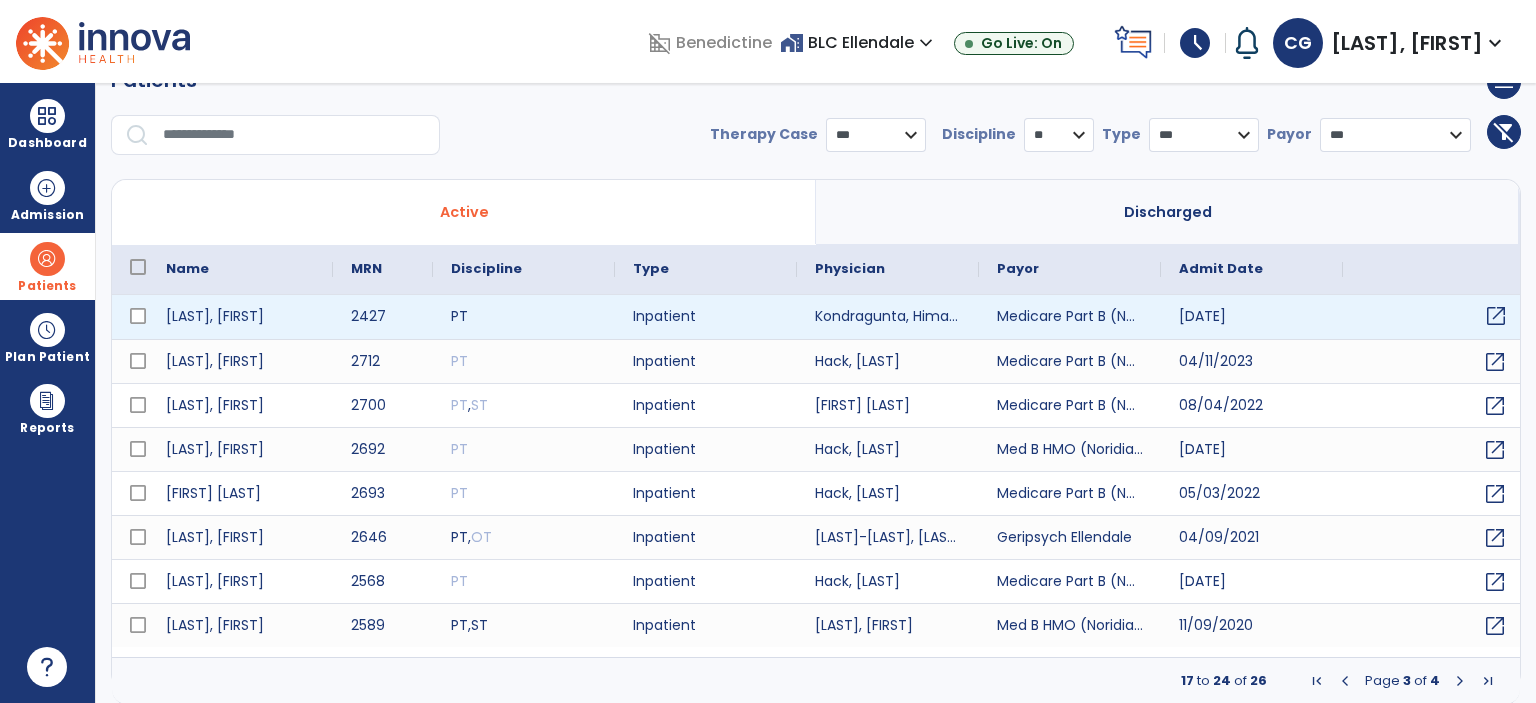click on "open_in_new" at bounding box center (1496, 316) 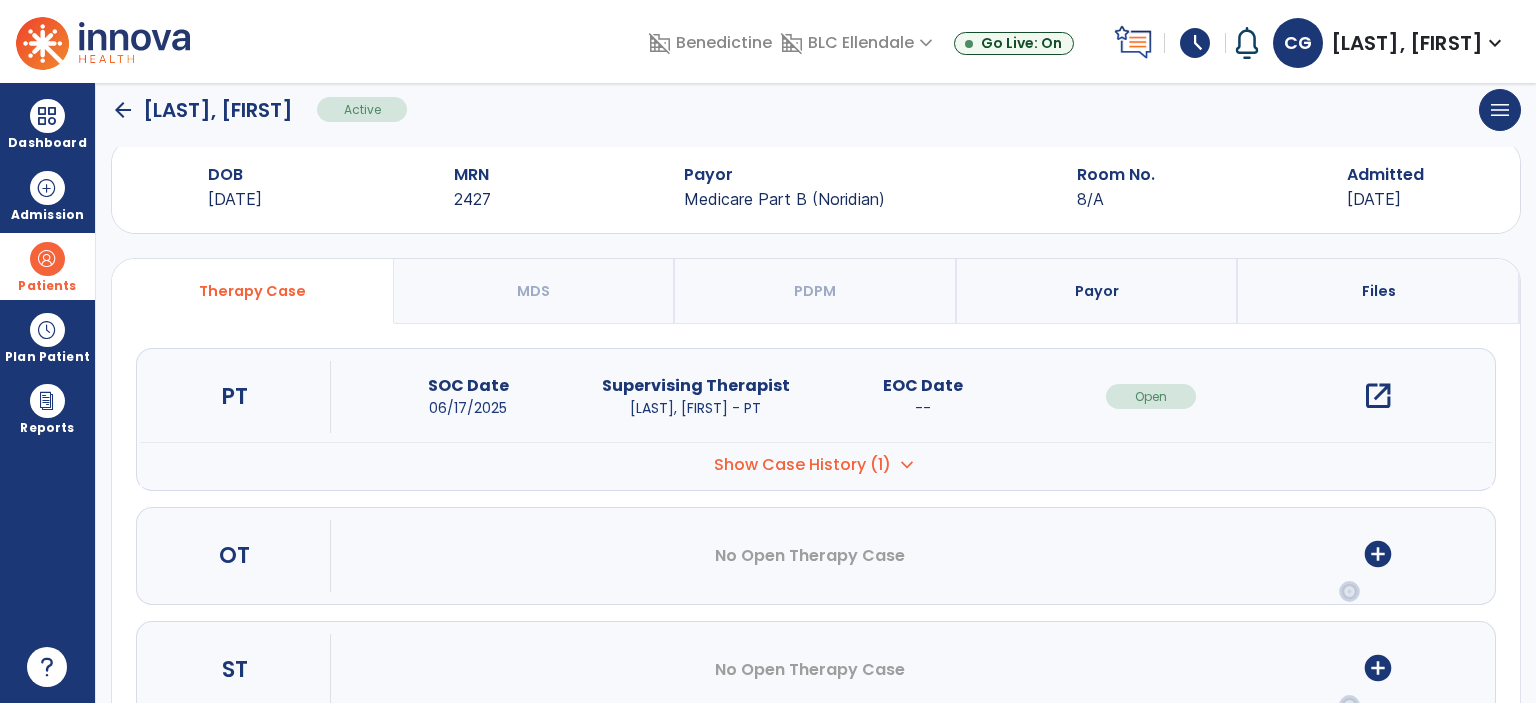 scroll, scrollTop: 0, scrollLeft: 0, axis: both 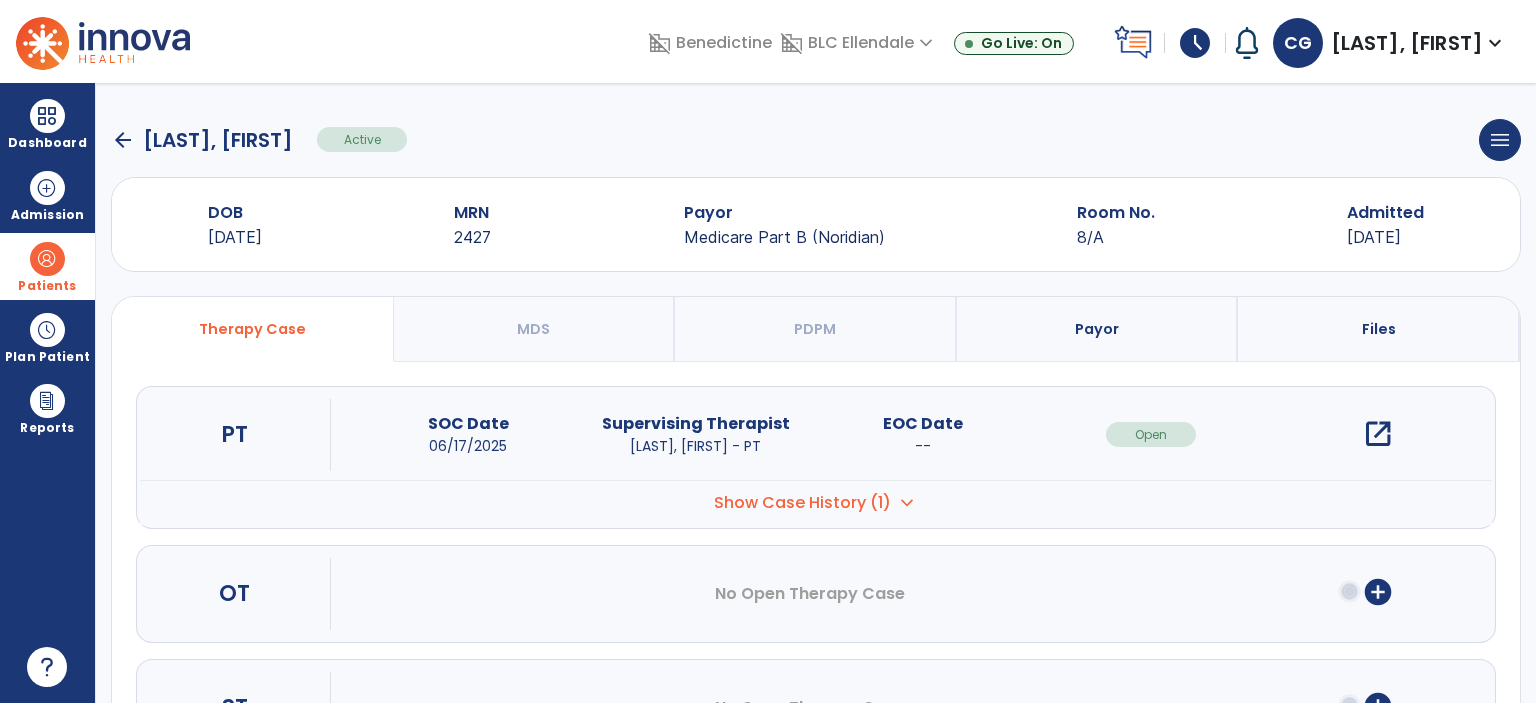 click on "open_in_new" at bounding box center [1378, 434] 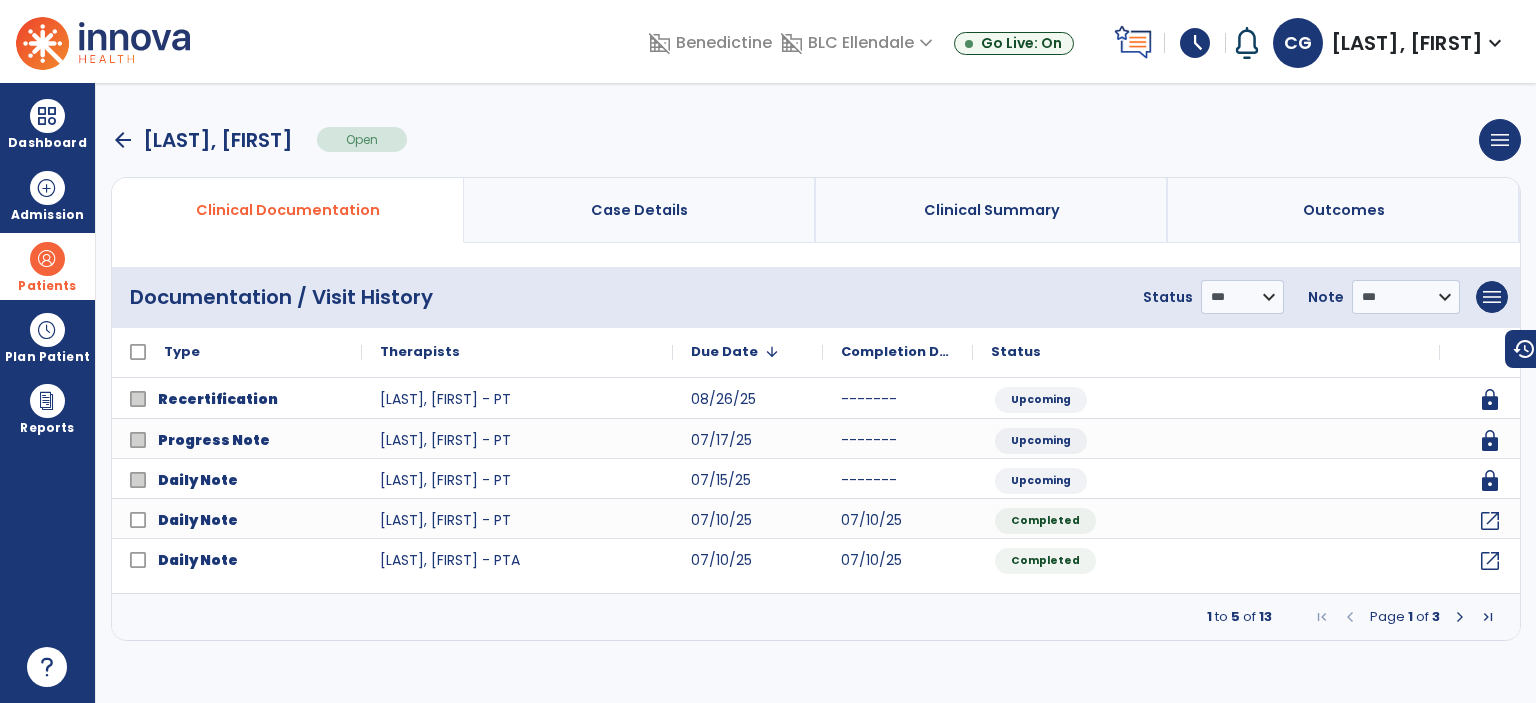 click at bounding box center [1460, 617] 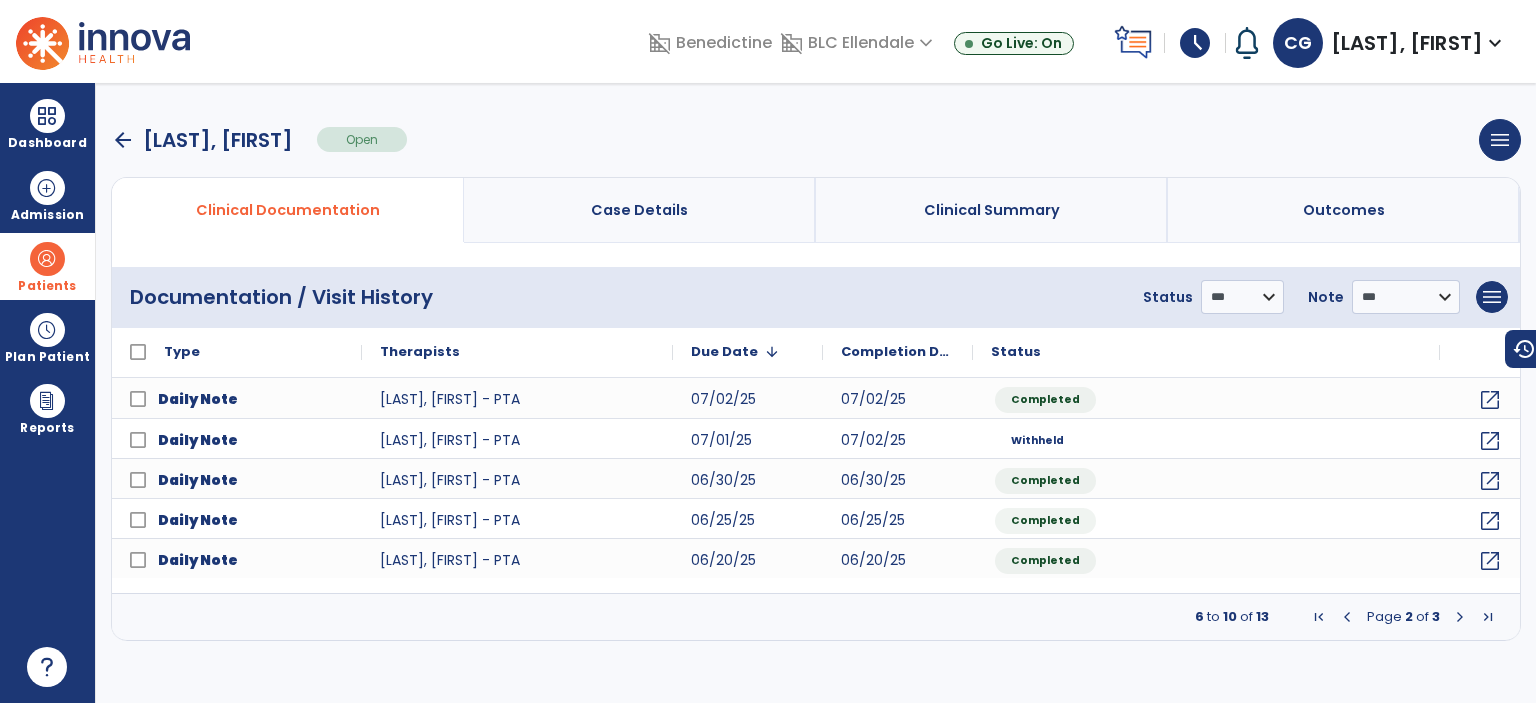 click at bounding box center [1347, 617] 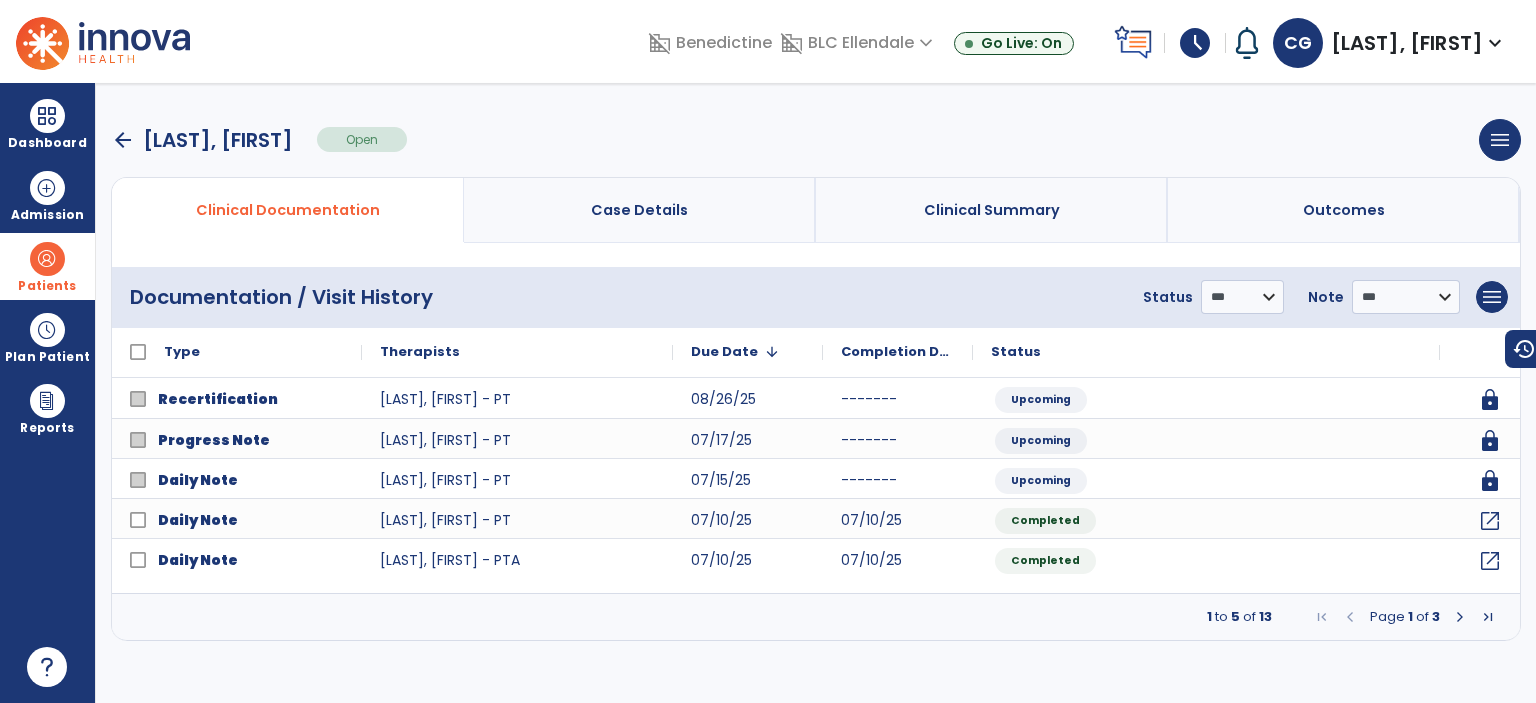 click on "**********" 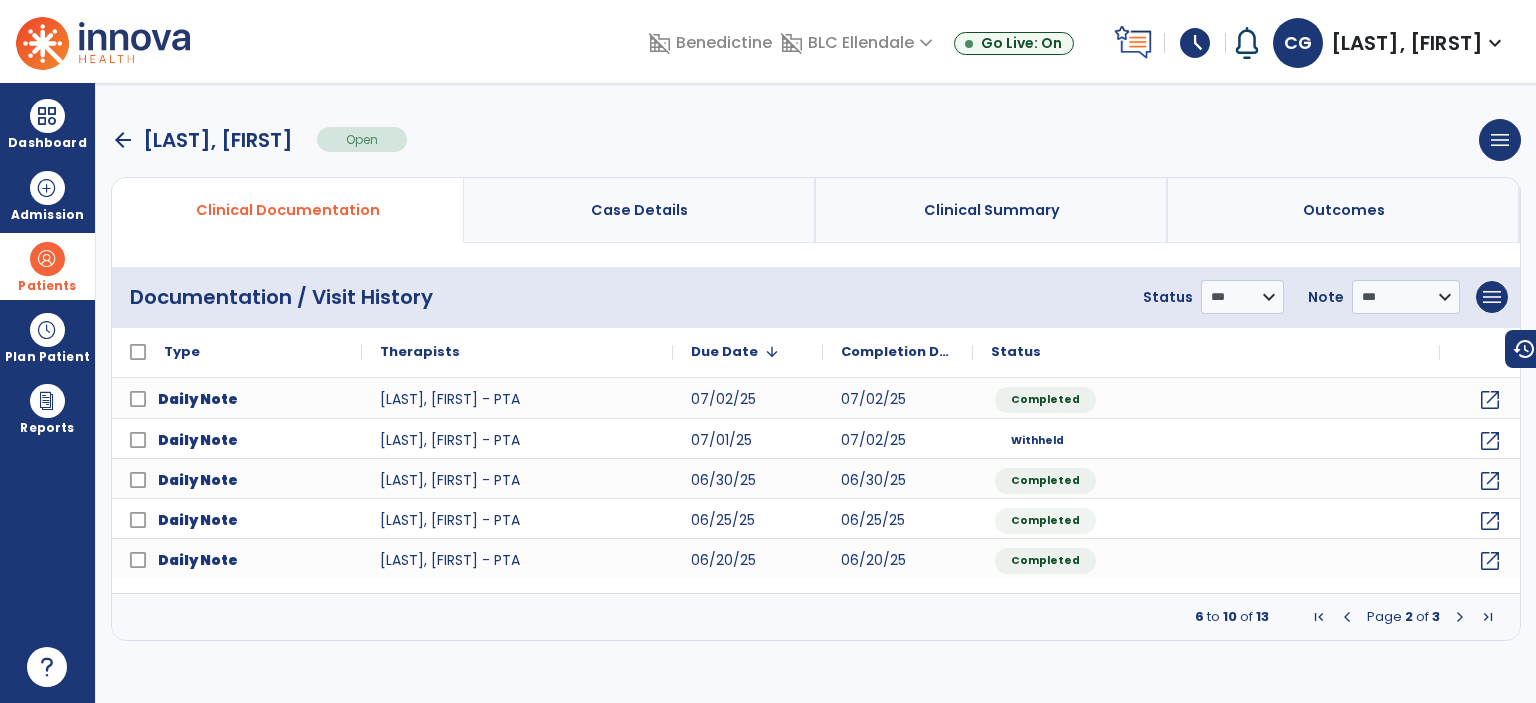 click on "**********" 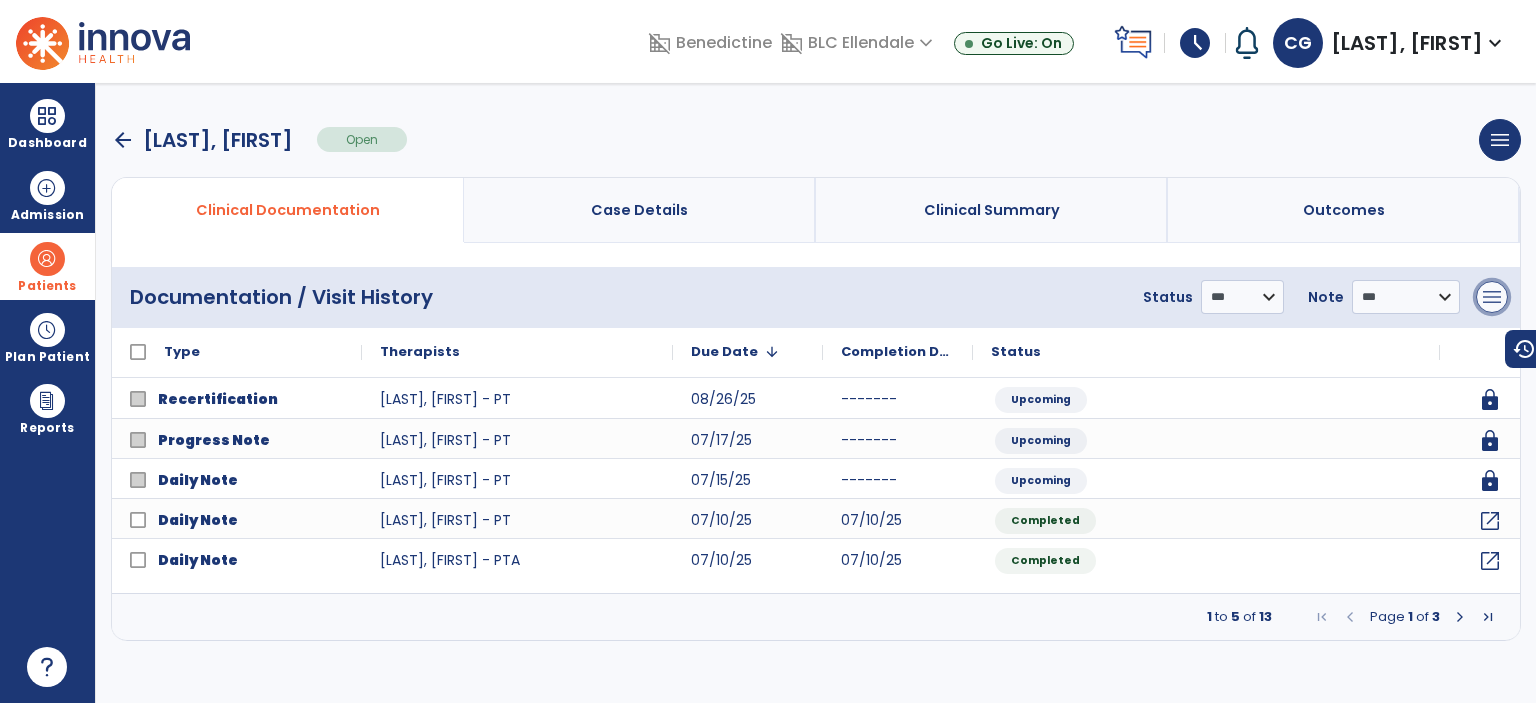 click on "menu" at bounding box center [1492, 297] 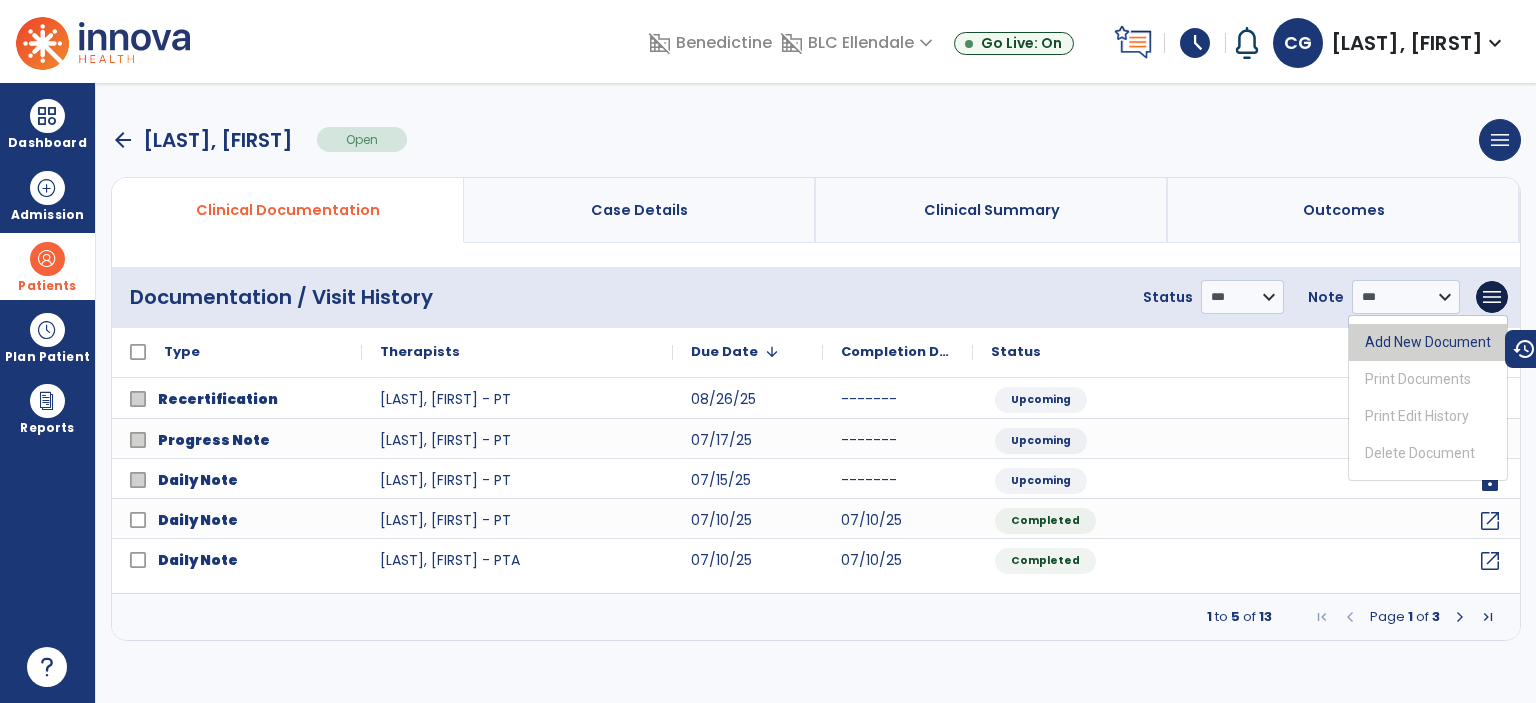 click on "Add New Document" at bounding box center (1428, 342) 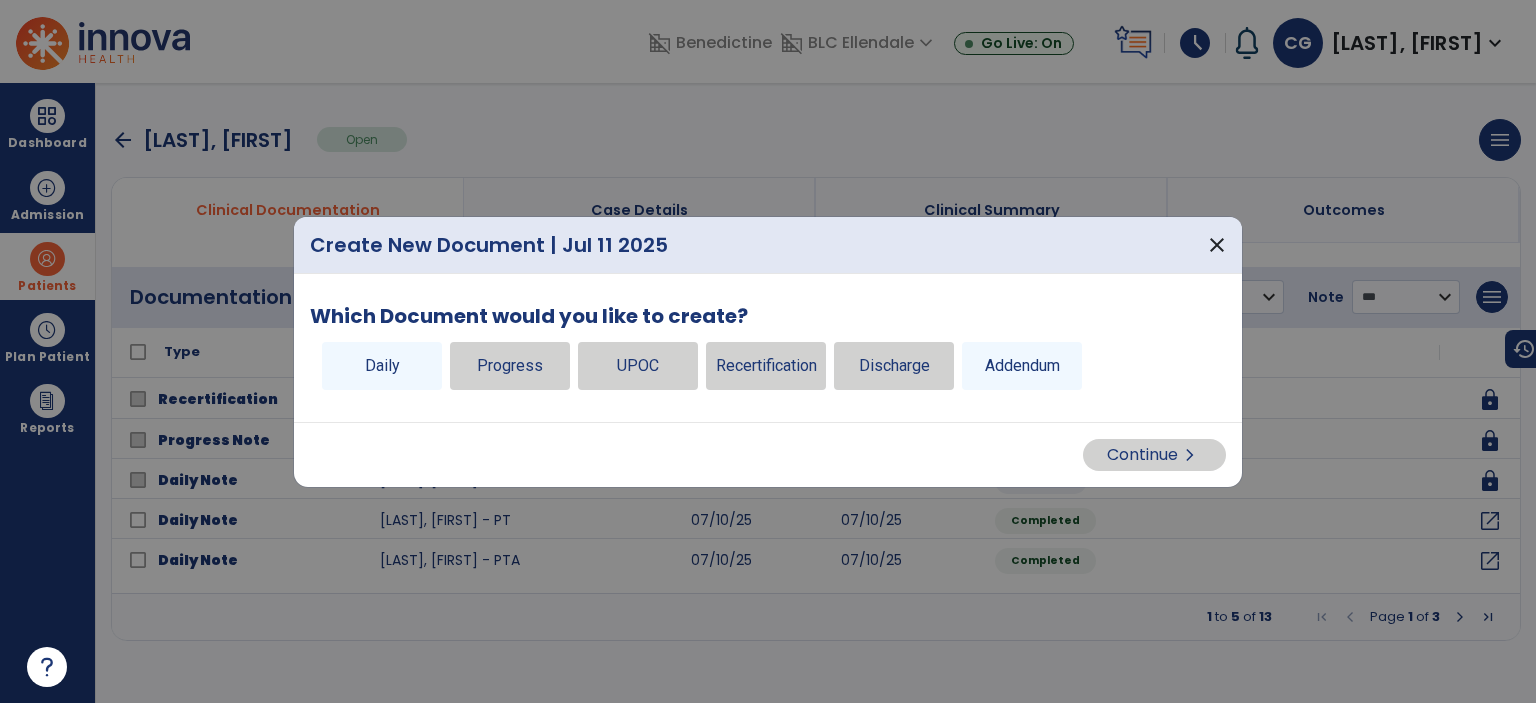 click on "Daily" at bounding box center (382, 366) 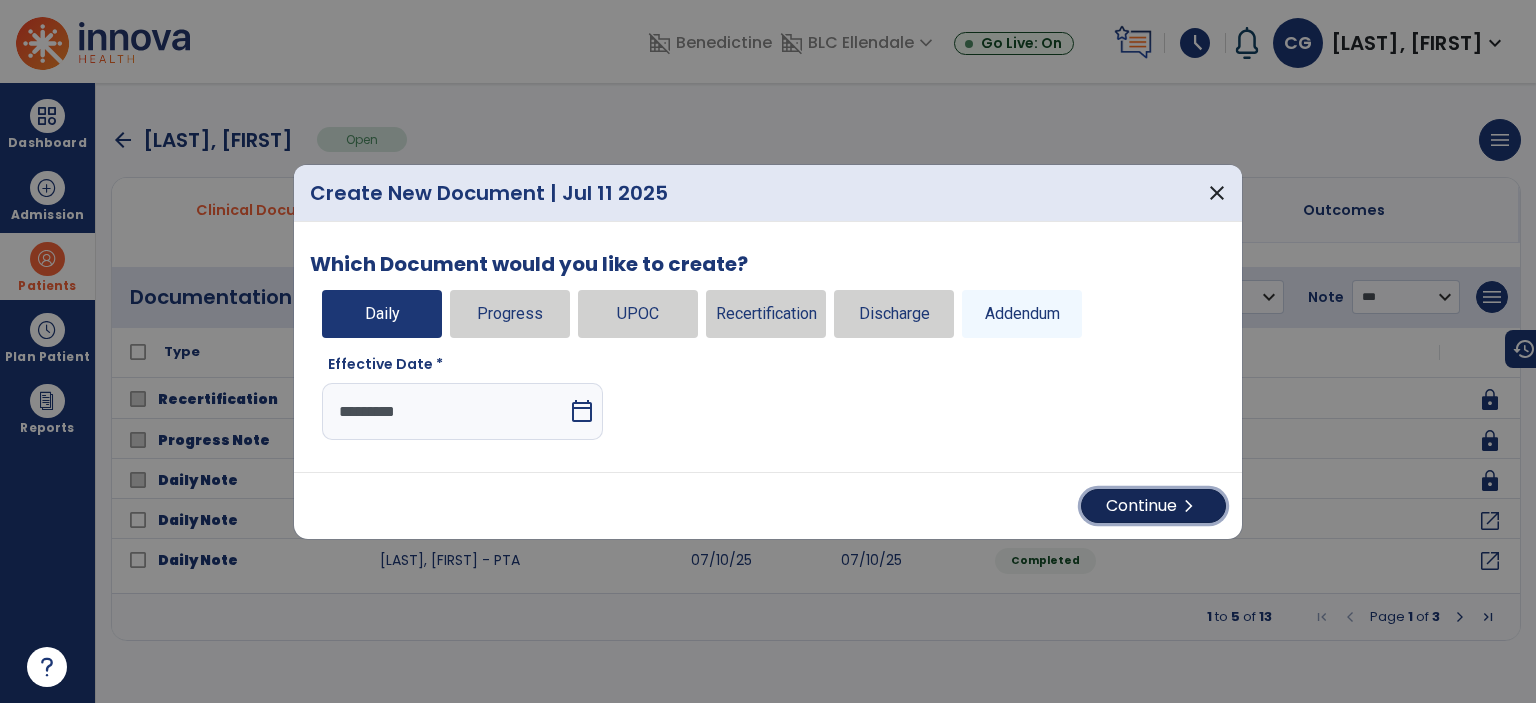click on "Continue   chevron_right" at bounding box center [1153, 506] 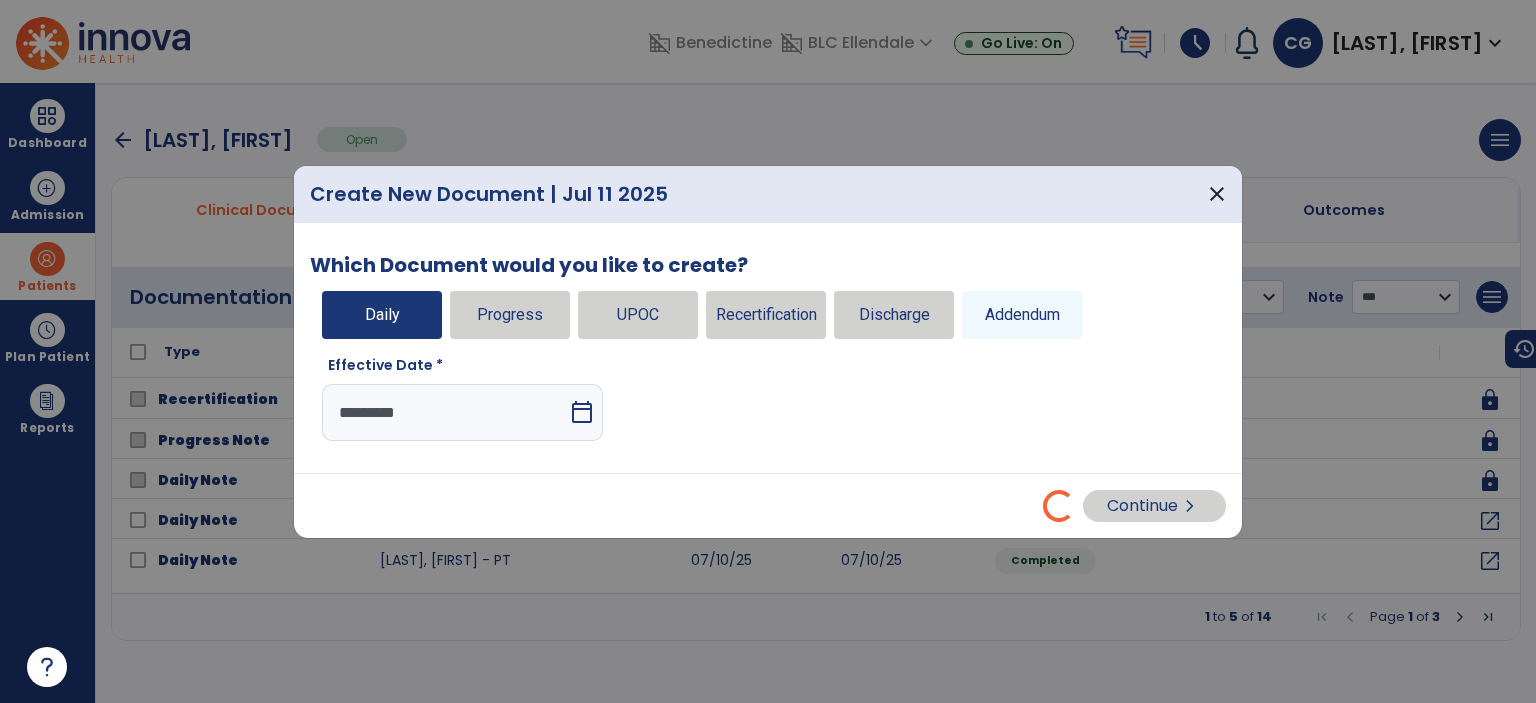 select on "*" 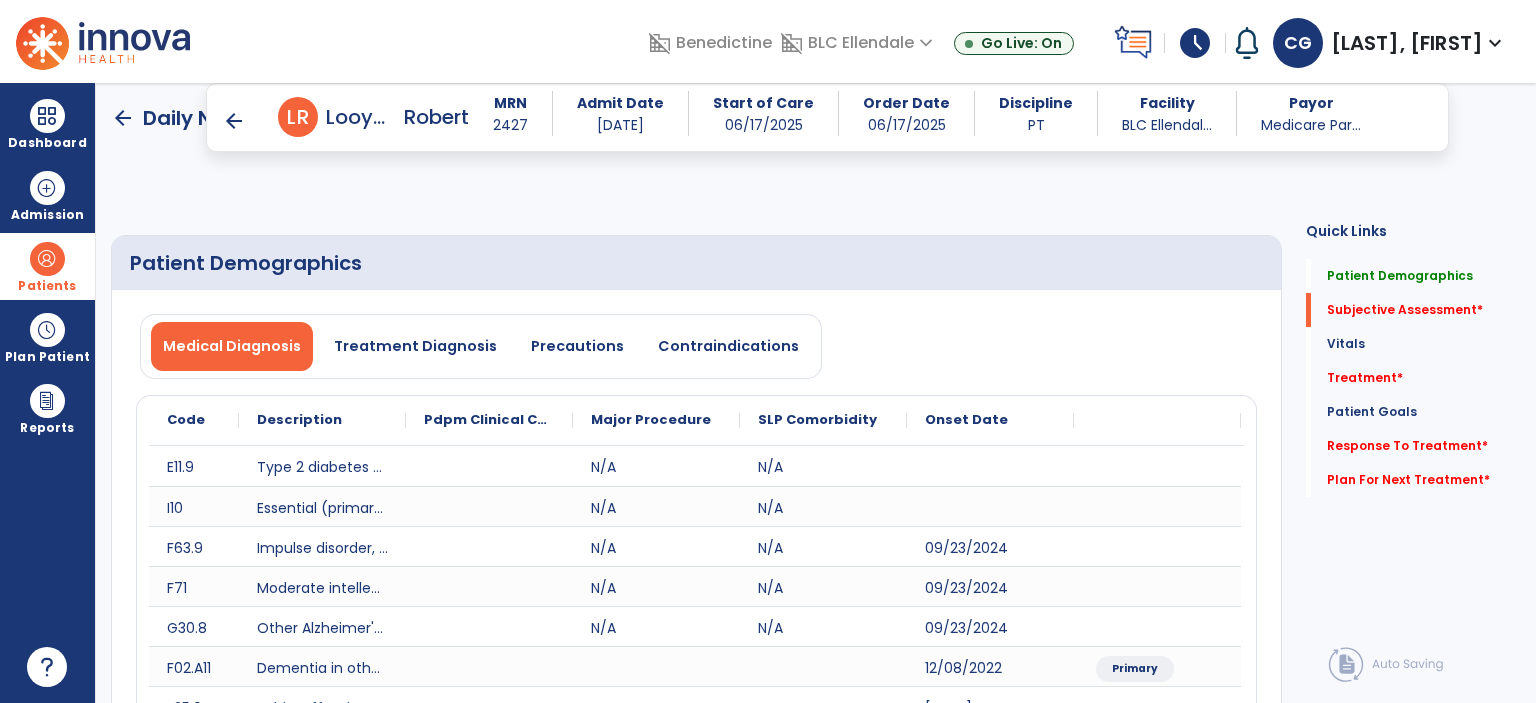 scroll, scrollTop: 708, scrollLeft: 0, axis: vertical 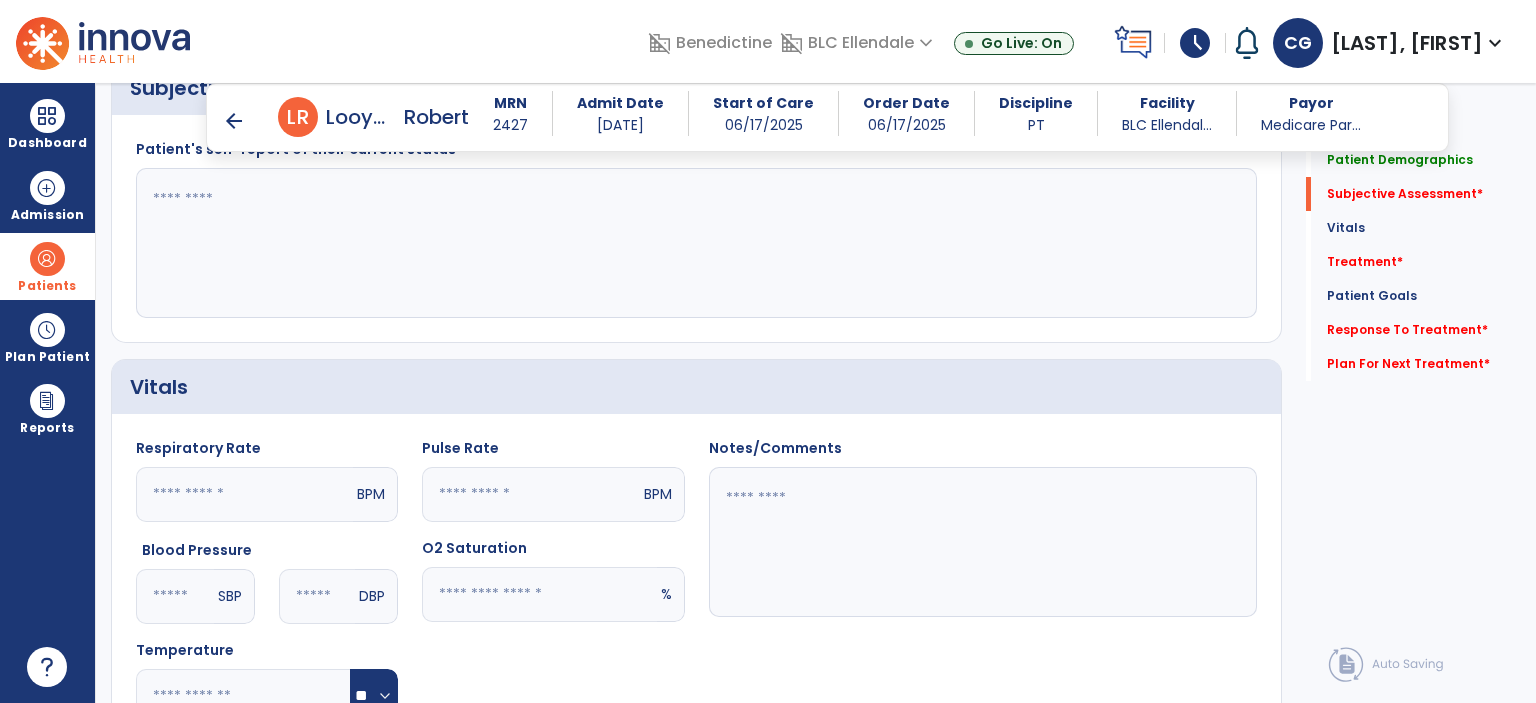 click 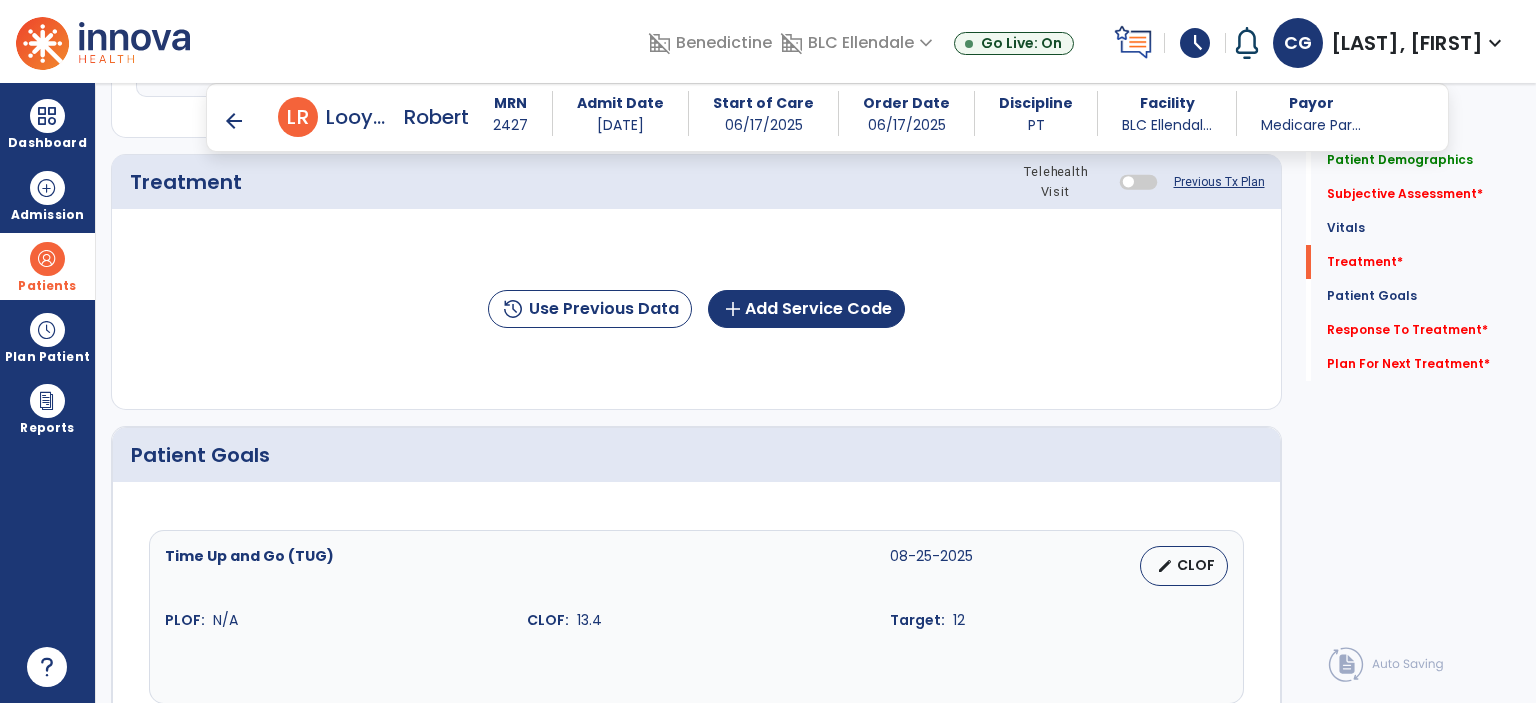scroll, scrollTop: 1339, scrollLeft: 0, axis: vertical 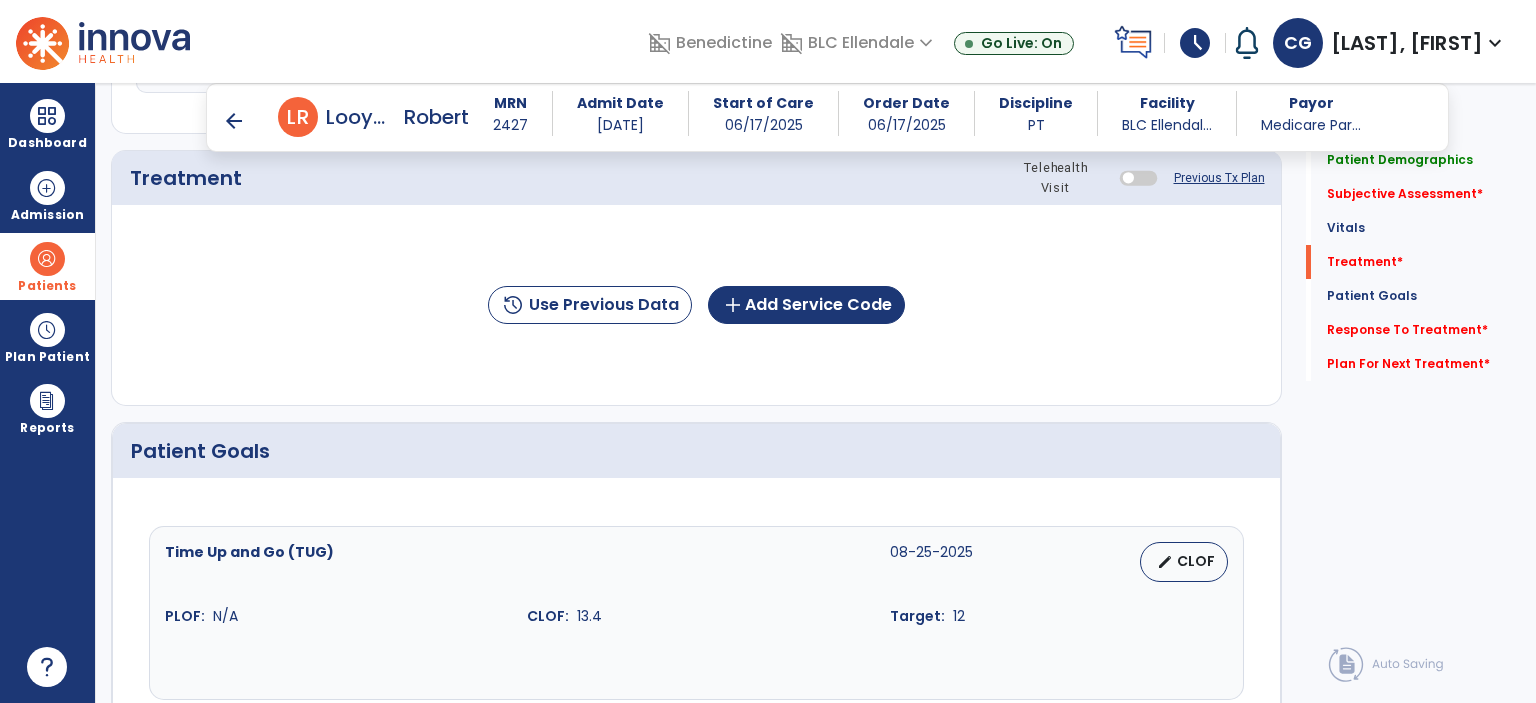 type on "**********" 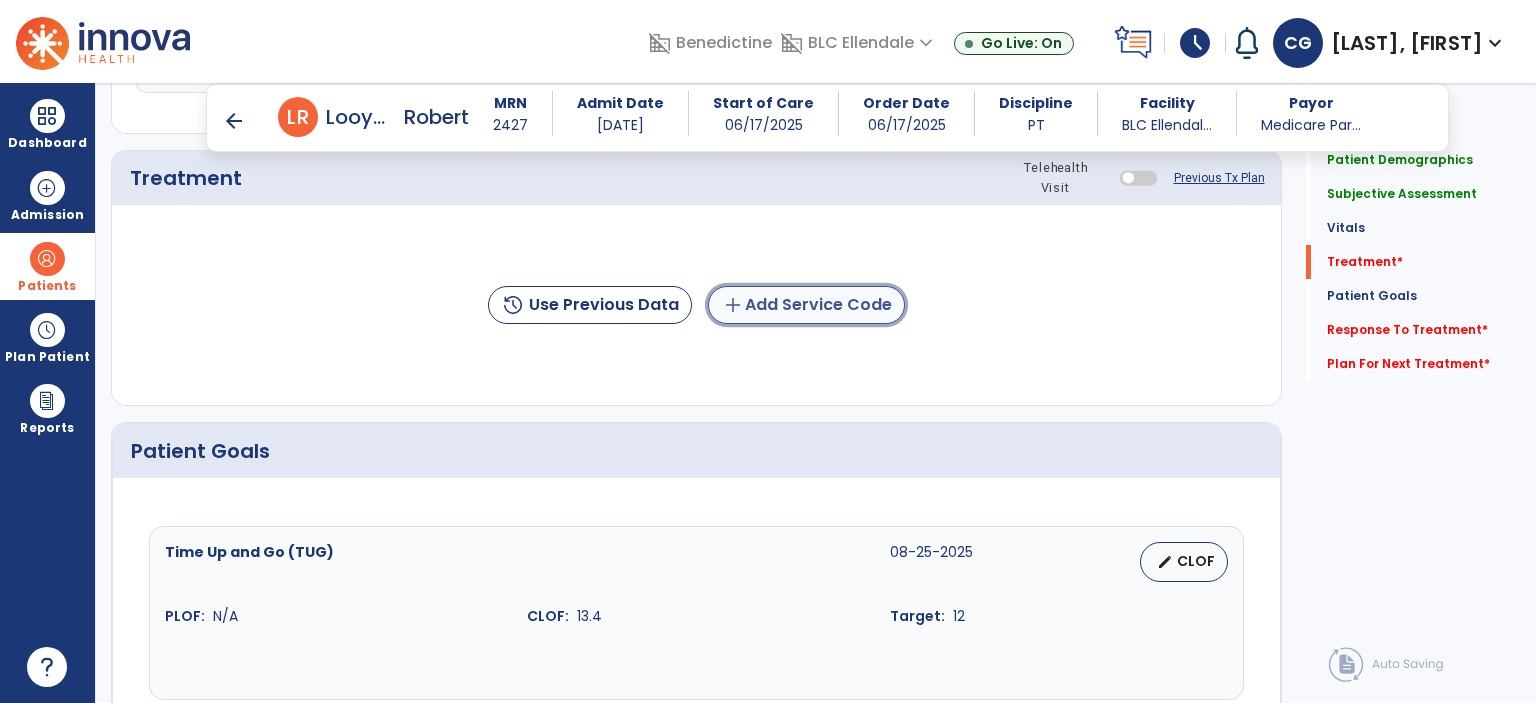 click on "add" 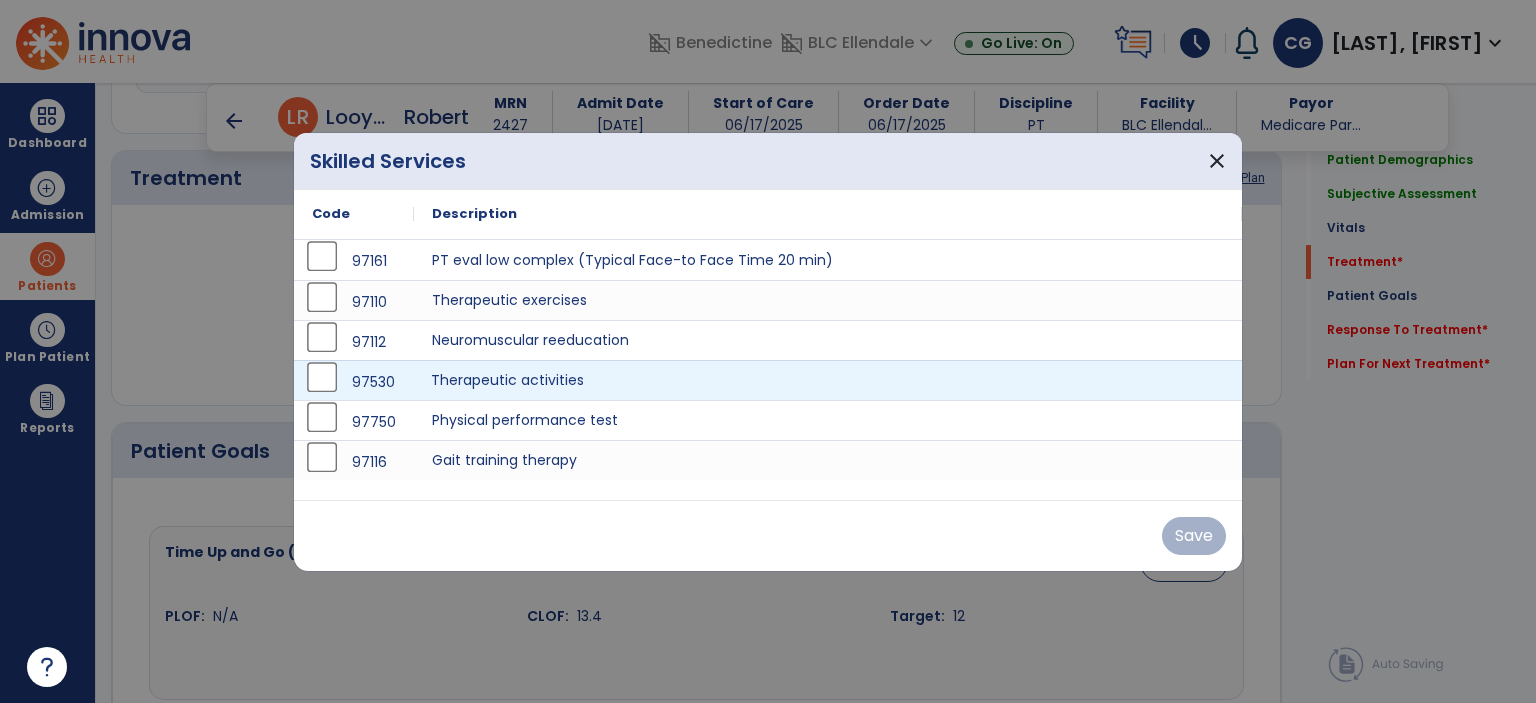 click on "Therapeutic activities" at bounding box center (828, 380) 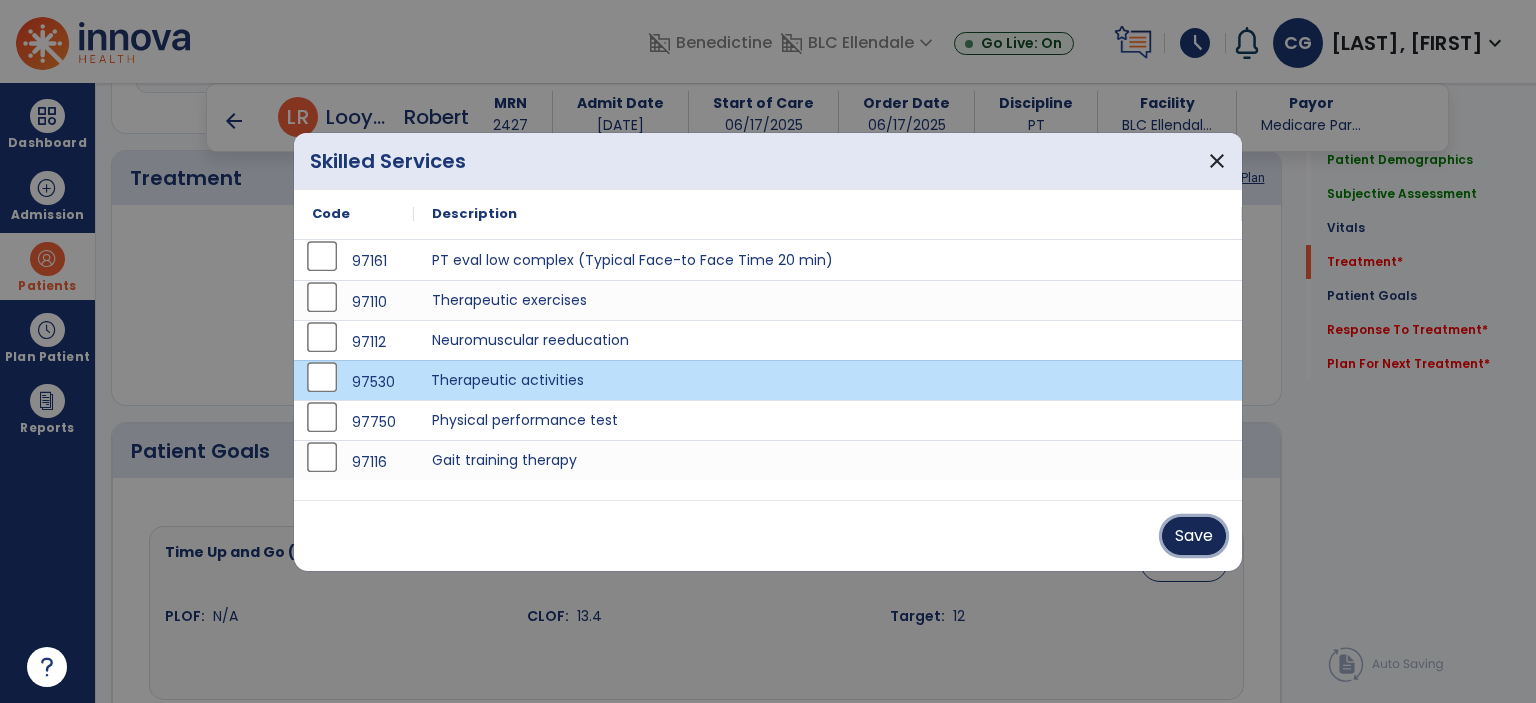 click on "Save" at bounding box center [1194, 536] 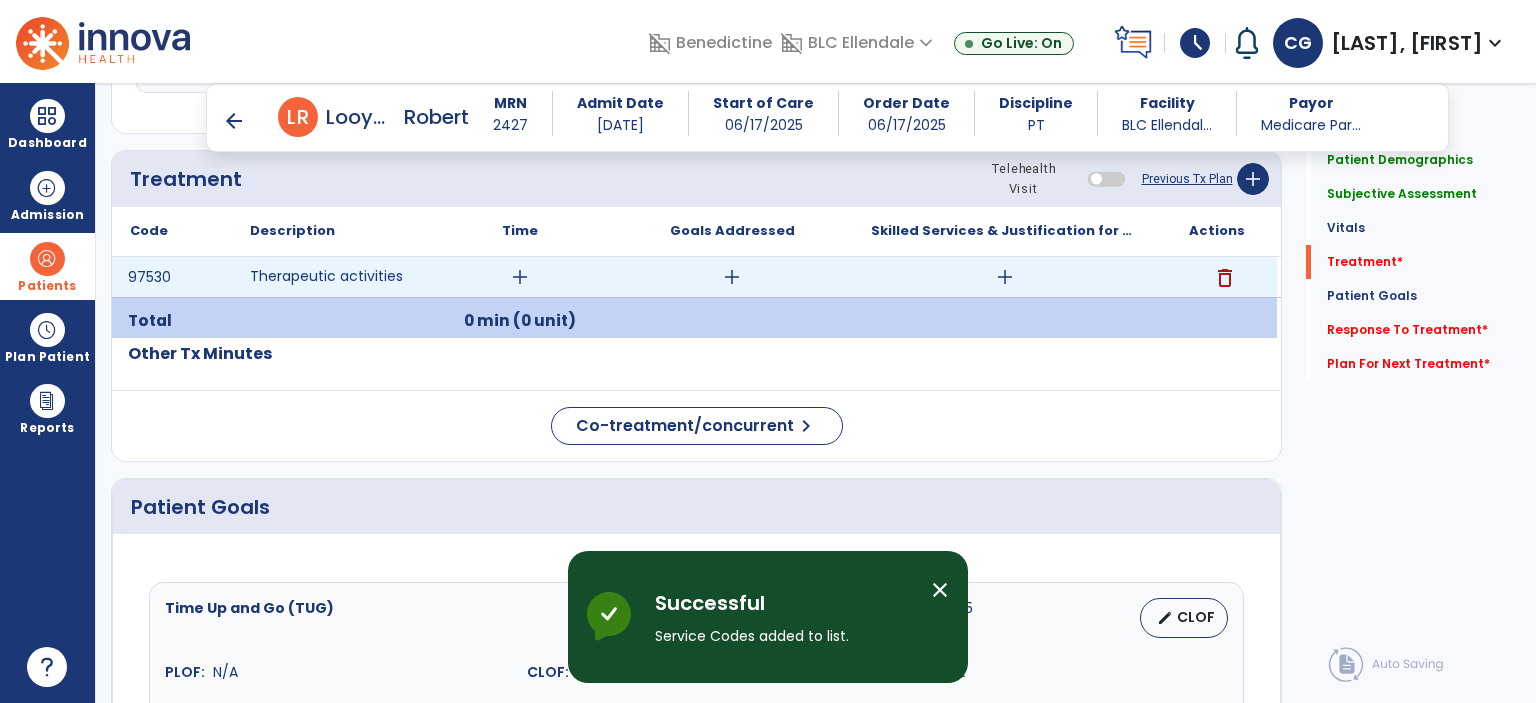 click on "add" at bounding box center [520, 277] 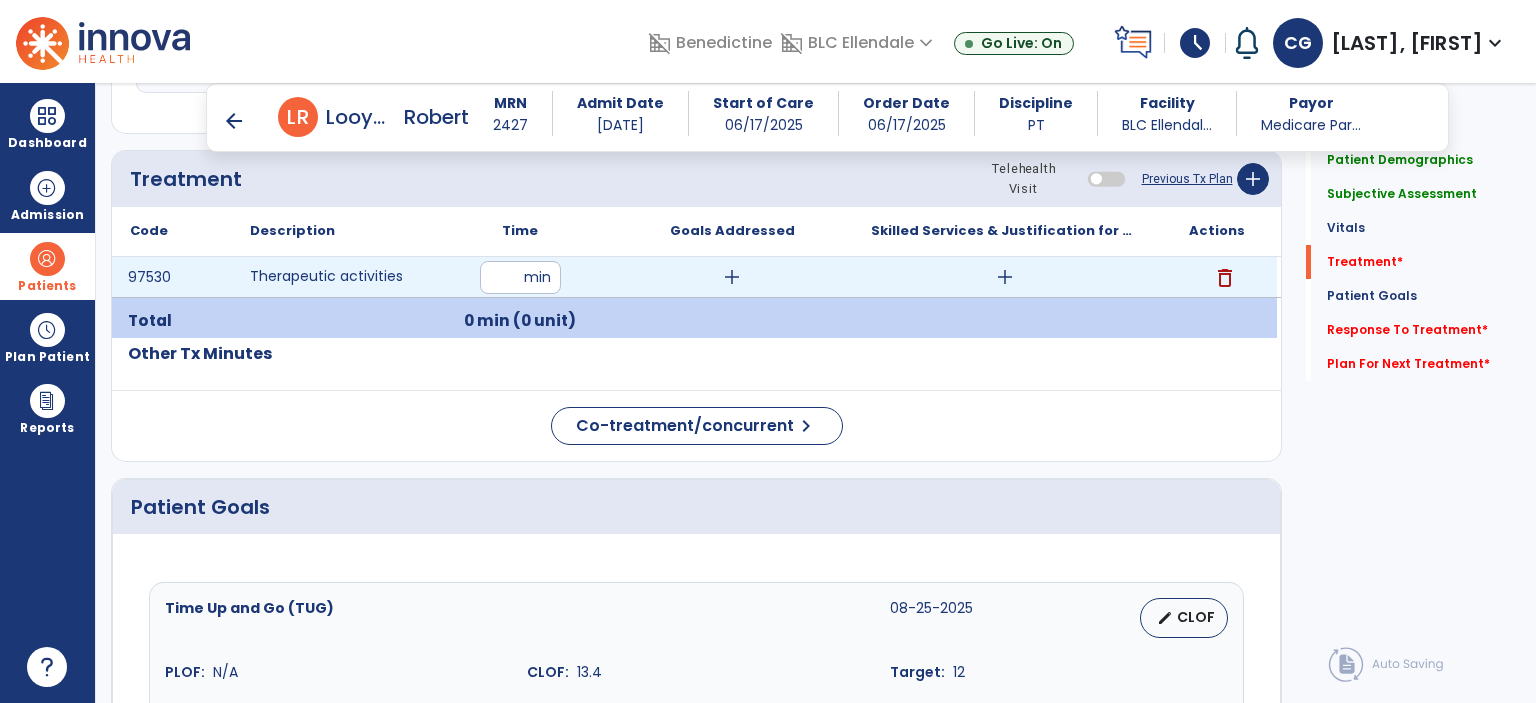 type on "**" 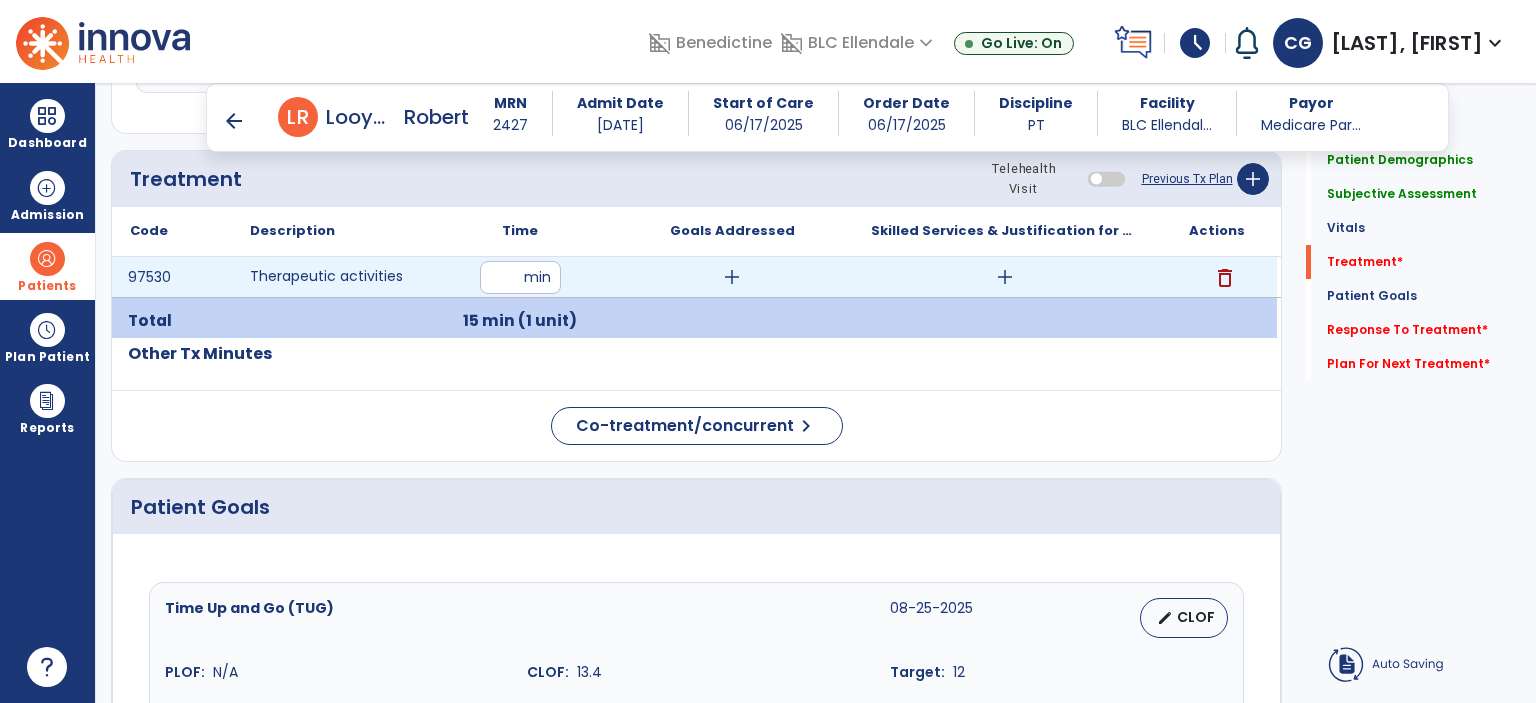 click on "add" at bounding box center [1005, 277] 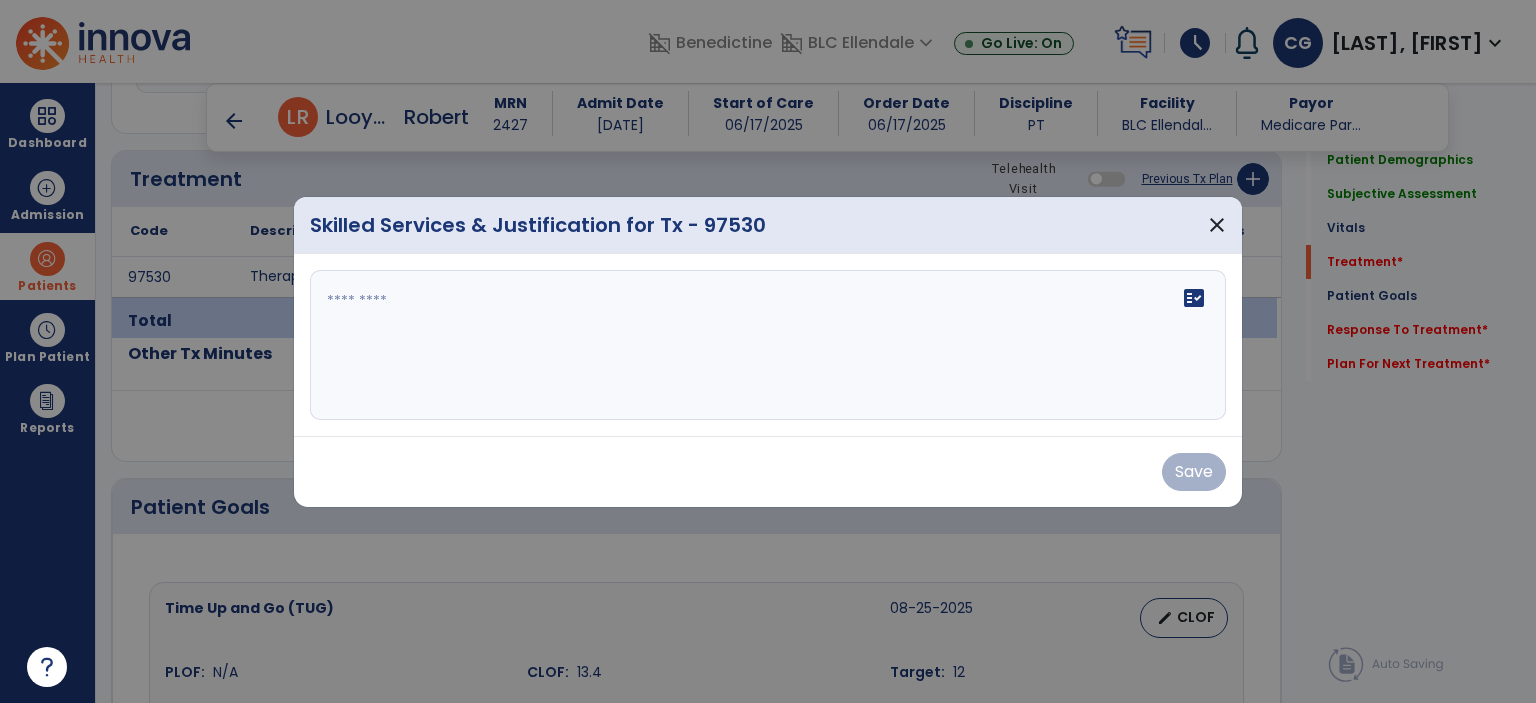 click on "fact_check" at bounding box center (768, 345) 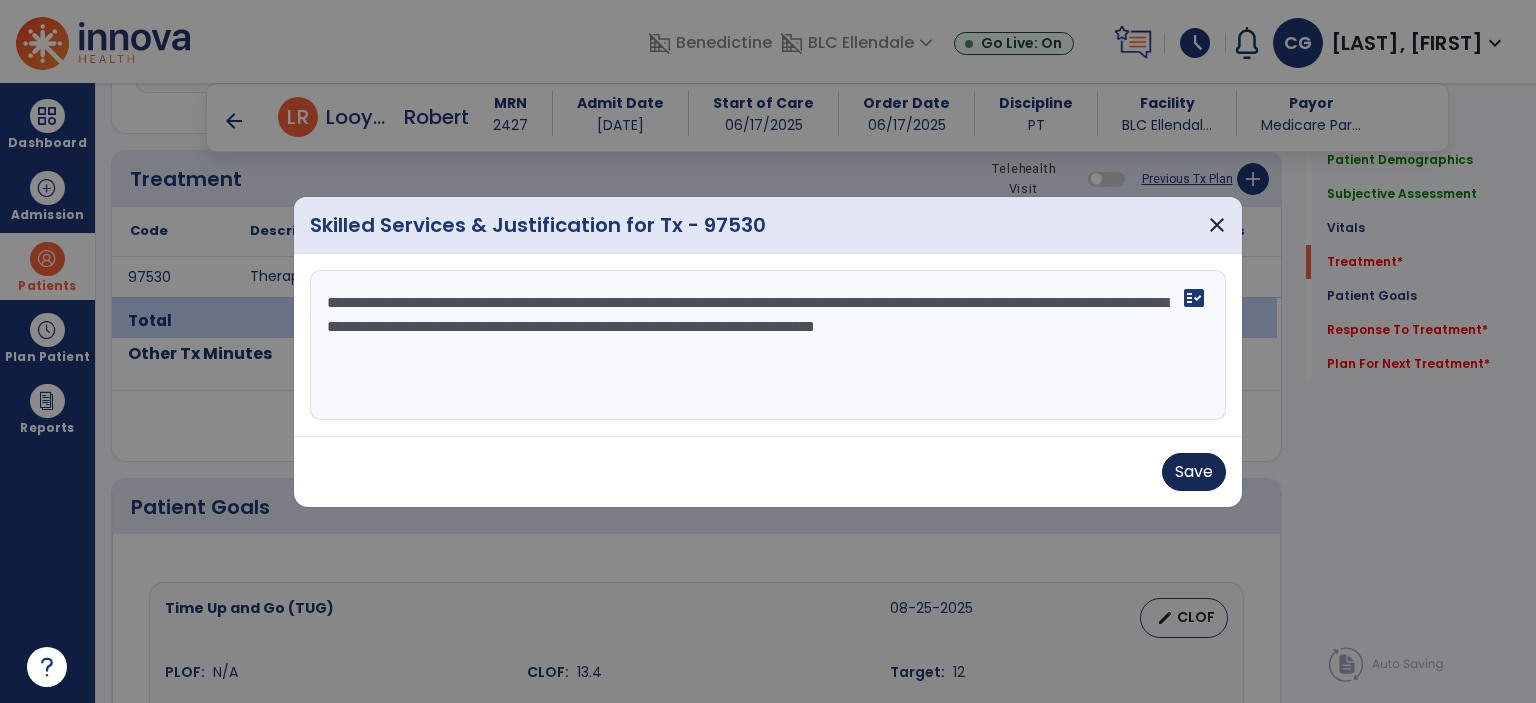type on "**********" 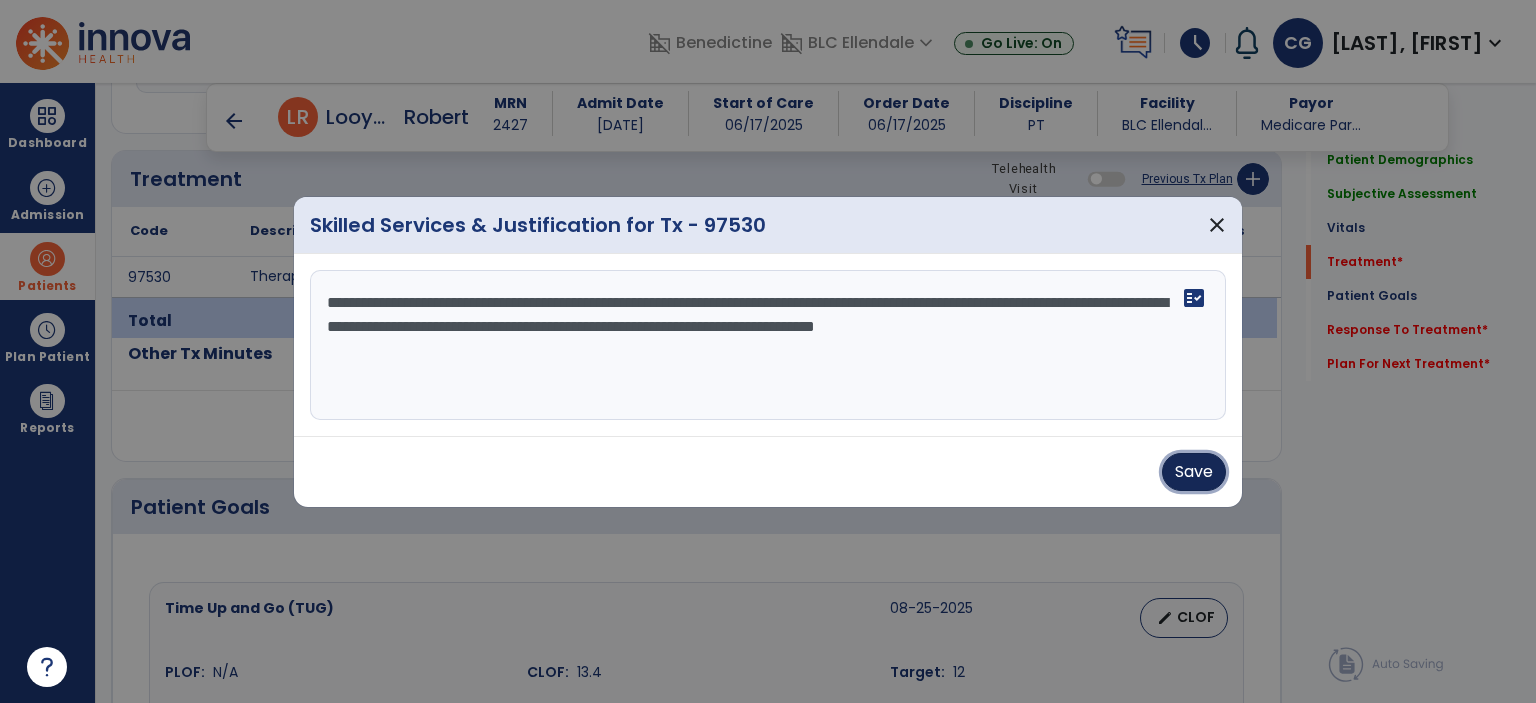 click on "Save" at bounding box center [1194, 472] 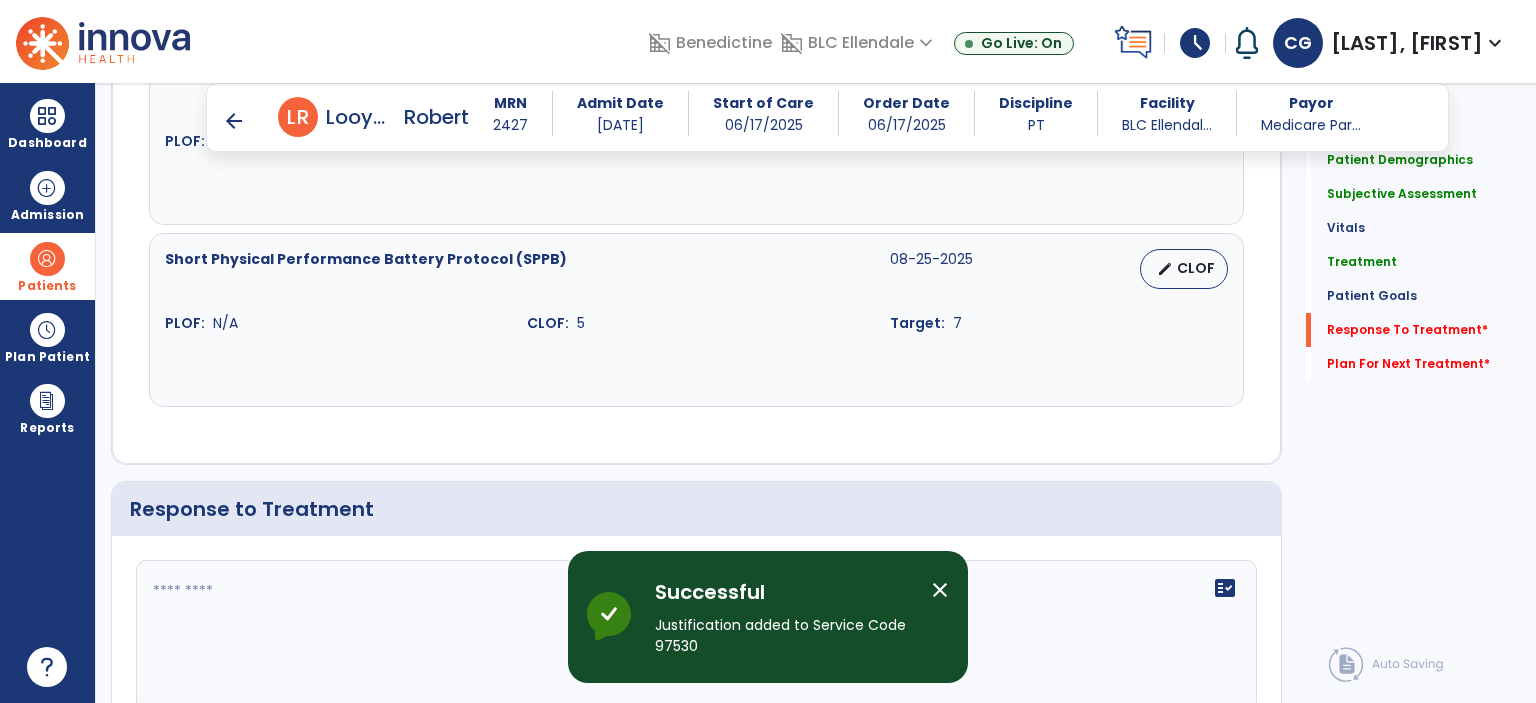 scroll, scrollTop: 2800, scrollLeft: 0, axis: vertical 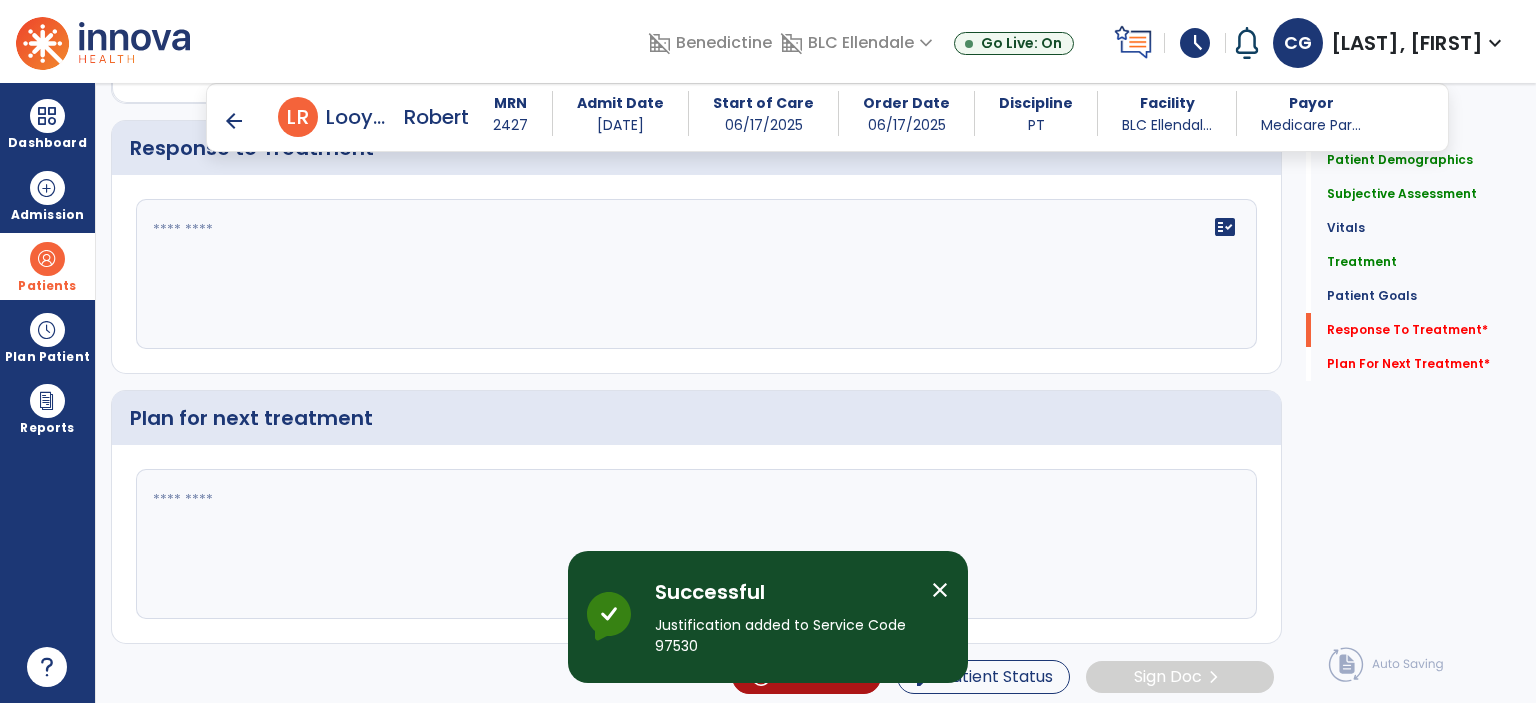 click on "fact_check" 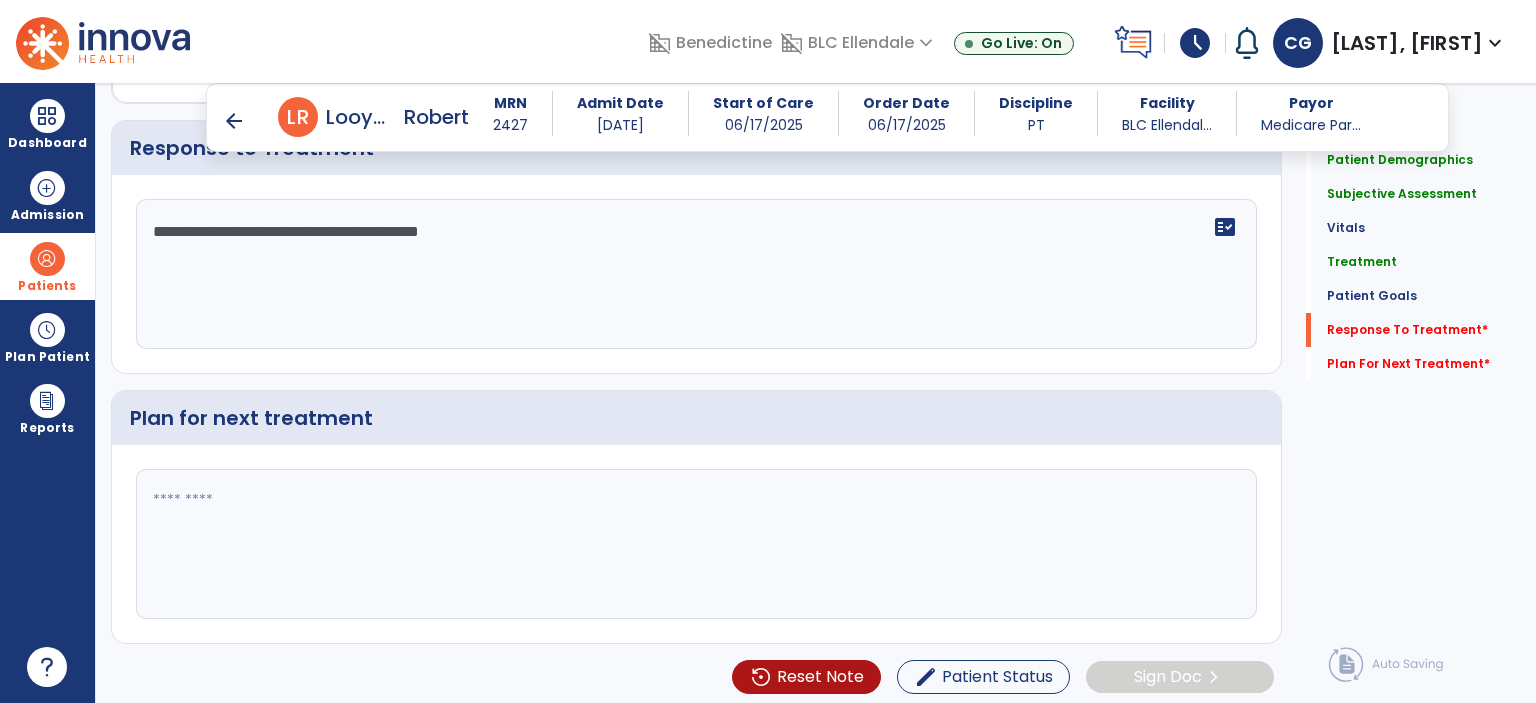 type on "**********" 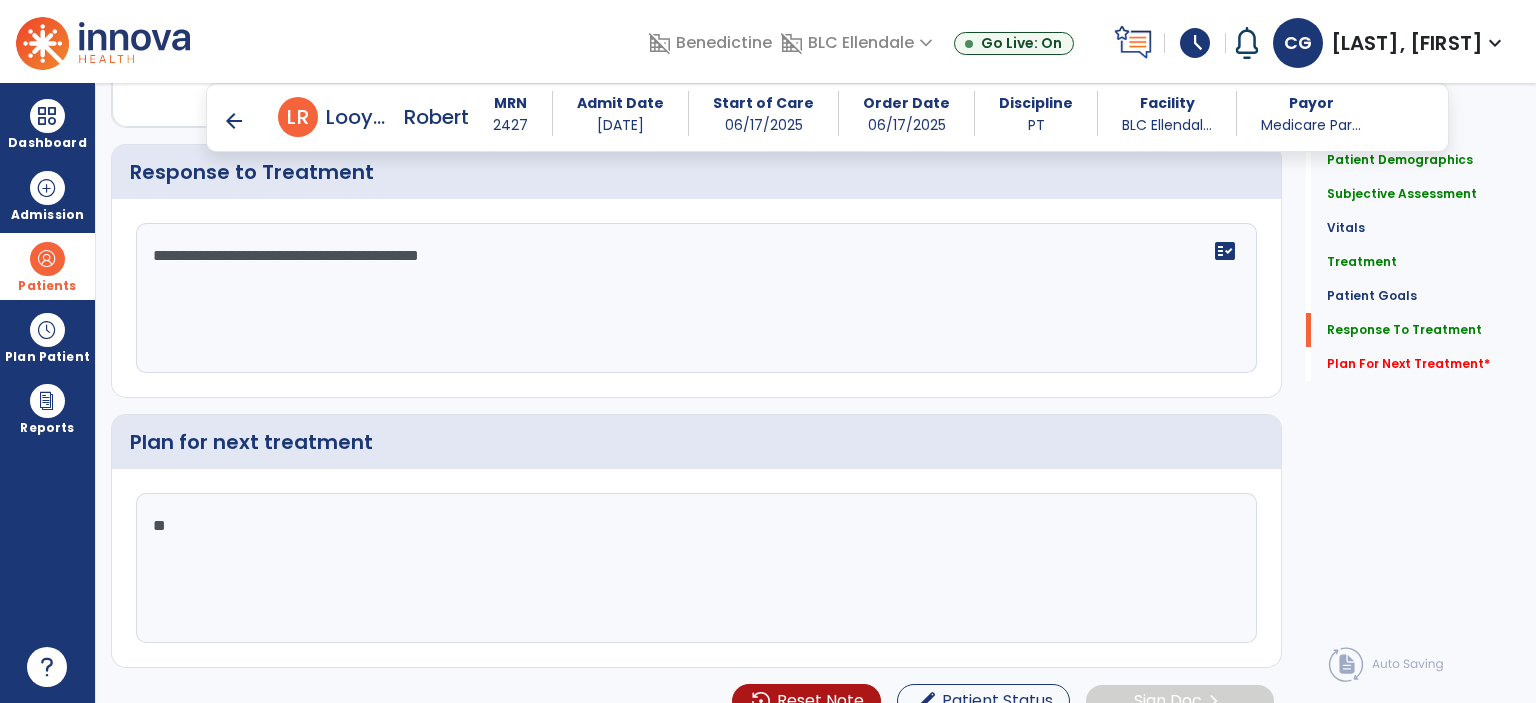 scroll, scrollTop: 2800, scrollLeft: 0, axis: vertical 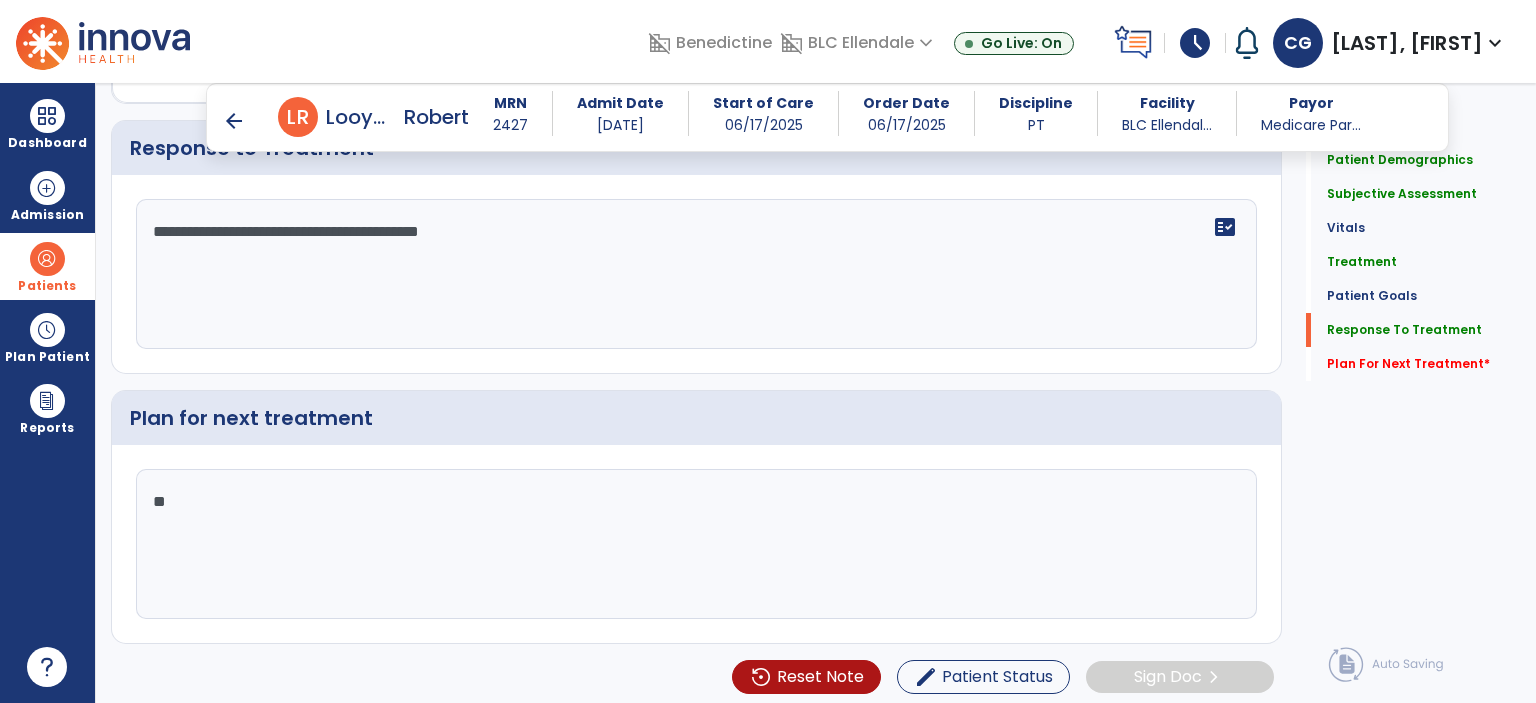 type on "*" 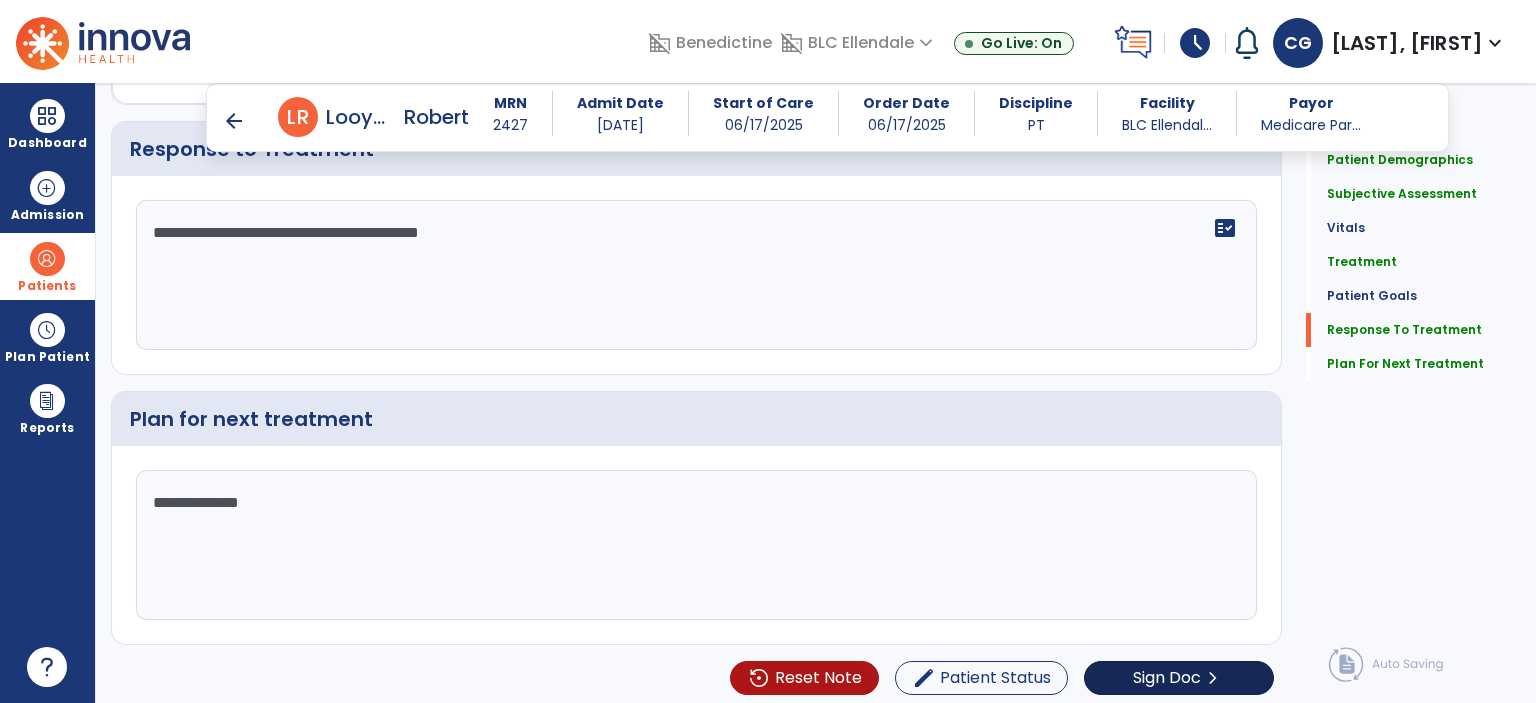 scroll, scrollTop: 2800, scrollLeft: 0, axis: vertical 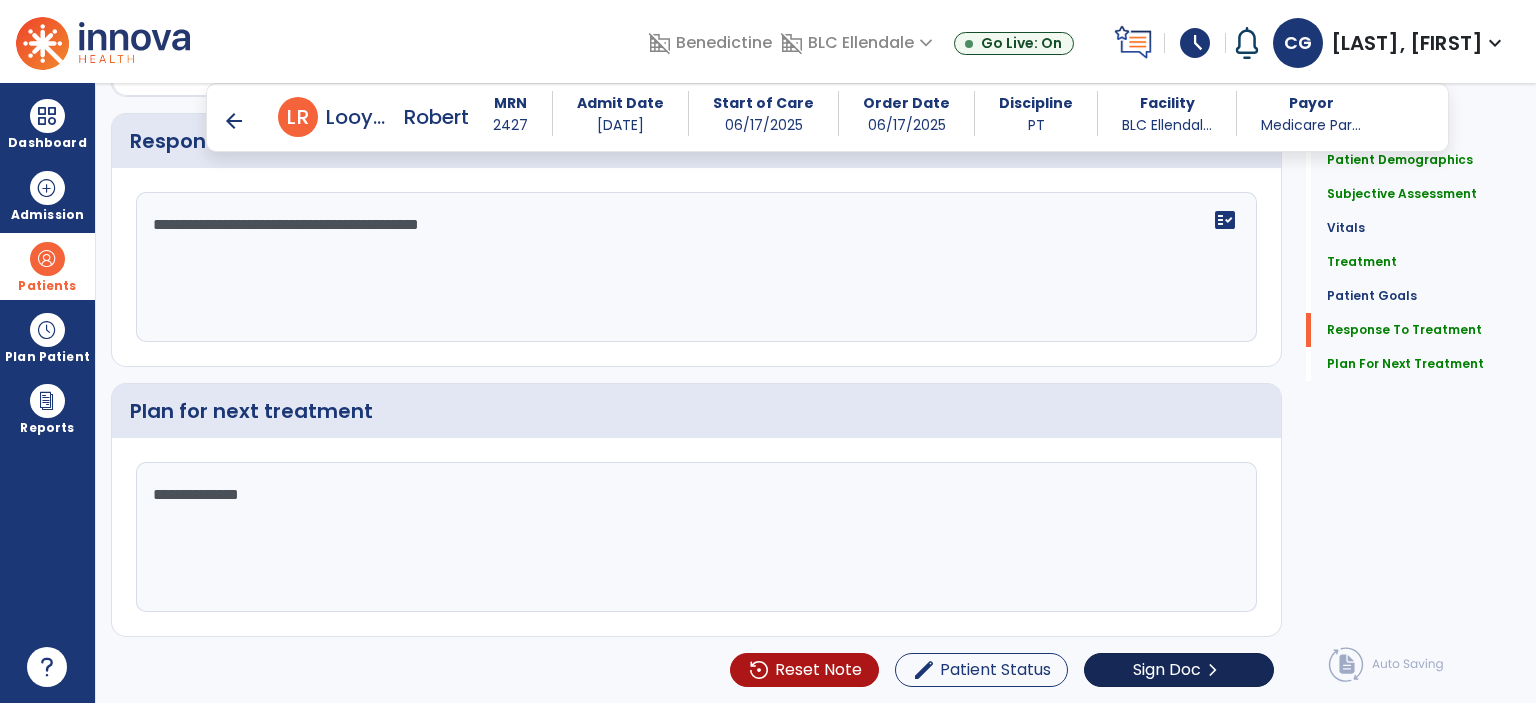 type on "**********" 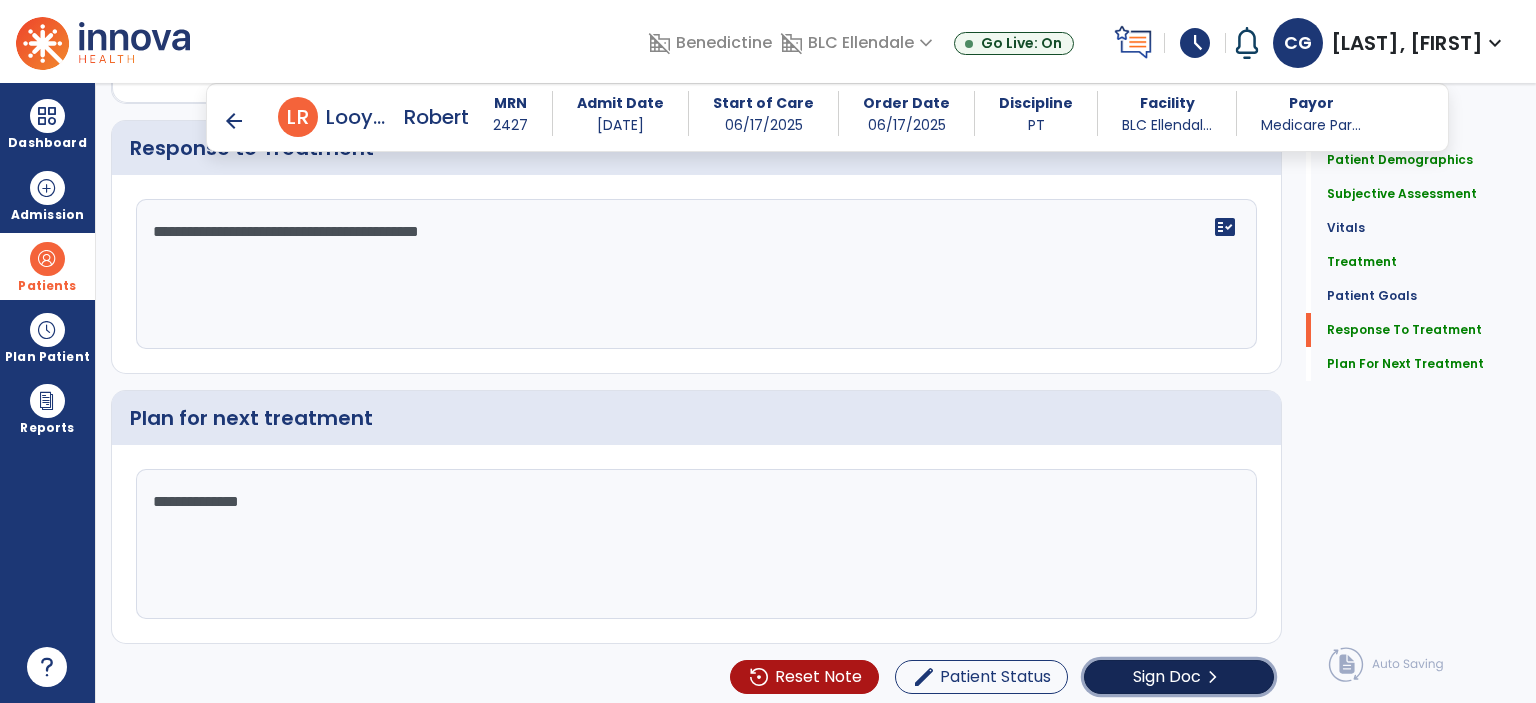 click on "Sign Doc" 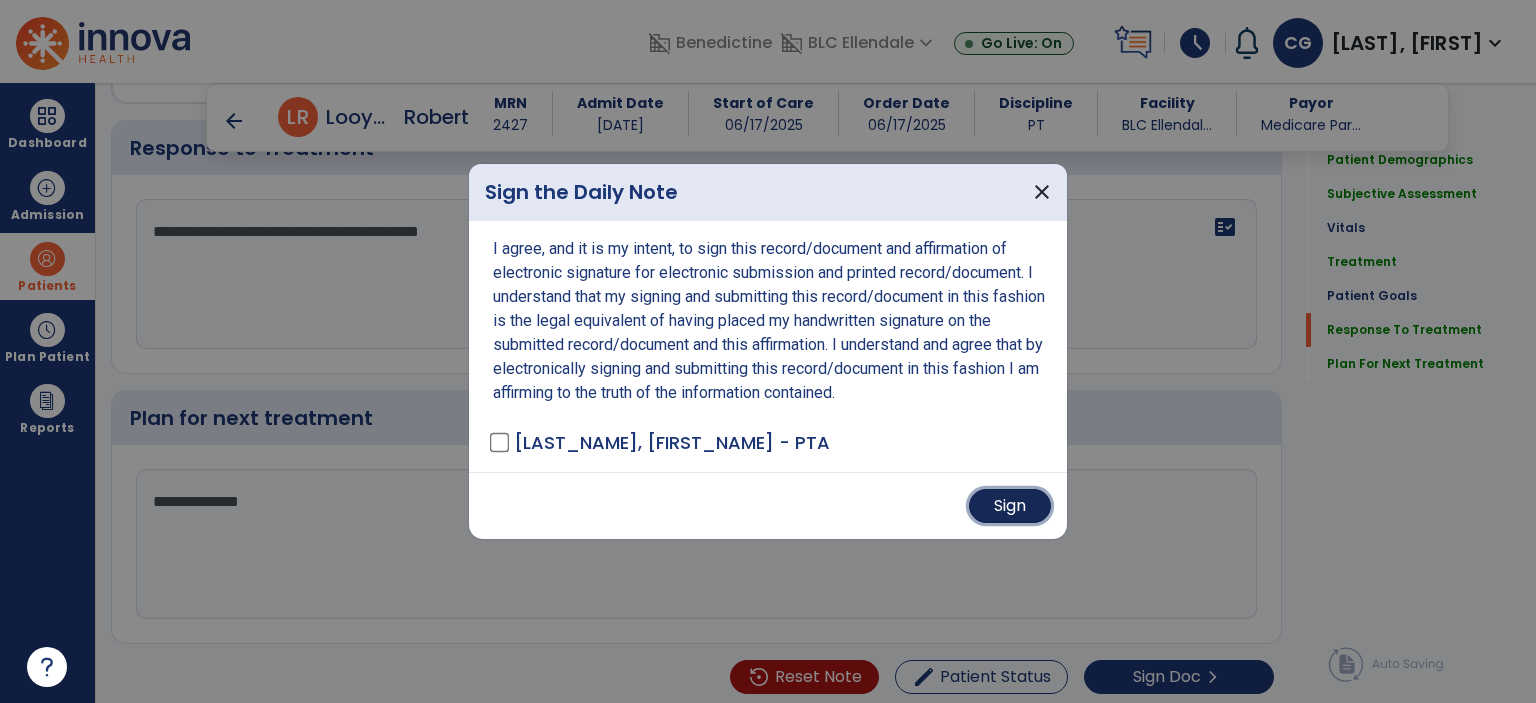 click on "Sign" at bounding box center [1010, 506] 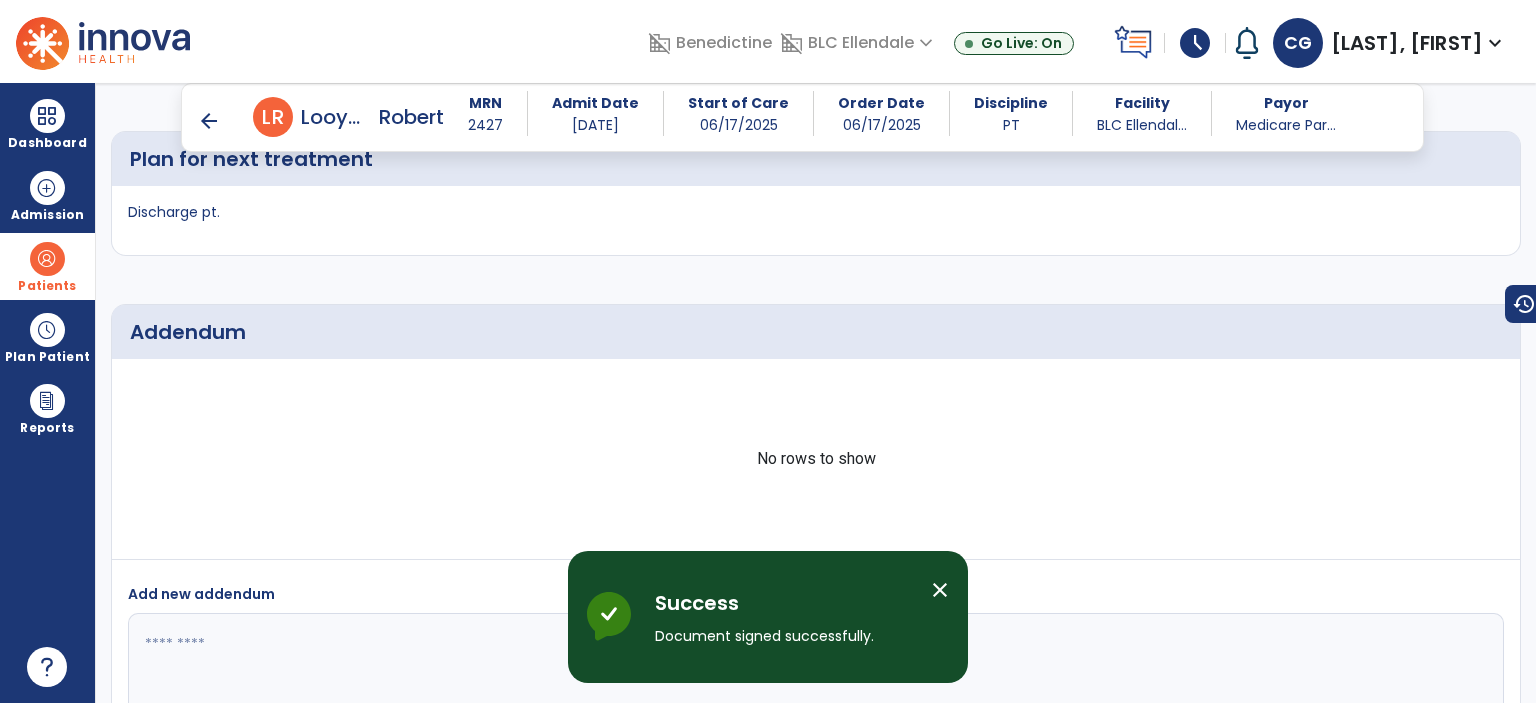 scroll, scrollTop: 3428, scrollLeft: 0, axis: vertical 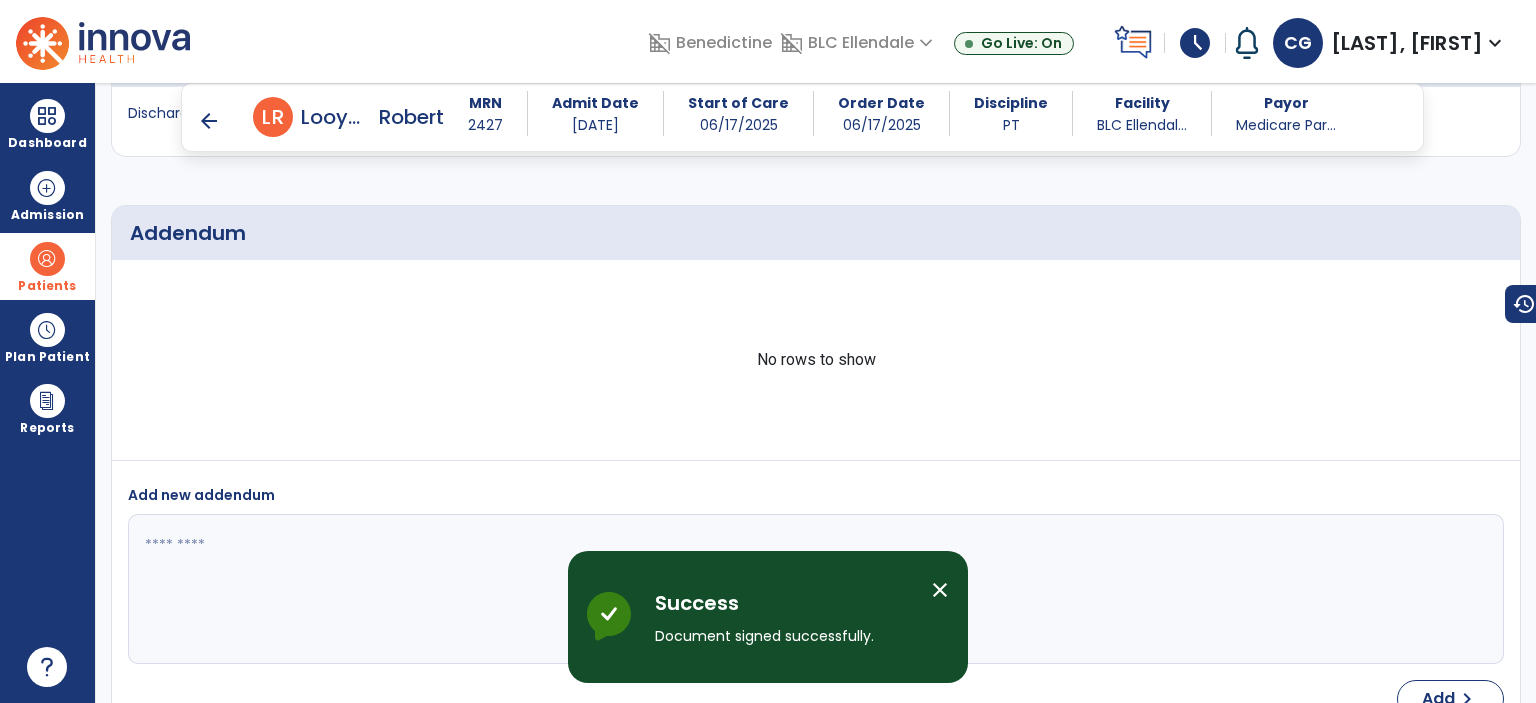 click on "arrow_back" at bounding box center (209, 121) 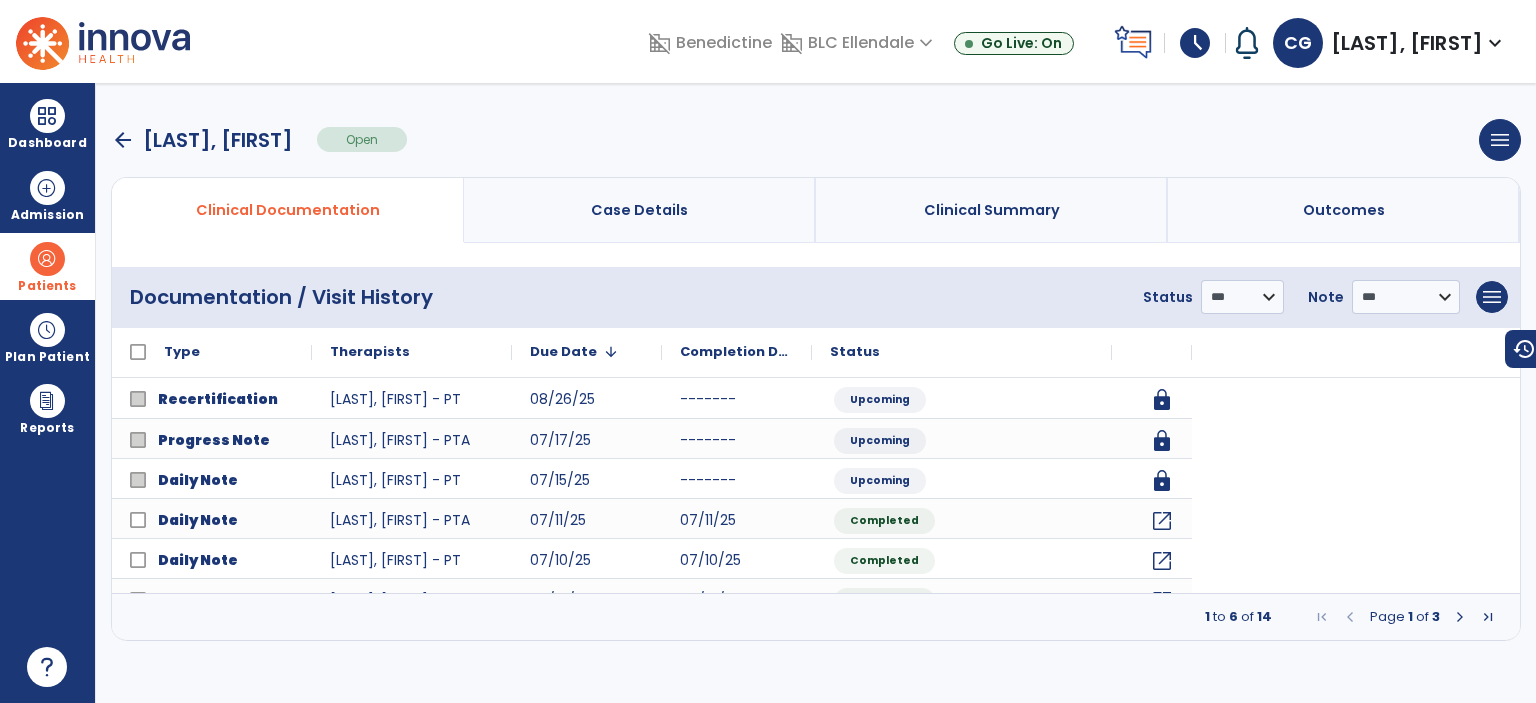 scroll, scrollTop: 0, scrollLeft: 0, axis: both 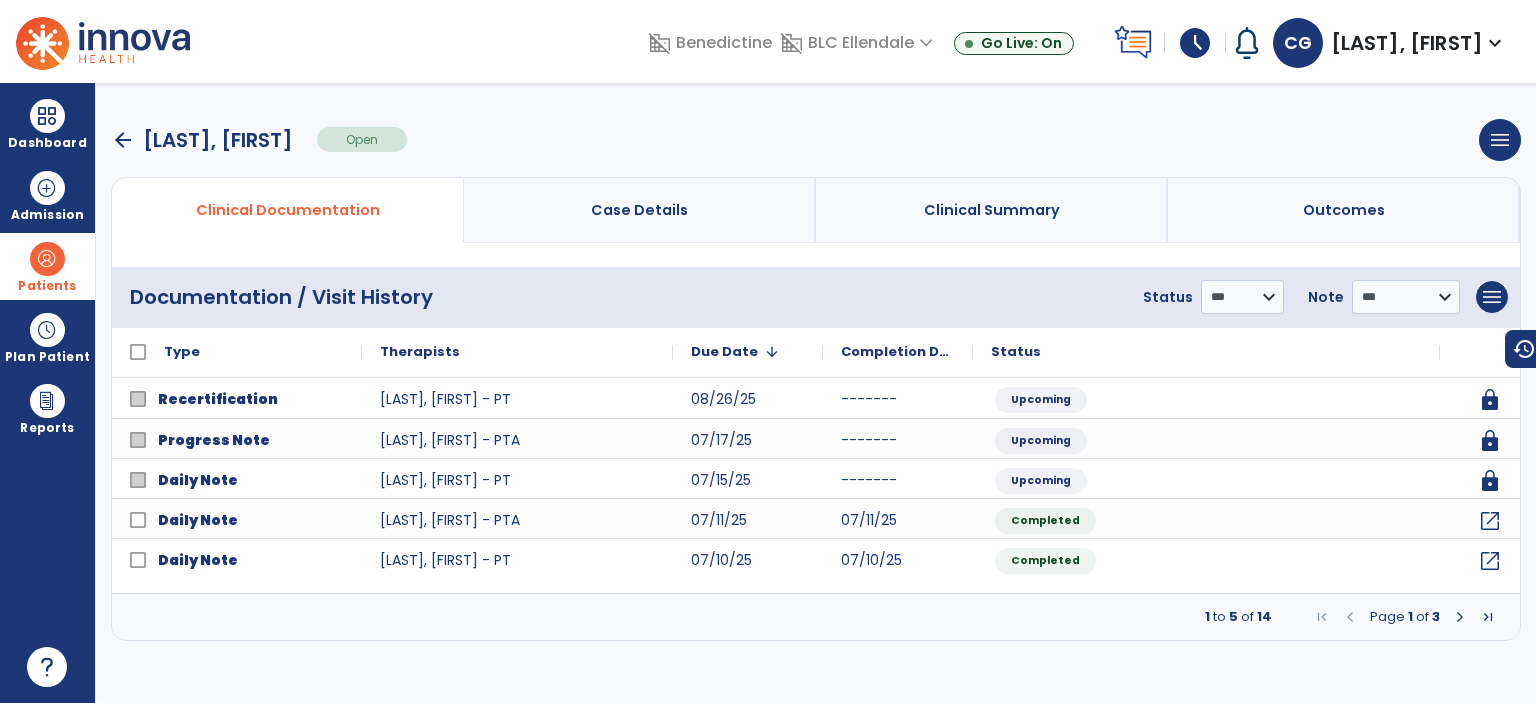 click on "arrow_back" at bounding box center [123, 140] 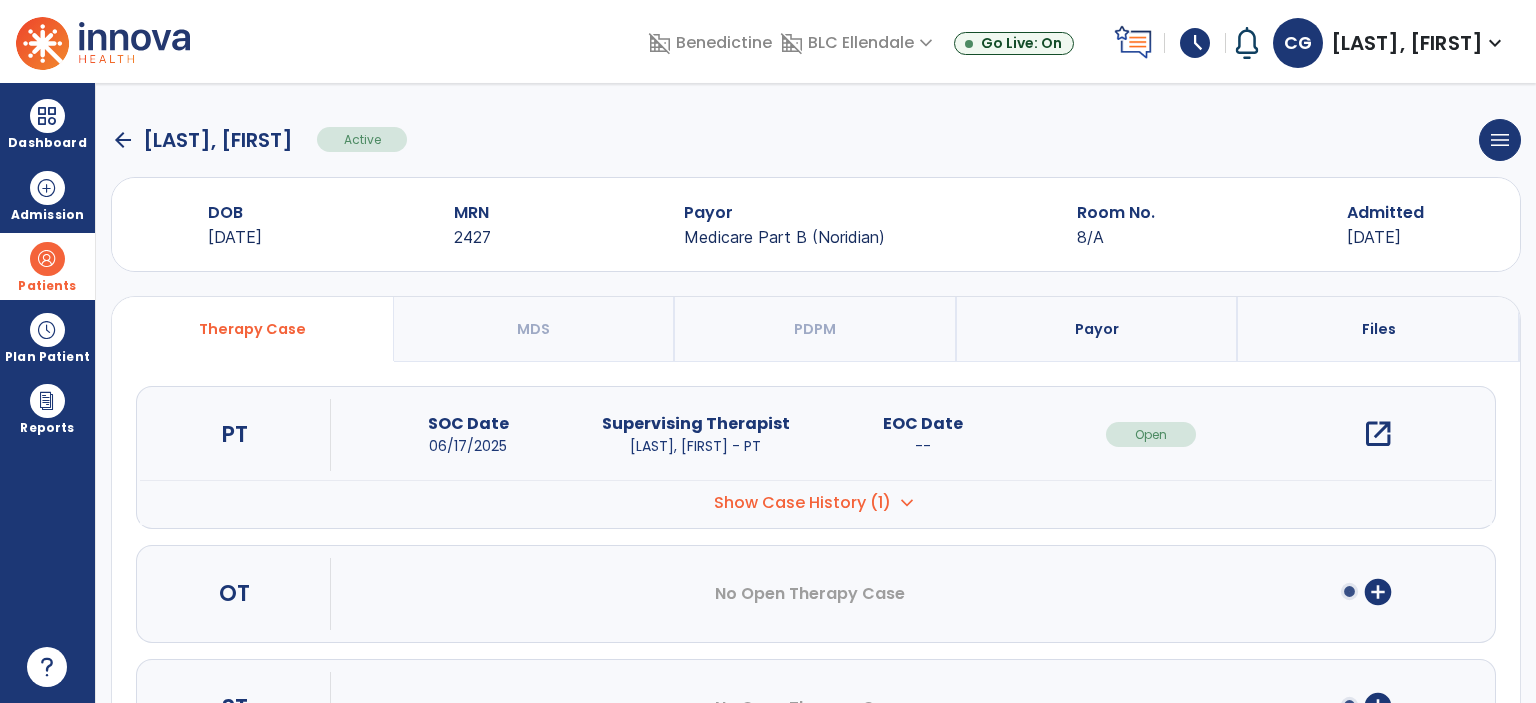 click on "arrow_back" 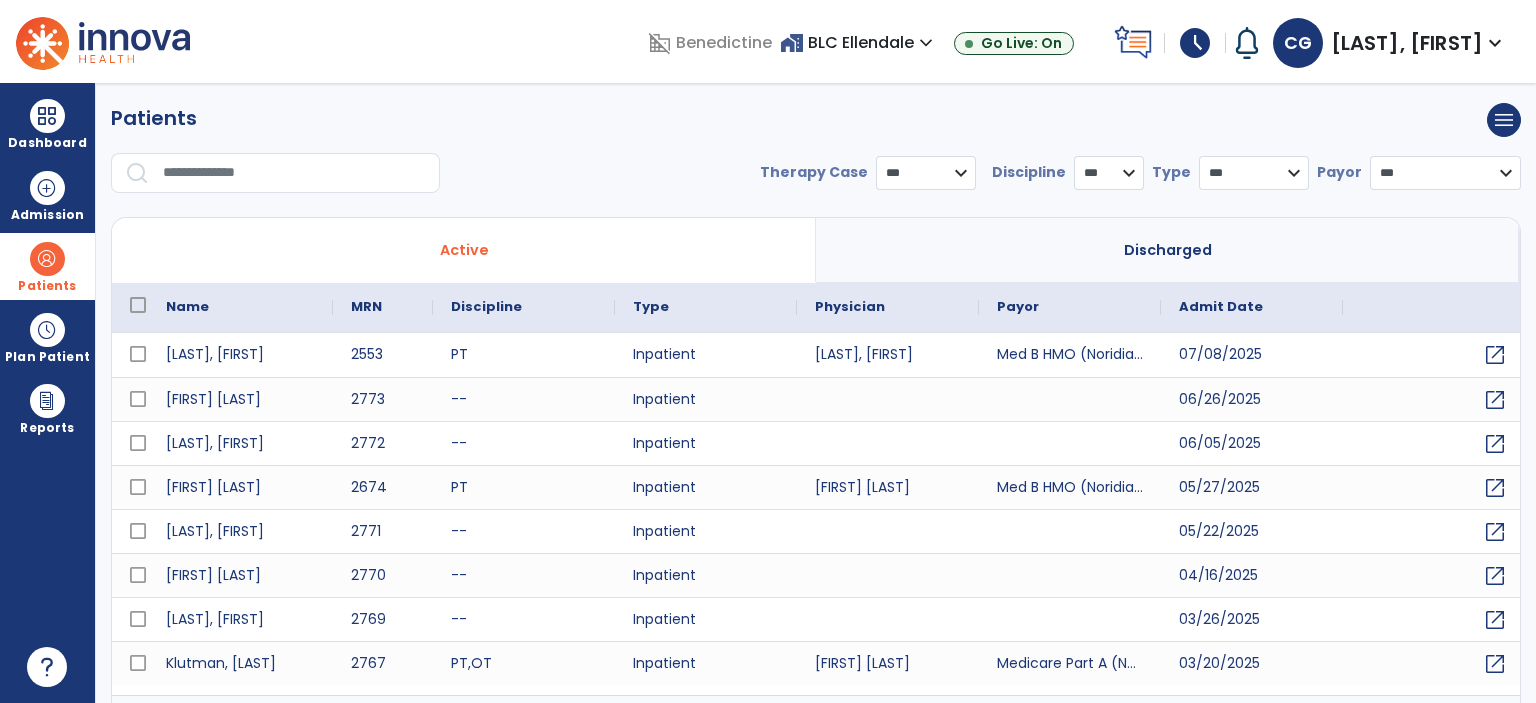 select on "***" 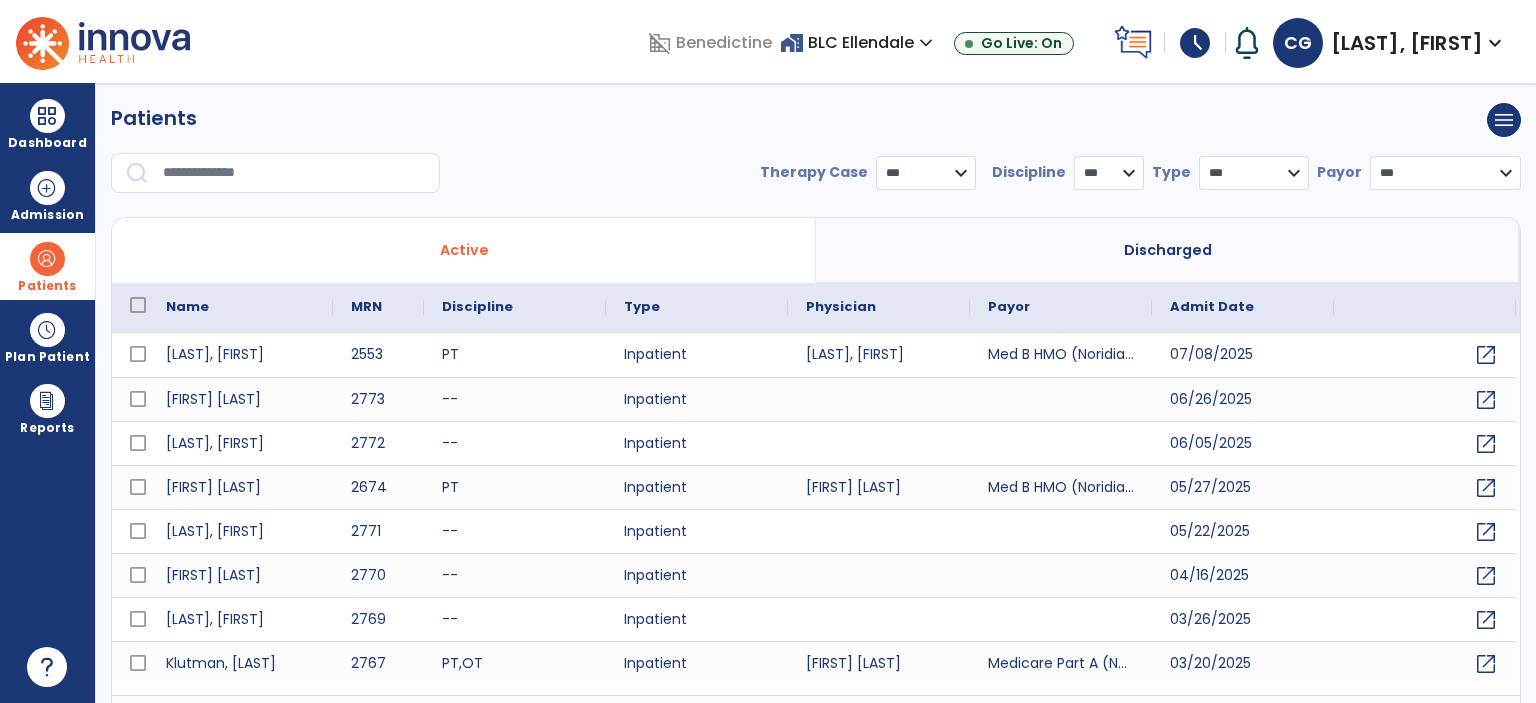 click on "* *** ** ** **" at bounding box center [1109, 173] 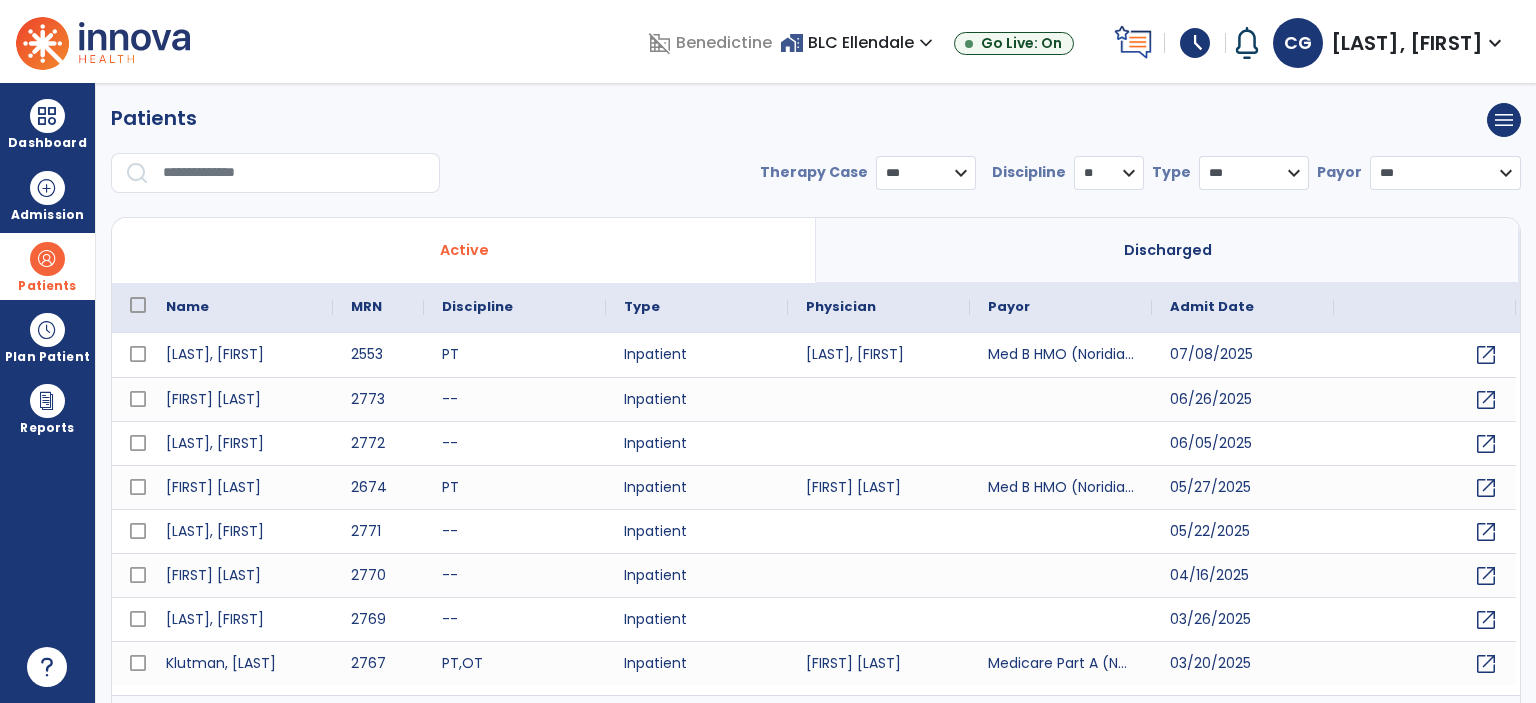 click on "* *** ** ** **" at bounding box center (1109, 173) 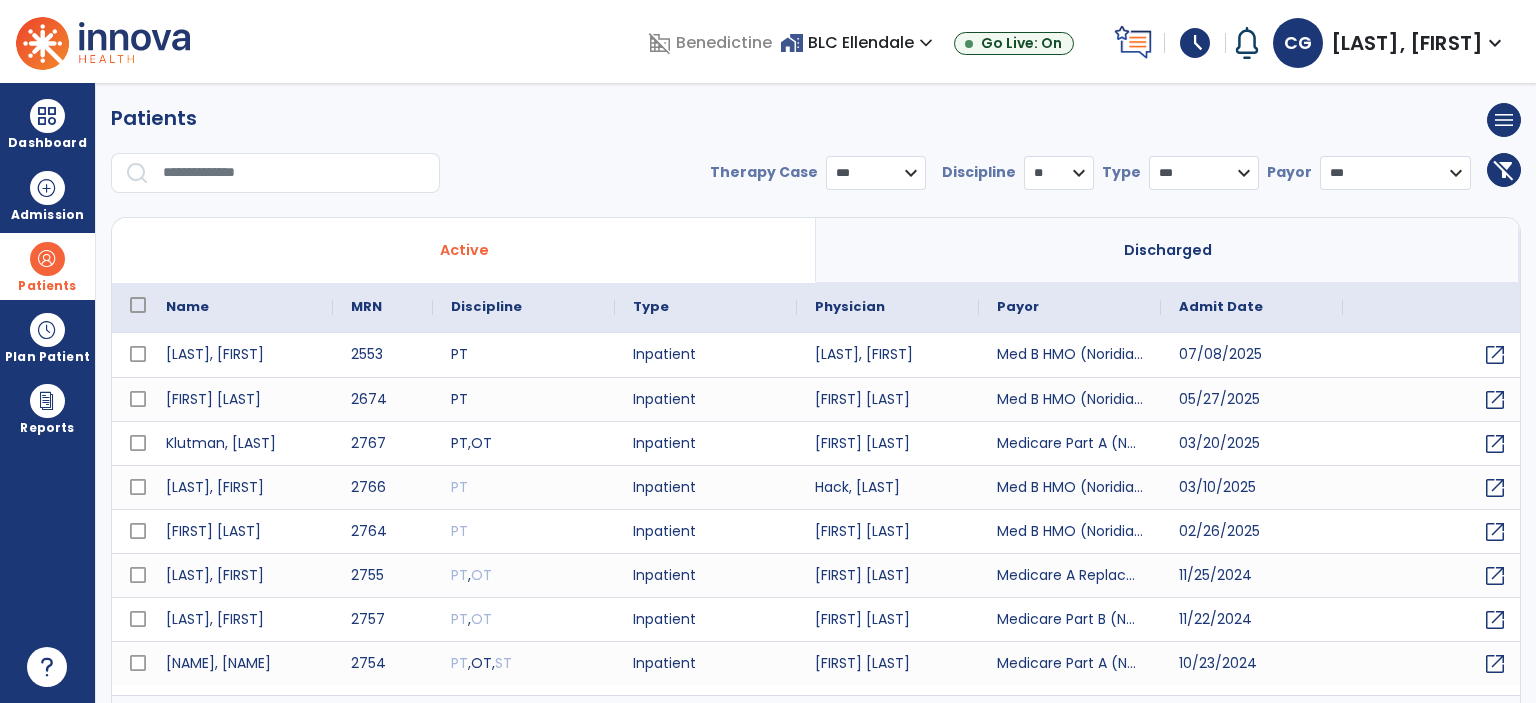 scroll, scrollTop: 38, scrollLeft: 0, axis: vertical 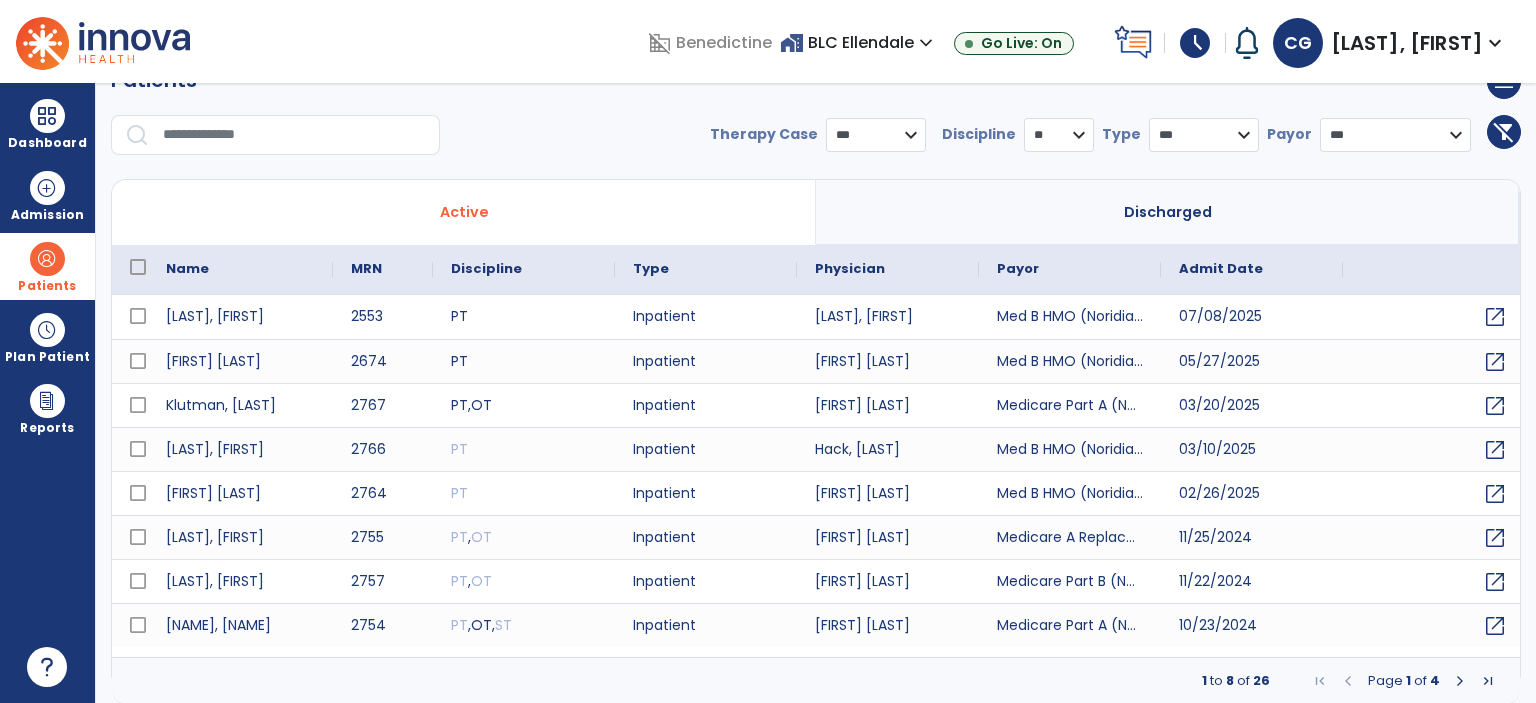 click at bounding box center (1460, 681) 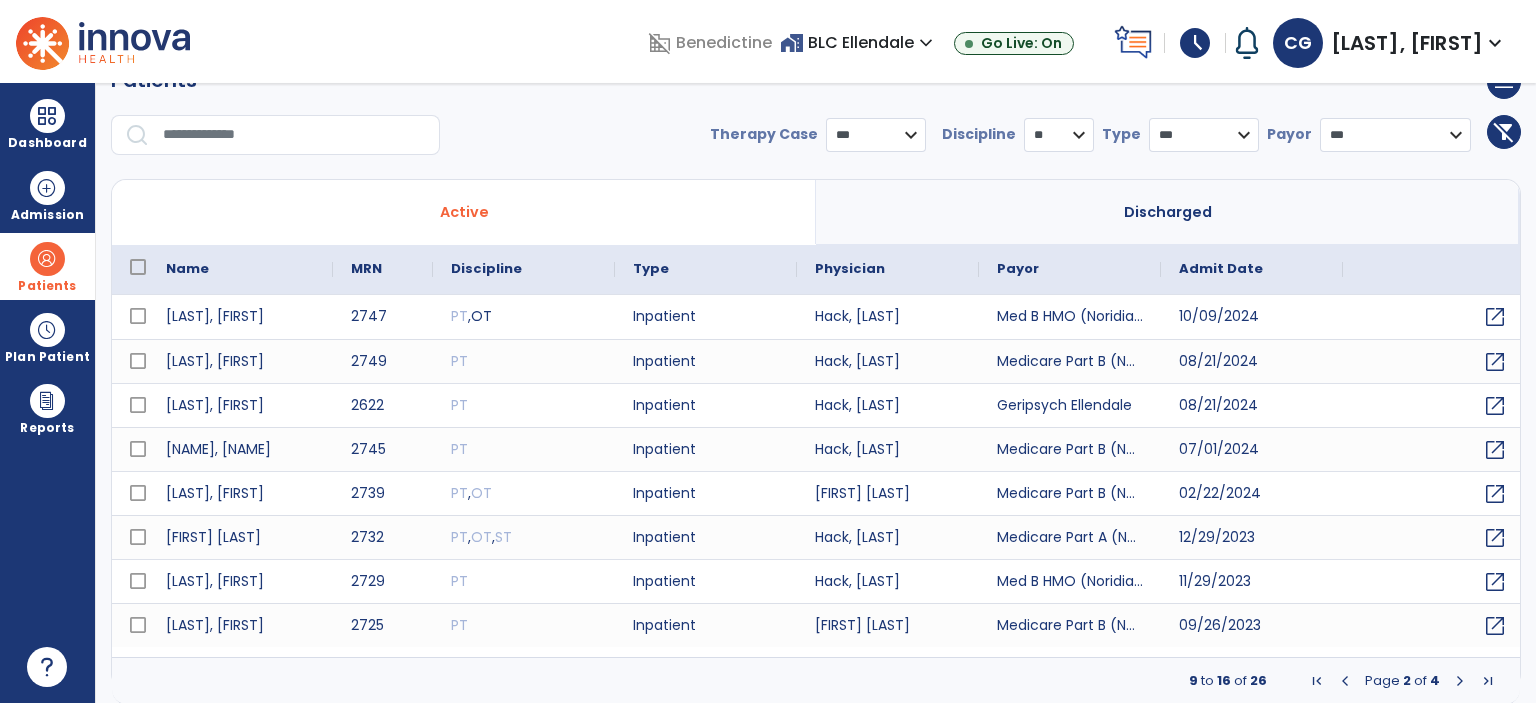 click at bounding box center [1460, 681] 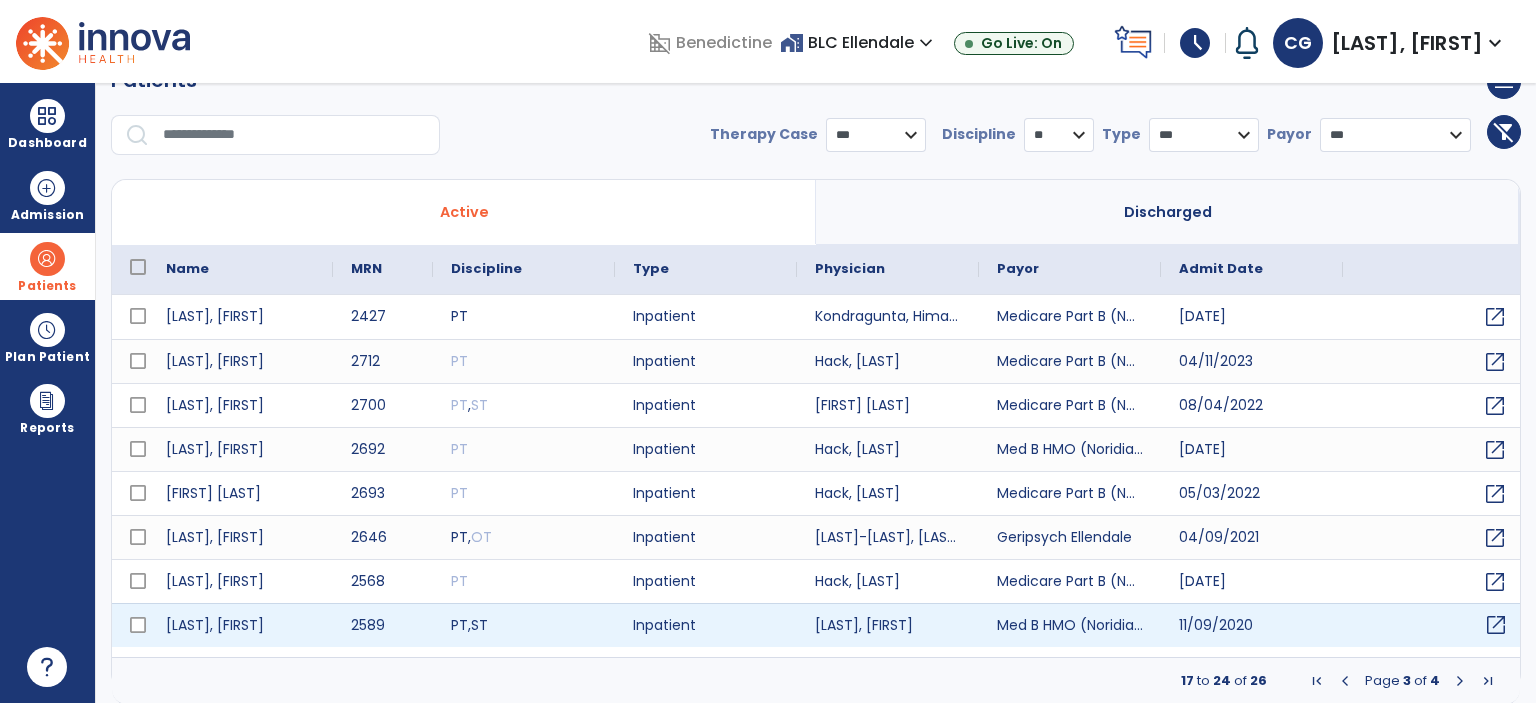 click on "open_in_new" at bounding box center (1496, 625) 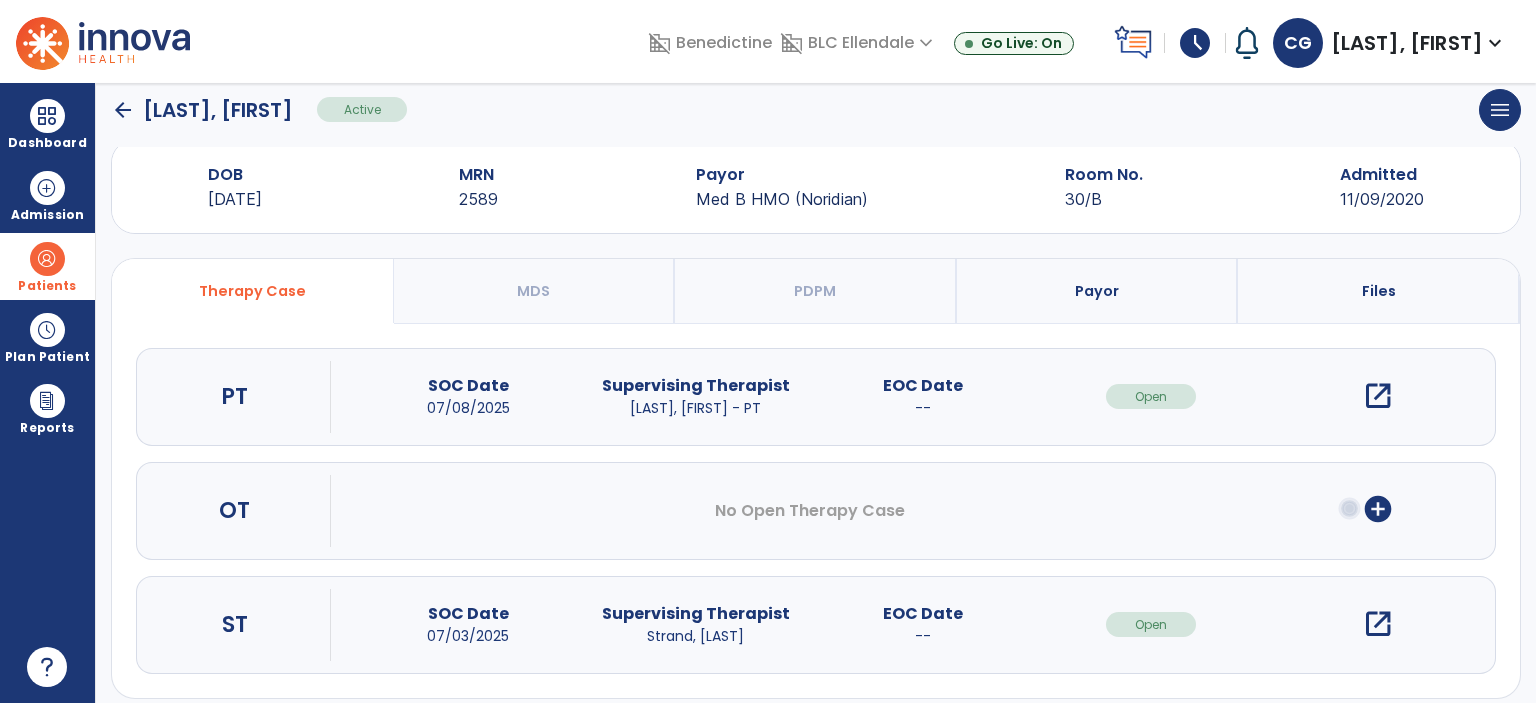 click on "open_in_new" at bounding box center (1378, 396) 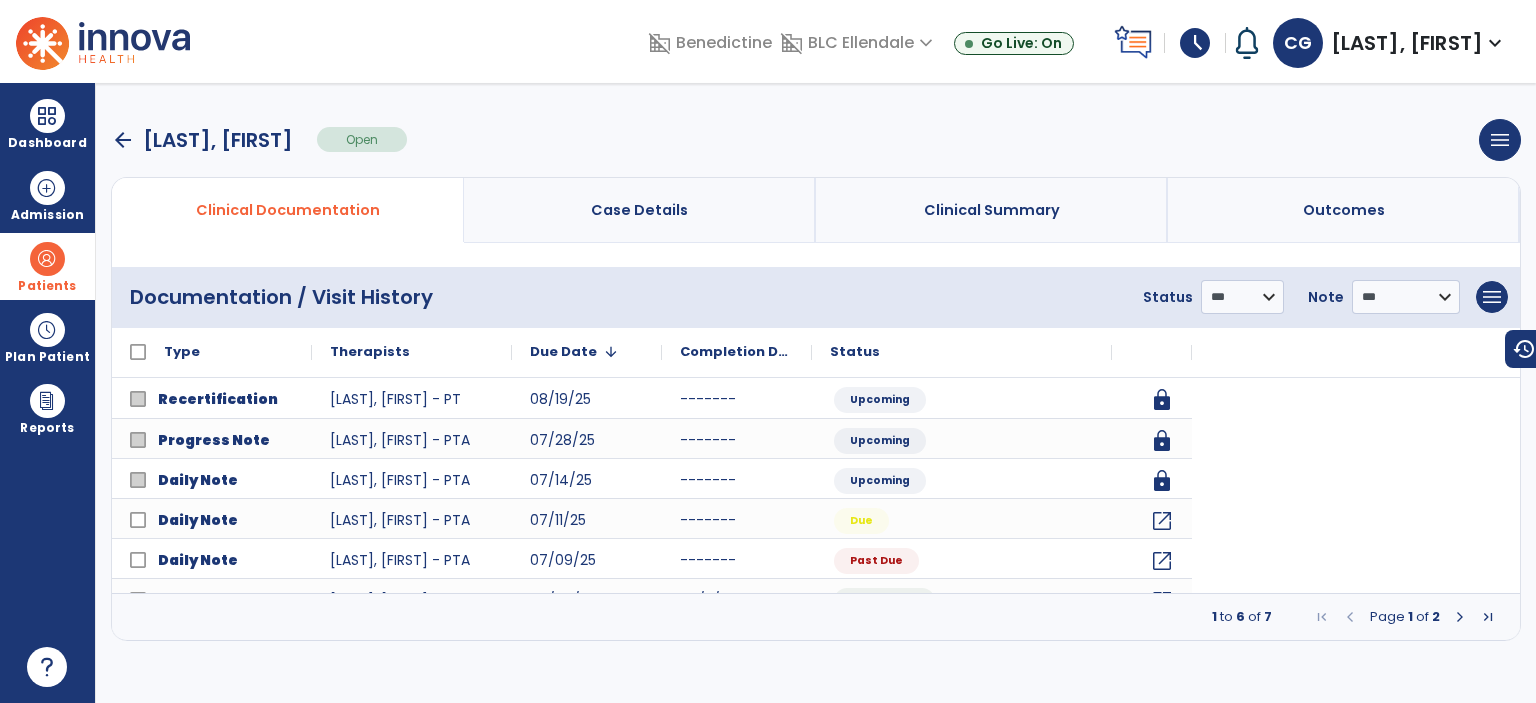scroll, scrollTop: 0, scrollLeft: 0, axis: both 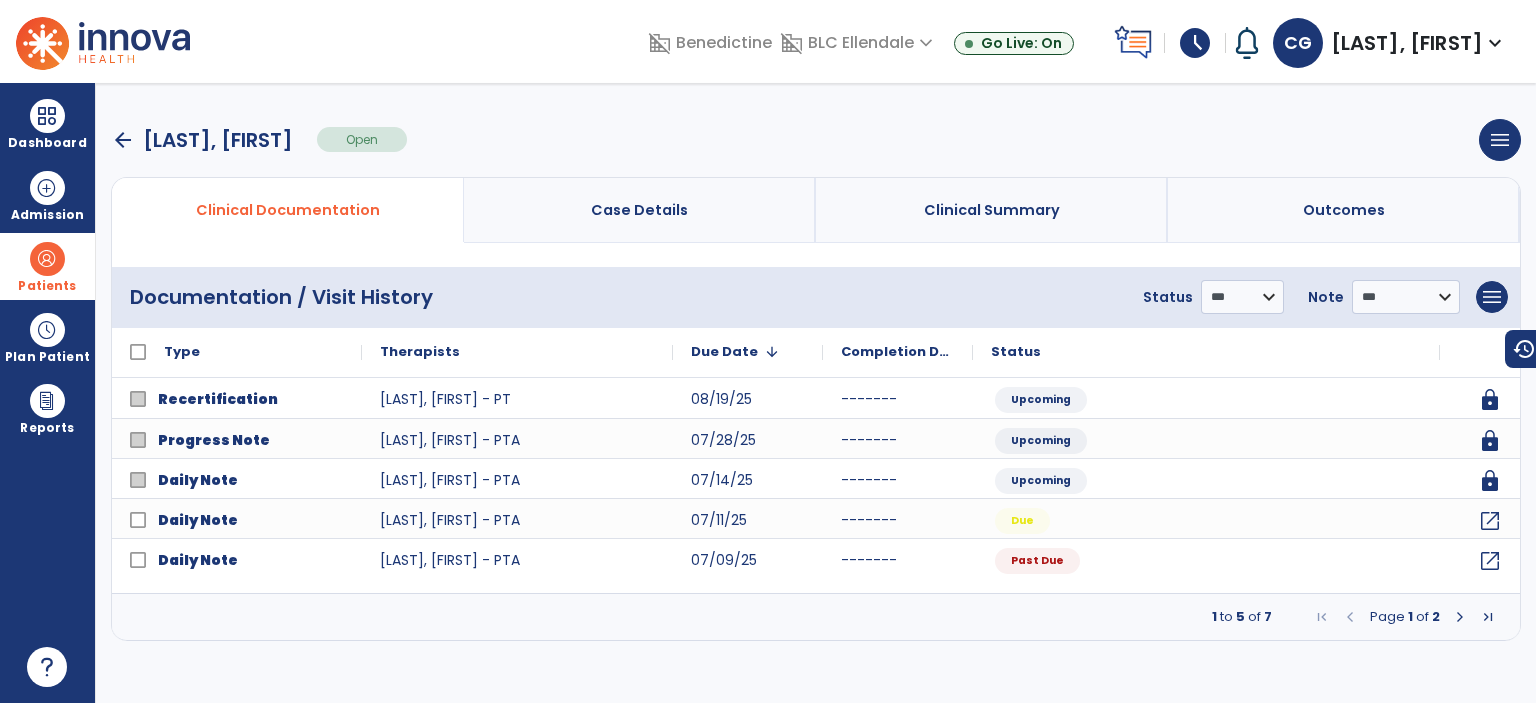 click at bounding box center (1460, 617) 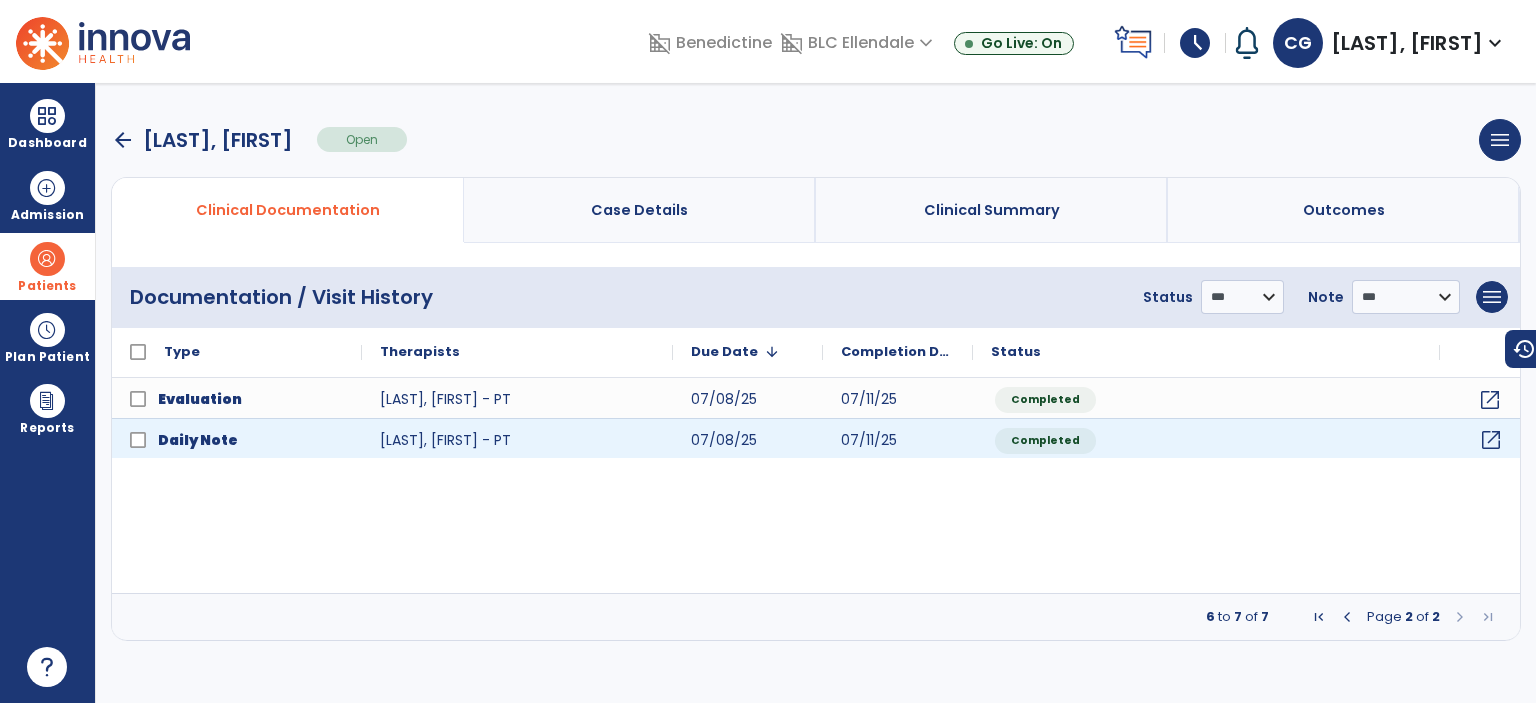 click on "open_in_new" 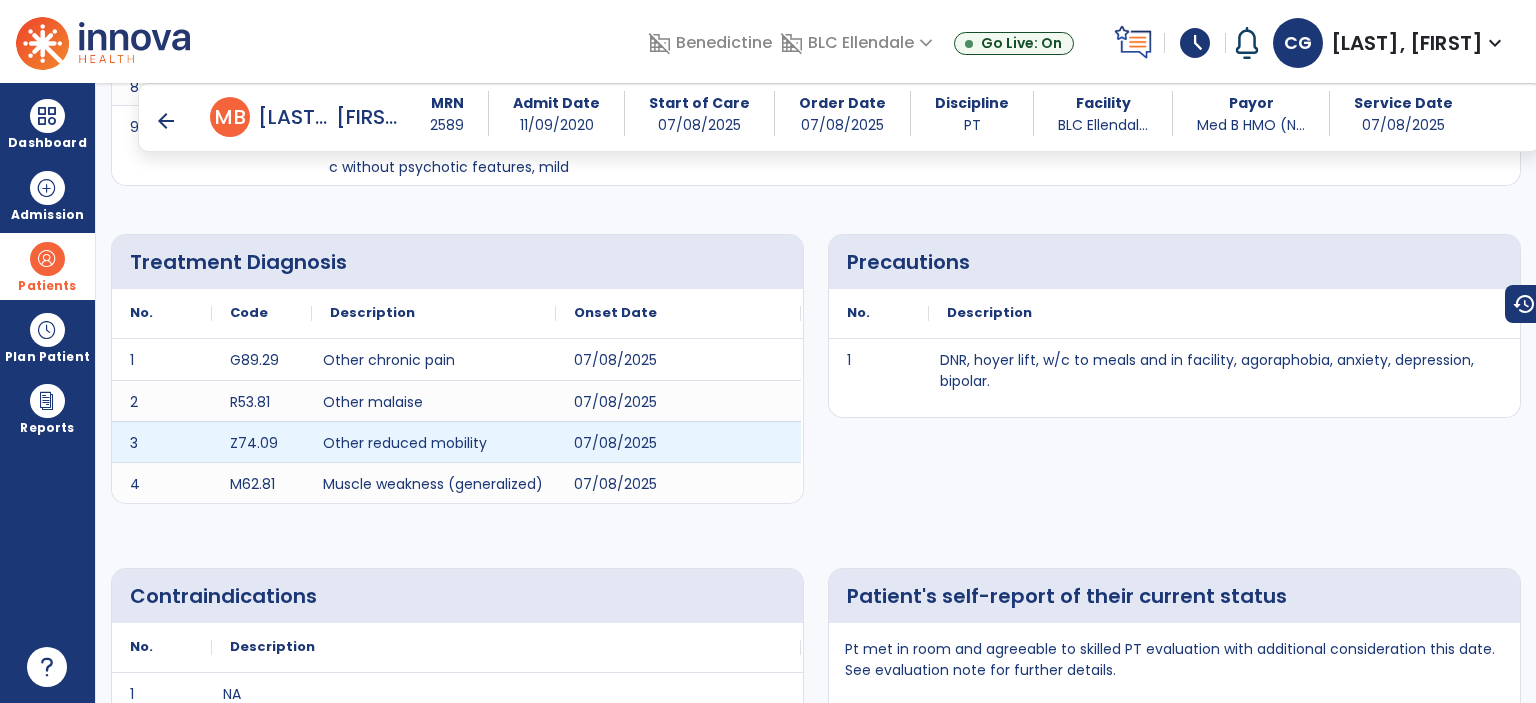 scroll, scrollTop: 0, scrollLeft: 0, axis: both 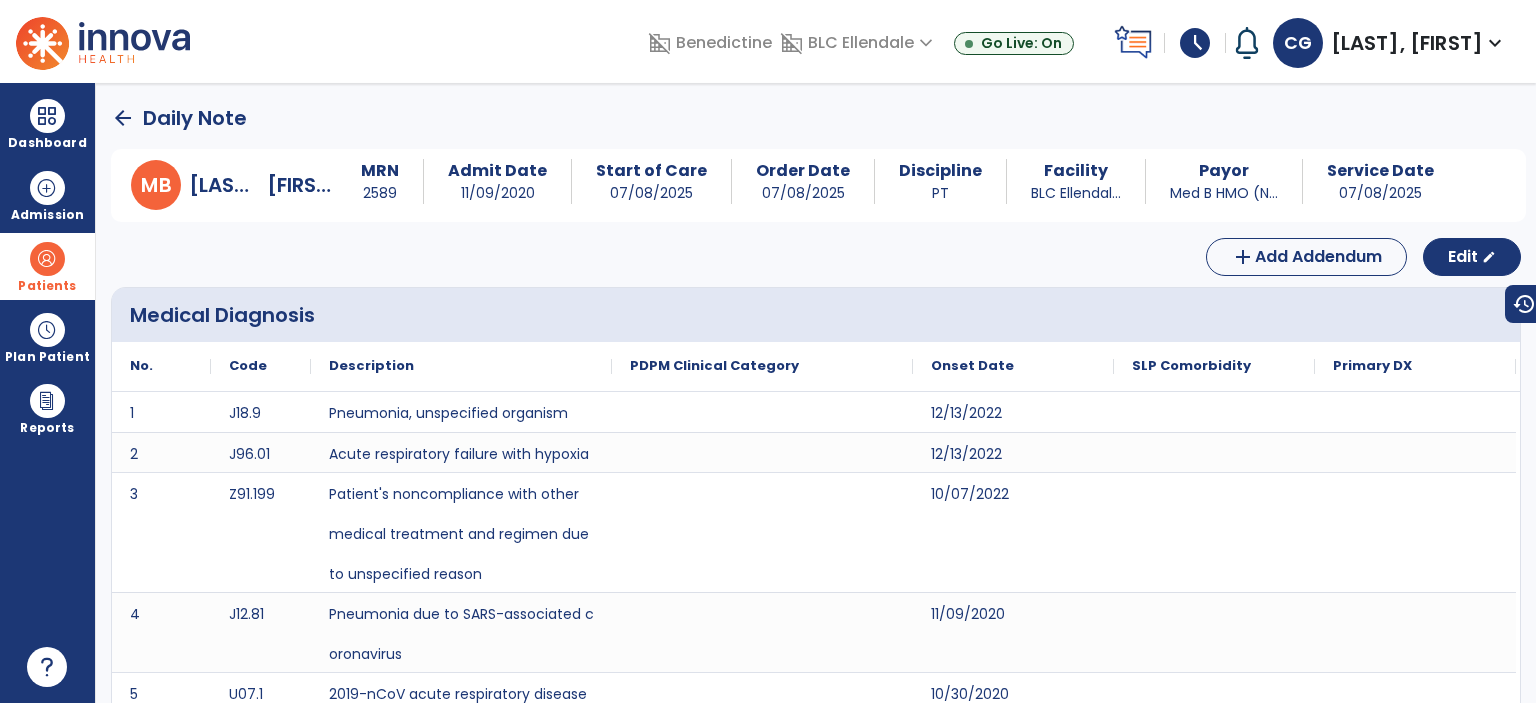 click on "arrow_back" 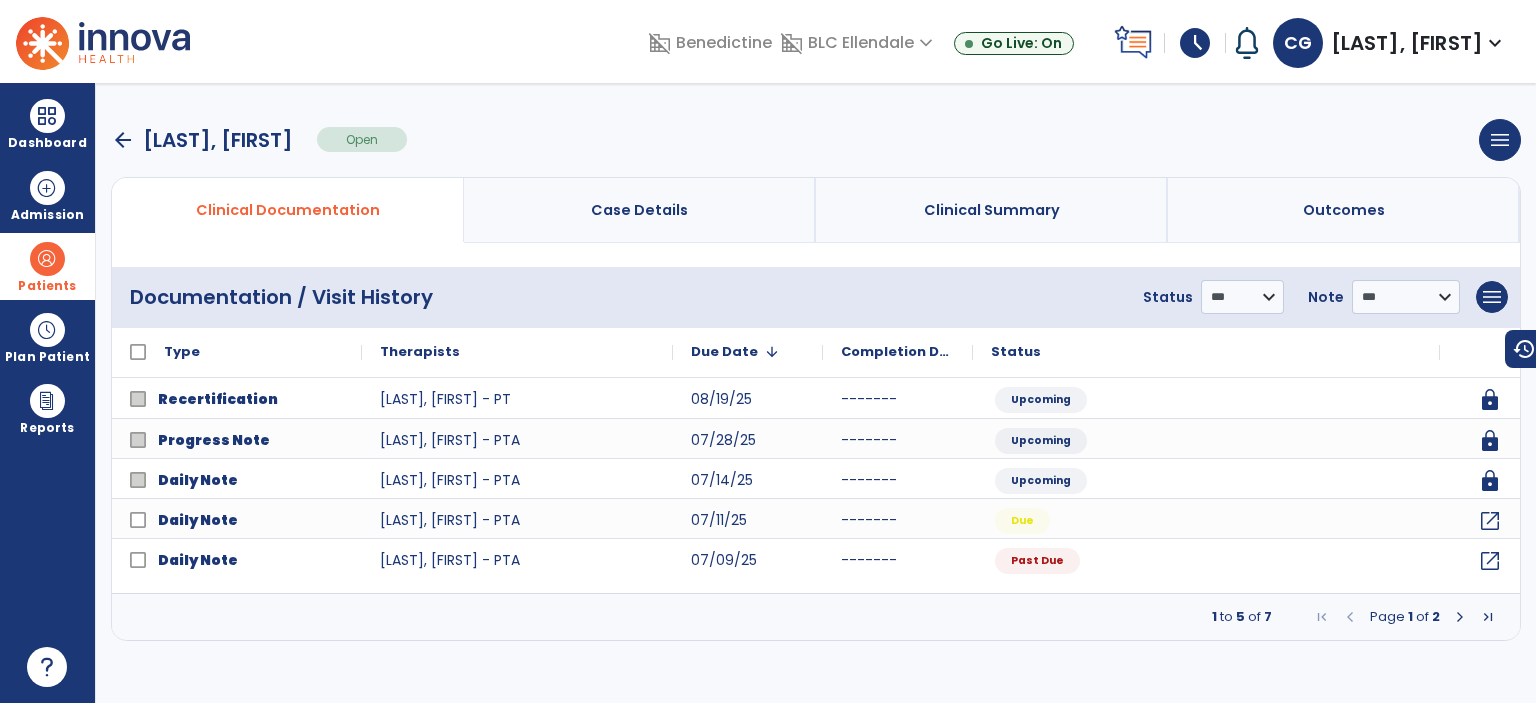 click on "arrow_back [NAME], [NAME]  Open  menu   Edit Therapy Case   Delete Therapy Case   Close Therapy Case" at bounding box center (816, 140) 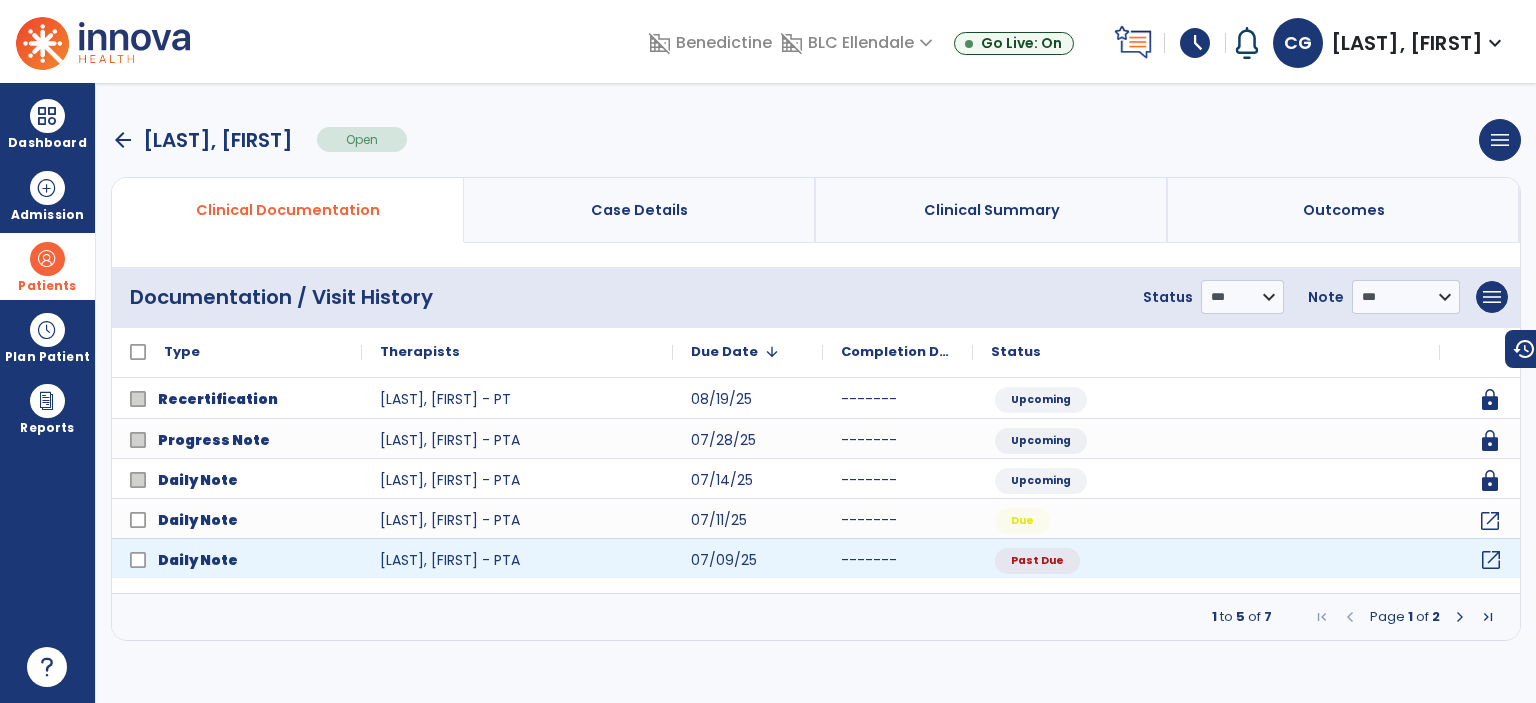 click on "open_in_new" 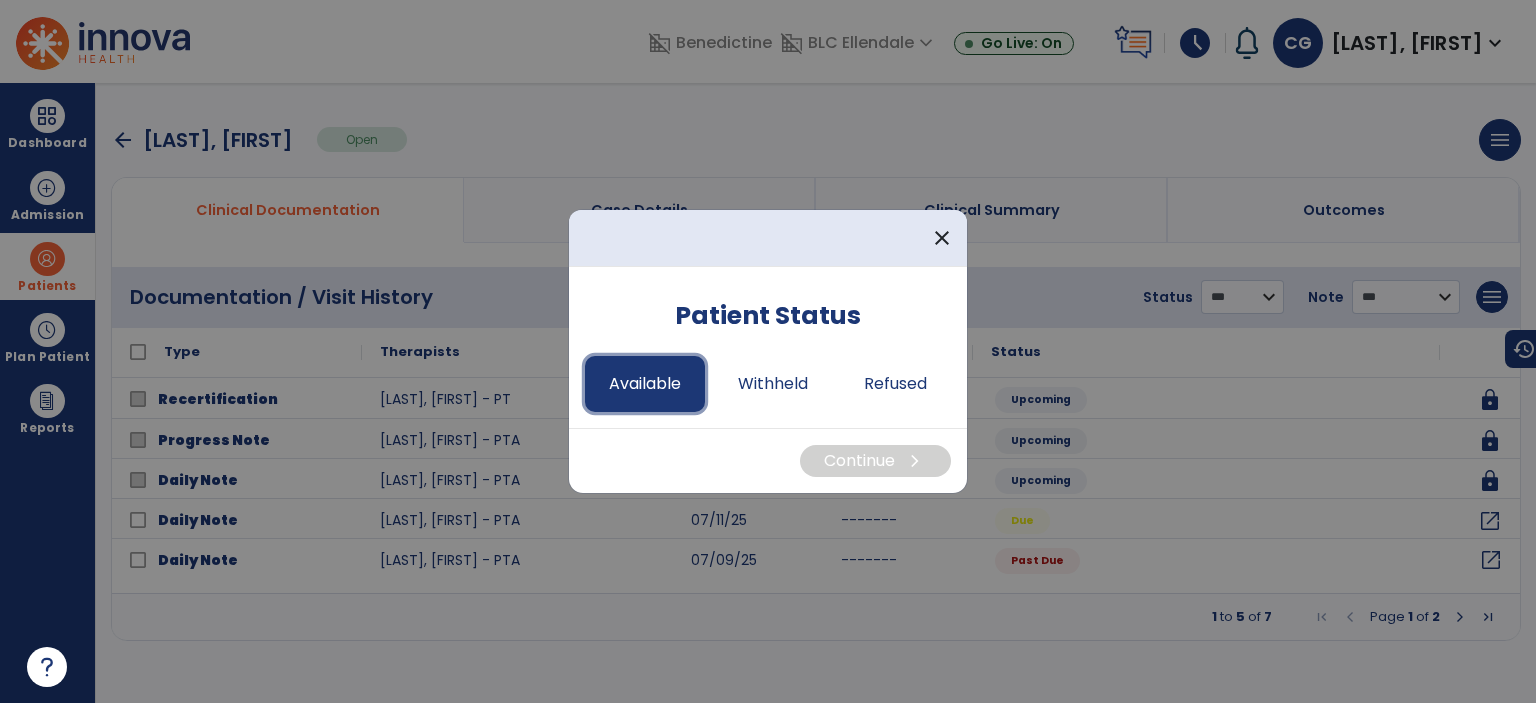 click on "Available" at bounding box center (645, 384) 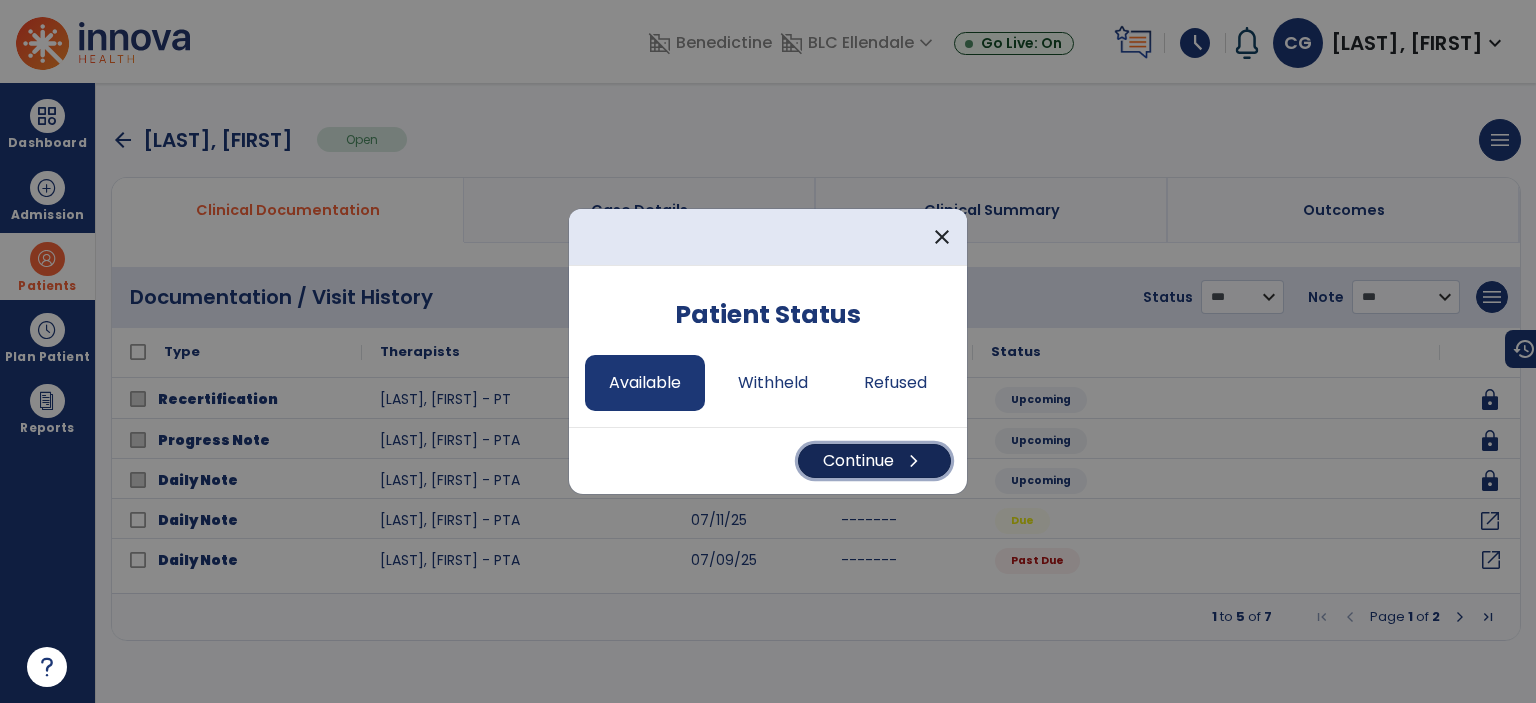 click on "Continue   chevron_right" at bounding box center (874, 461) 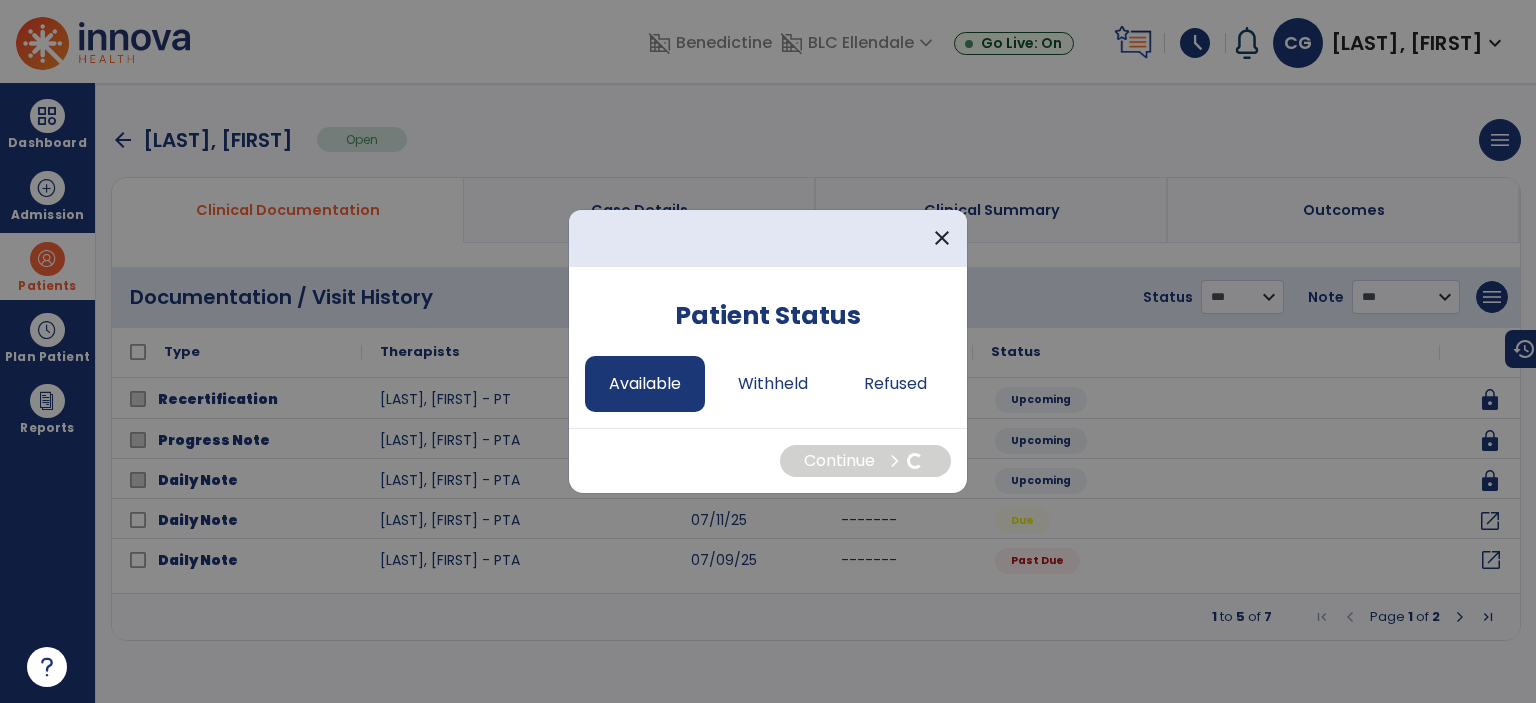 select on "*" 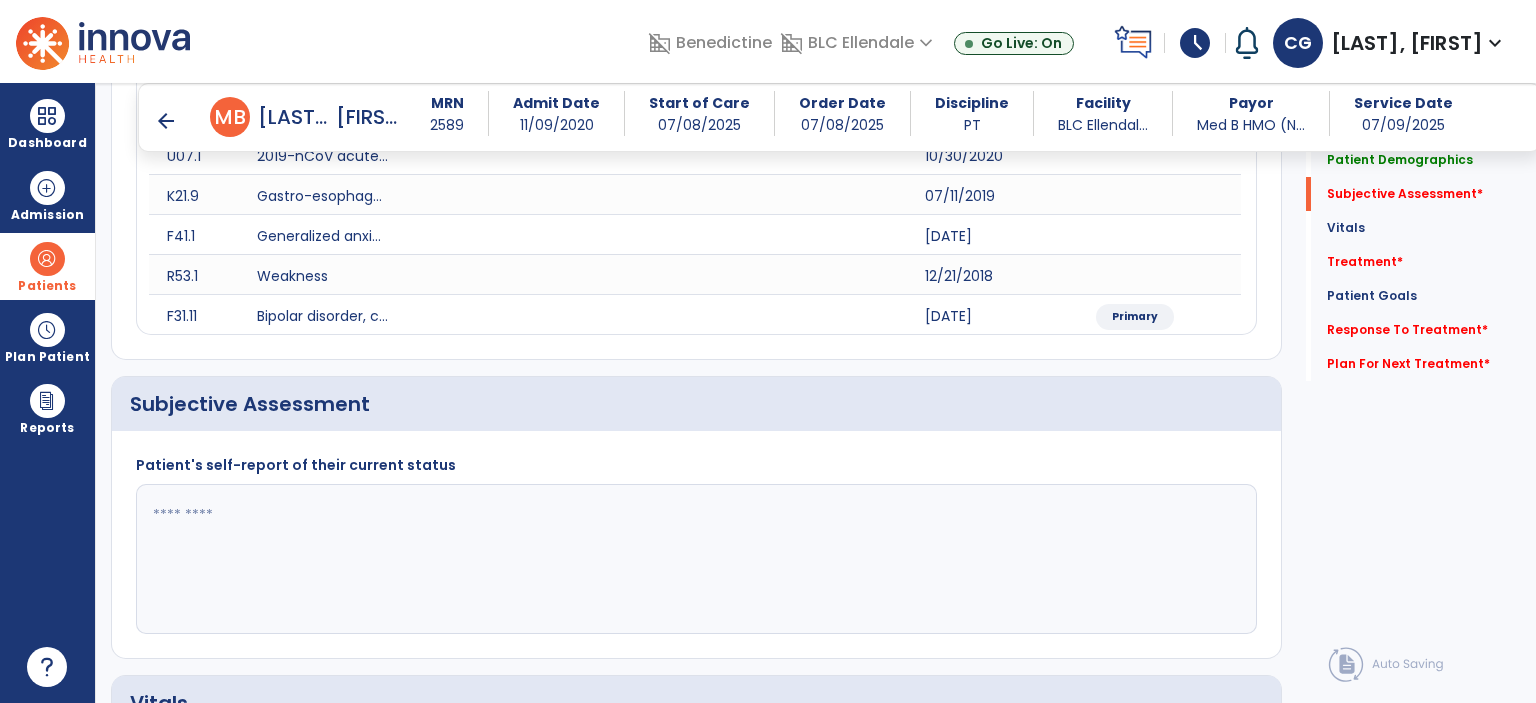 scroll, scrollTop: 567, scrollLeft: 0, axis: vertical 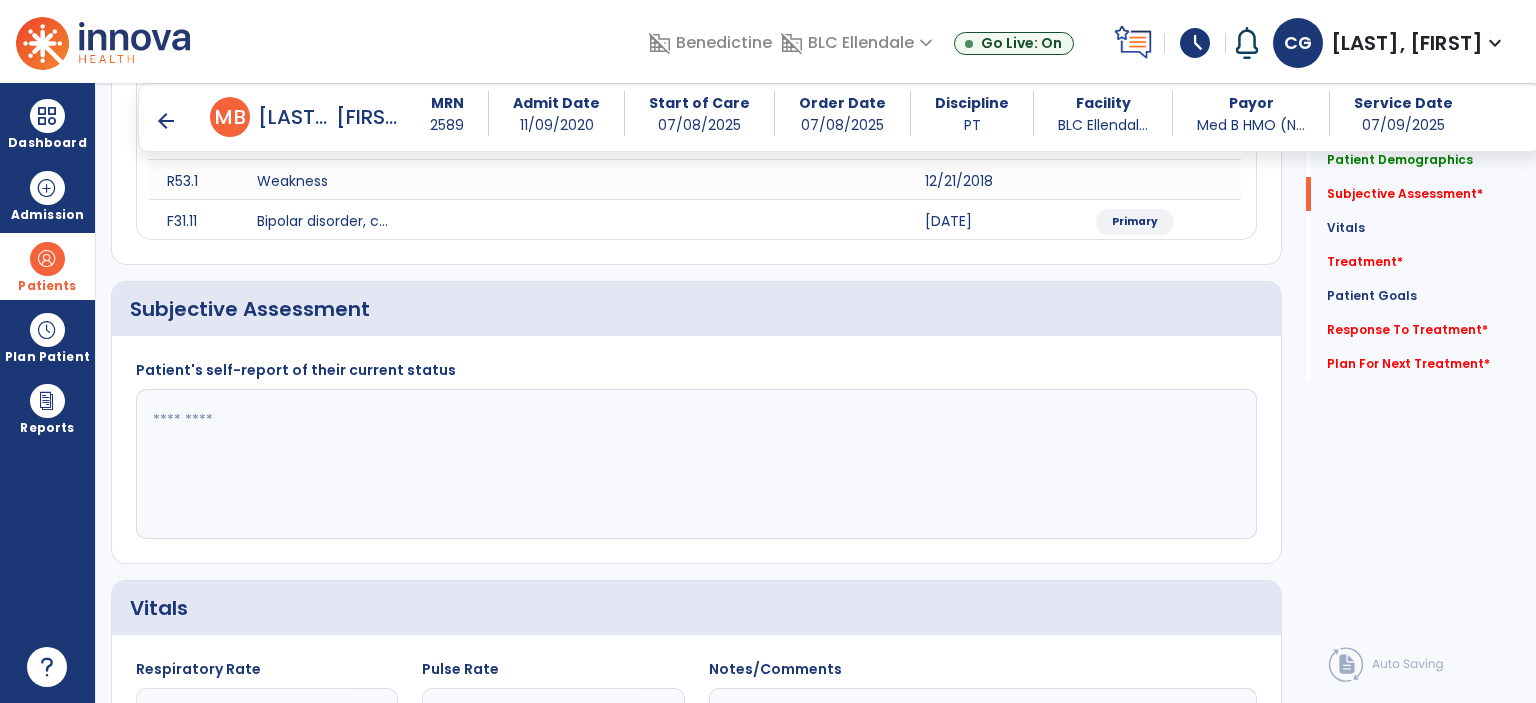 click 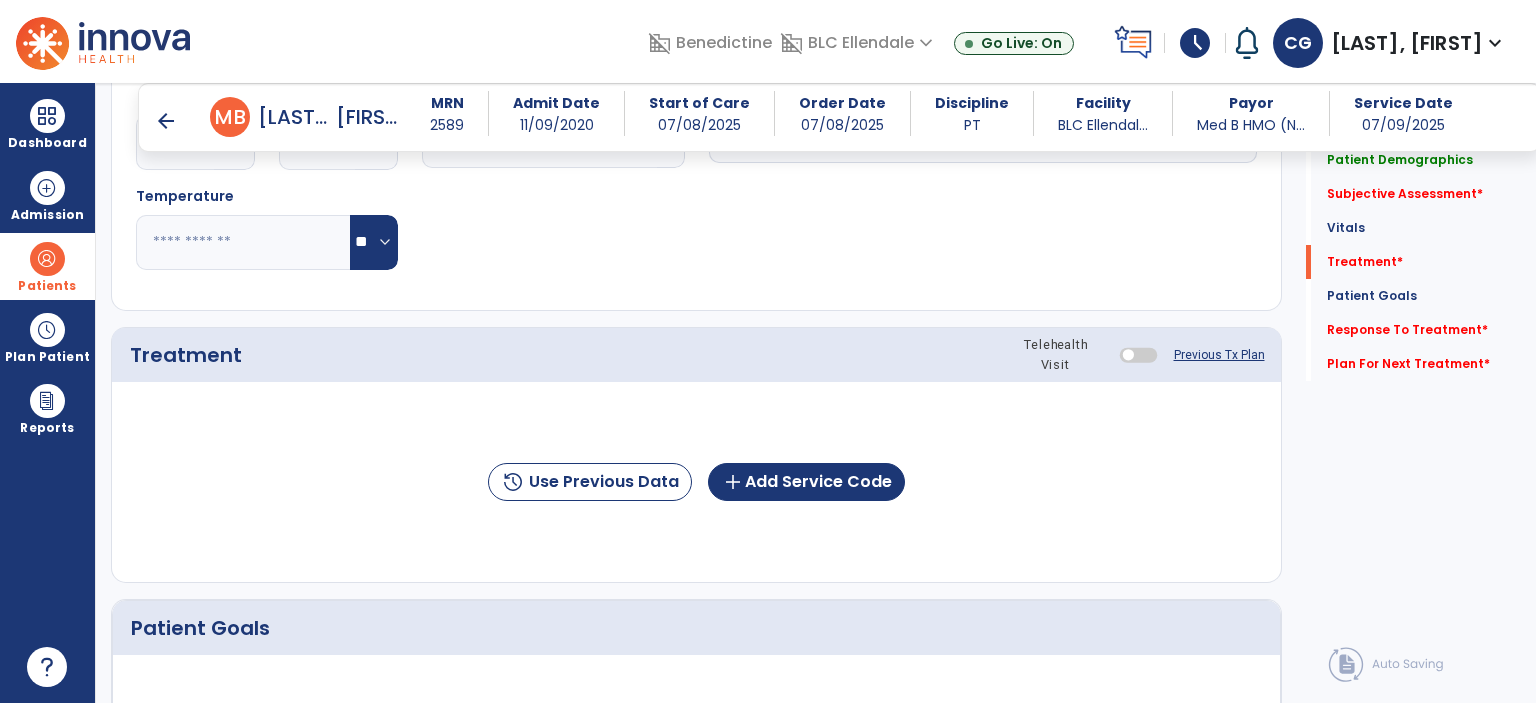 scroll, scrollTop: 1243, scrollLeft: 0, axis: vertical 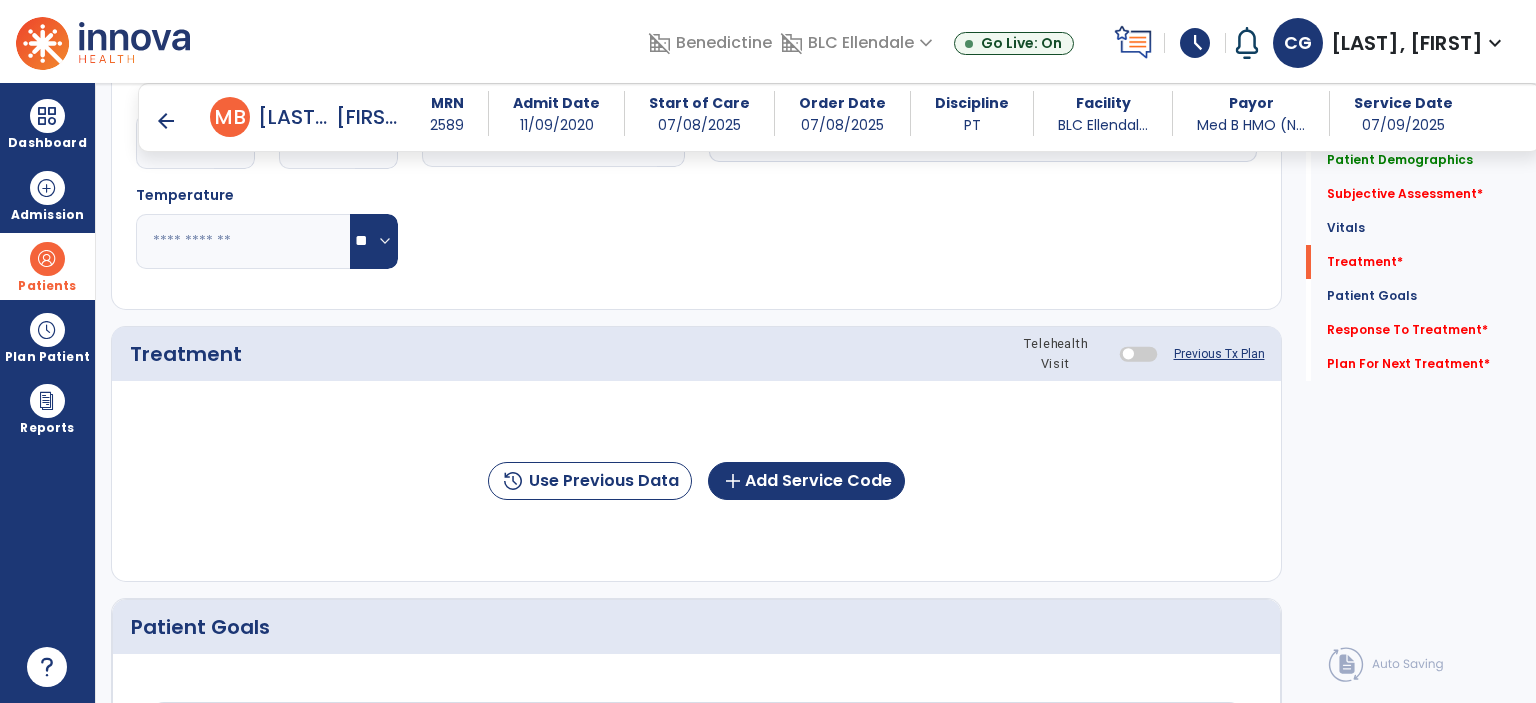 type on "**********" 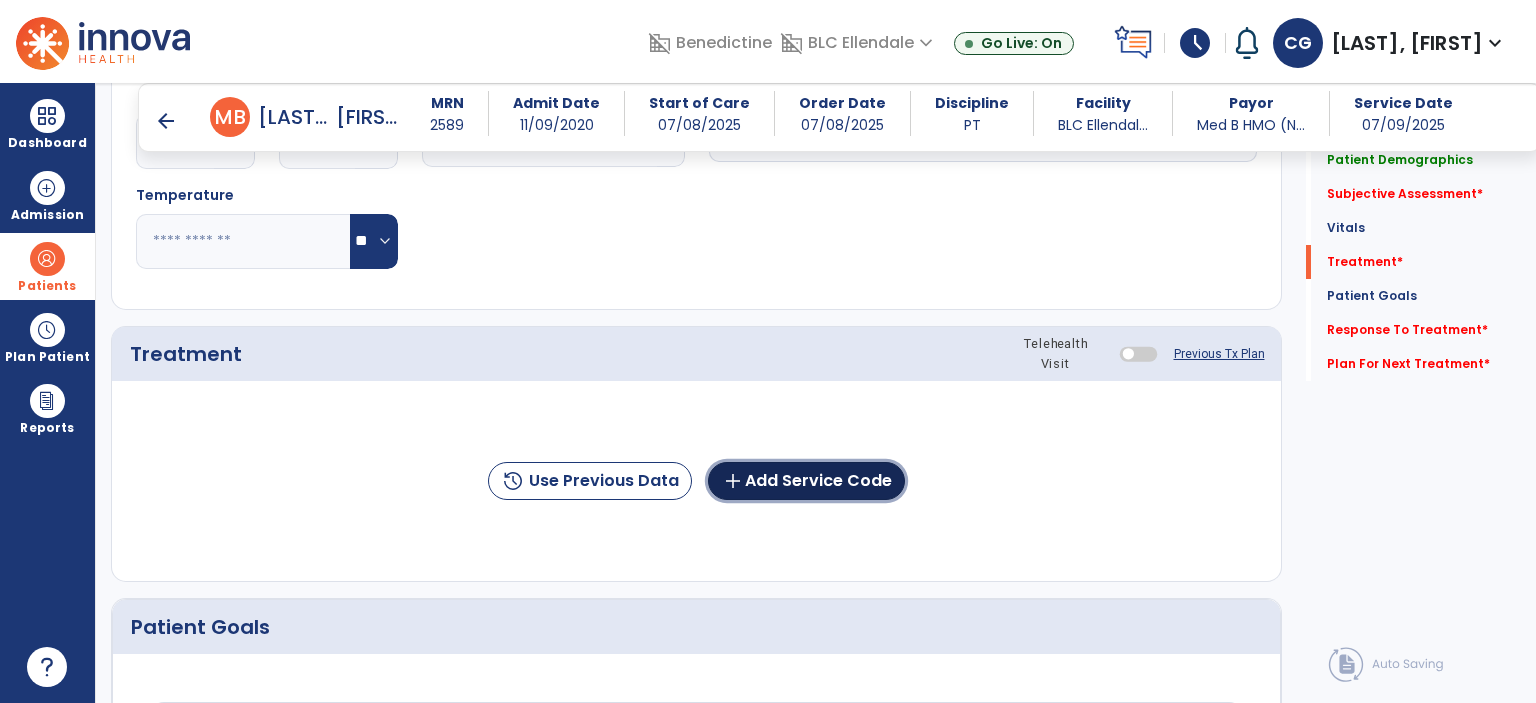 click on "add  Add Service Code" 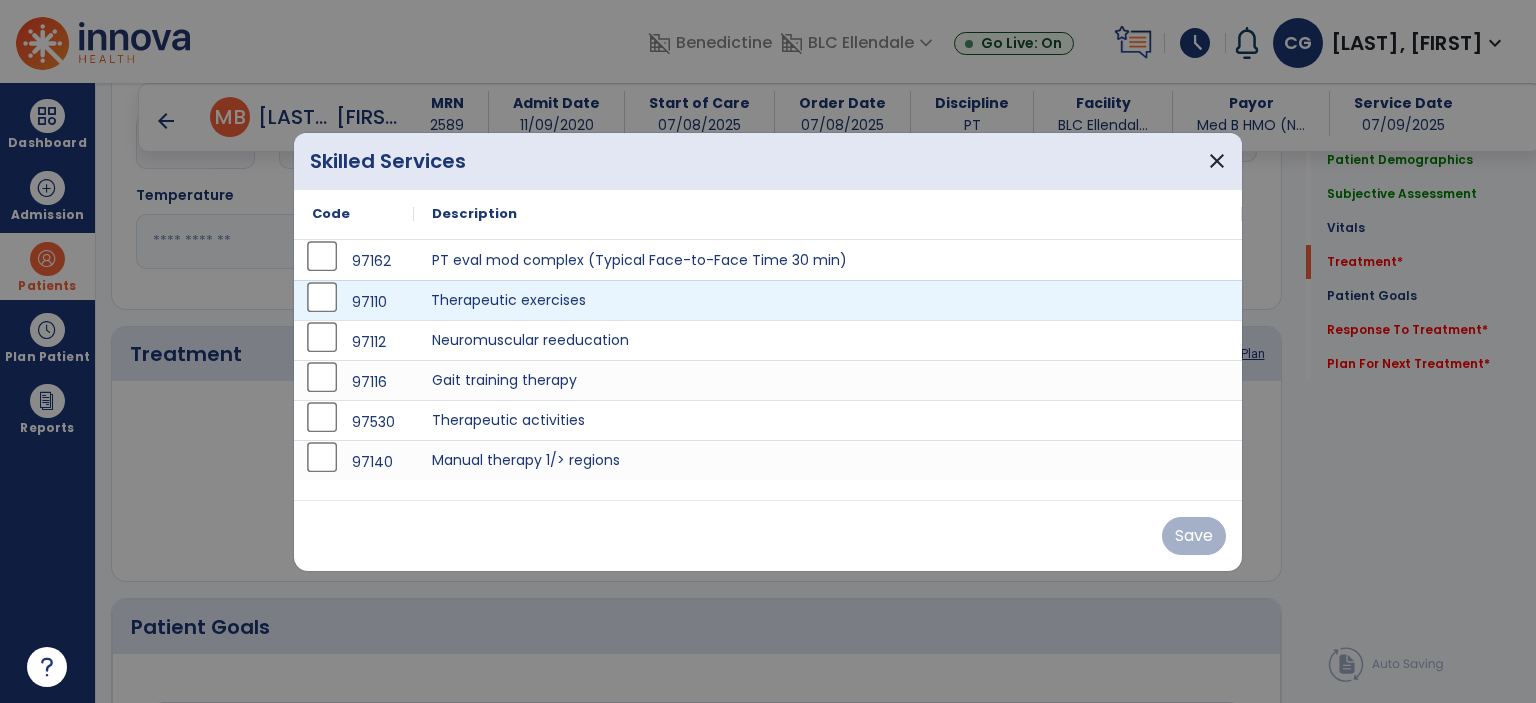 click on "Therapeutic exercises" at bounding box center (828, 300) 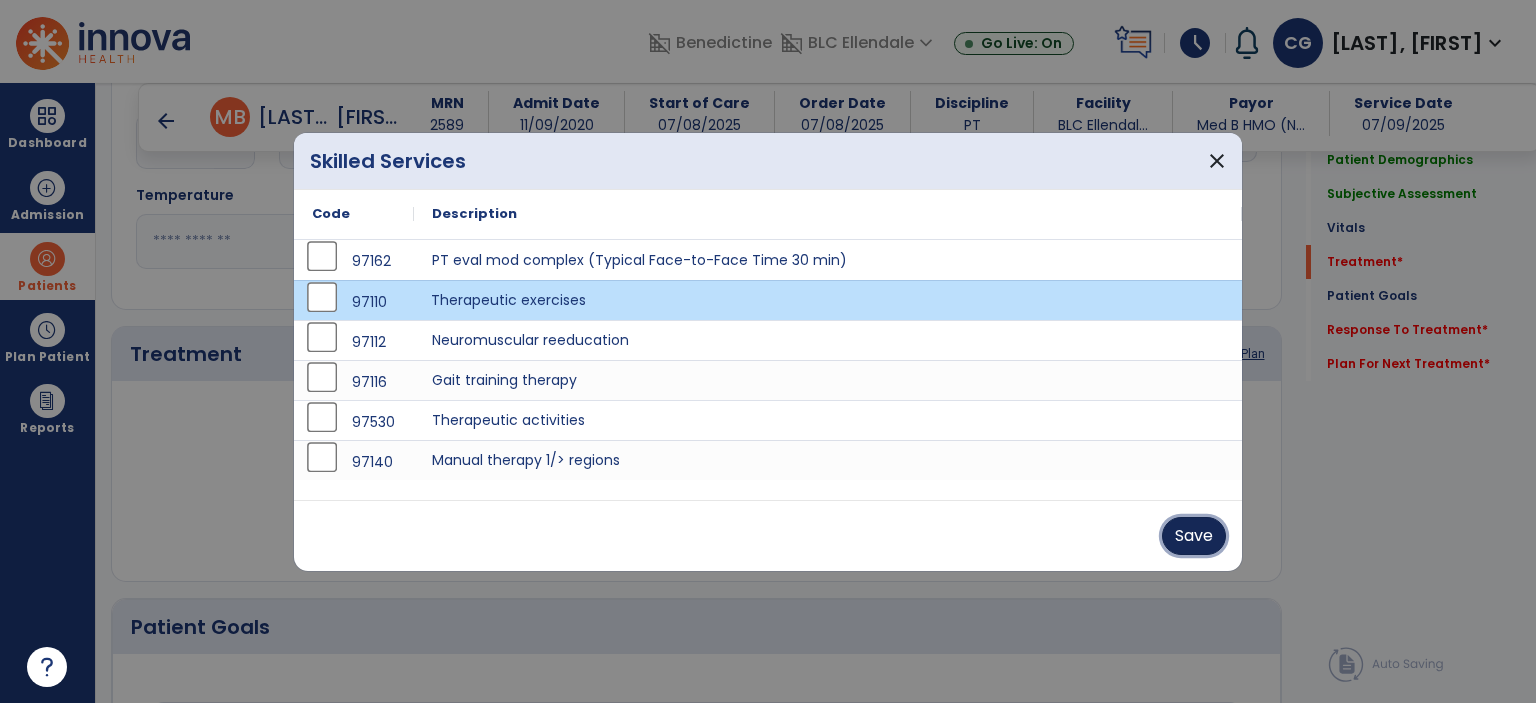 click on "Save" at bounding box center (1194, 536) 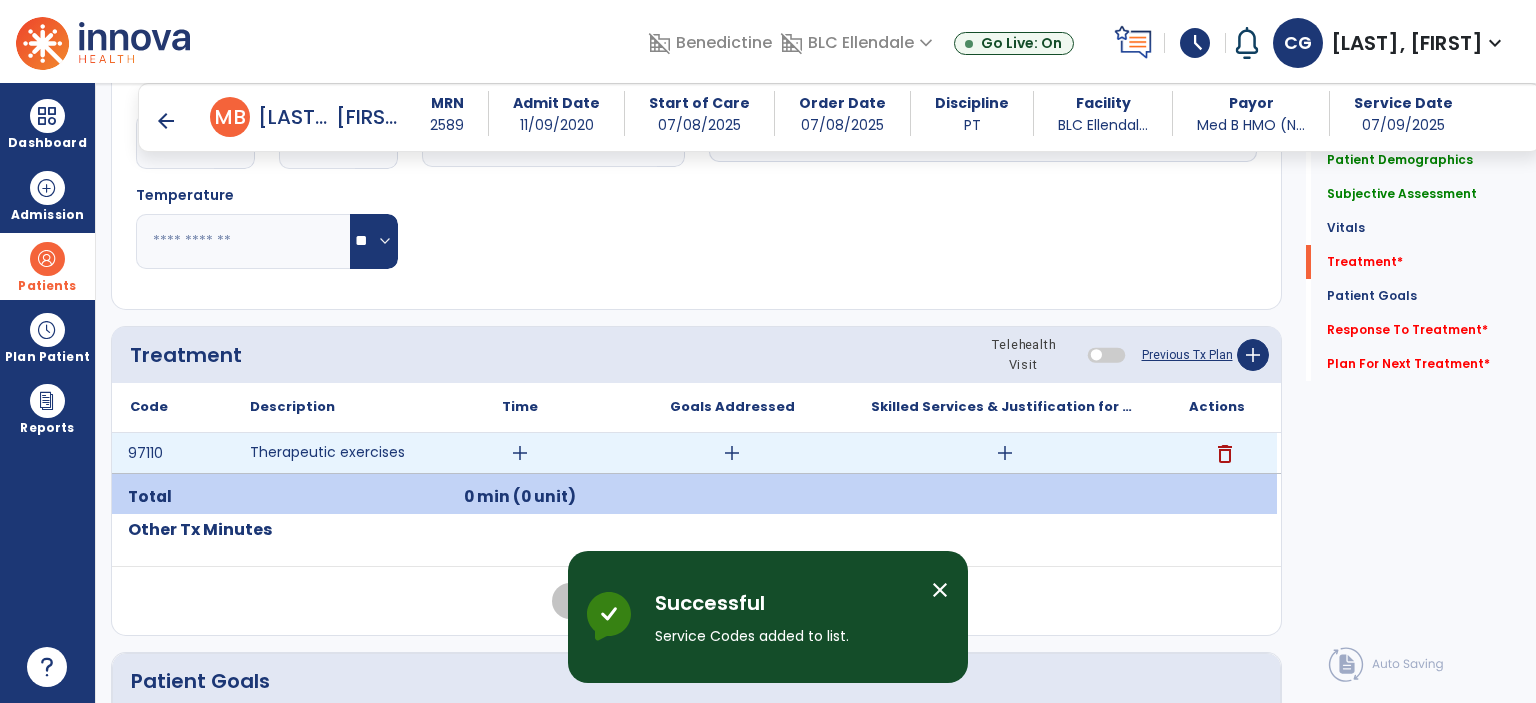 click on "add" at bounding box center [520, 453] 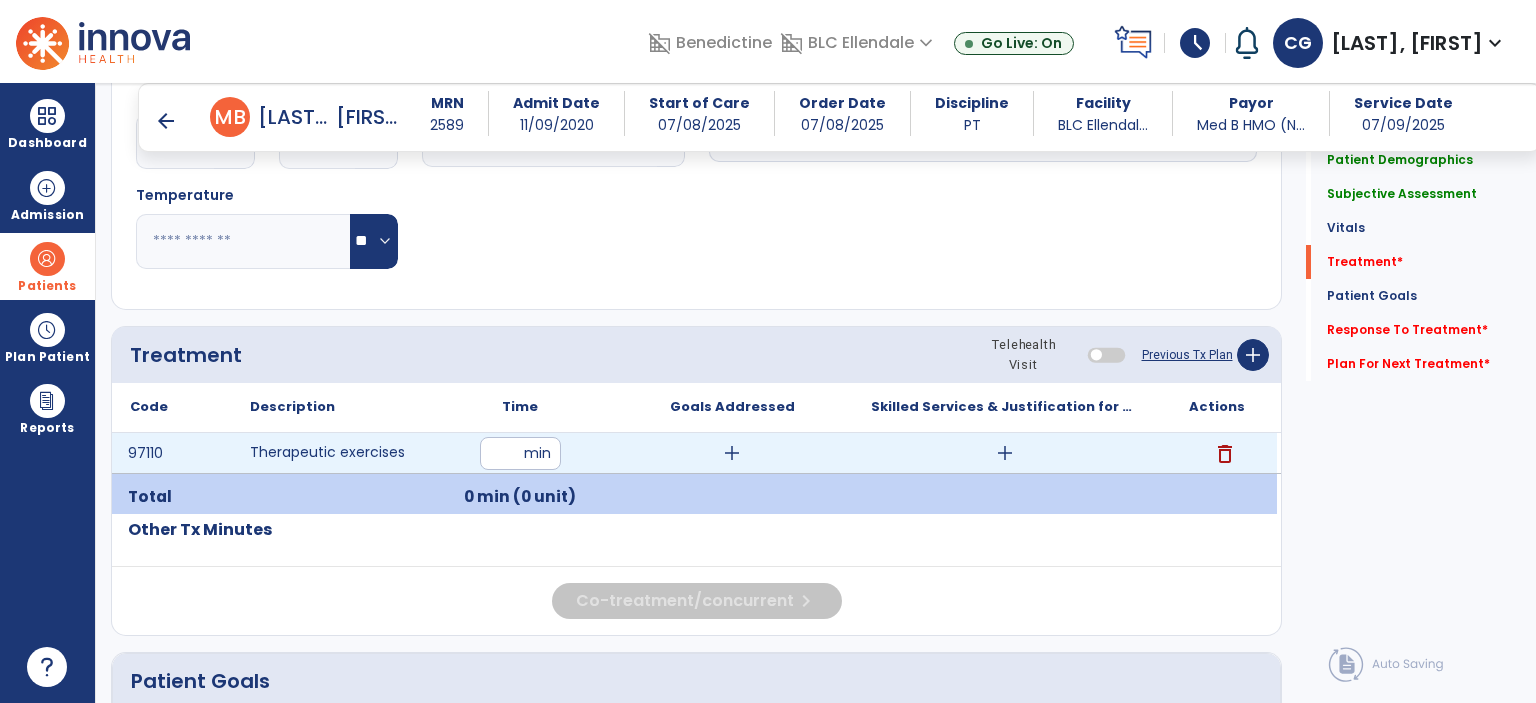 type on "**" 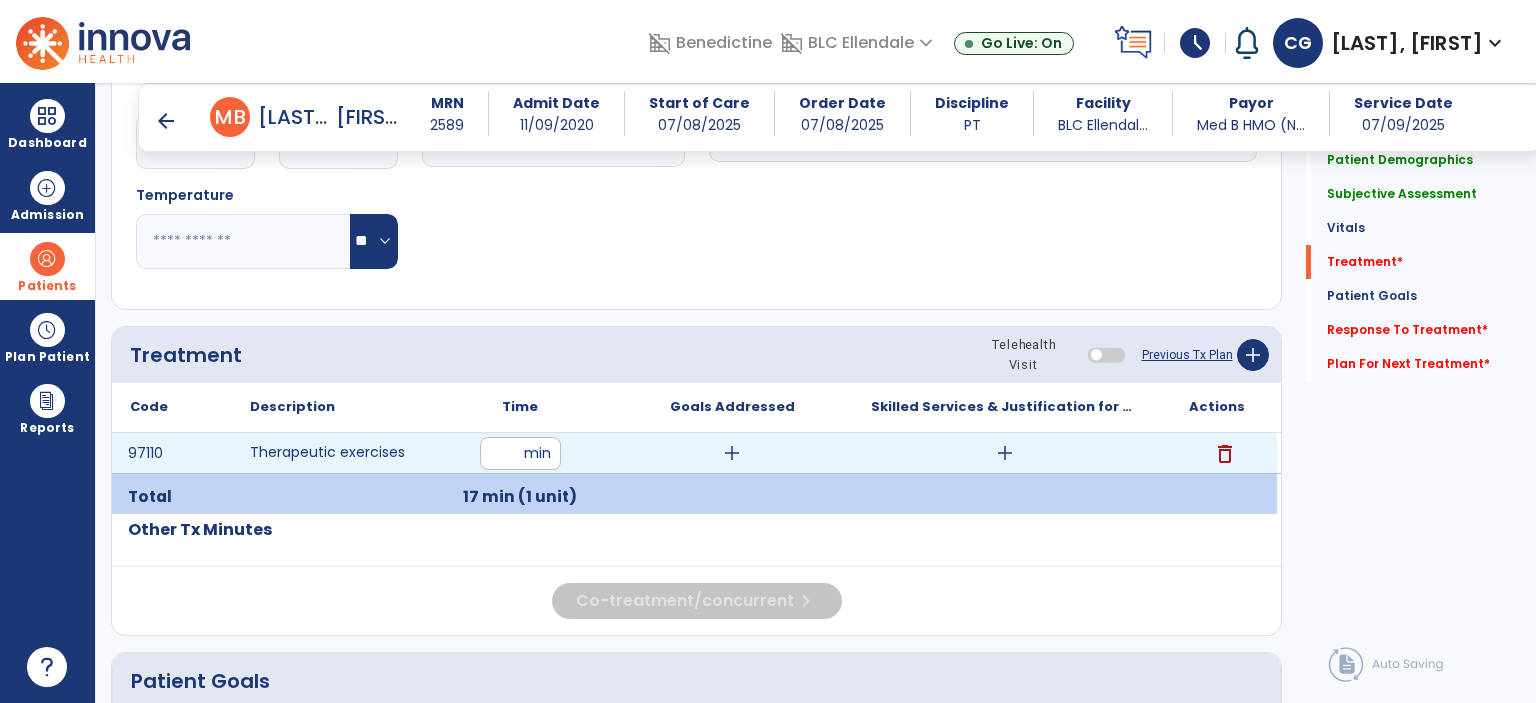 click on "add" at bounding box center (1005, 453) 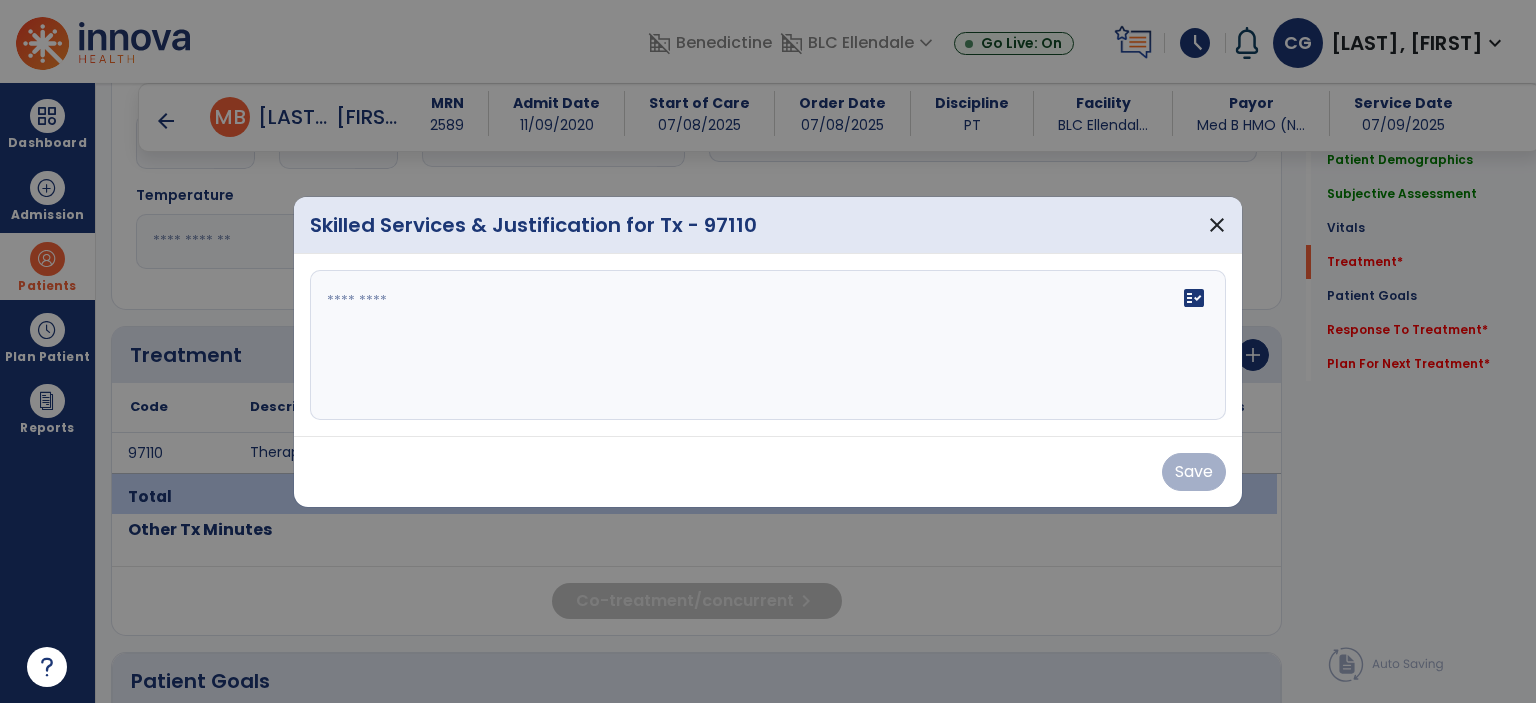click at bounding box center [768, 345] 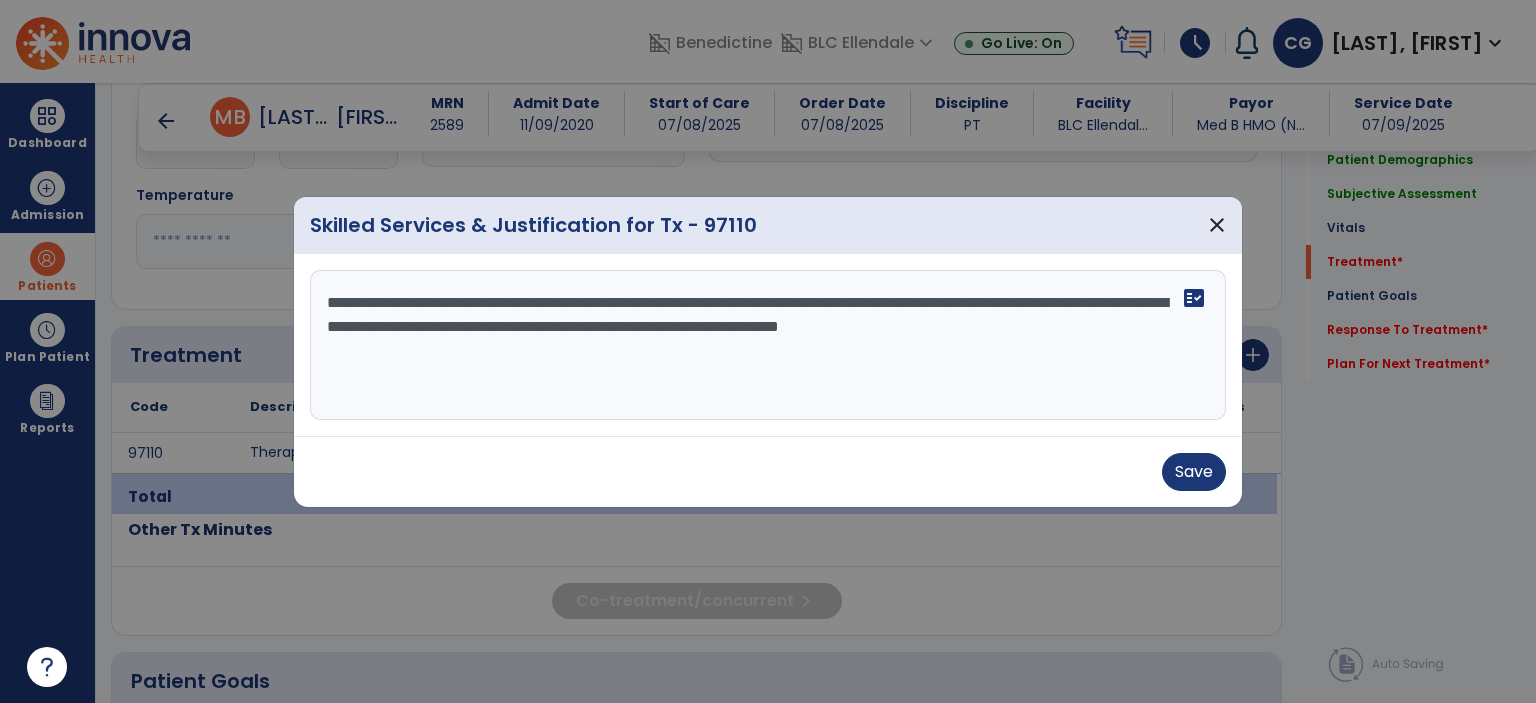 click on "**********" at bounding box center (768, 345) 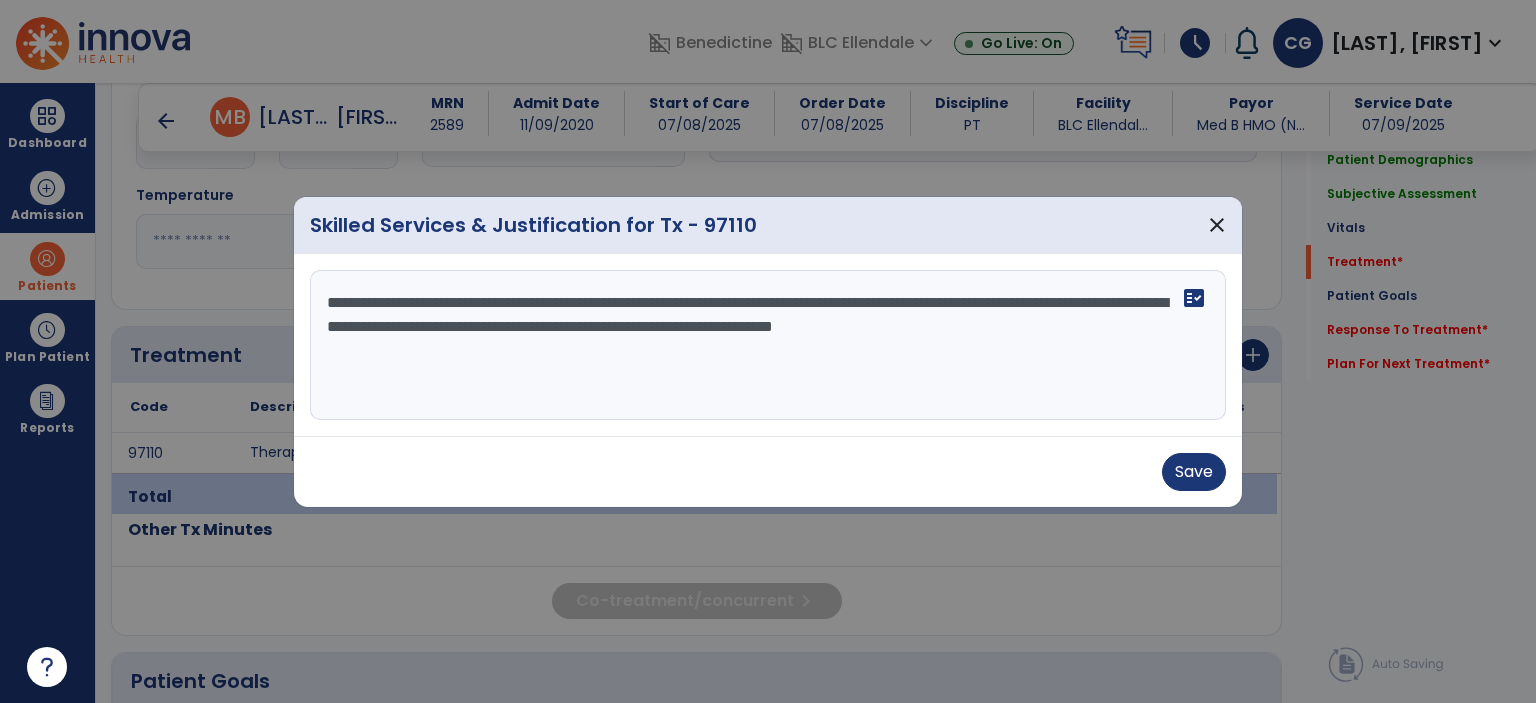 click on "**********" at bounding box center [768, 345] 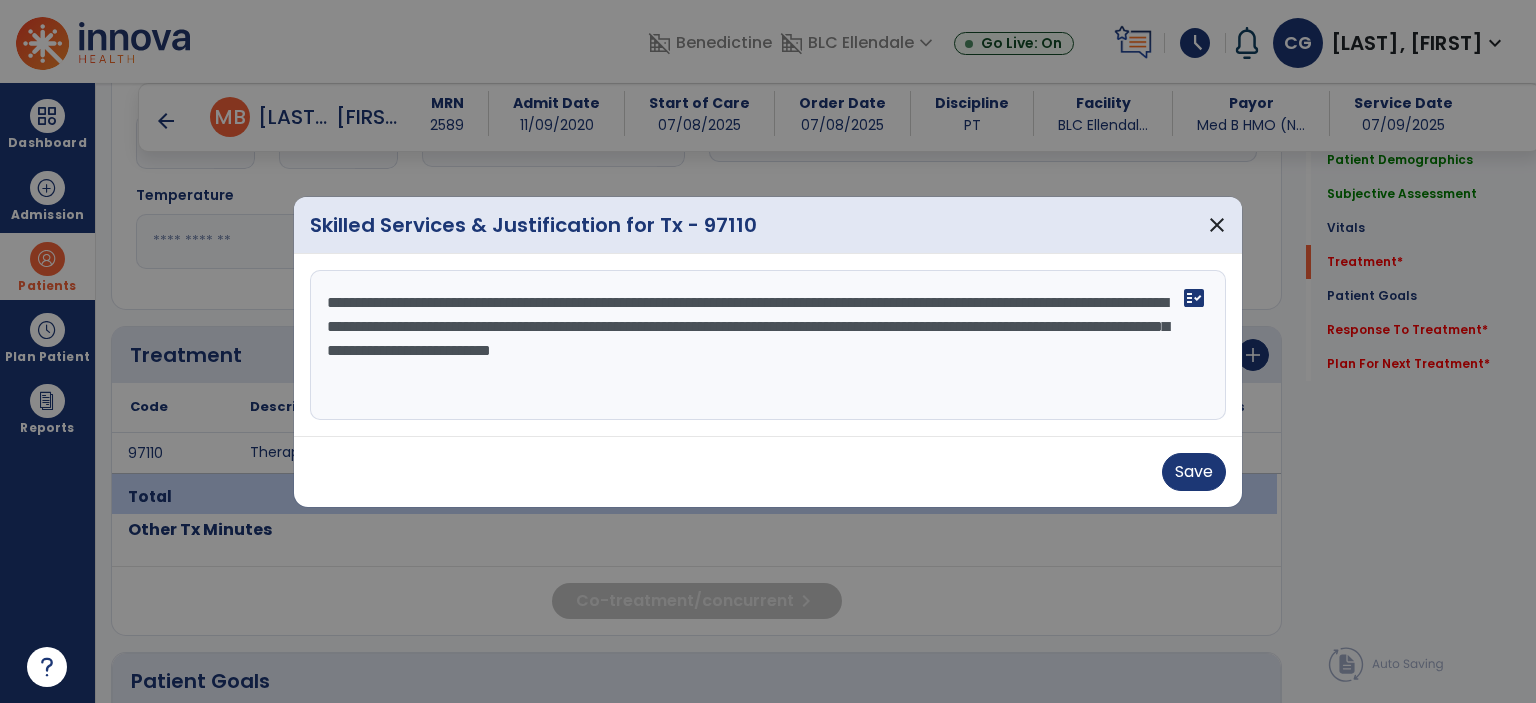 click on "**********" at bounding box center (768, 345) 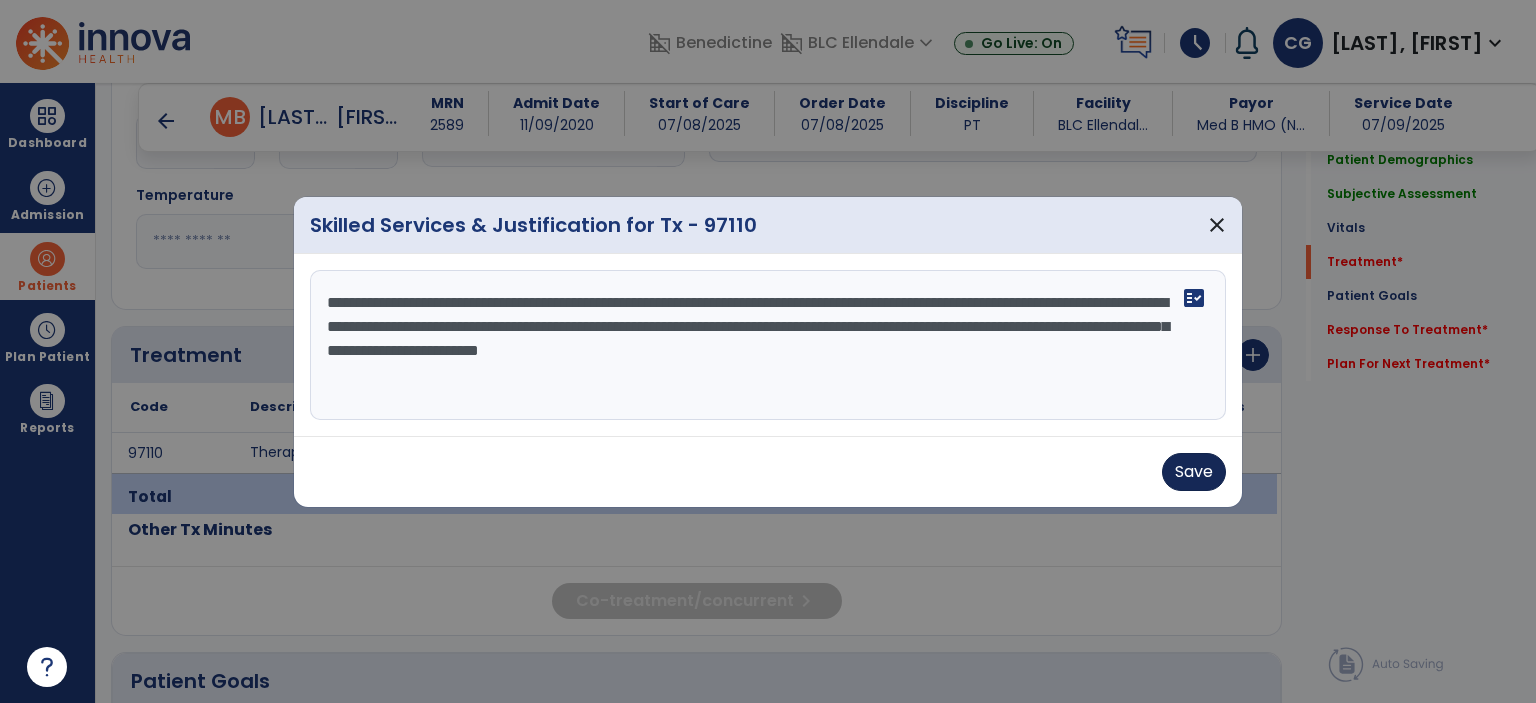 type on "**********" 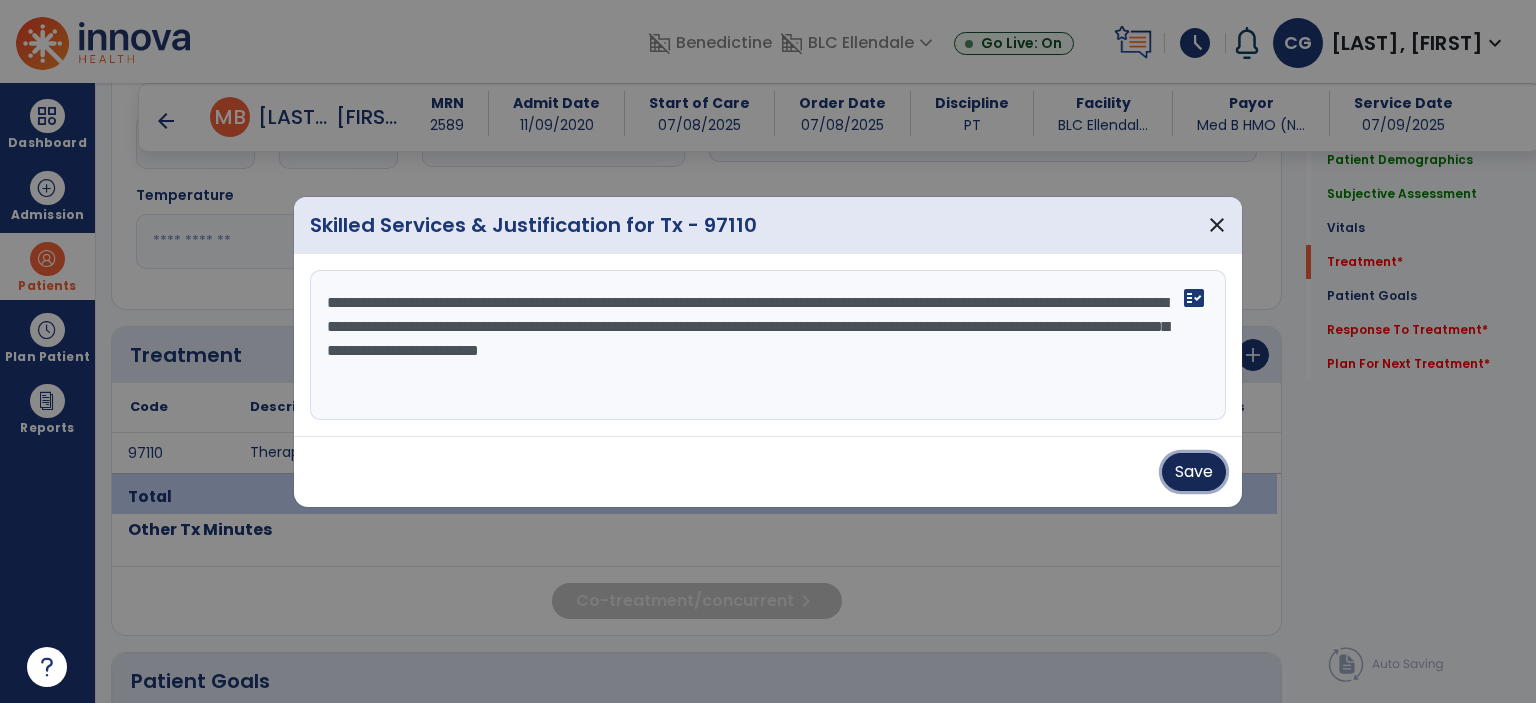 click on "Save" at bounding box center [1194, 472] 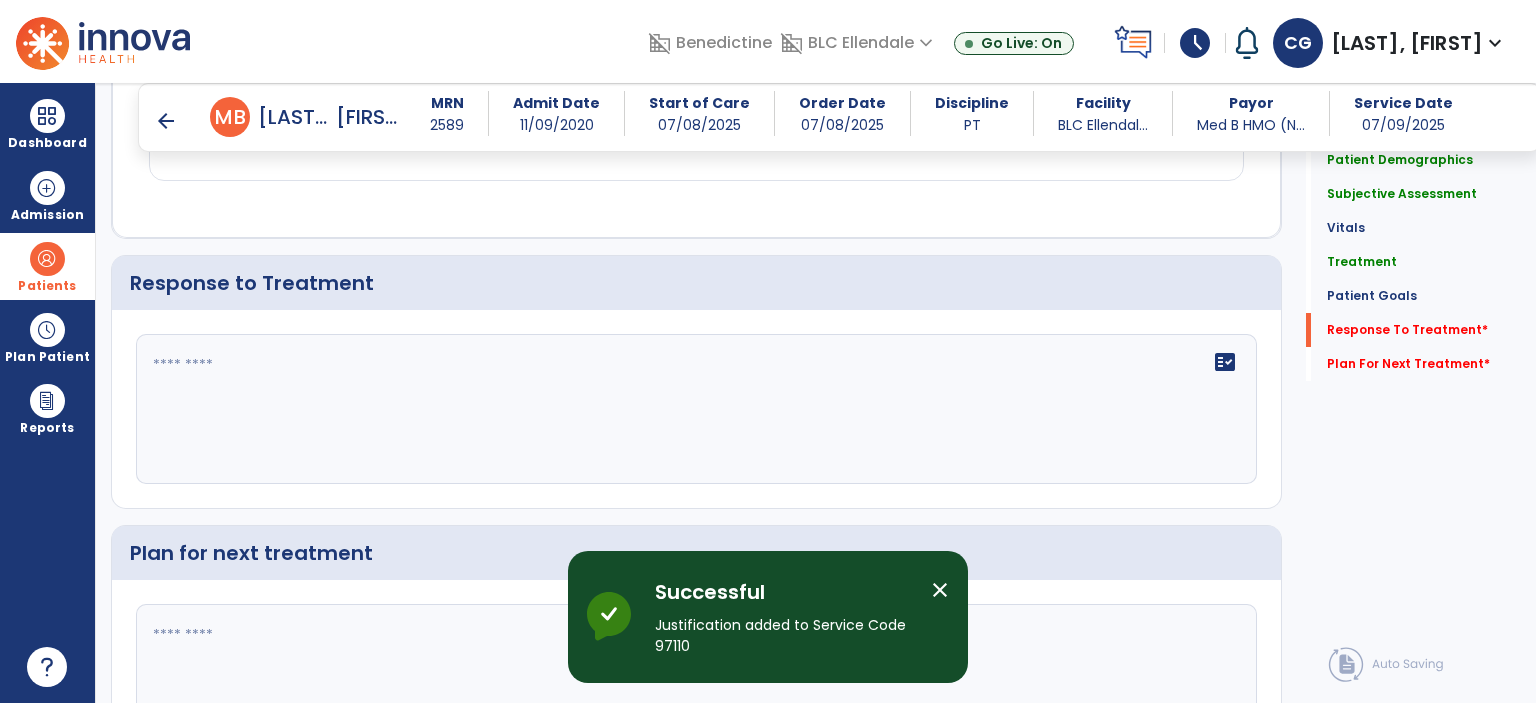 scroll, scrollTop: 2855, scrollLeft: 0, axis: vertical 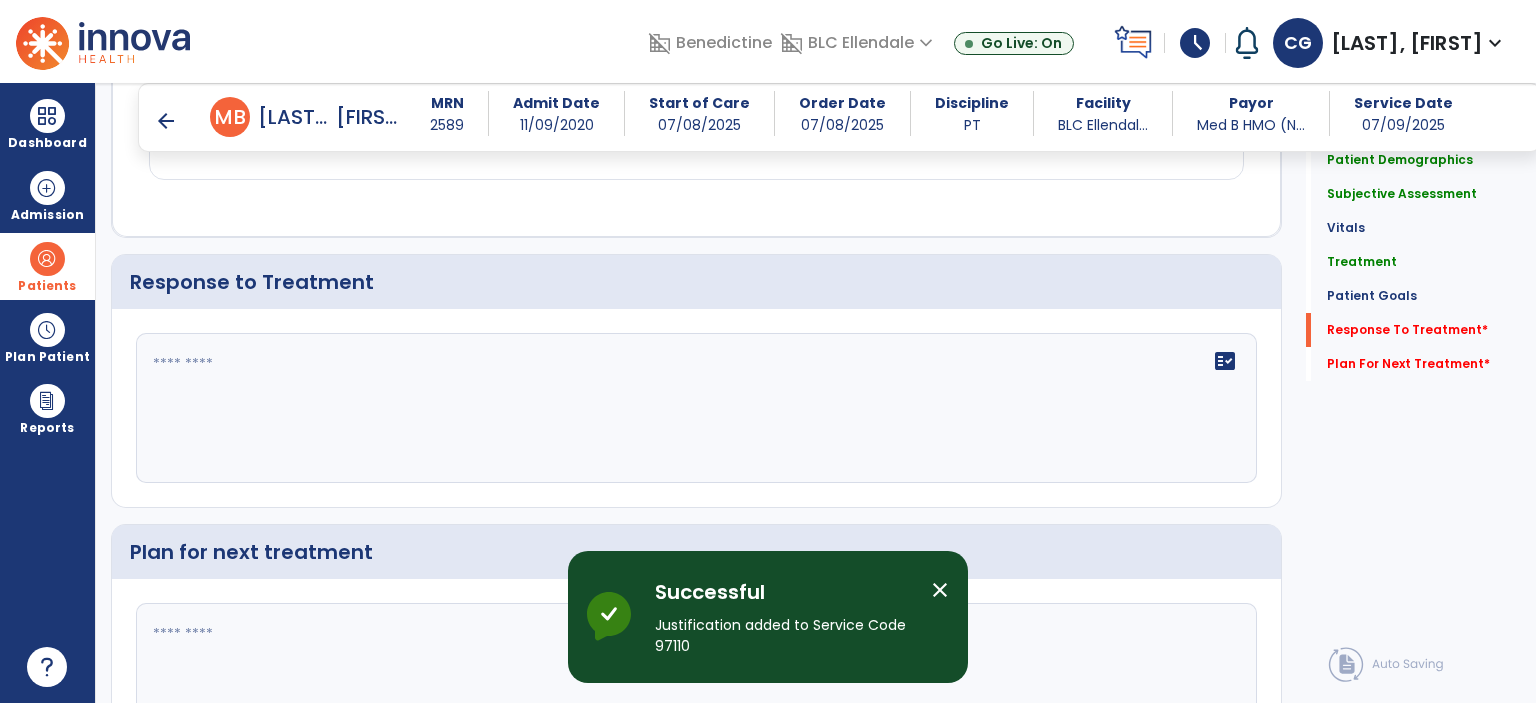 click on "fact_check" 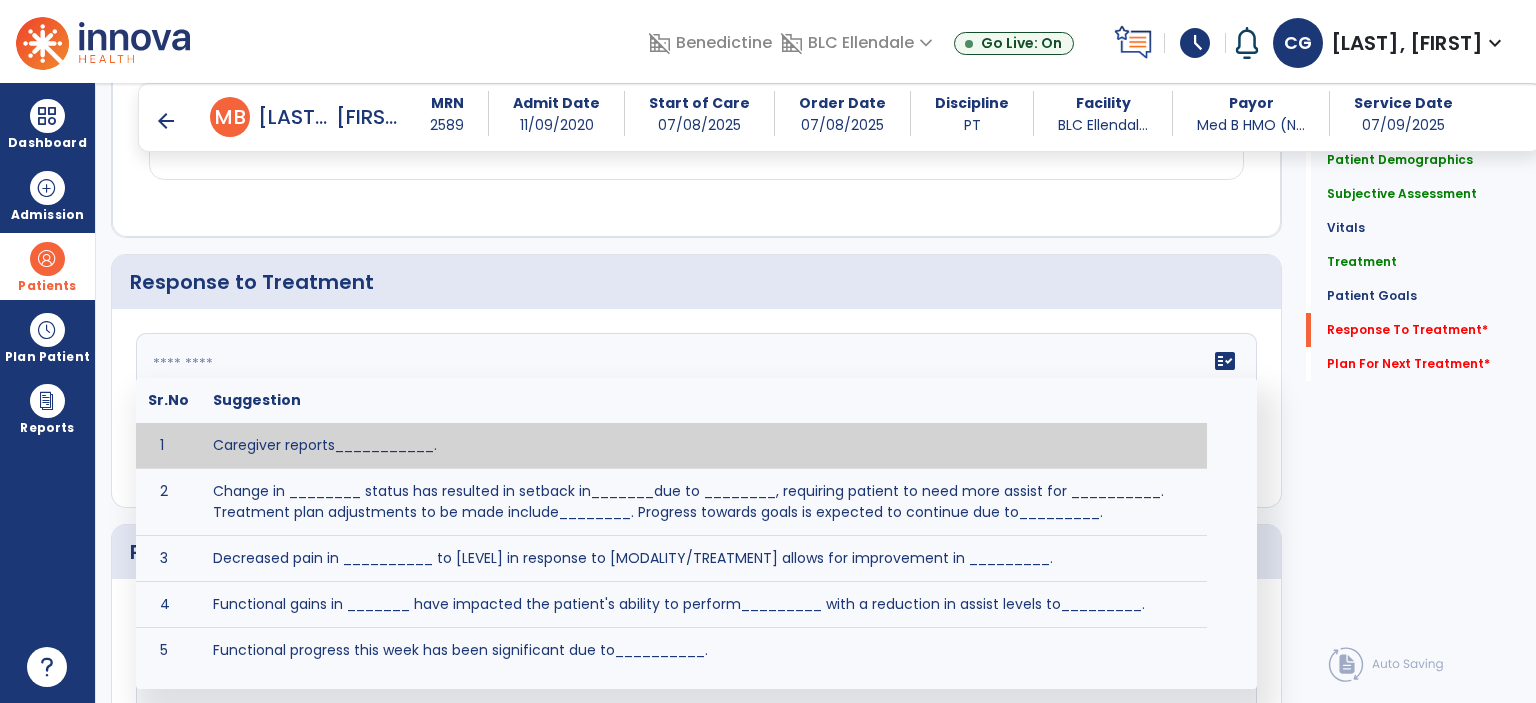 click on "fact_check  Sr.No Suggestion 1 Caregiver reports___________. 2 Change in ________ status has resulted in setback in_______due to ________, requiring patient to need more assist for __________.   Treatment plan adjustments to be made include________.  Progress towards goals is expected to continue due to_________. 3 Decreased pain in __________ to [LEVEL] in response to [MODALITY/TREATMENT] allows for improvement in _________. 4 Functional gains in _______ have impacted the patient's ability to perform_________ with a reduction in assist levels to_________. 5 Functional progress this week has been significant due to__________. 6 Gains in ________ have improved the patient's ability to perform ______with decreased levels of assist to___________. 7 Improvement in ________allows patient to tolerate higher levels of challenges in_________. 8 Pain in [AREA] has decreased to [LEVEL] in response to [TREATMENT/MODALITY], allowing fore ease in completing__________. 9 10 11 12 13 14 15 16 17 18 19 20 21" 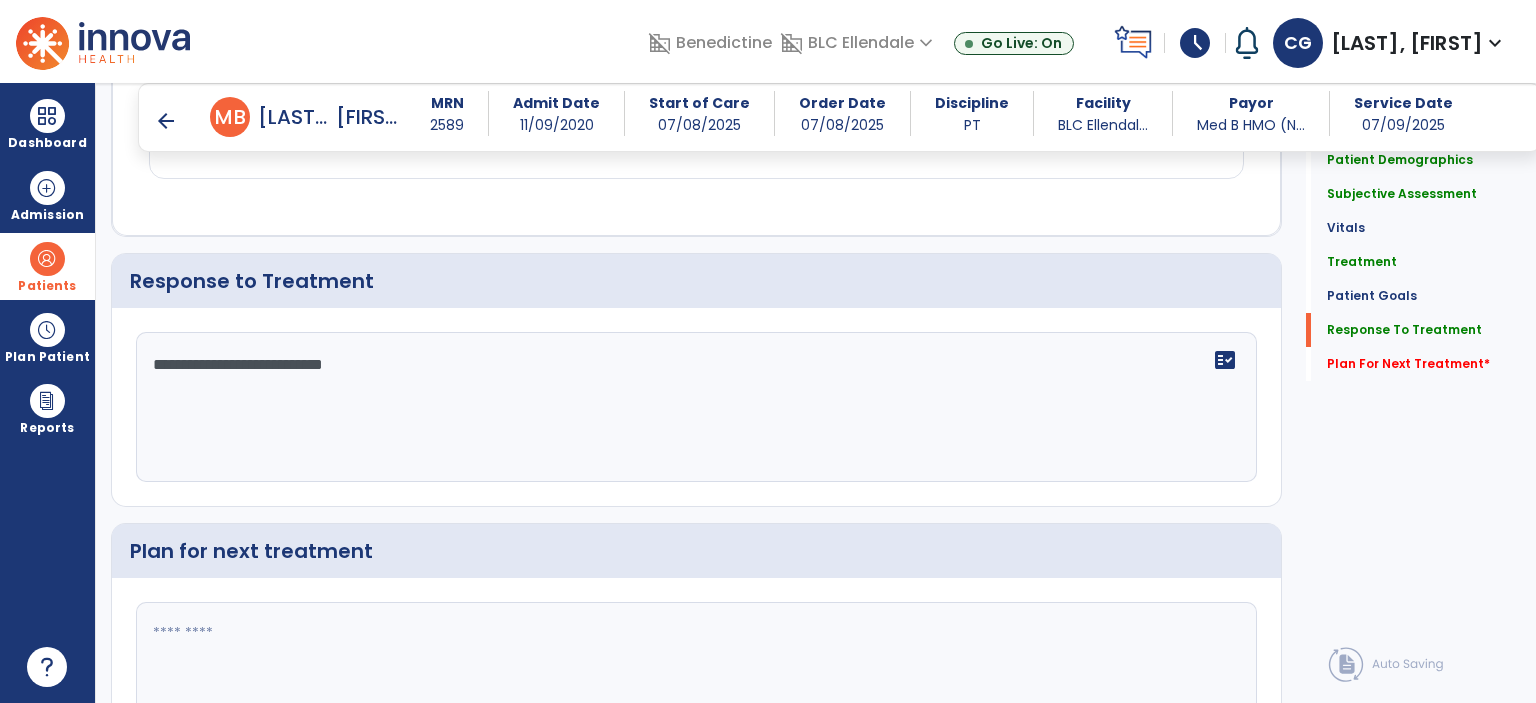 scroll, scrollTop: 2988, scrollLeft: 0, axis: vertical 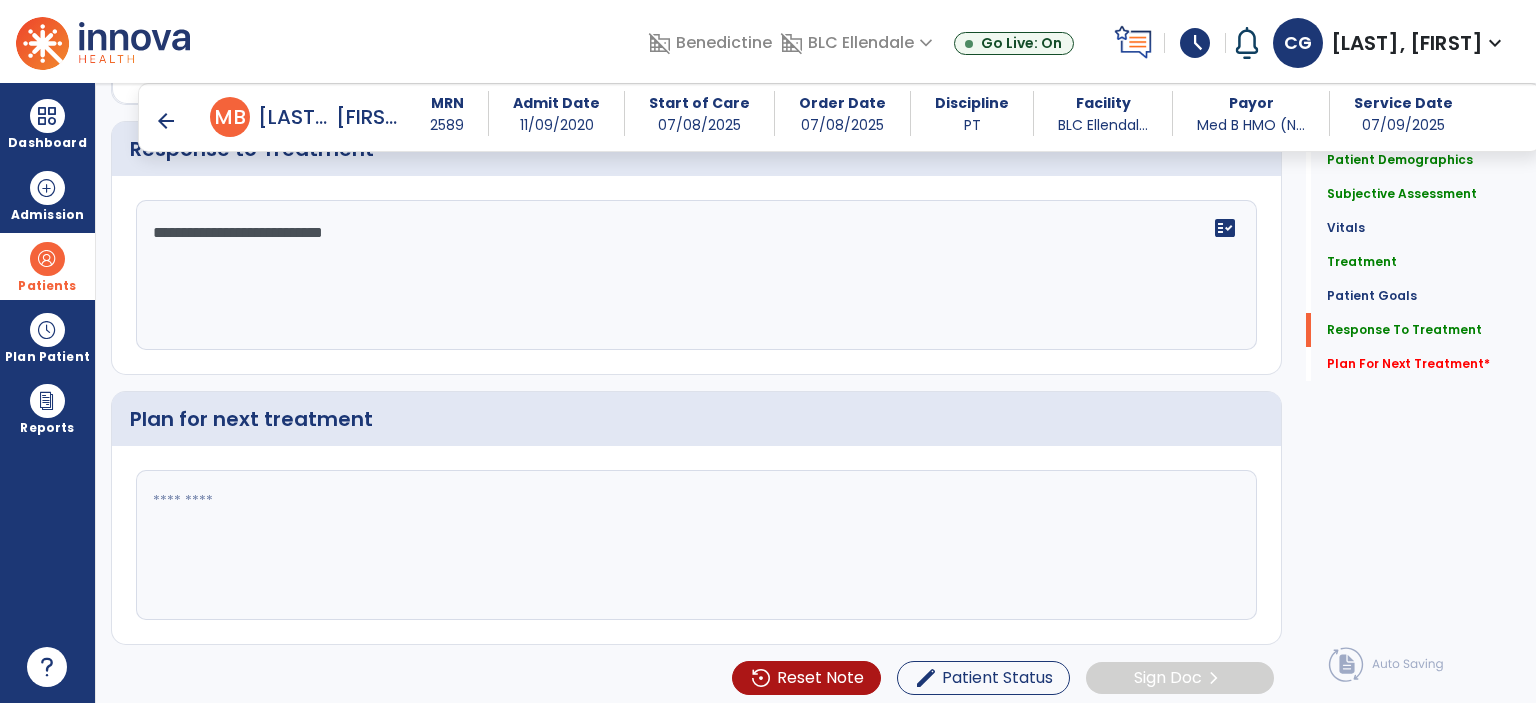type on "**********" 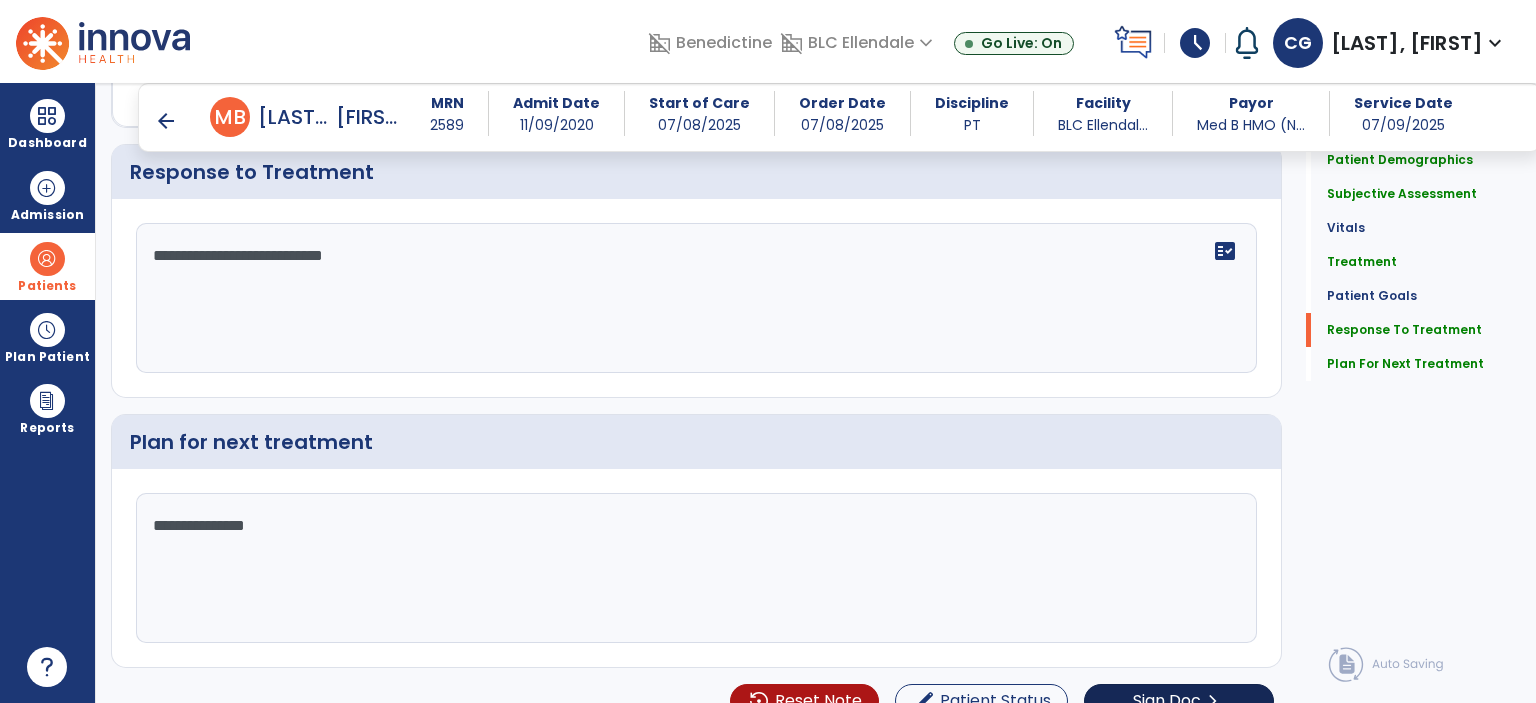 scroll, scrollTop: 2988, scrollLeft: 0, axis: vertical 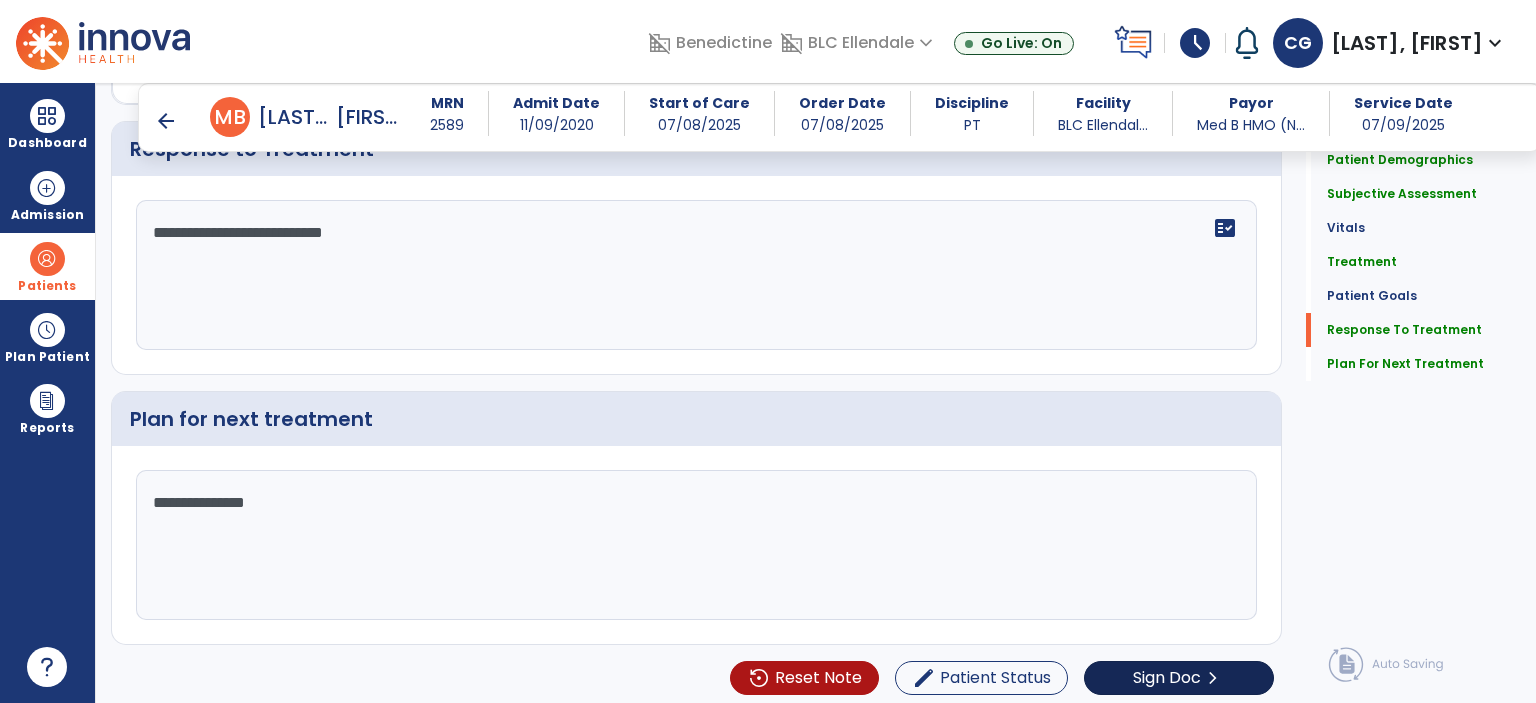 type on "**********" 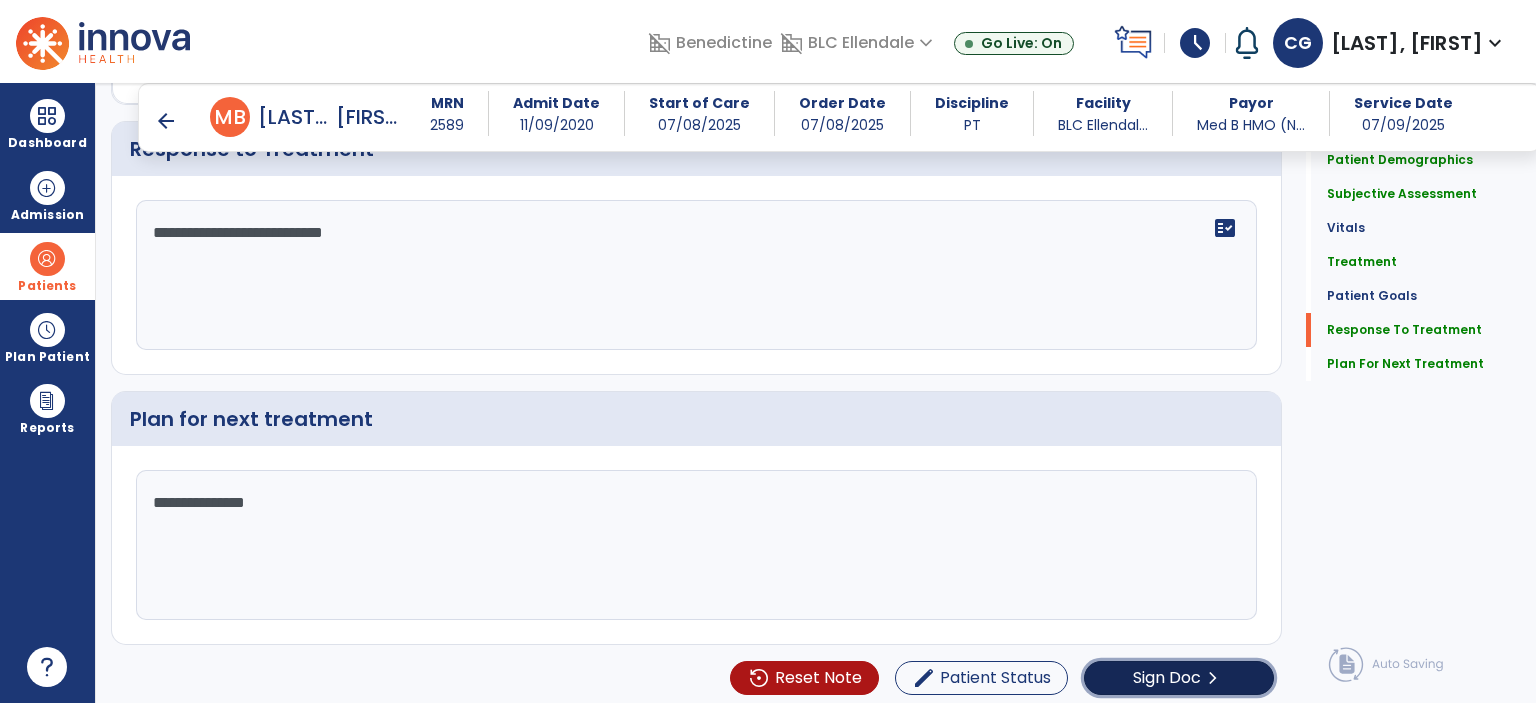 click on "Sign Doc" 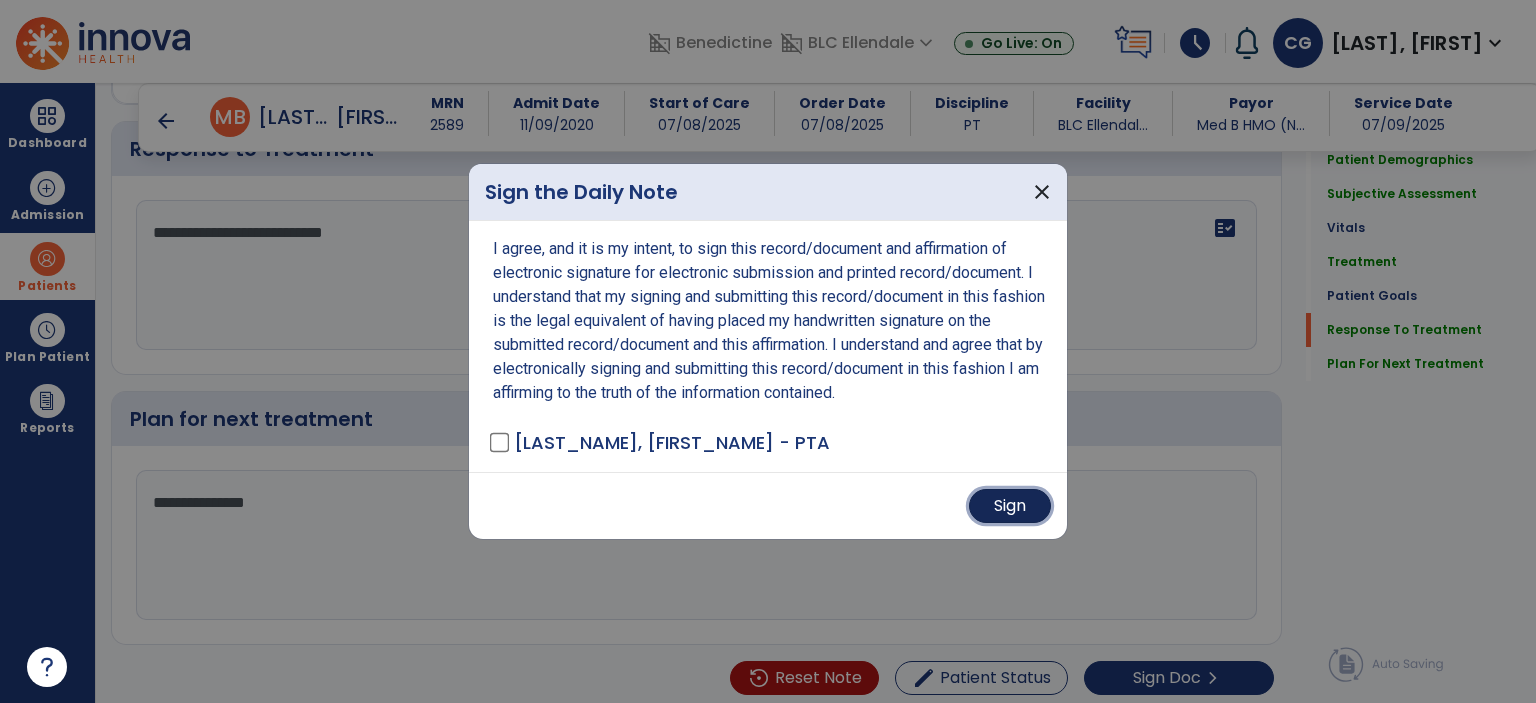 click on "Sign" at bounding box center [1010, 506] 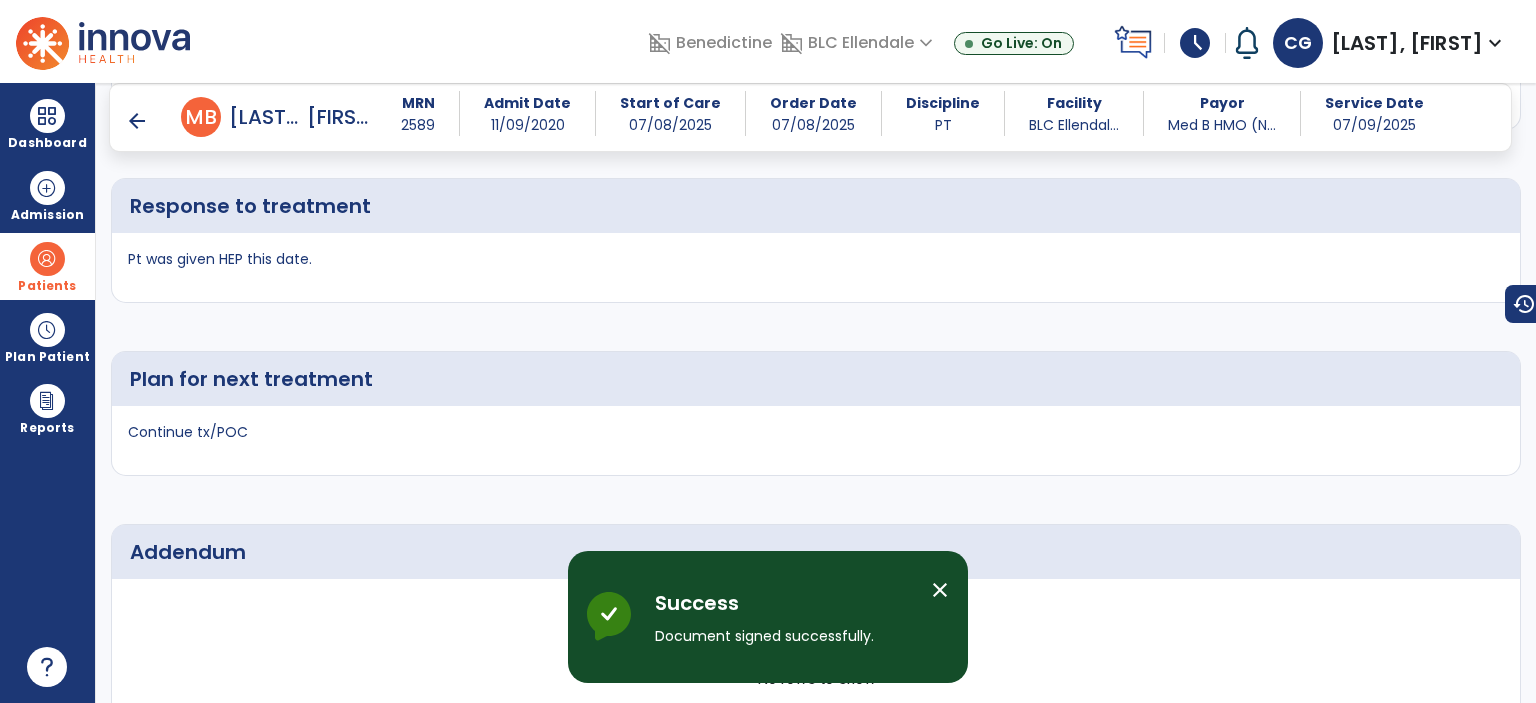 scroll, scrollTop: 4090, scrollLeft: 0, axis: vertical 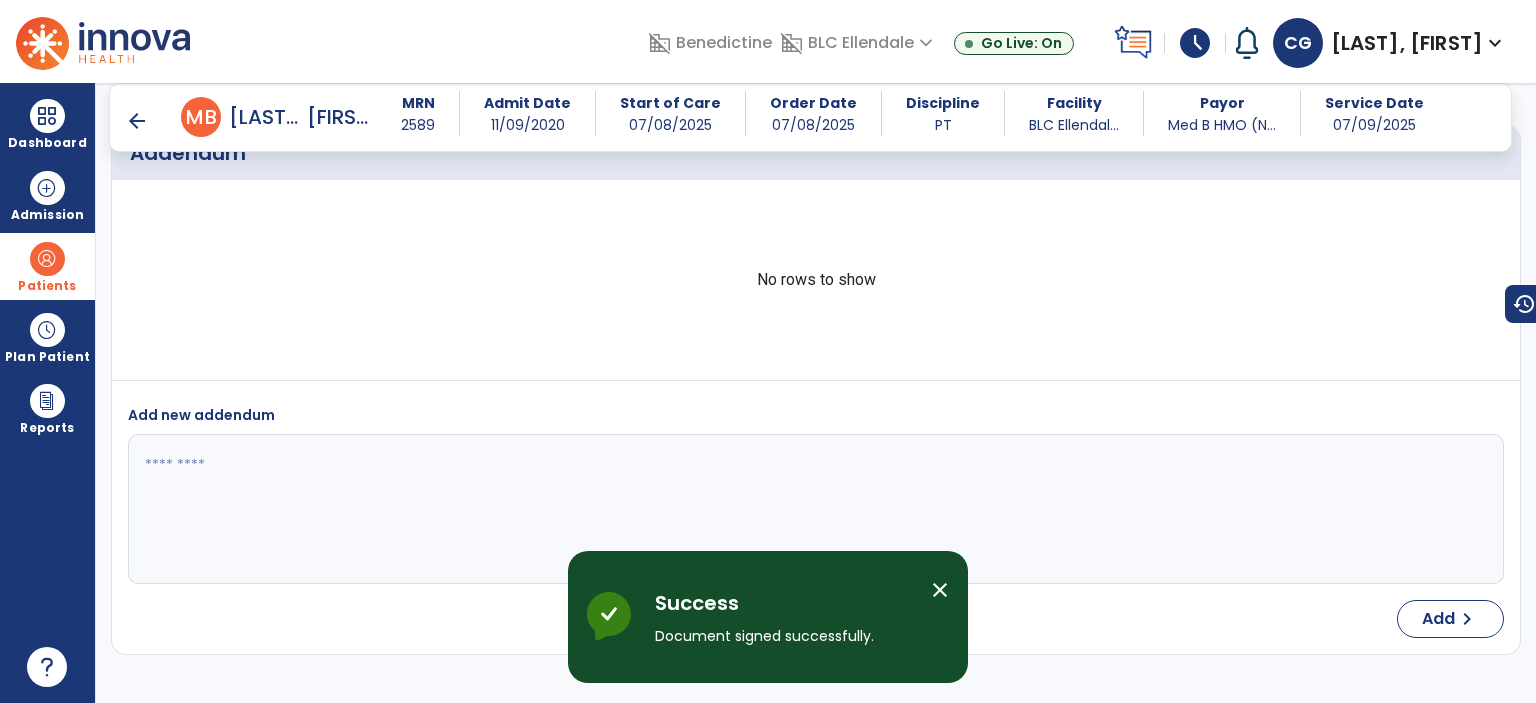 click on "arrow_back" at bounding box center [137, 121] 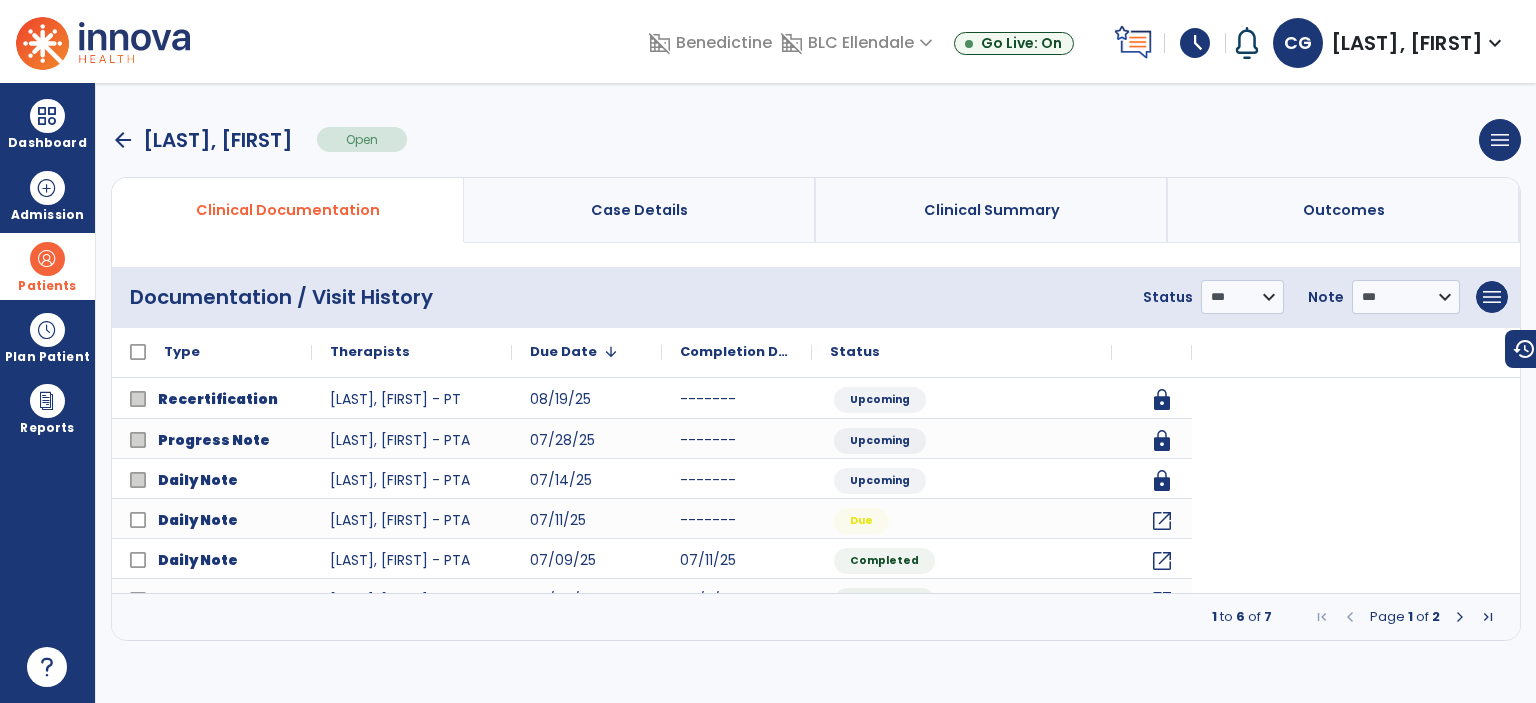 scroll, scrollTop: 0, scrollLeft: 0, axis: both 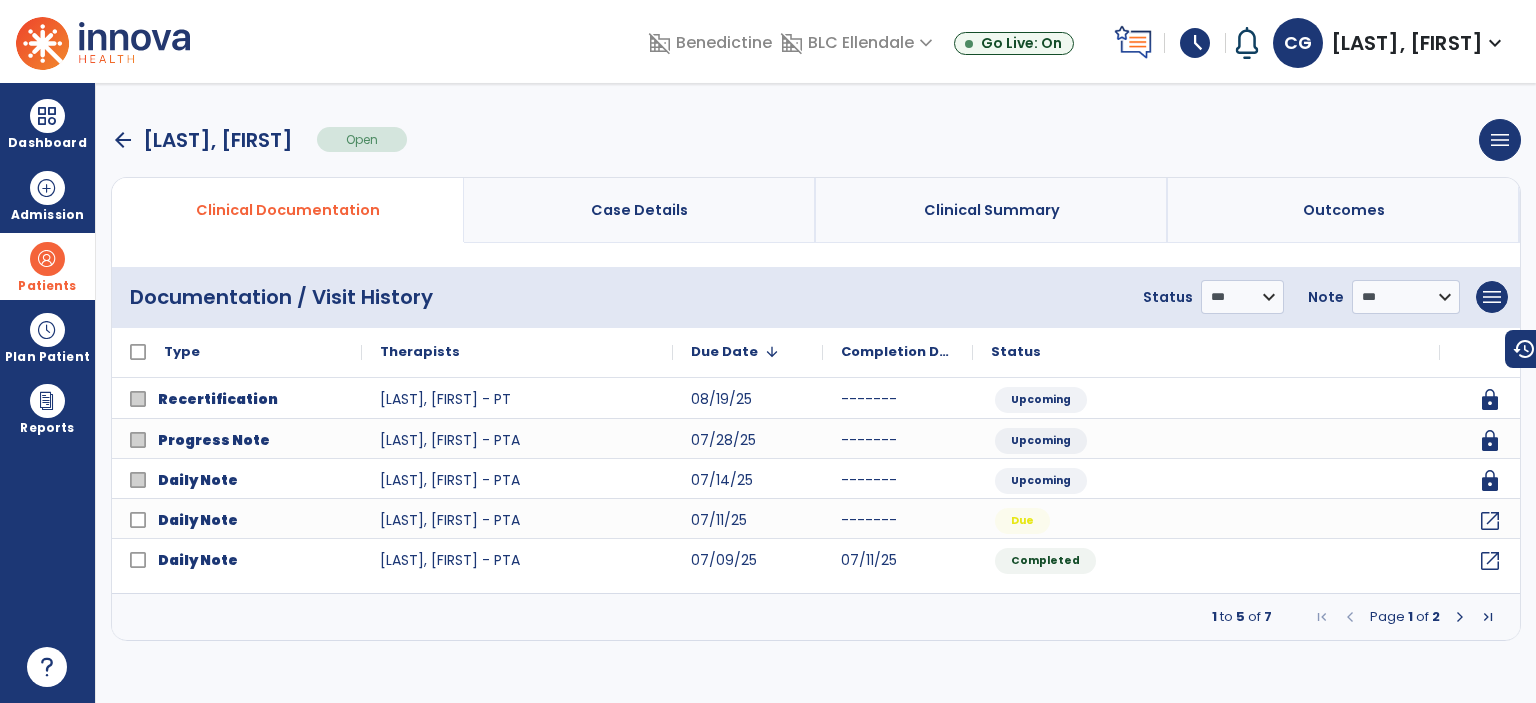 click on "arrow_back" at bounding box center (123, 140) 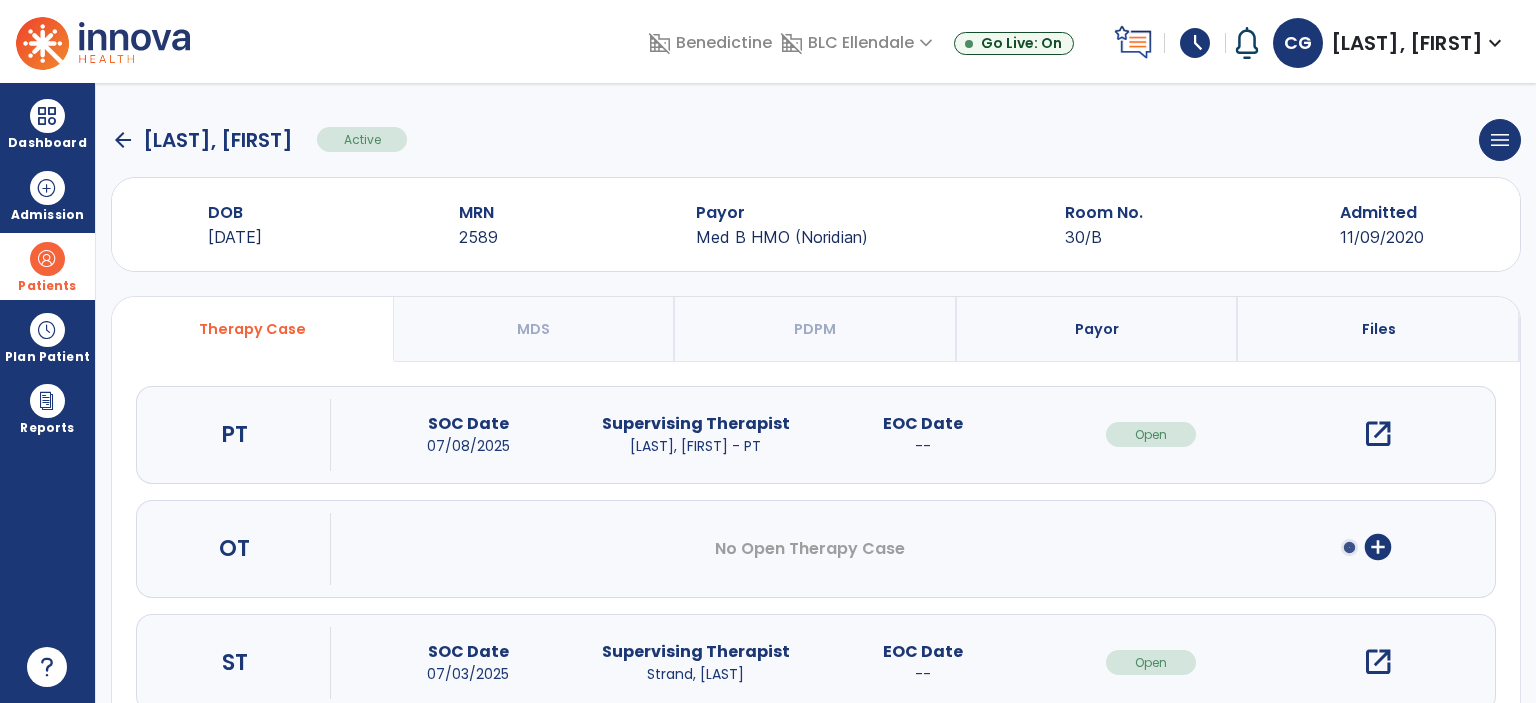 click on "open_in_new" at bounding box center (1378, 434) 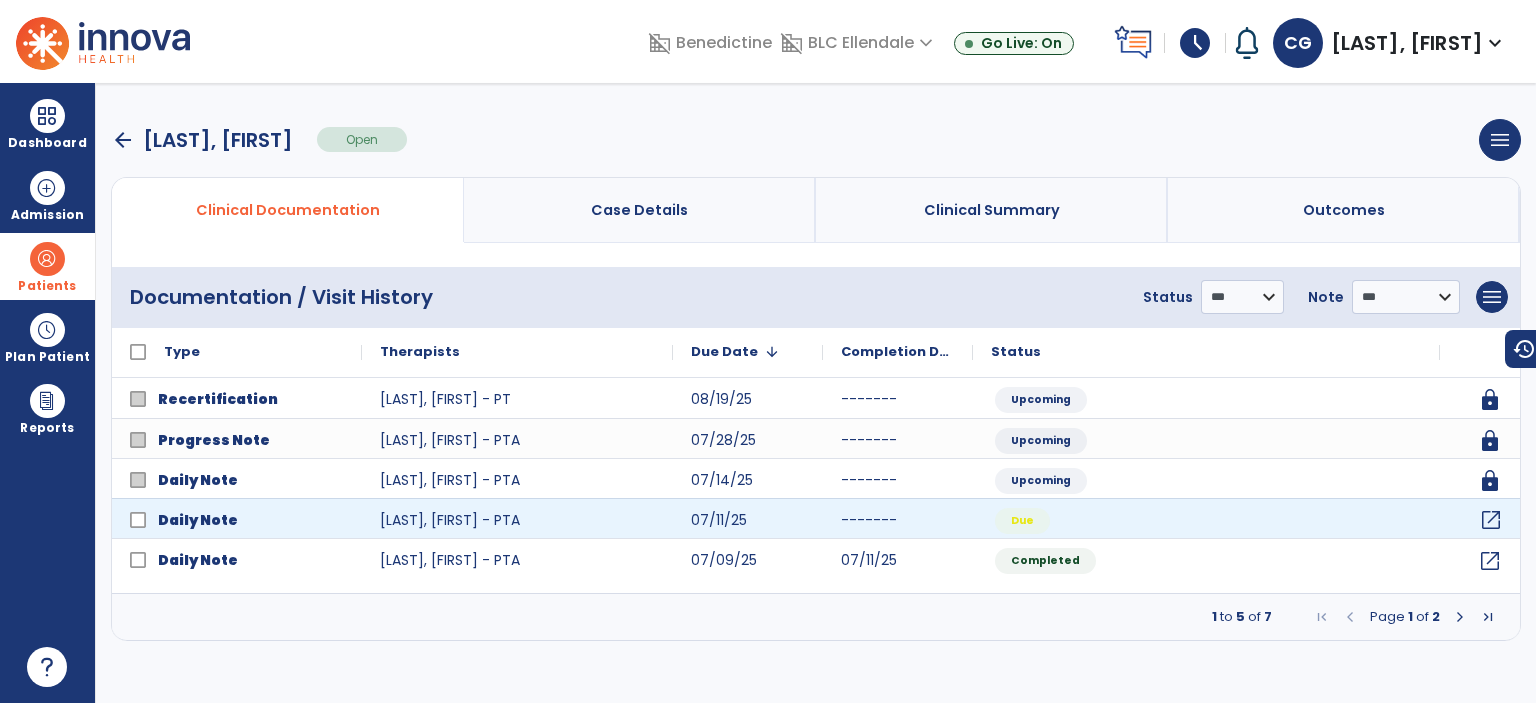 click on "open_in_new" 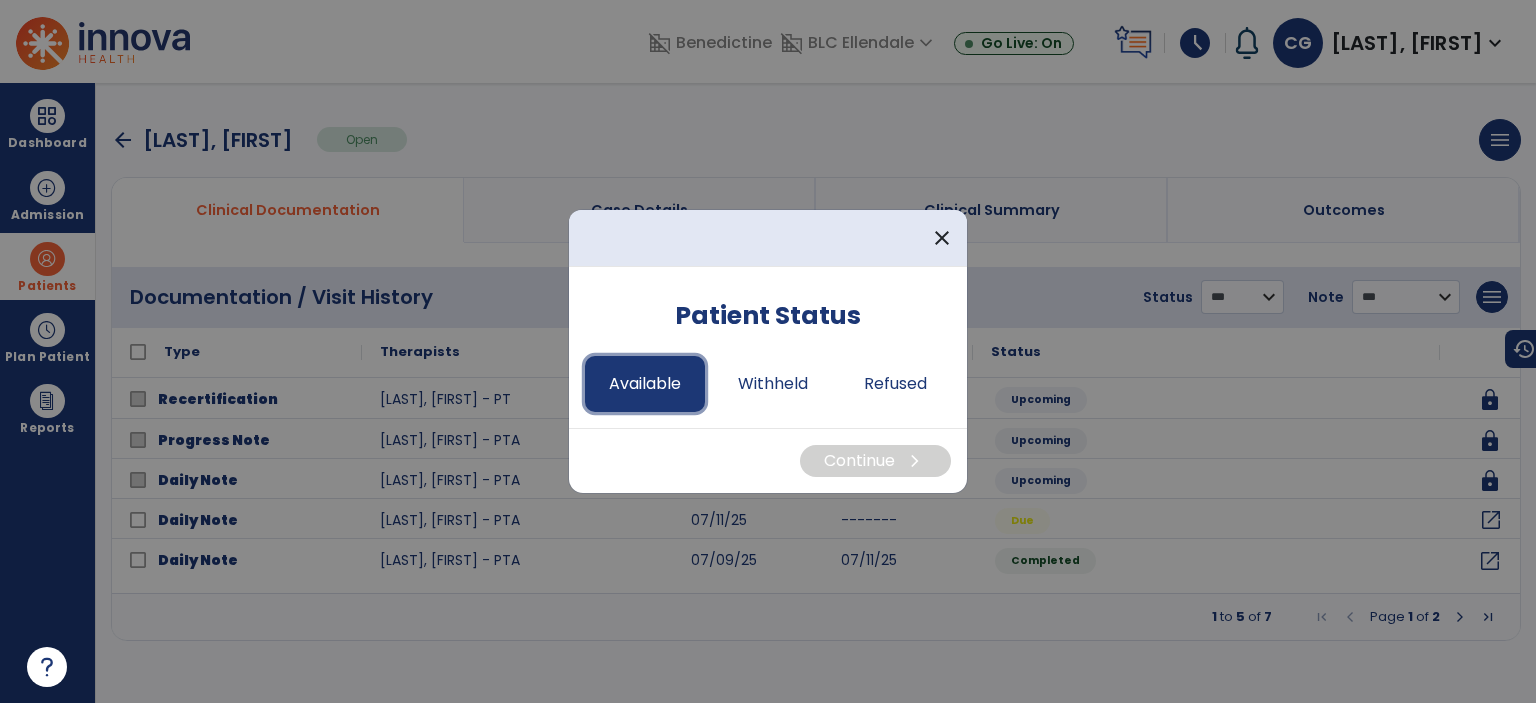 click on "Available" at bounding box center [645, 384] 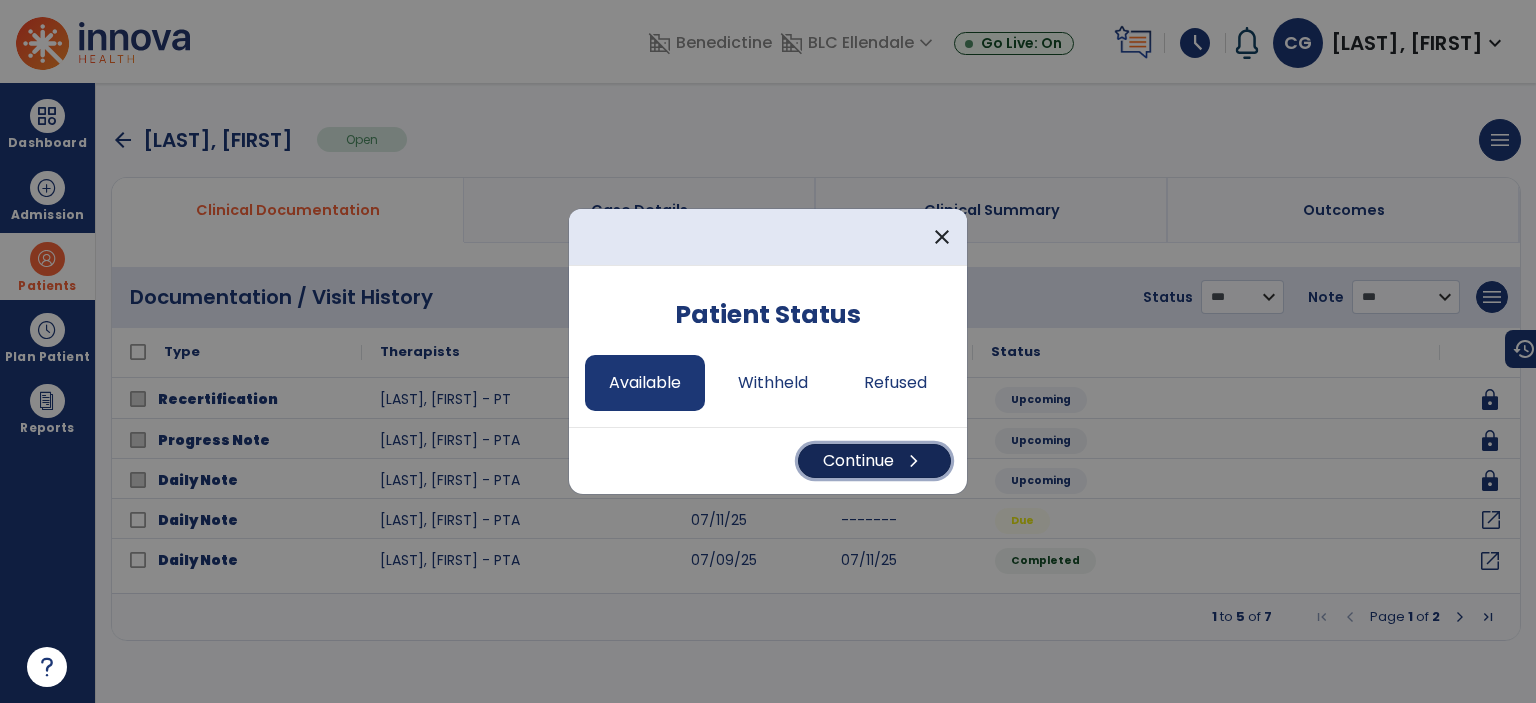 click on "Continue   chevron_right" at bounding box center [874, 461] 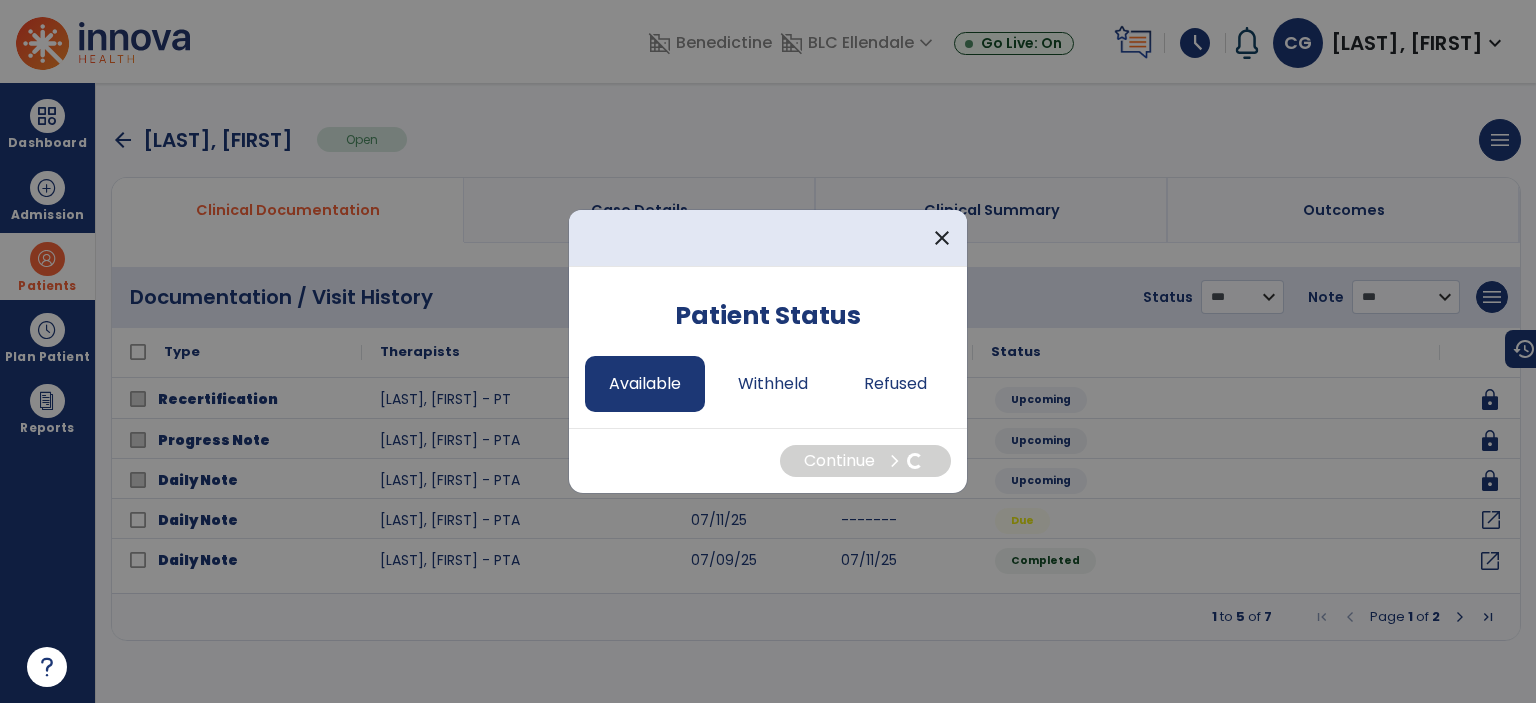 select on "*" 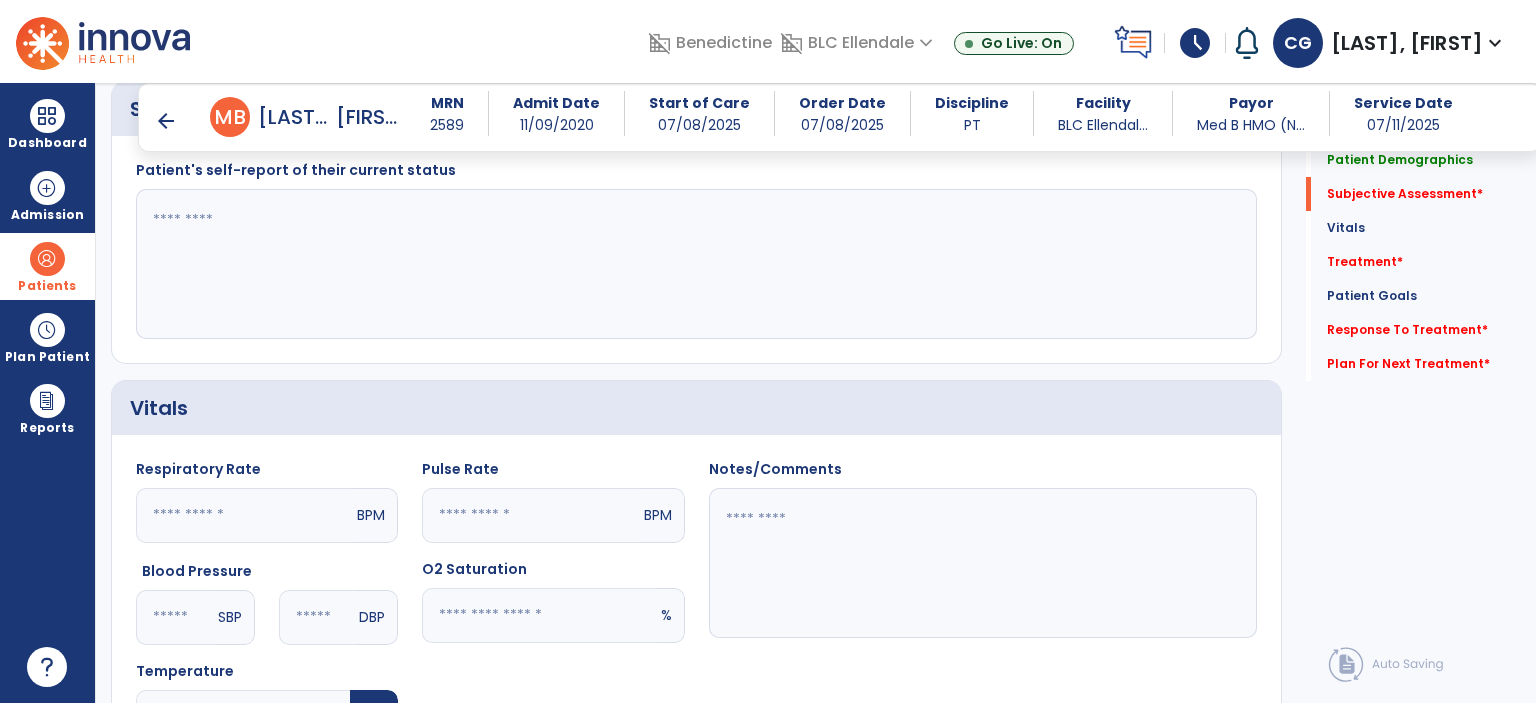 scroll, scrollTop: 768, scrollLeft: 0, axis: vertical 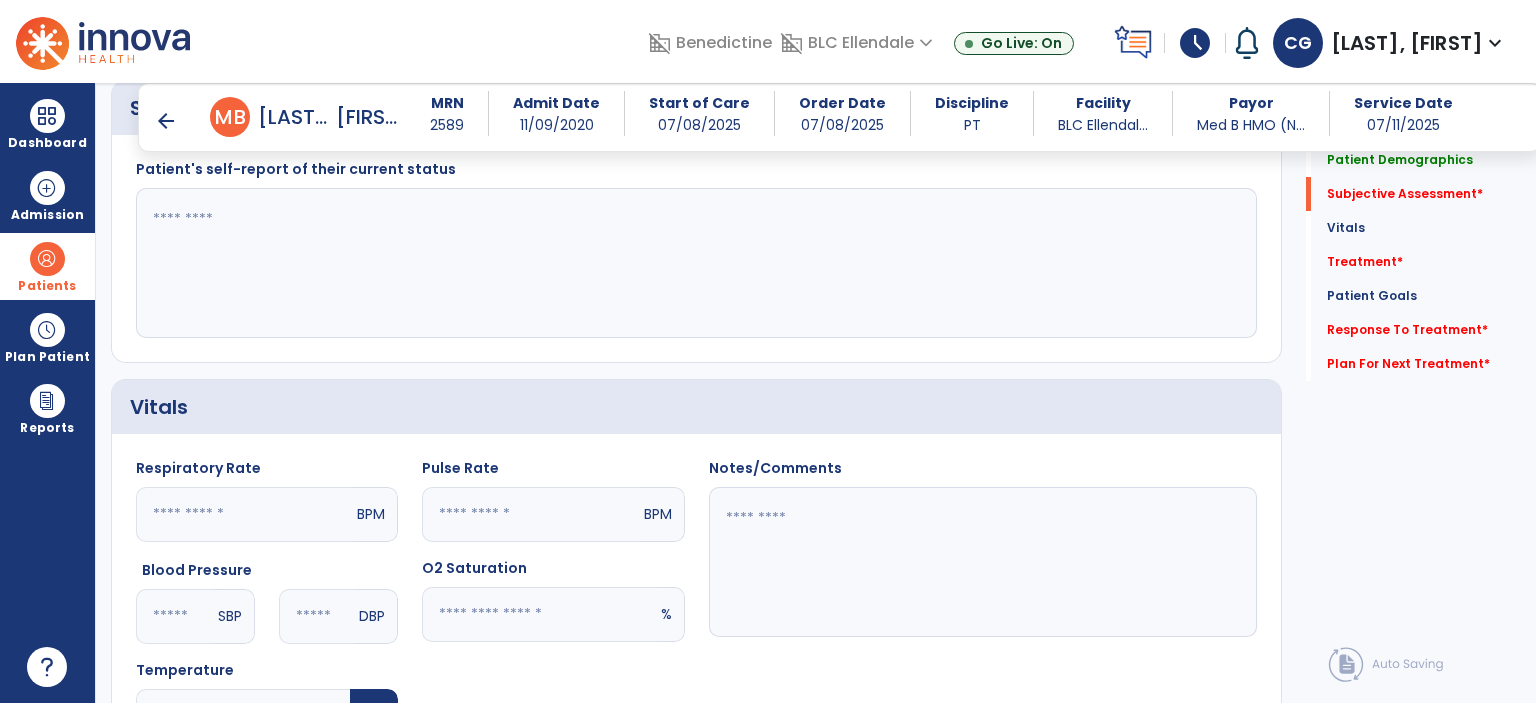 click 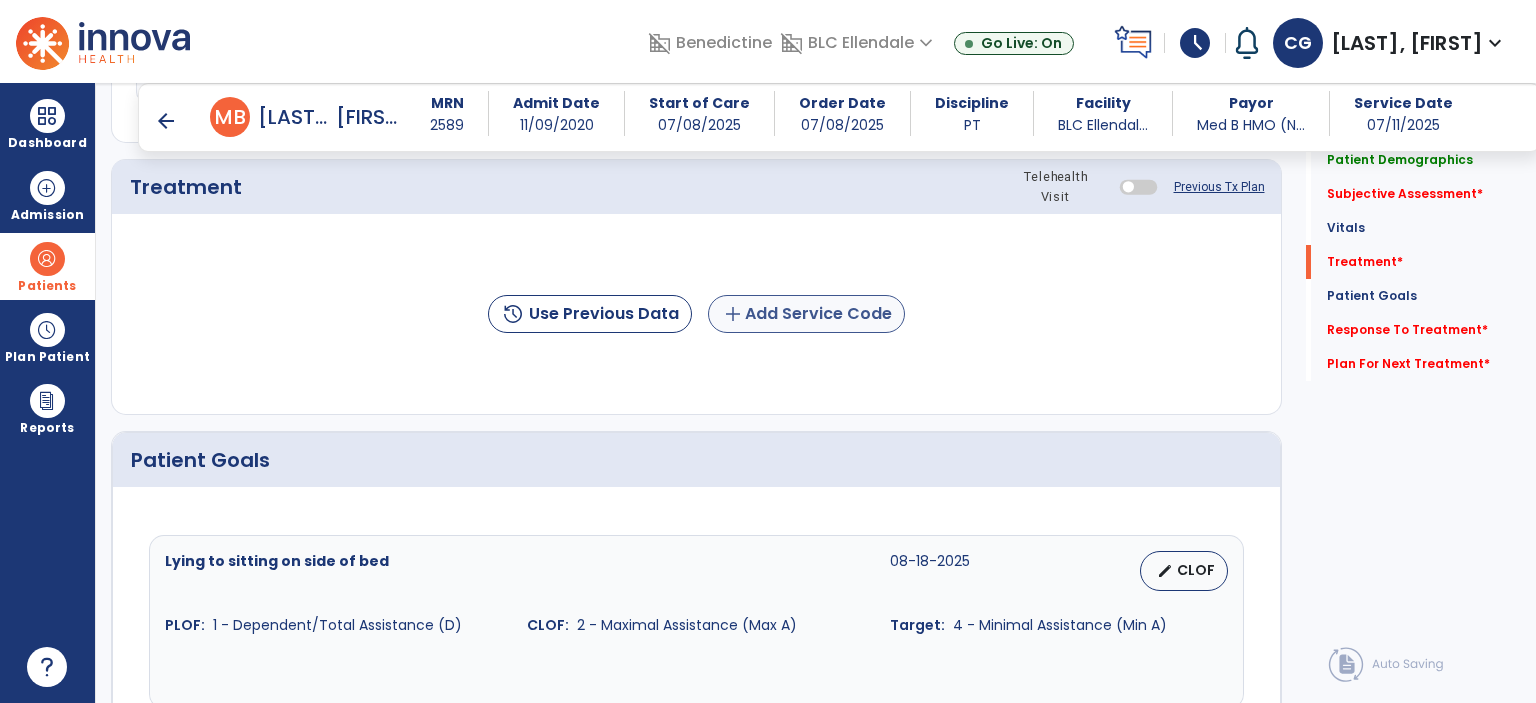 scroll, scrollTop: 1422, scrollLeft: 0, axis: vertical 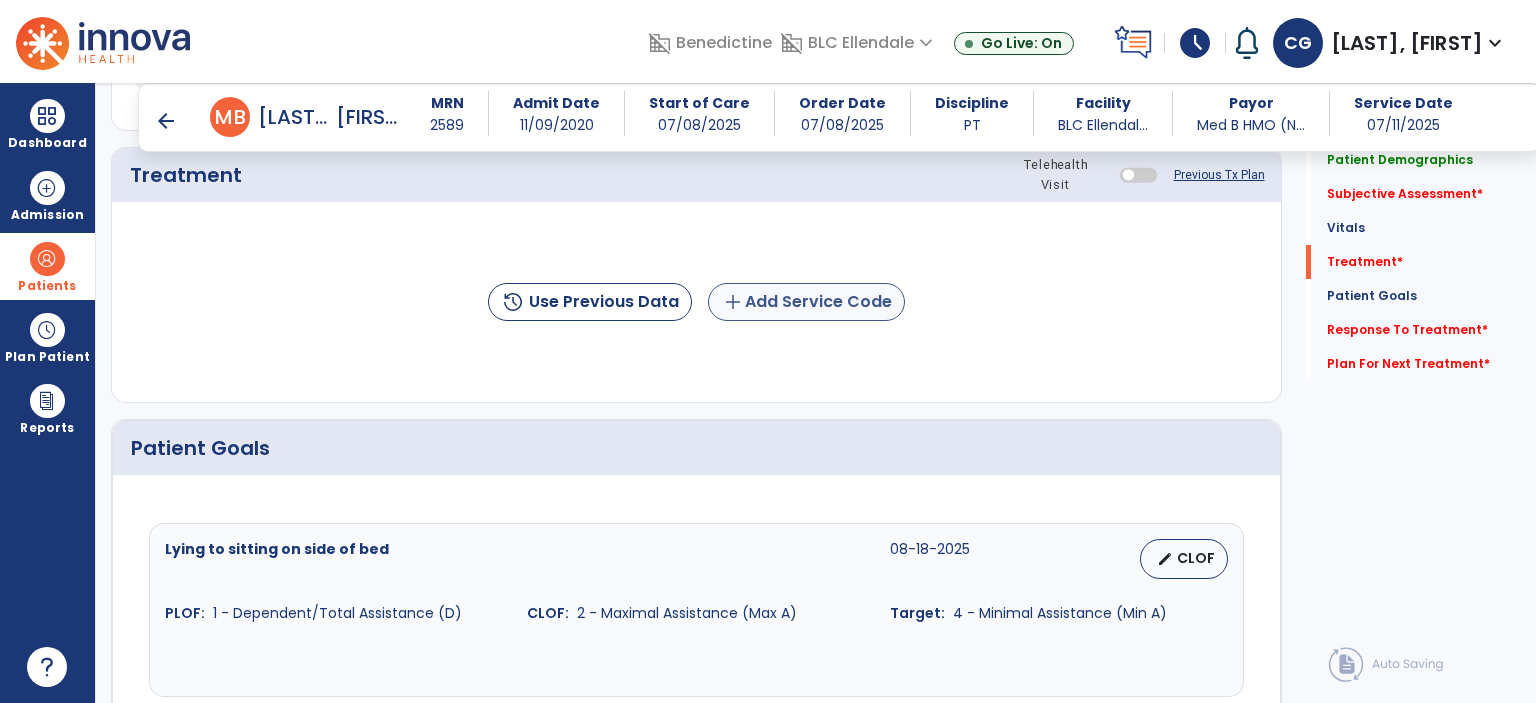 type on "**********" 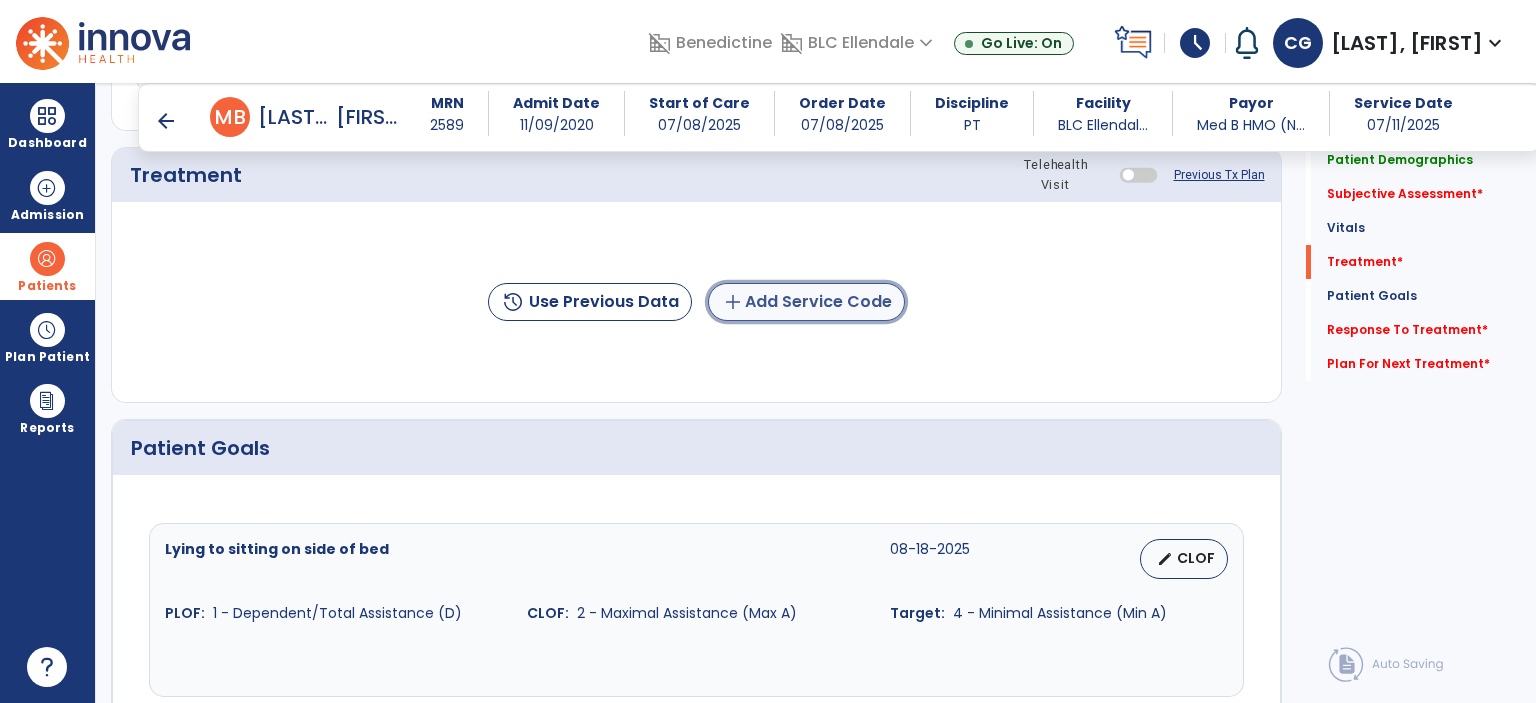 click on "add  Add Service Code" 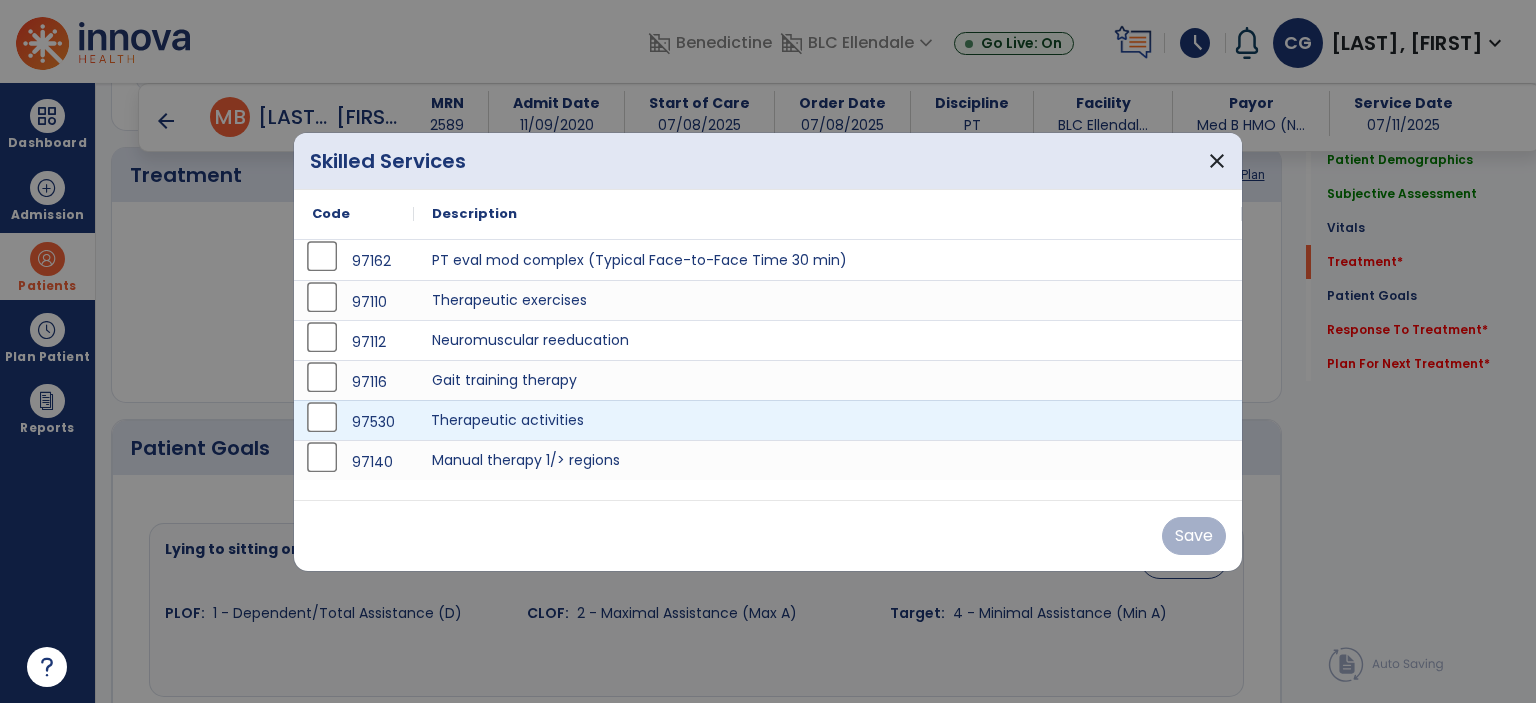 click on "Therapeutic activities" at bounding box center [828, 420] 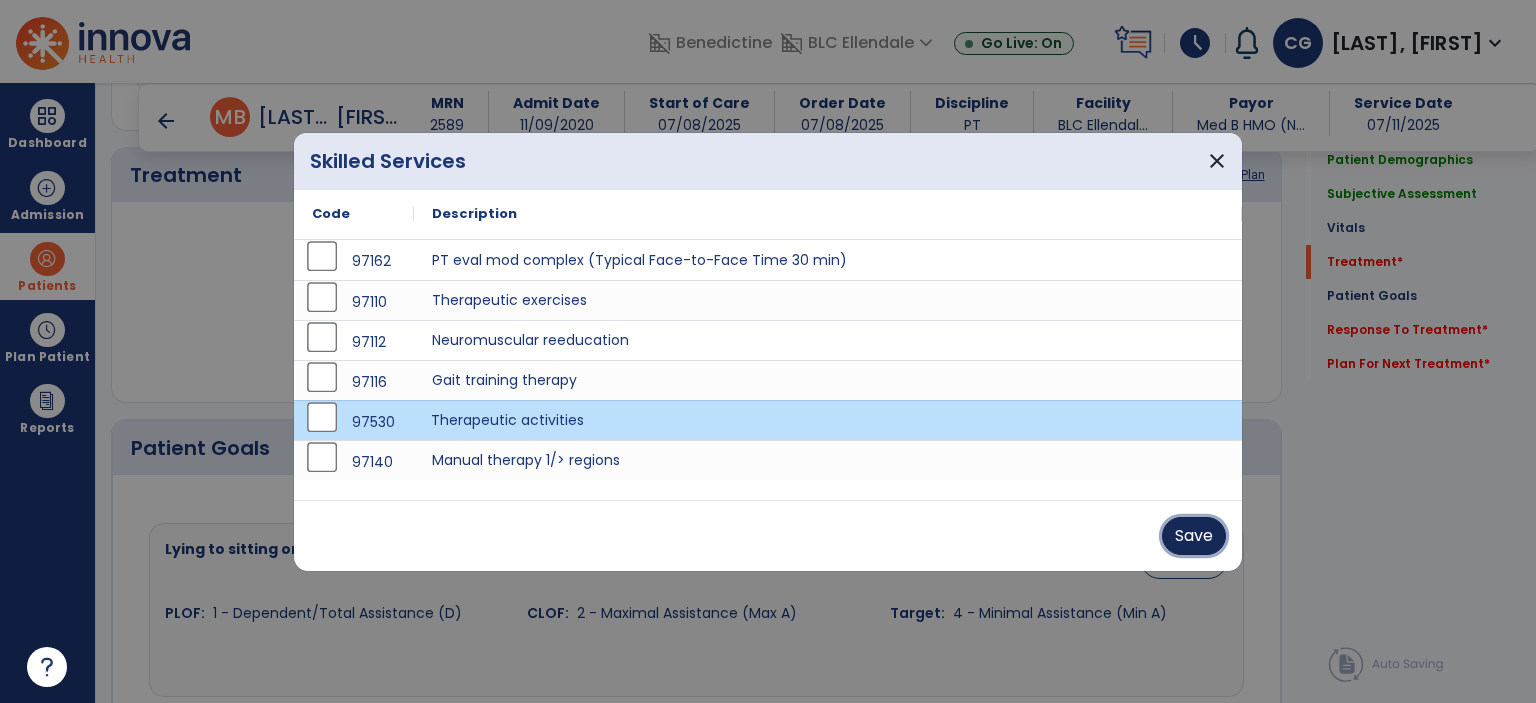 click on "Save" at bounding box center [1194, 536] 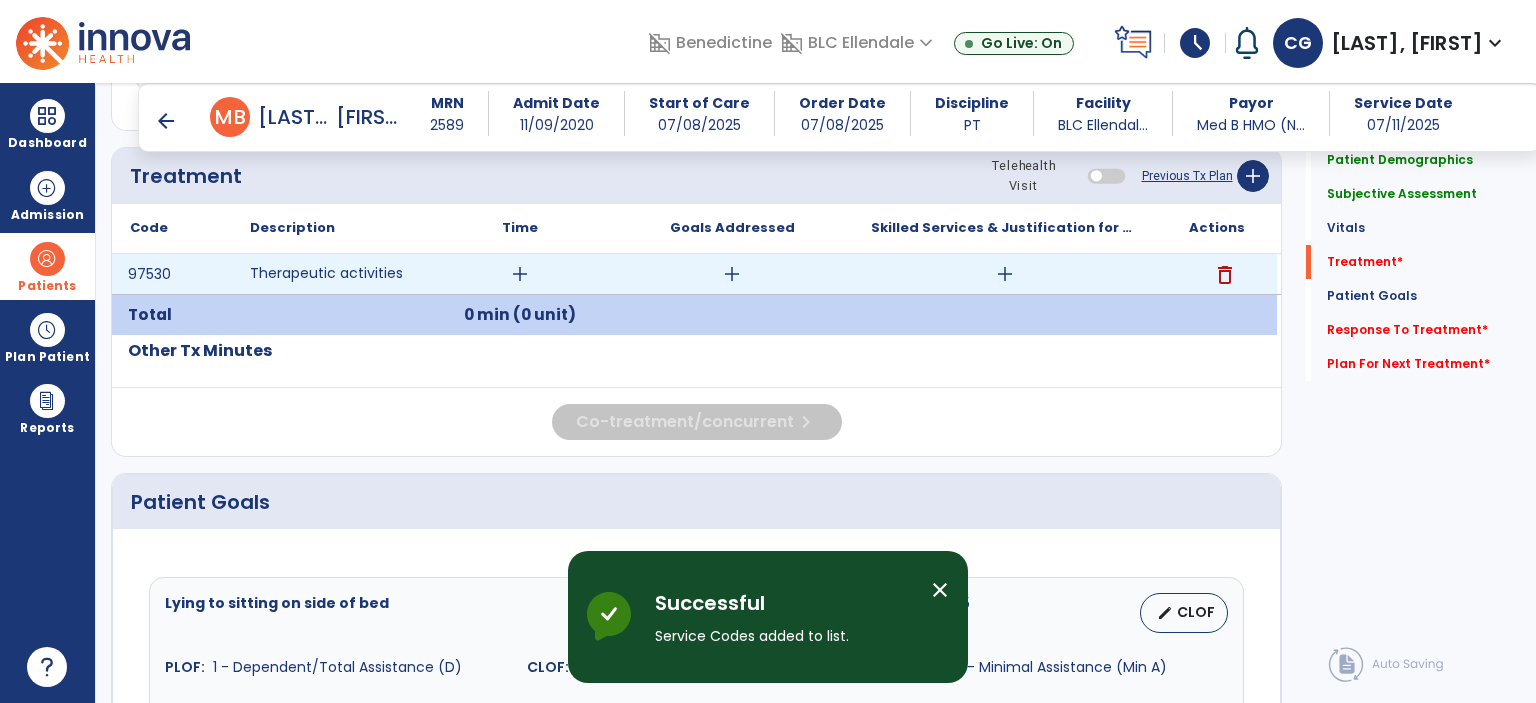 click on "add" at bounding box center [520, 274] 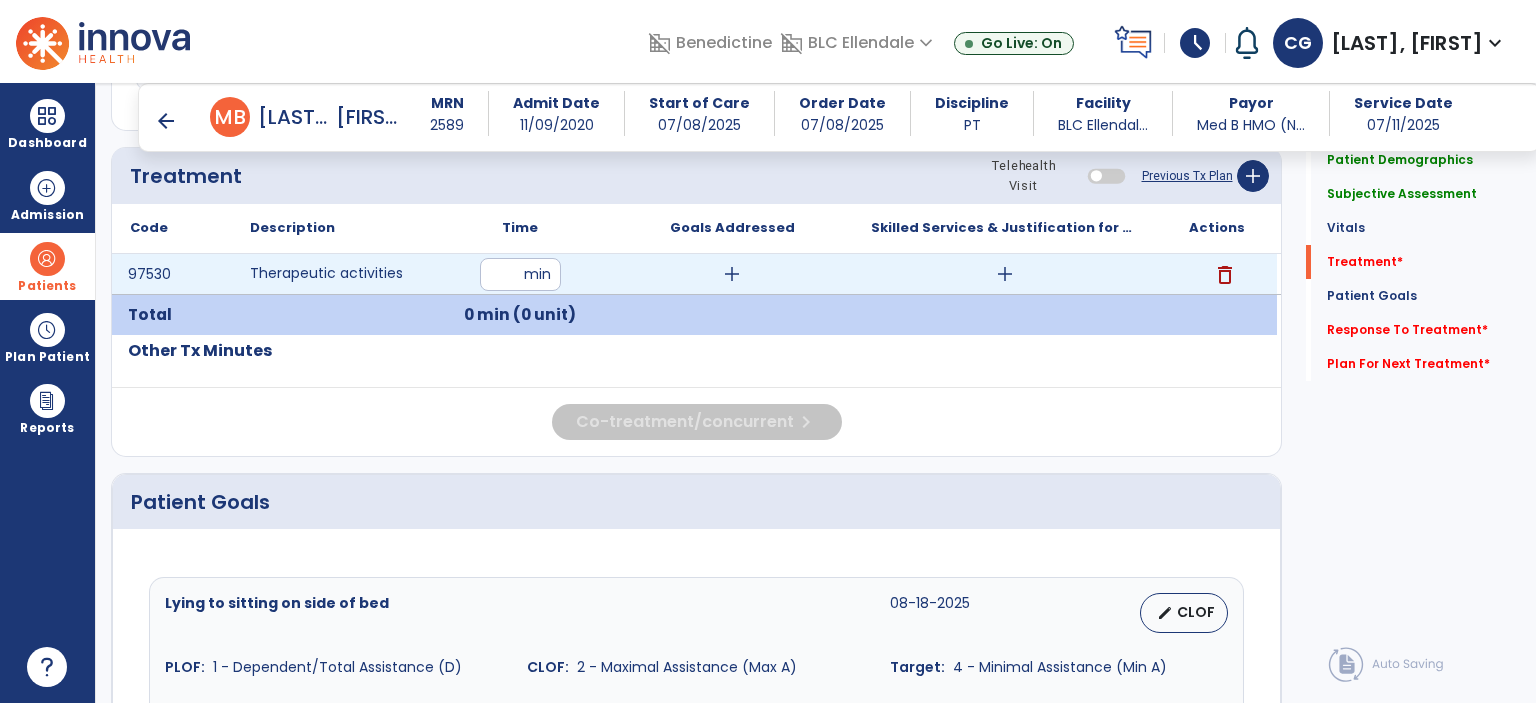 type on "**" 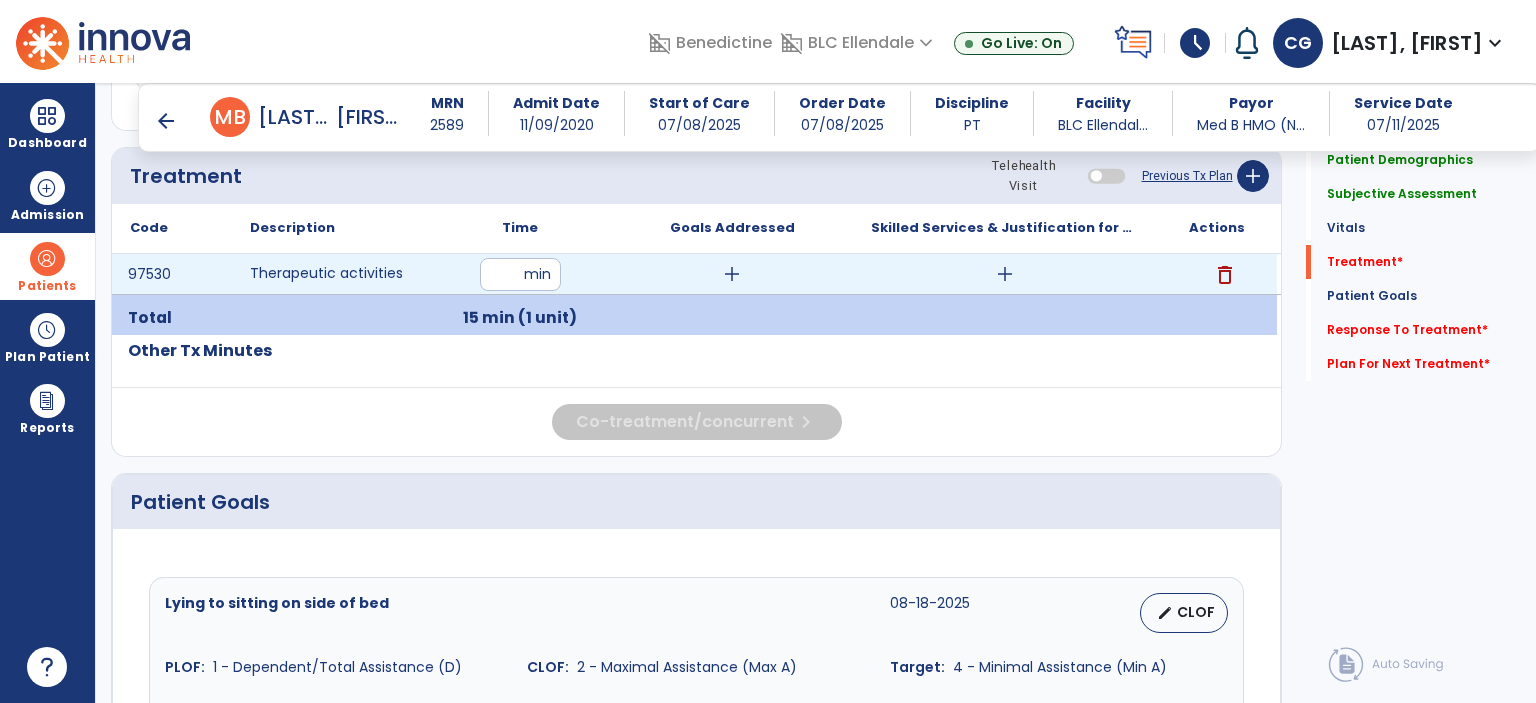 click on "add" at bounding box center (1005, 274) 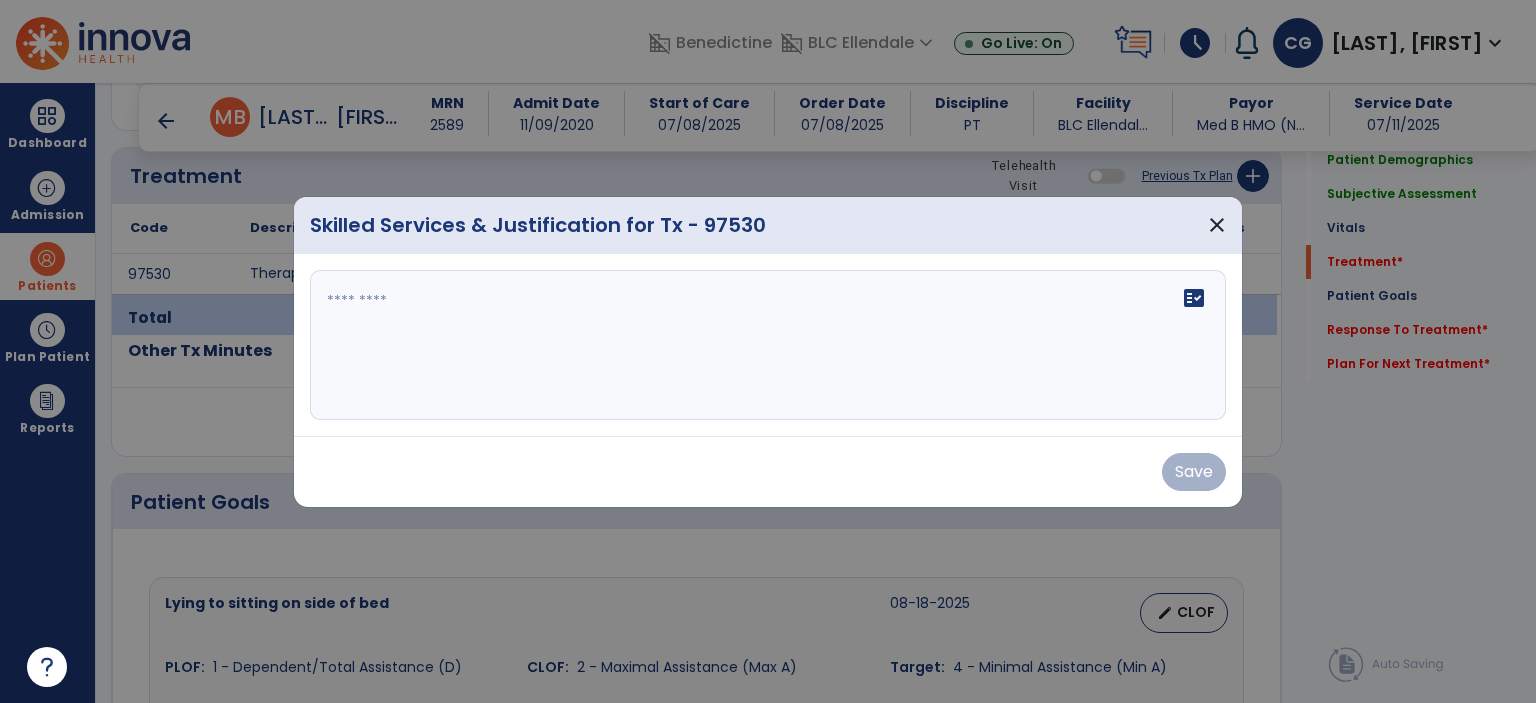 click on "fact_check" at bounding box center (768, 345) 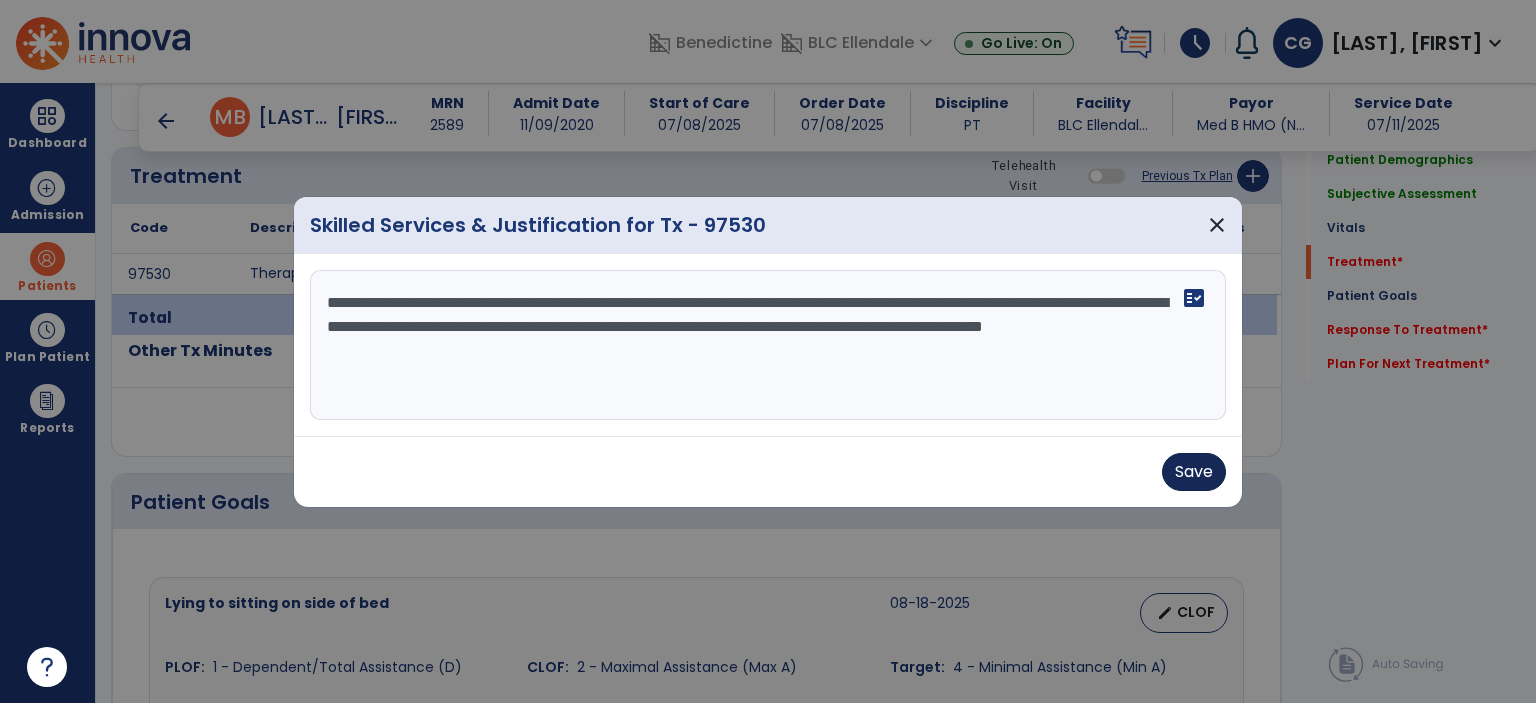 type on "**********" 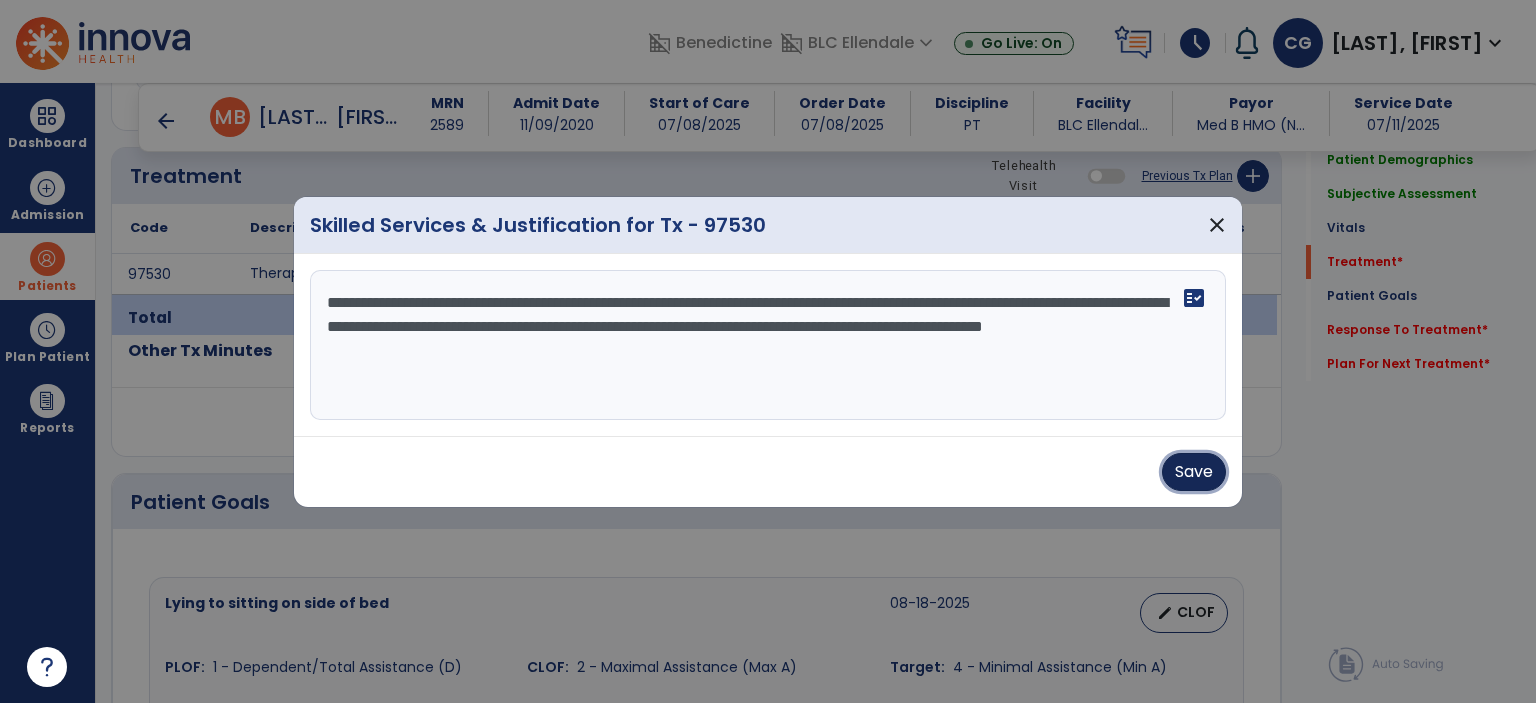 click on "Save" at bounding box center [1194, 472] 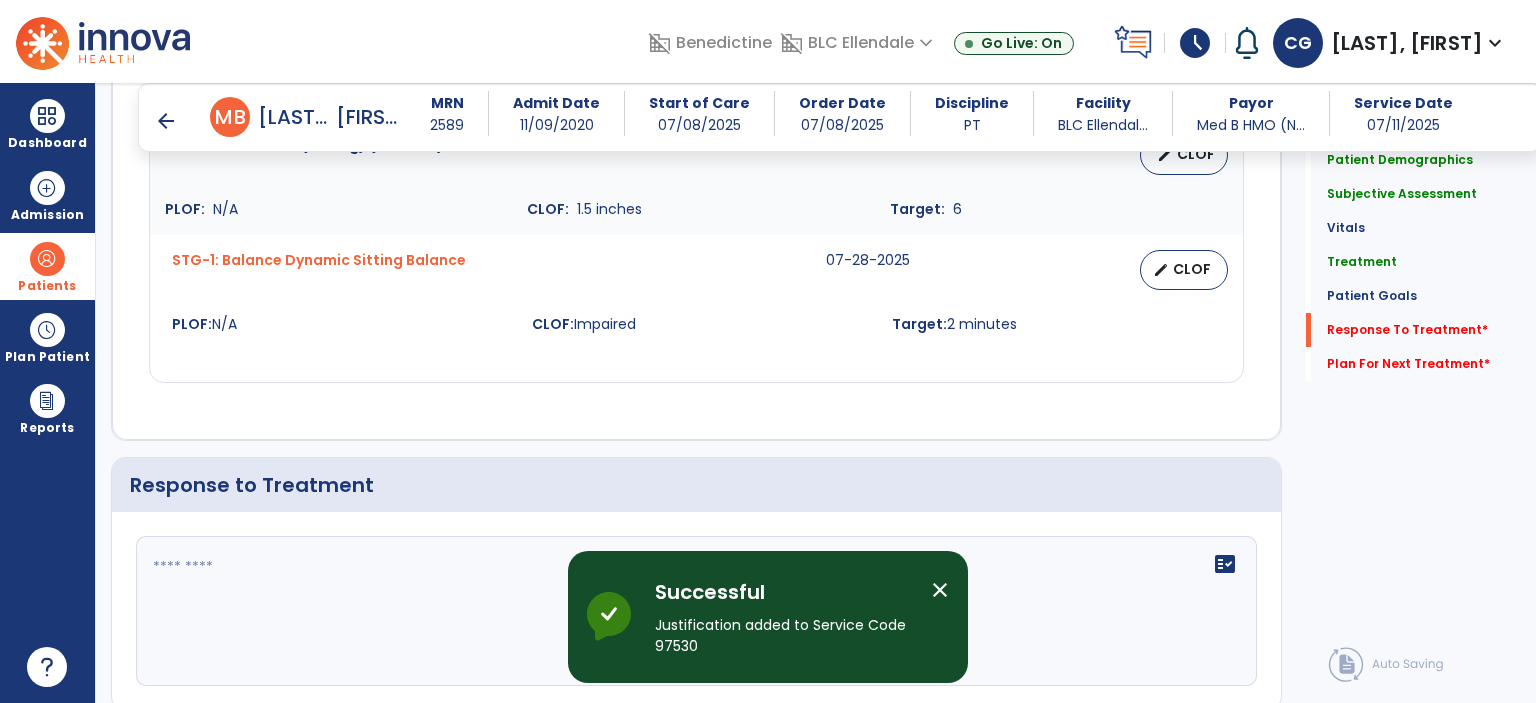 scroll, scrollTop: 2988, scrollLeft: 0, axis: vertical 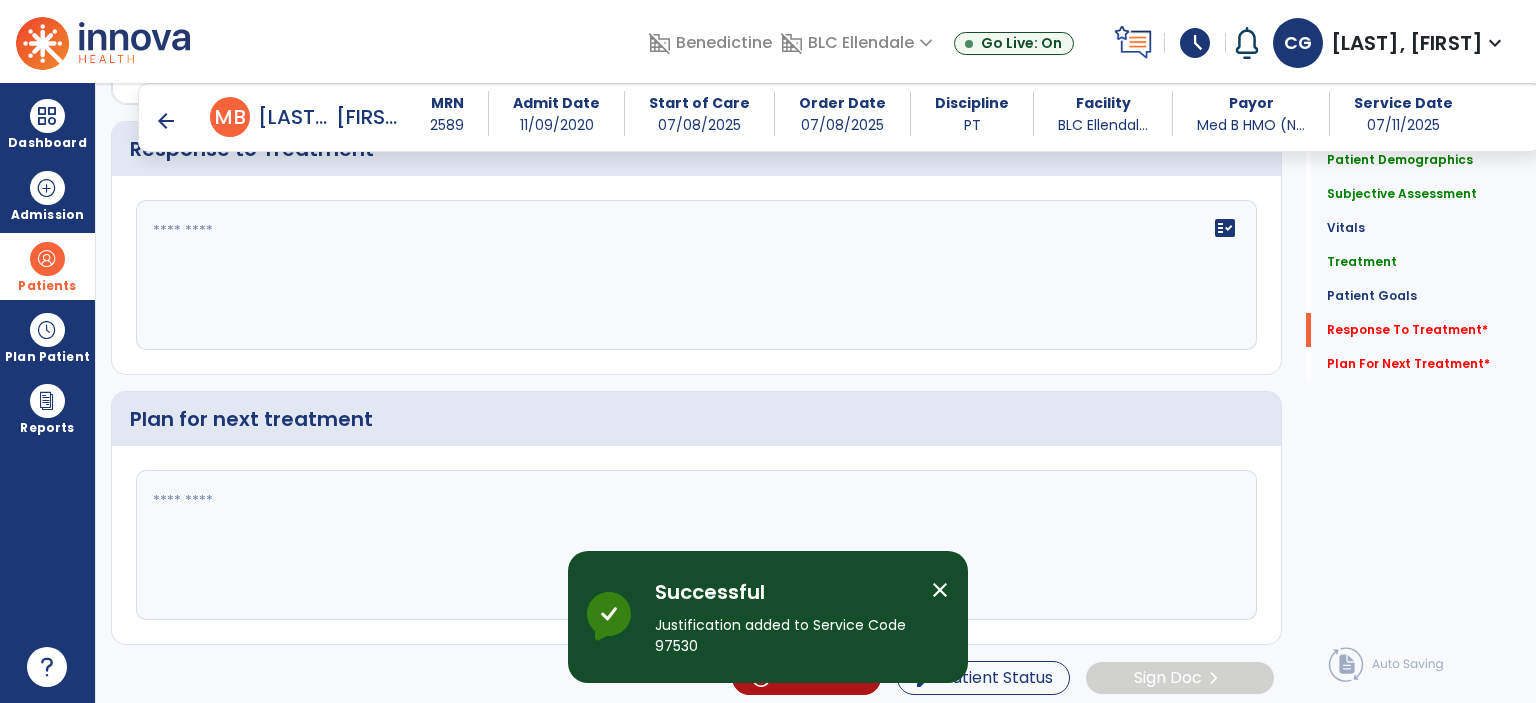 click on "fact_check" 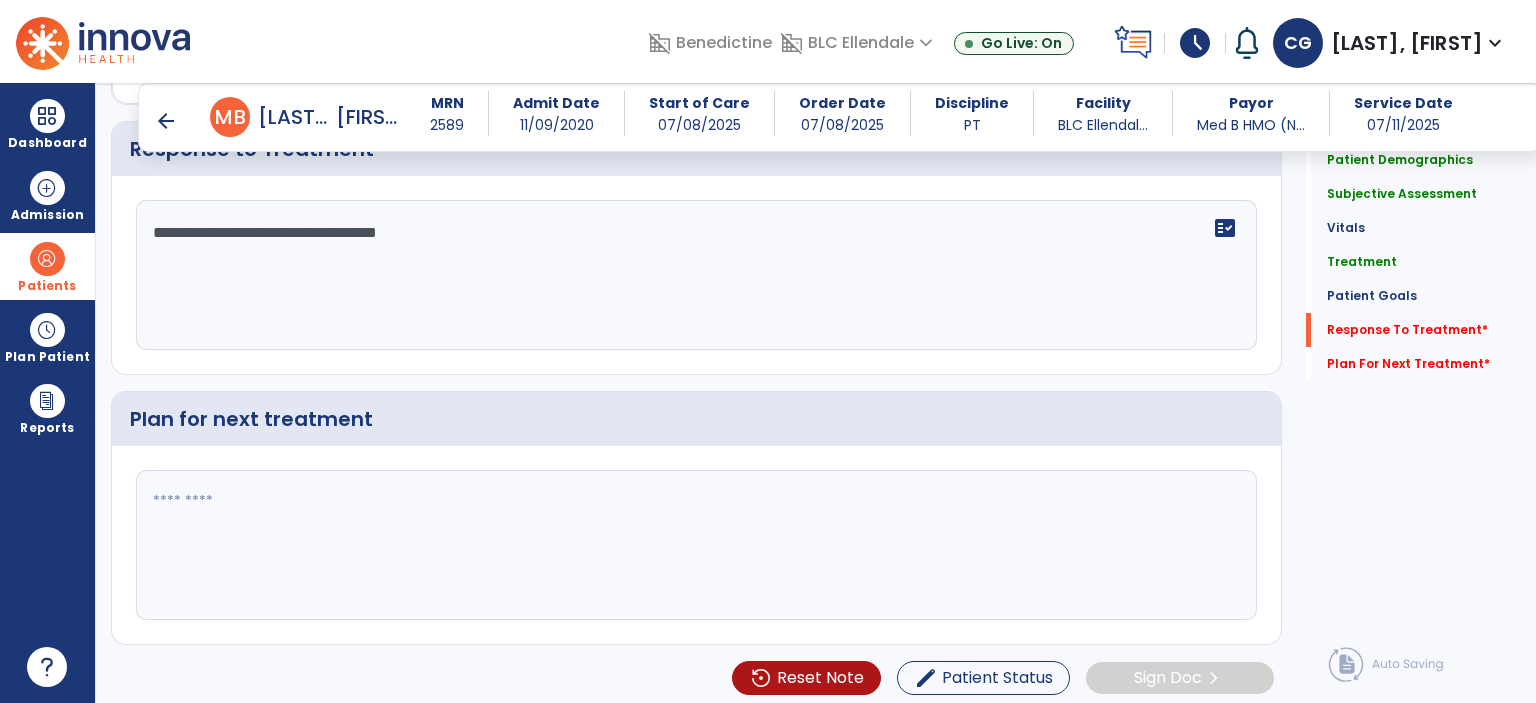 type on "**********" 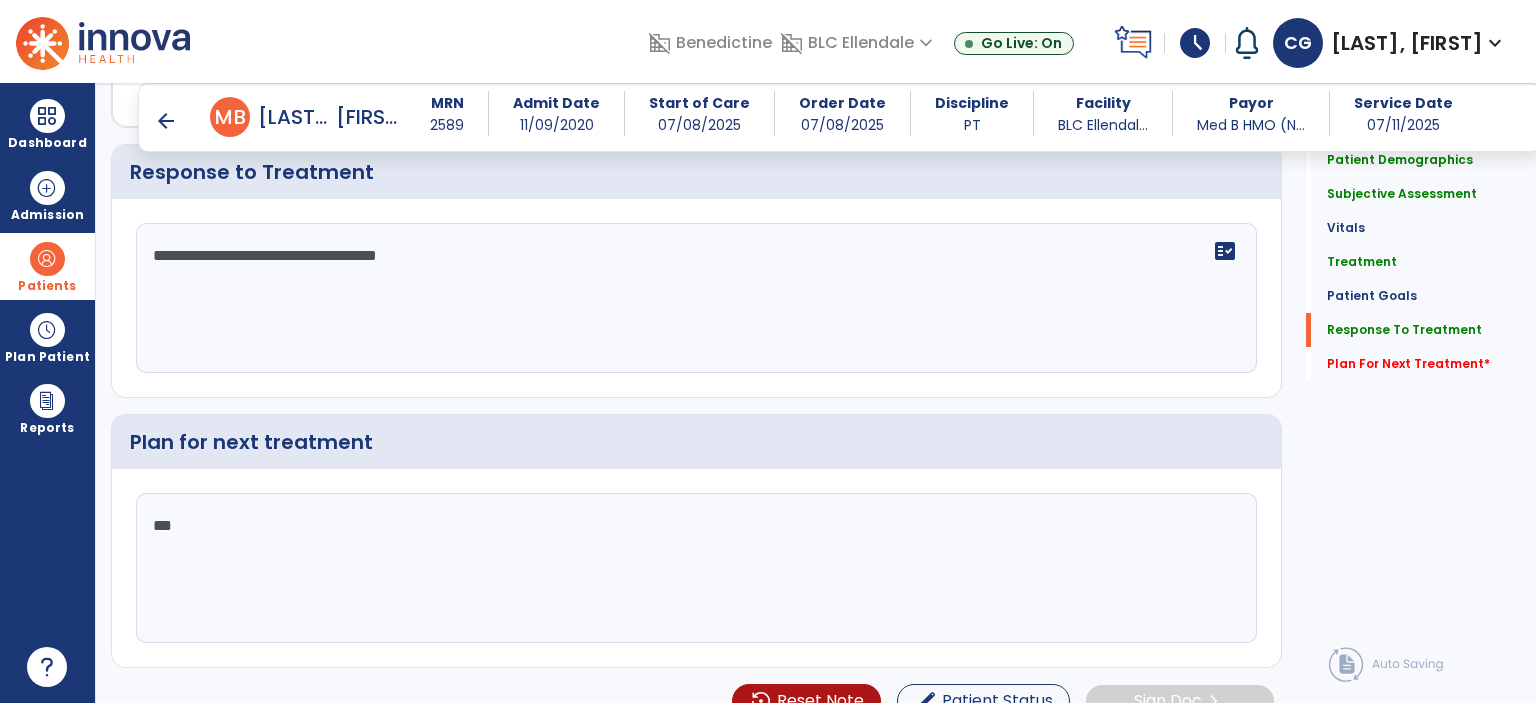 scroll, scrollTop: 2988, scrollLeft: 0, axis: vertical 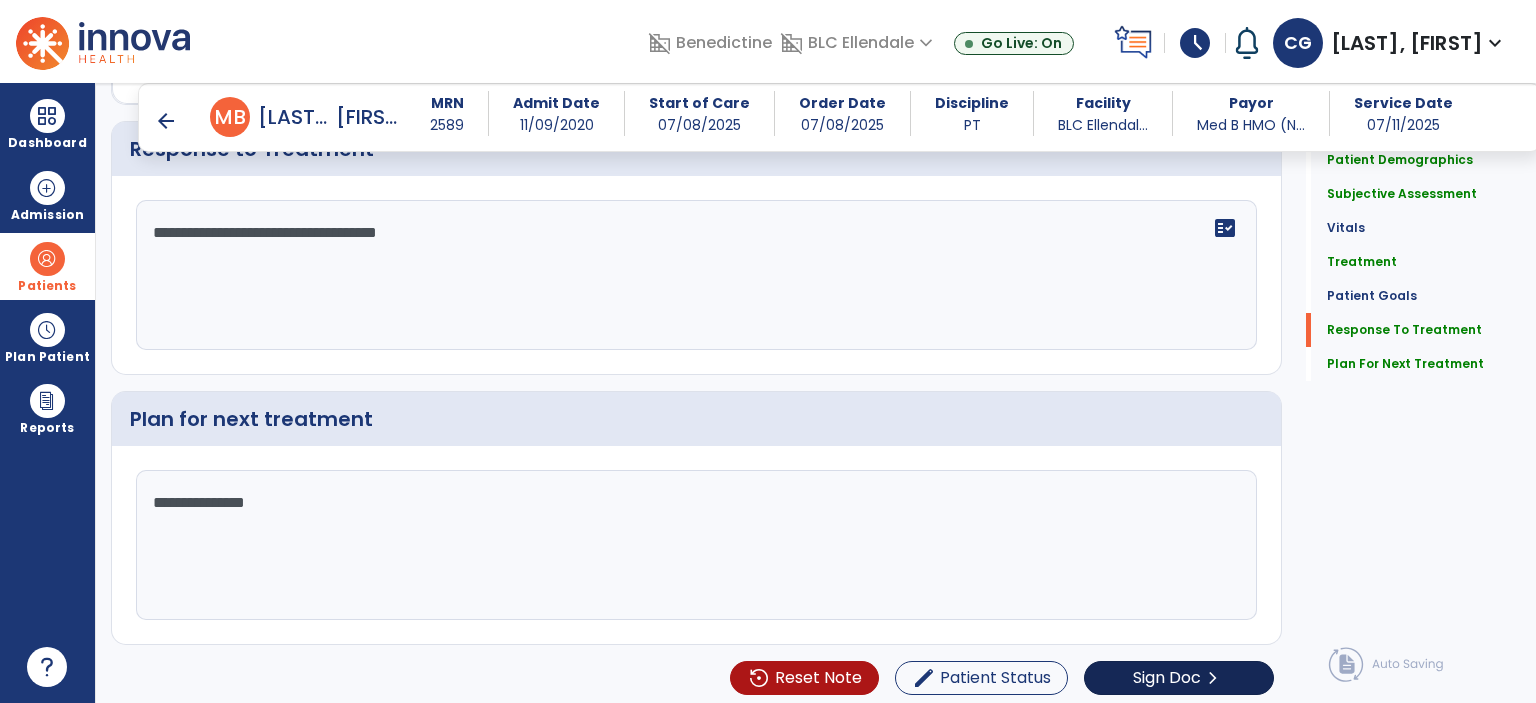 type on "**********" 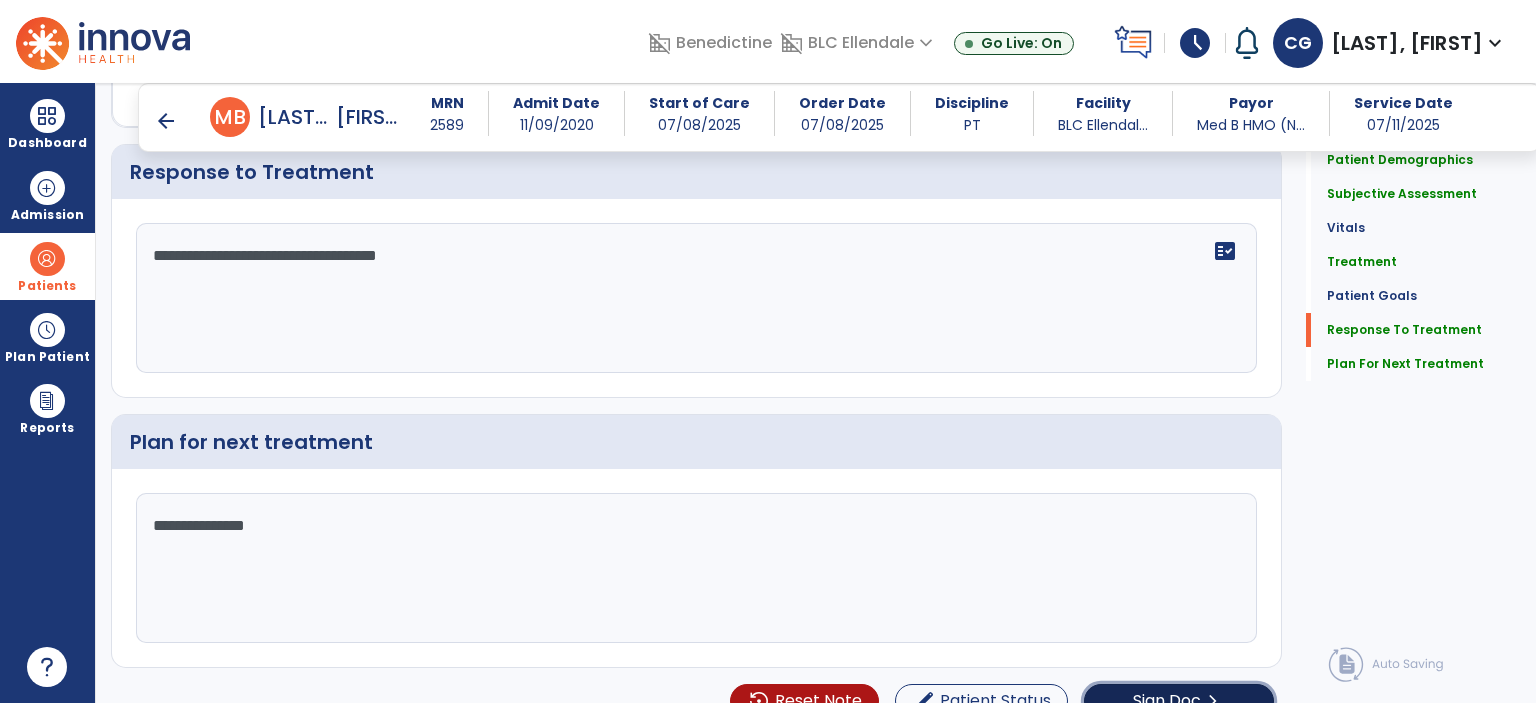 scroll, scrollTop: 2988, scrollLeft: 0, axis: vertical 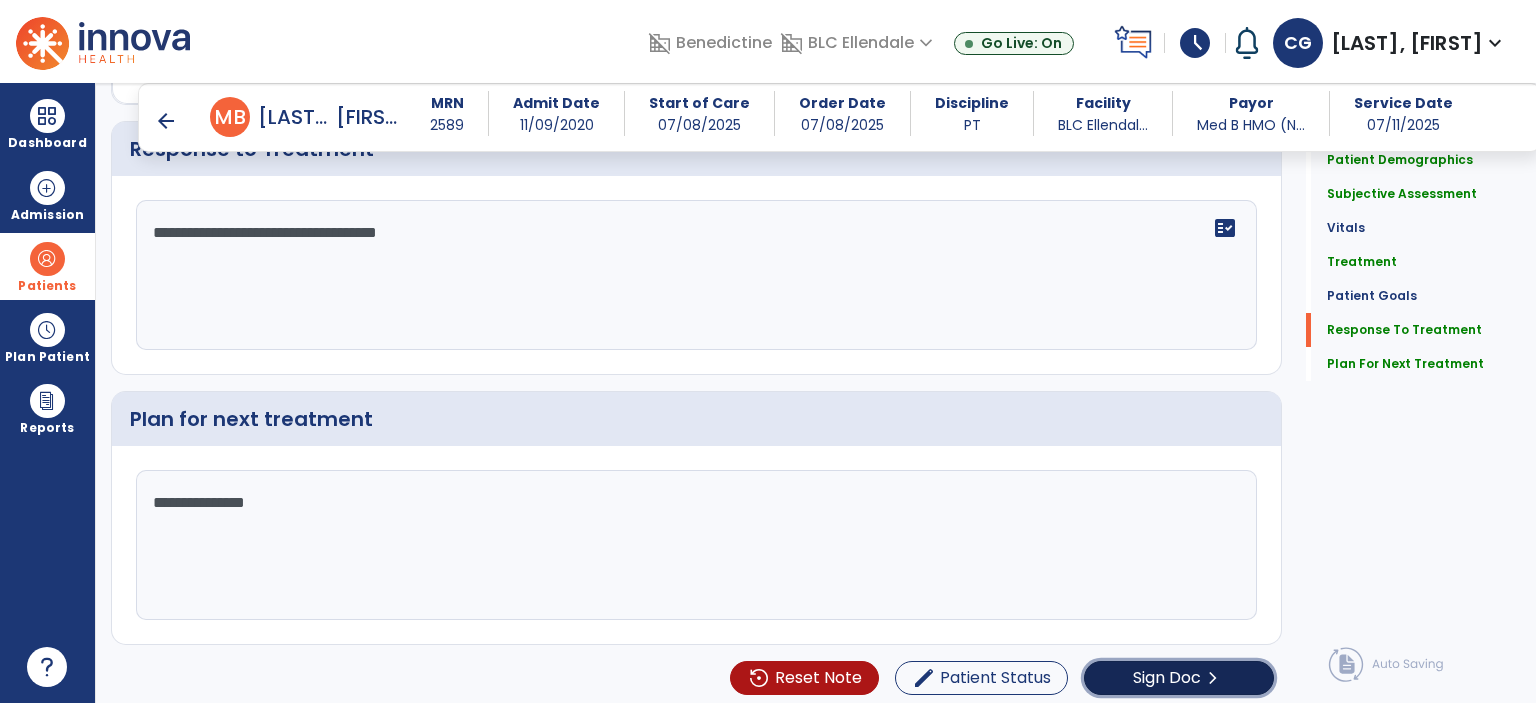click on "Sign Doc" 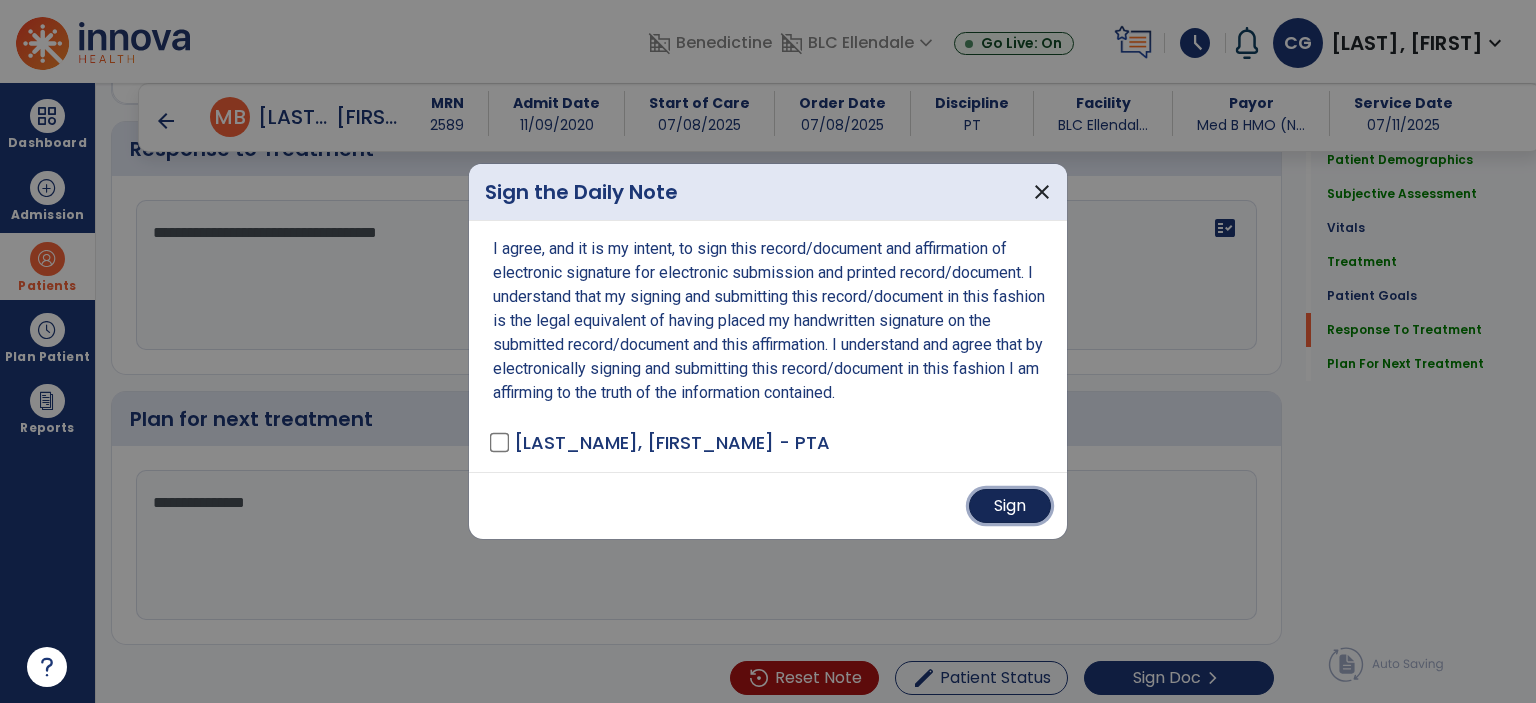 click on "Sign" at bounding box center (1010, 506) 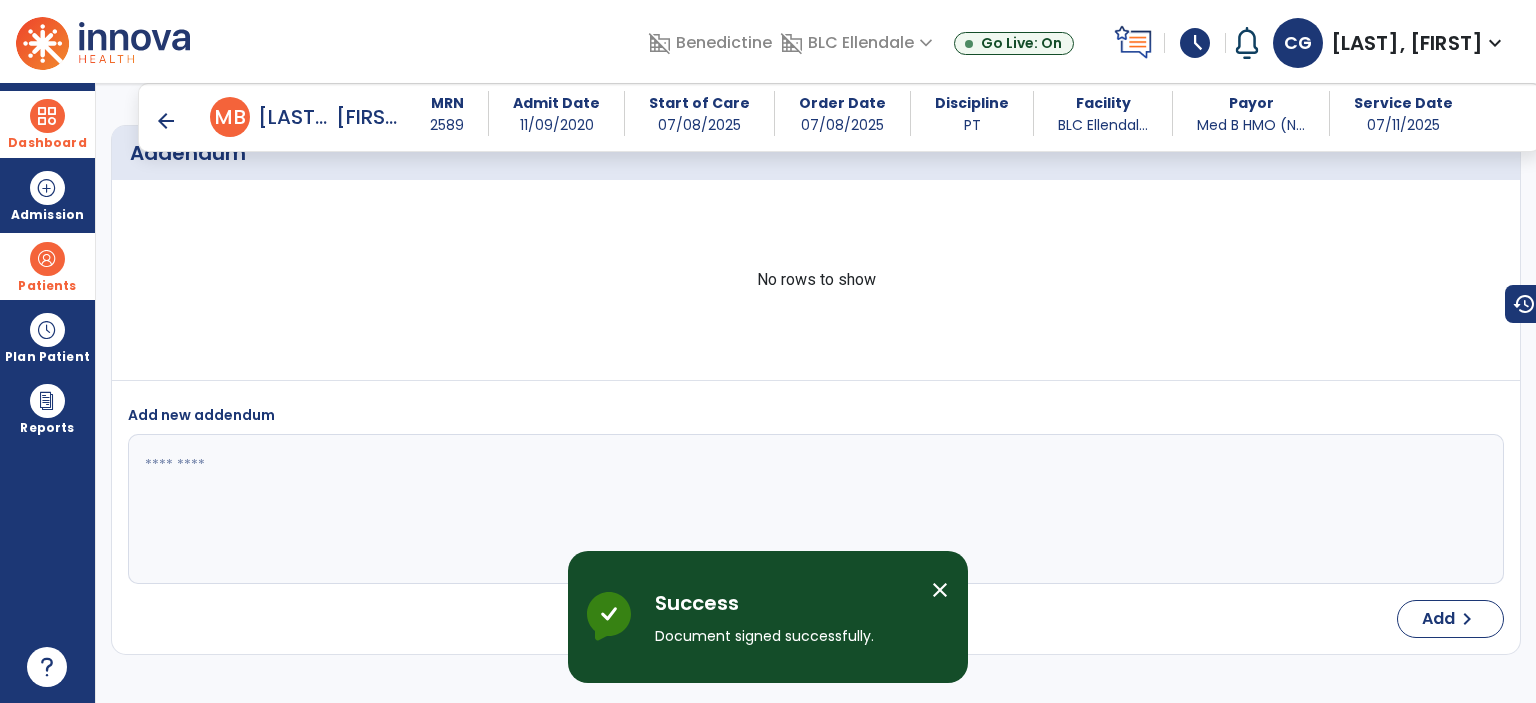 scroll, scrollTop: 4048, scrollLeft: 0, axis: vertical 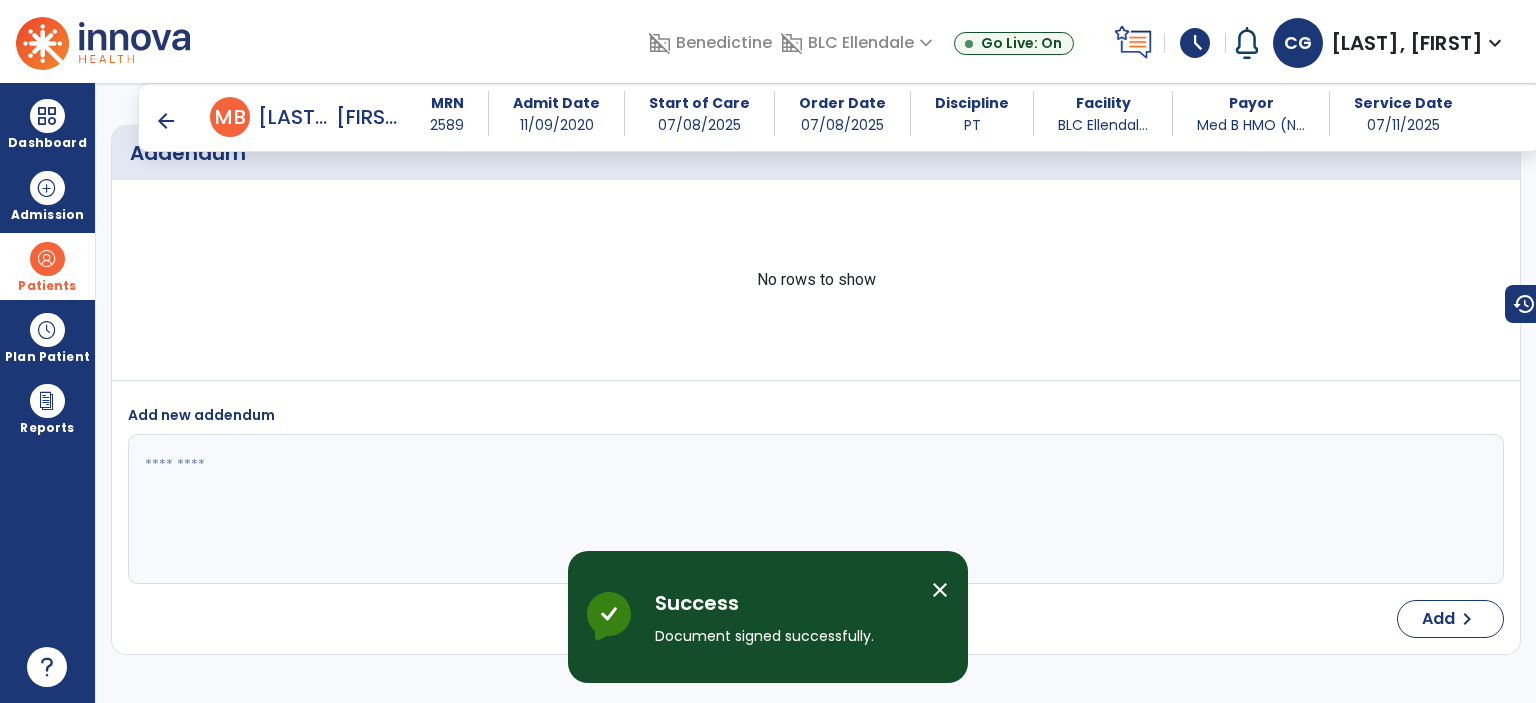 click on "arrow_back" at bounding box center [166, 121] 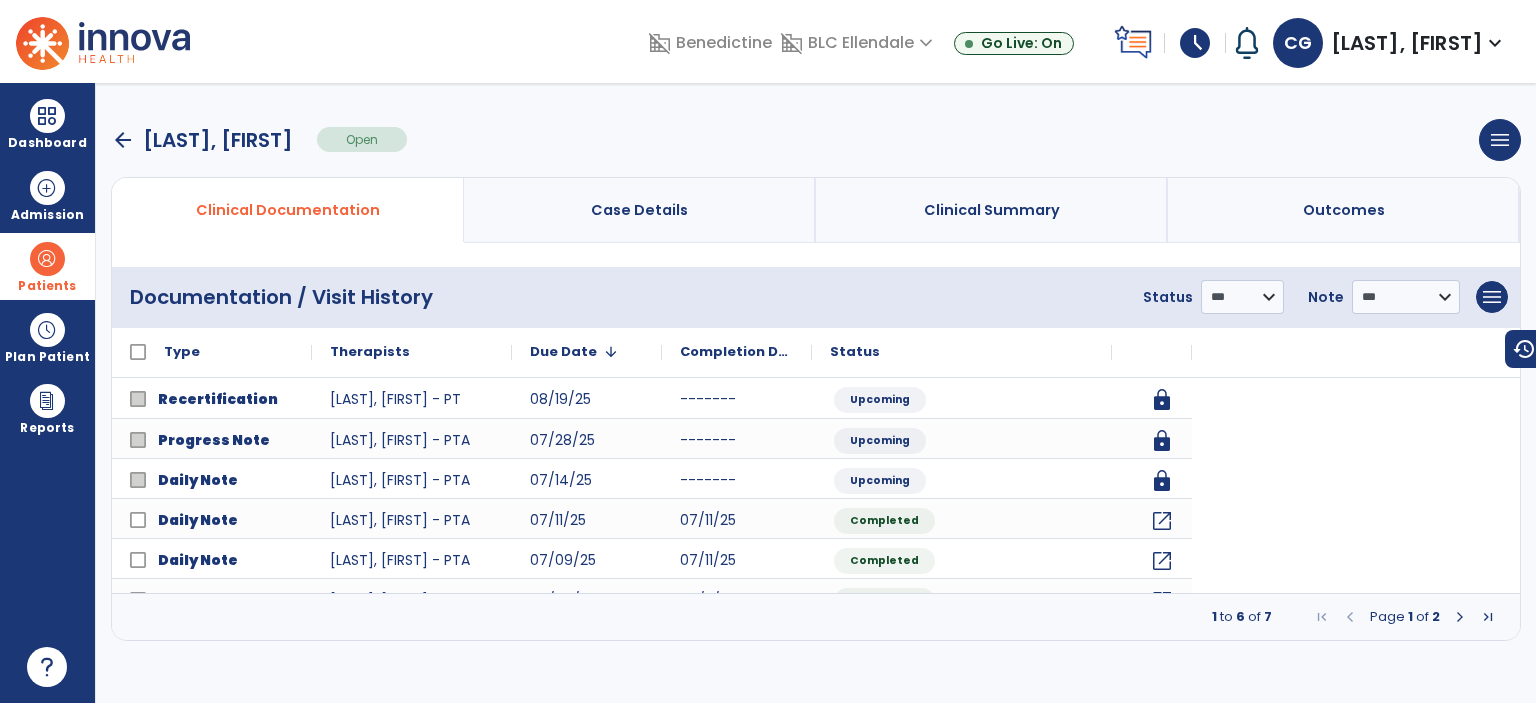 scroll, scrollTop: 0, scrollLeft: 0, axis: both 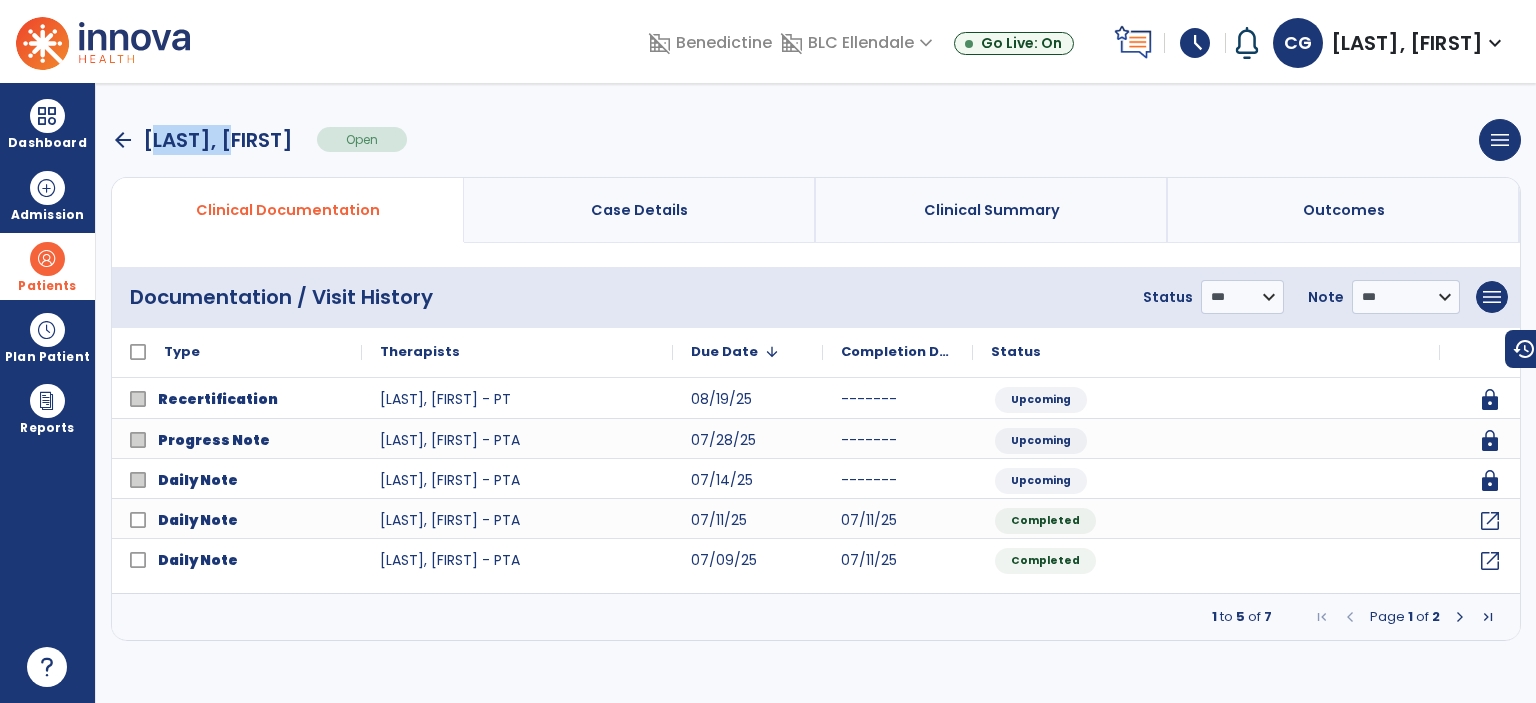 click on "[LAST], [FIRST]" at bounding box center (218, 140) 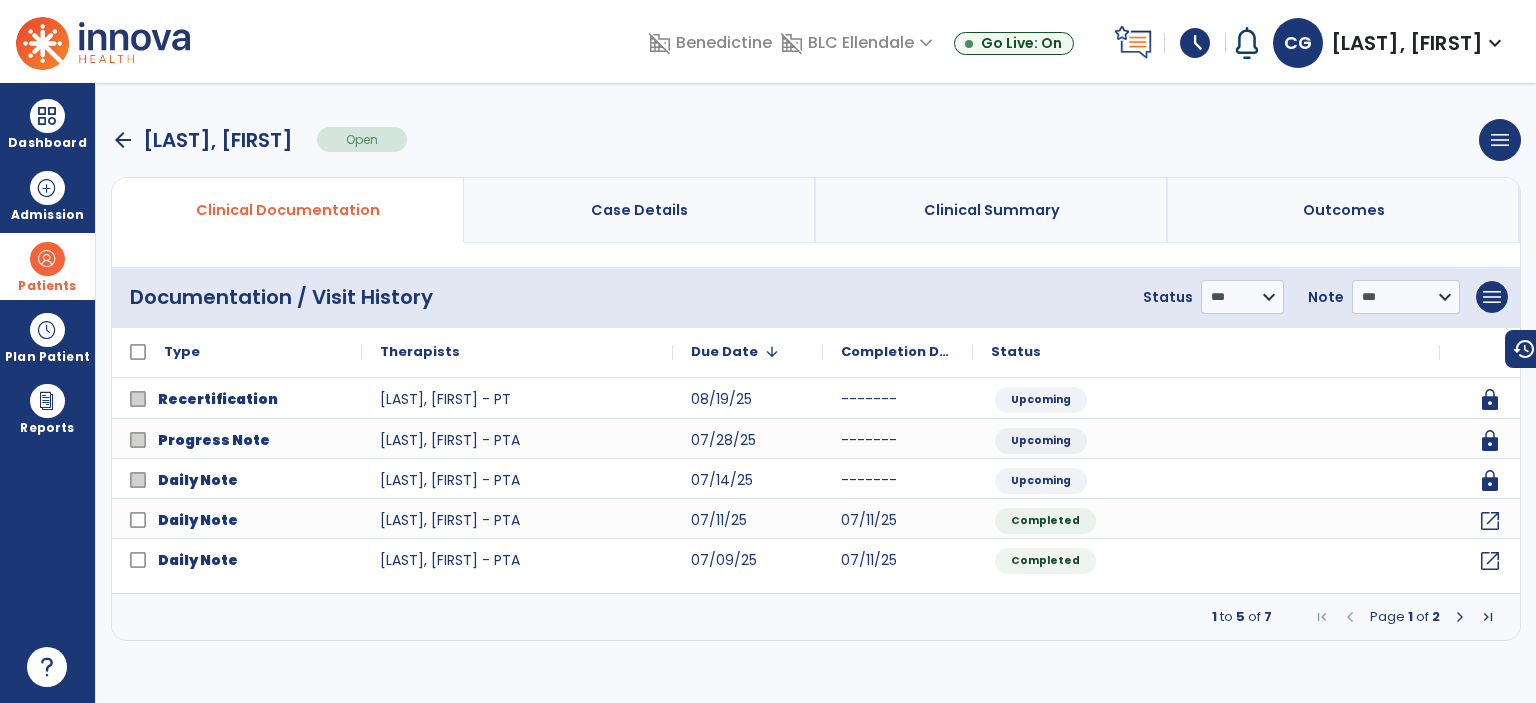 click on "arrow_back" at bounding box center [123, 140] 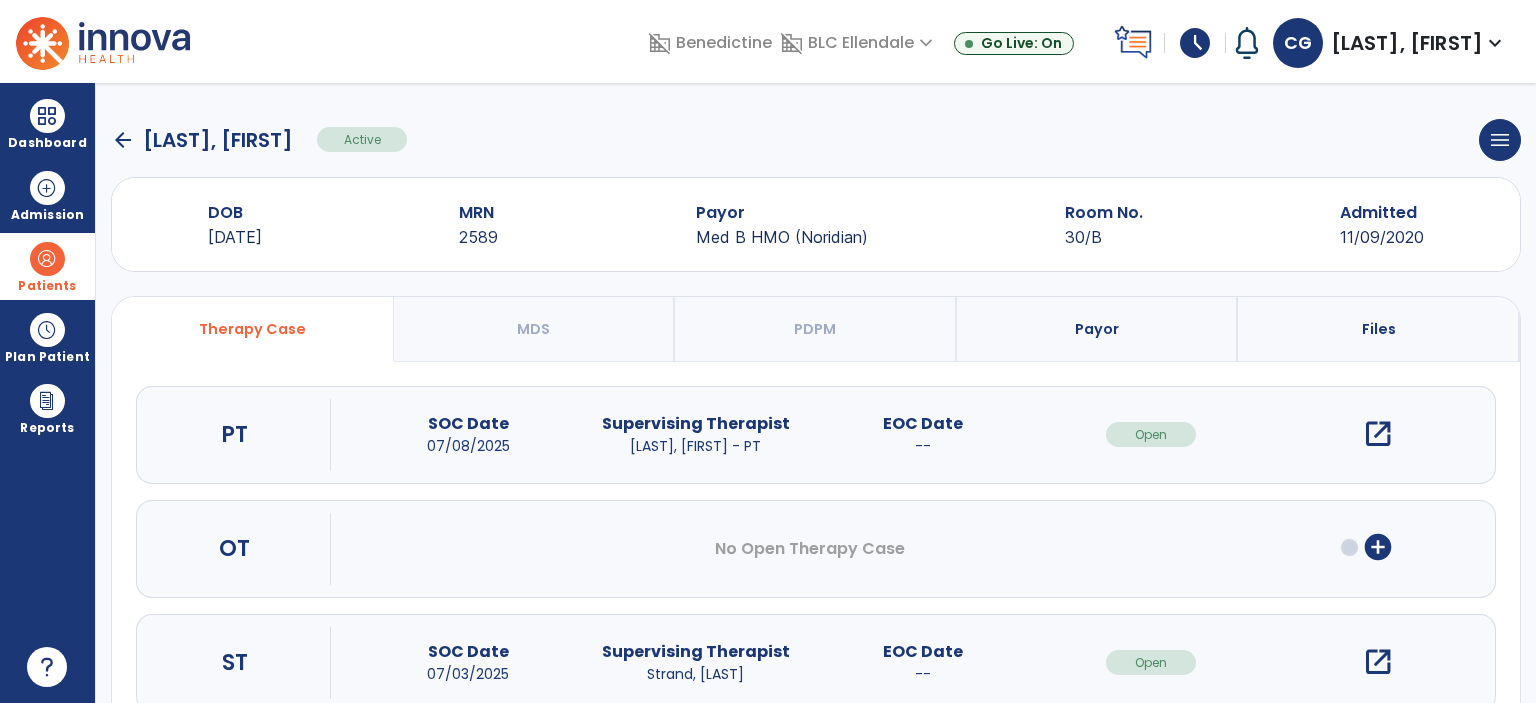 click on "arrow_back" 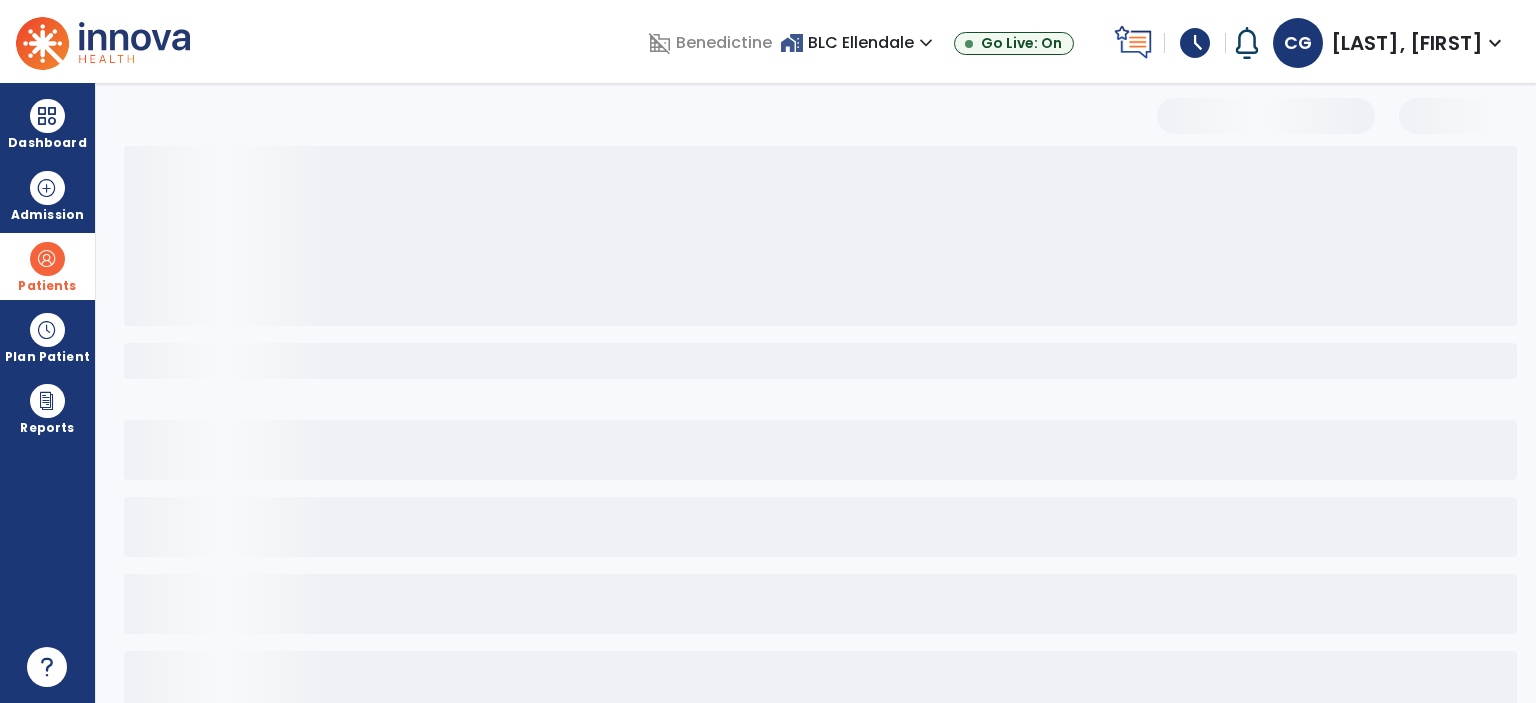select on "***" 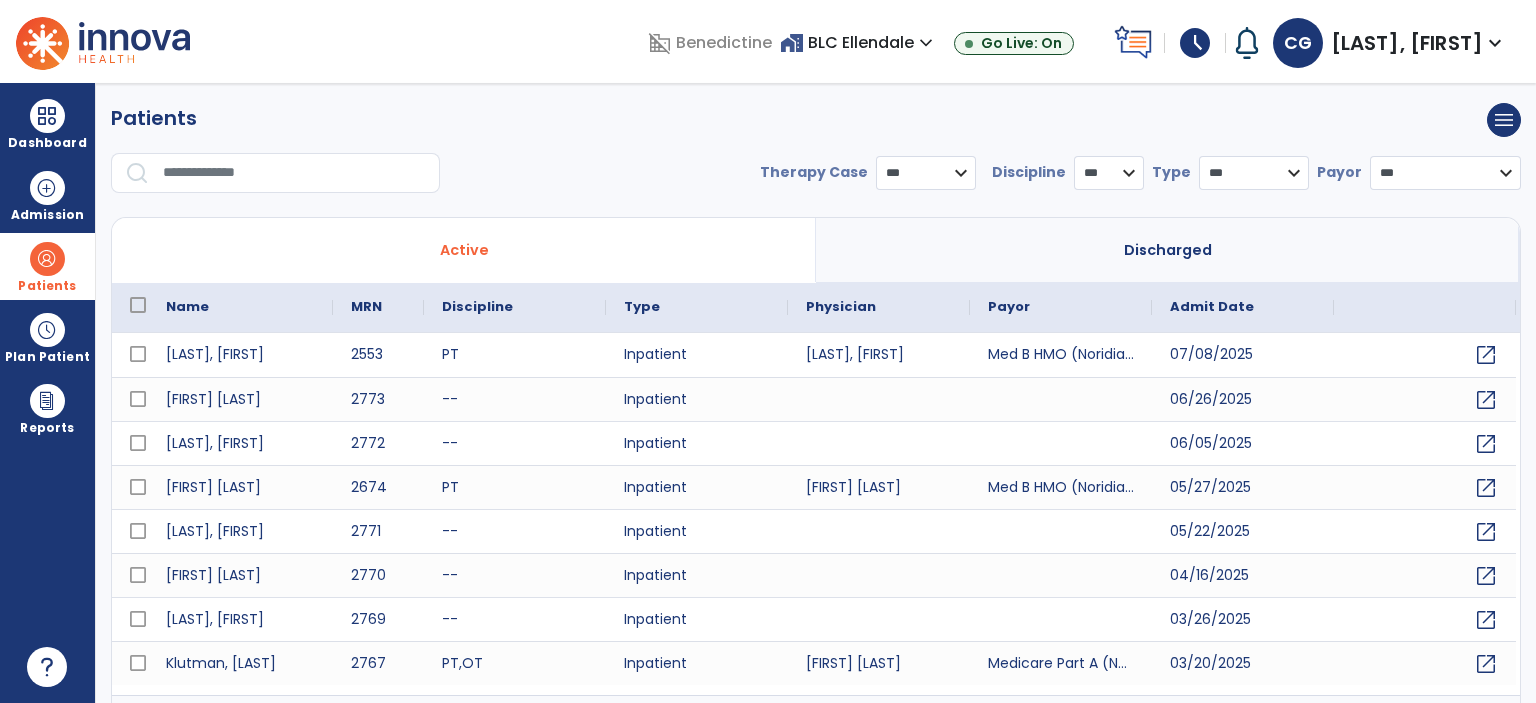 click on "Patients   menu   Add new patient   Print list   Export list" at bounding box center [816, 120] 